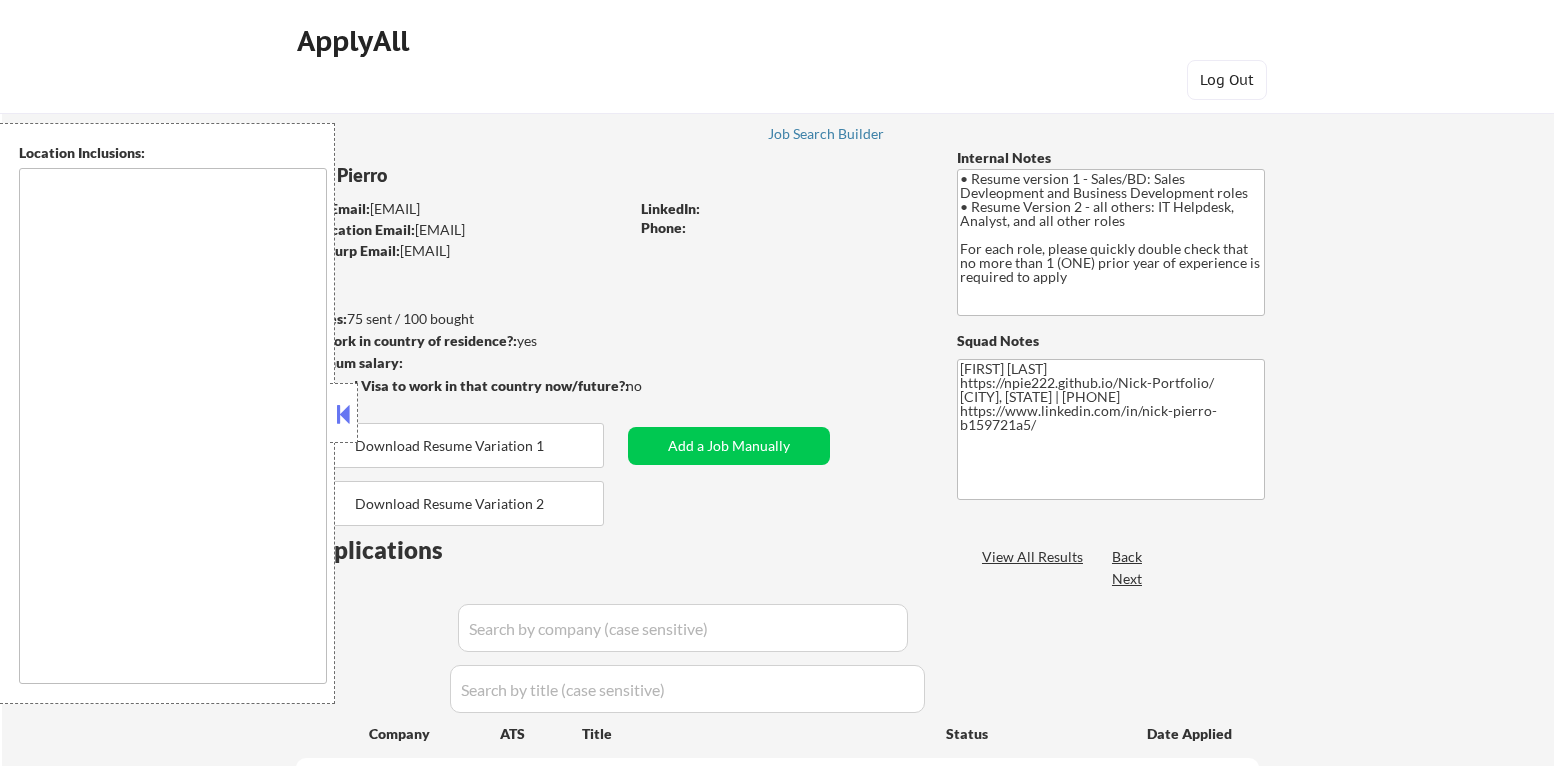 scroll, scrollTop: 0, scrollLeft: 0, axis: both 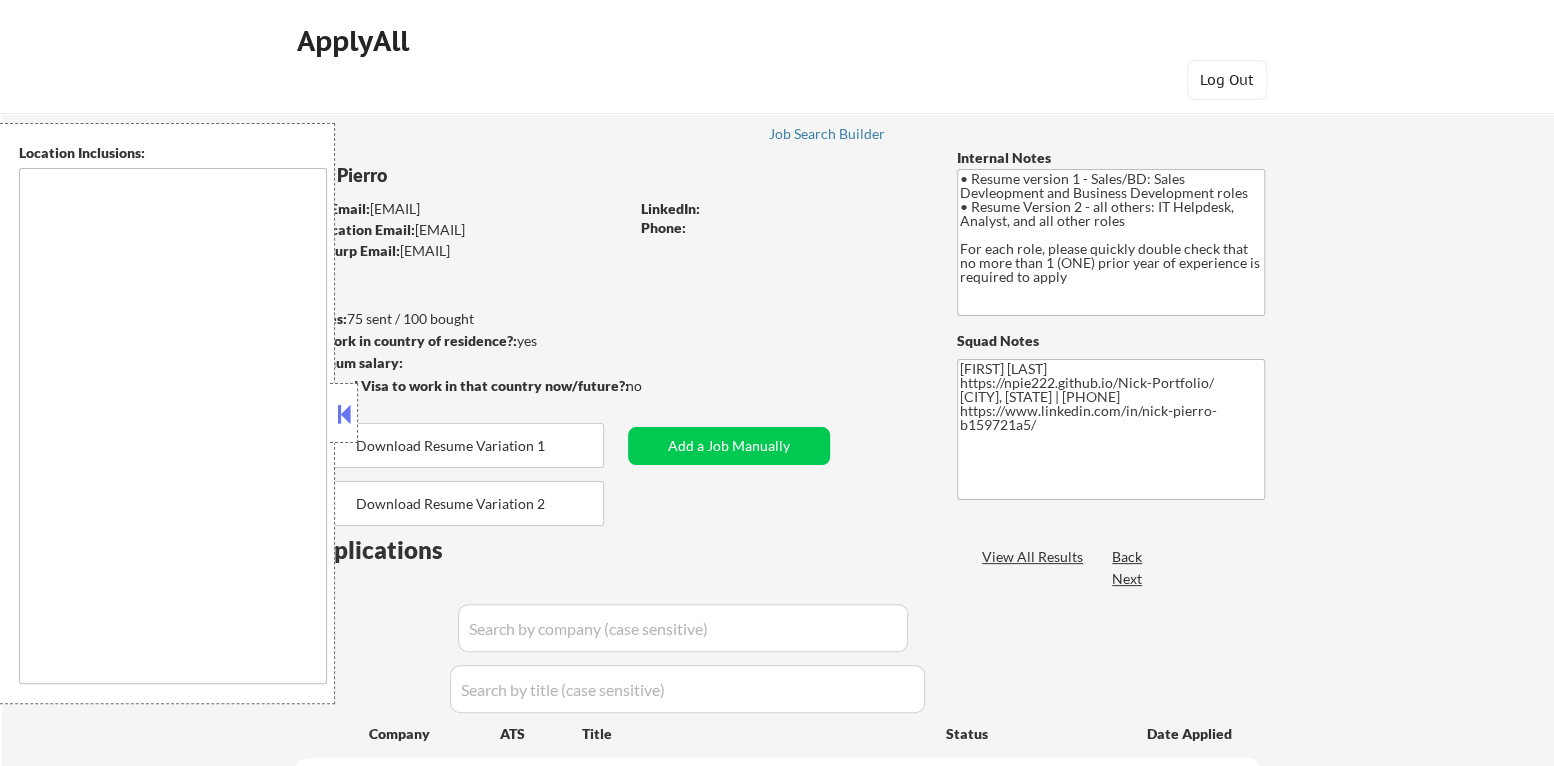 type on "Denver, CO Lakewood, CO Aurora, CO Englewood, CO Wheat Ridge, CO Commerce City, CO Arvada, CO Westminster, CO Thornton, CO Northglenn, CO Broomfield, CO Littleton, CO Centennial, CO Greenwood Village, CO Lone Tree, CO Golden, CO Sheridan, CO Federal Heights, CO Edgewater, CO Cherry Hills Village, CO Glendale, CO Bow Mar, CO Morrison, CO Superior, CO Louisville, CO Lafayette, CO Erie, CO Brighton, CO Parker, CO Castle Rock, CO To generate a list of locations within a 30-minute commuting distance from "Lakewood," we first need to identify the correct "Lakewood" since there are several in the United States. The most notable Lakewoods are in Colorado, California, Ohio, and Washington. Assuming you are referring to Lakewood, Colorado, here is a list of nearby locations: Lakewood, CO Denver, CO Wheat Ridge, CO Edgewater, CO Golden, CO Arvada, CO Littleton, CO Englewood, CO Morrison, CO Westminster, CO Sheridan, CO Lakeside, CO Mountain View, CO Bow Mar, C..." 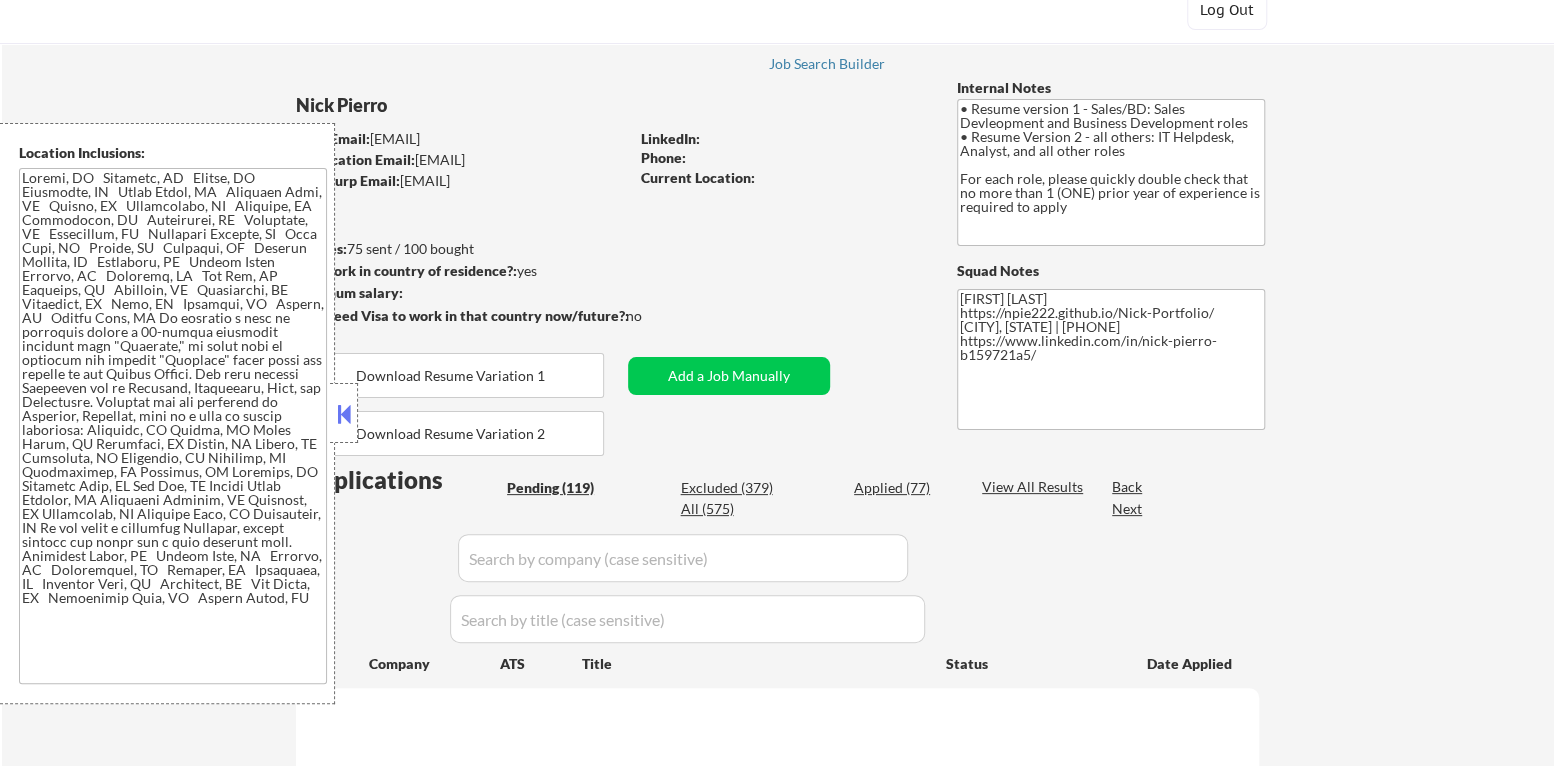 scroll, scrollTop: 199, scrollLeft: 0, axis: vertical 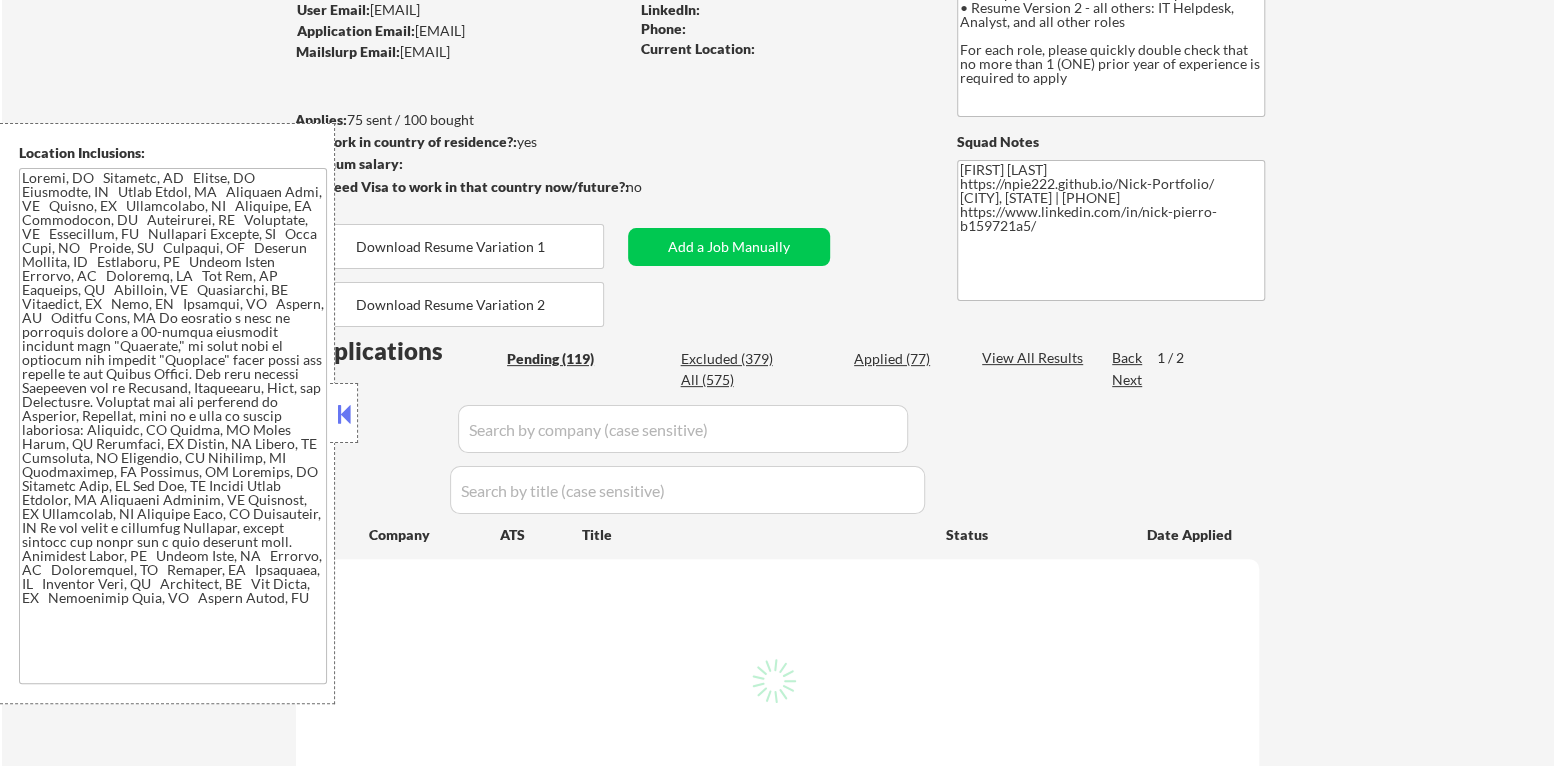 click at bounding box center [344, 414] 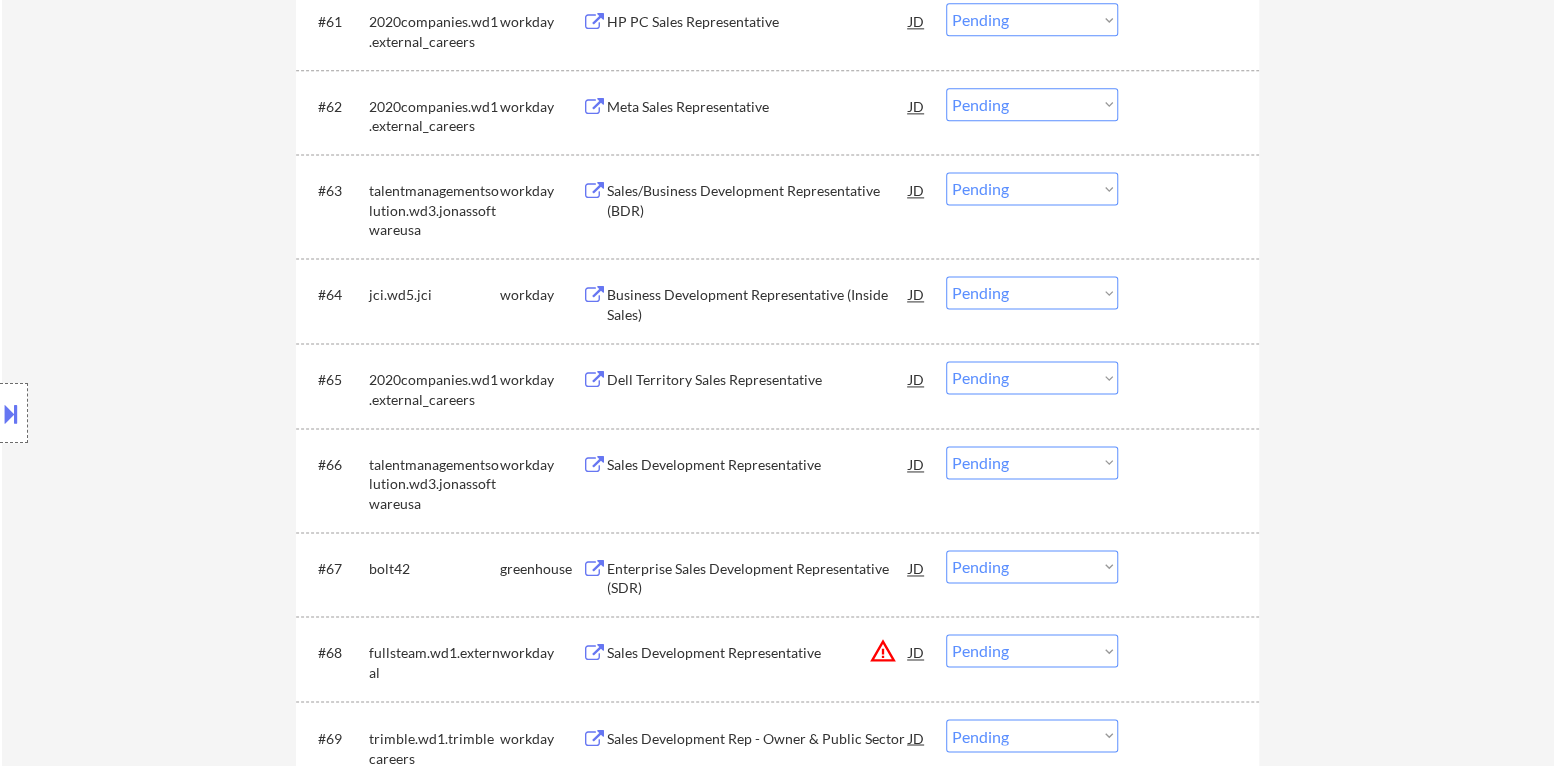 scroll, scrollTop: 5800, scrollLeft: 0, axis: vertical 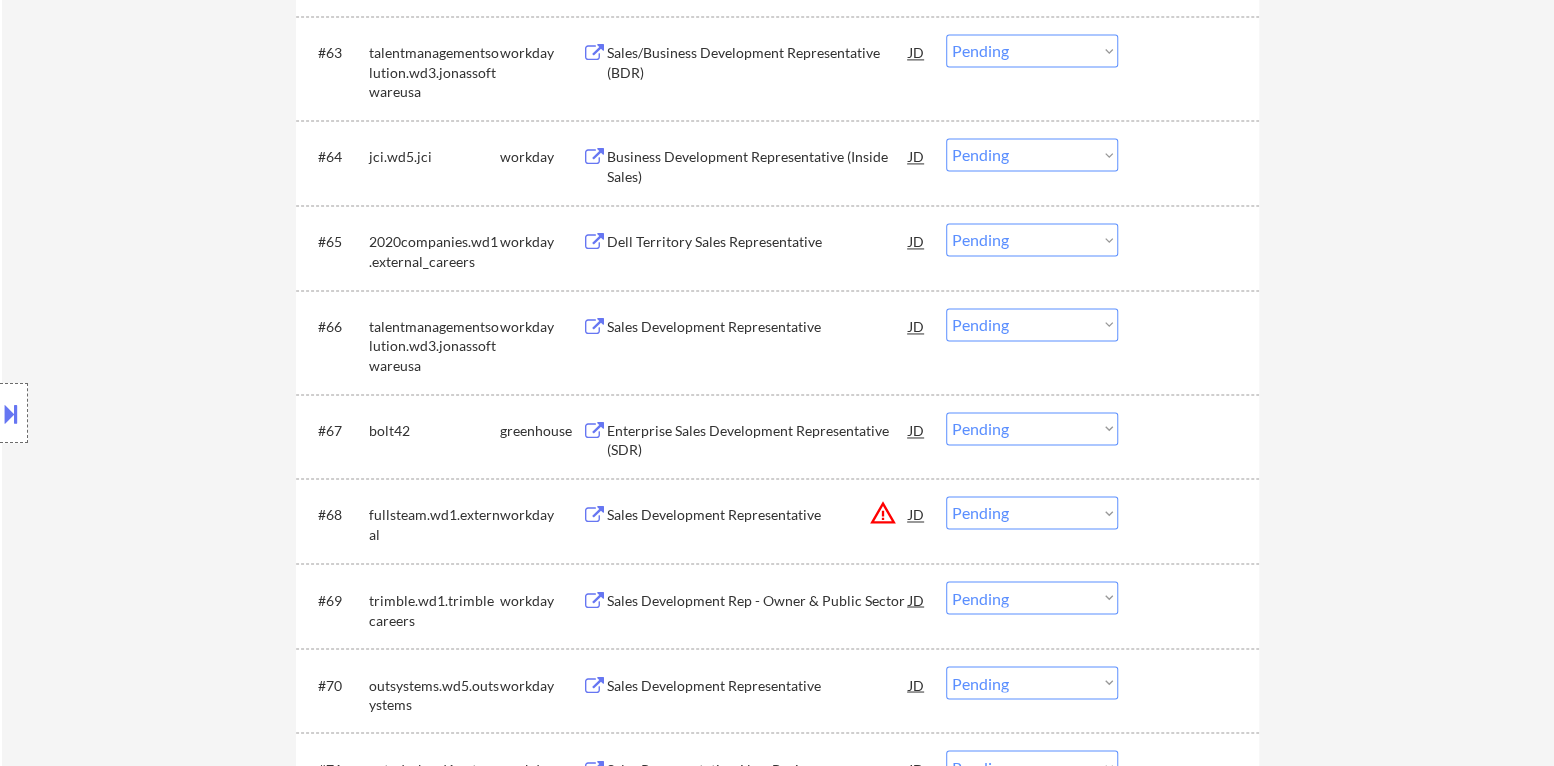 click on "Enterprise Sales Development Representative (SDR)" at bounding box center [758, 440] 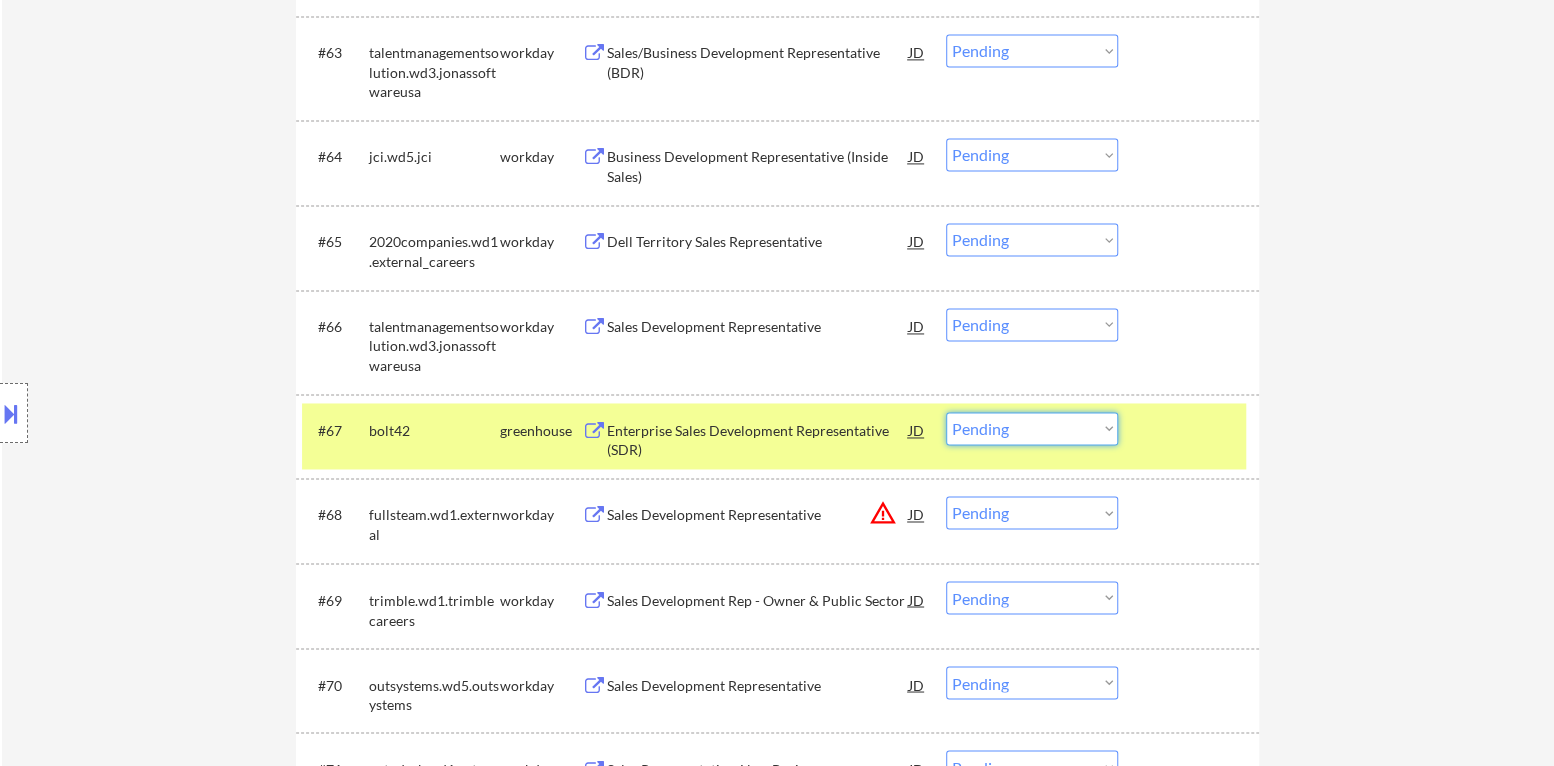 click on "Choose an option... Pending Applied Excluded (Questions) Excluded (Expired) Excluded (Location) Excluded (Bad Match) Excluded (Blocklist) Excluded (Salary) Excluded (Other)" at bounding box center (1032, 428) 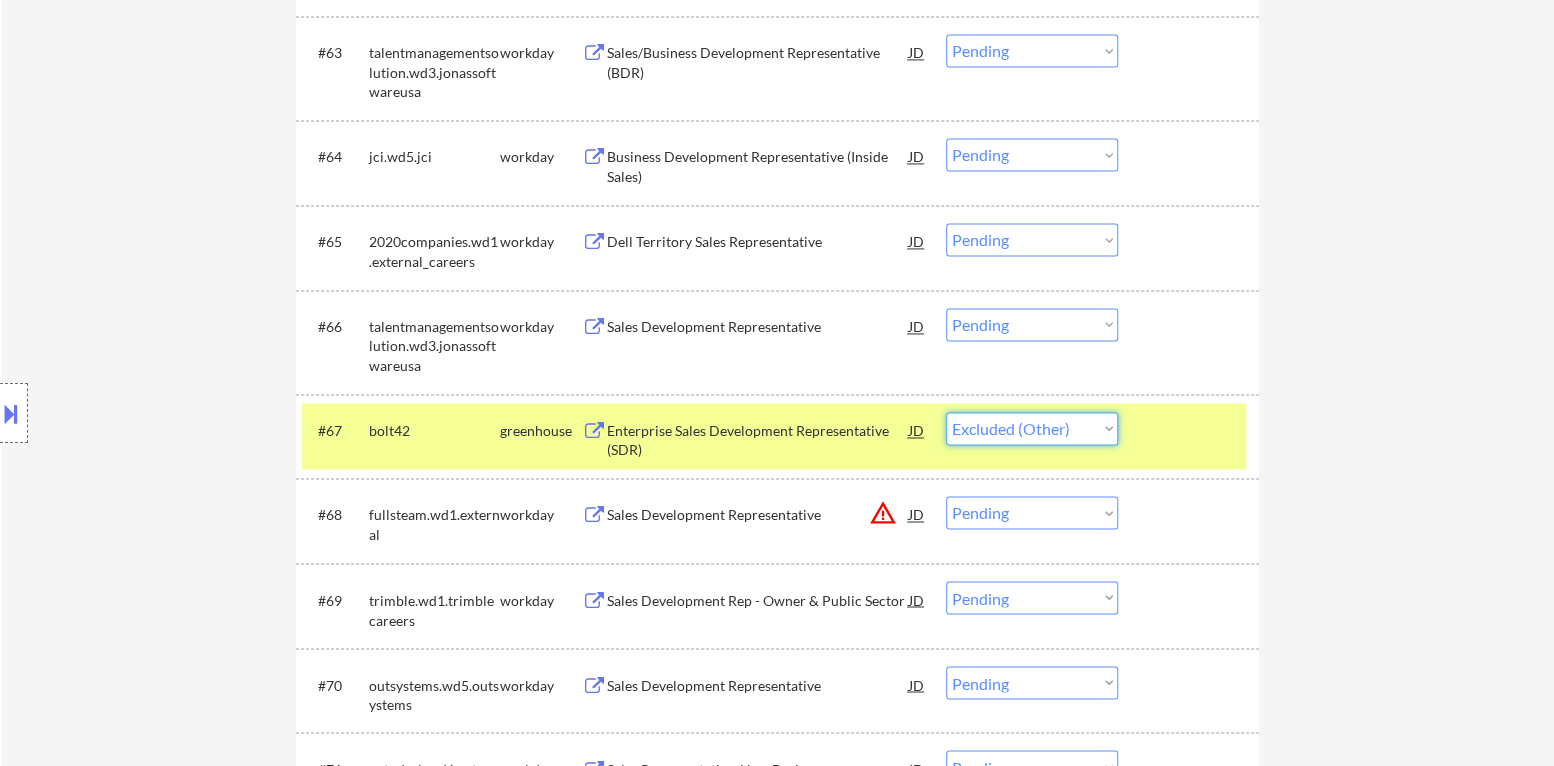click on "Choose an option... Pending Applied Excluded (Questions) Excluded (Expired) Excluded (Location) Excluded (Bad Match) Excluded (Blocklist) Excluded (Salary) Excluded (Other)" at bounding box center (1032, 428) 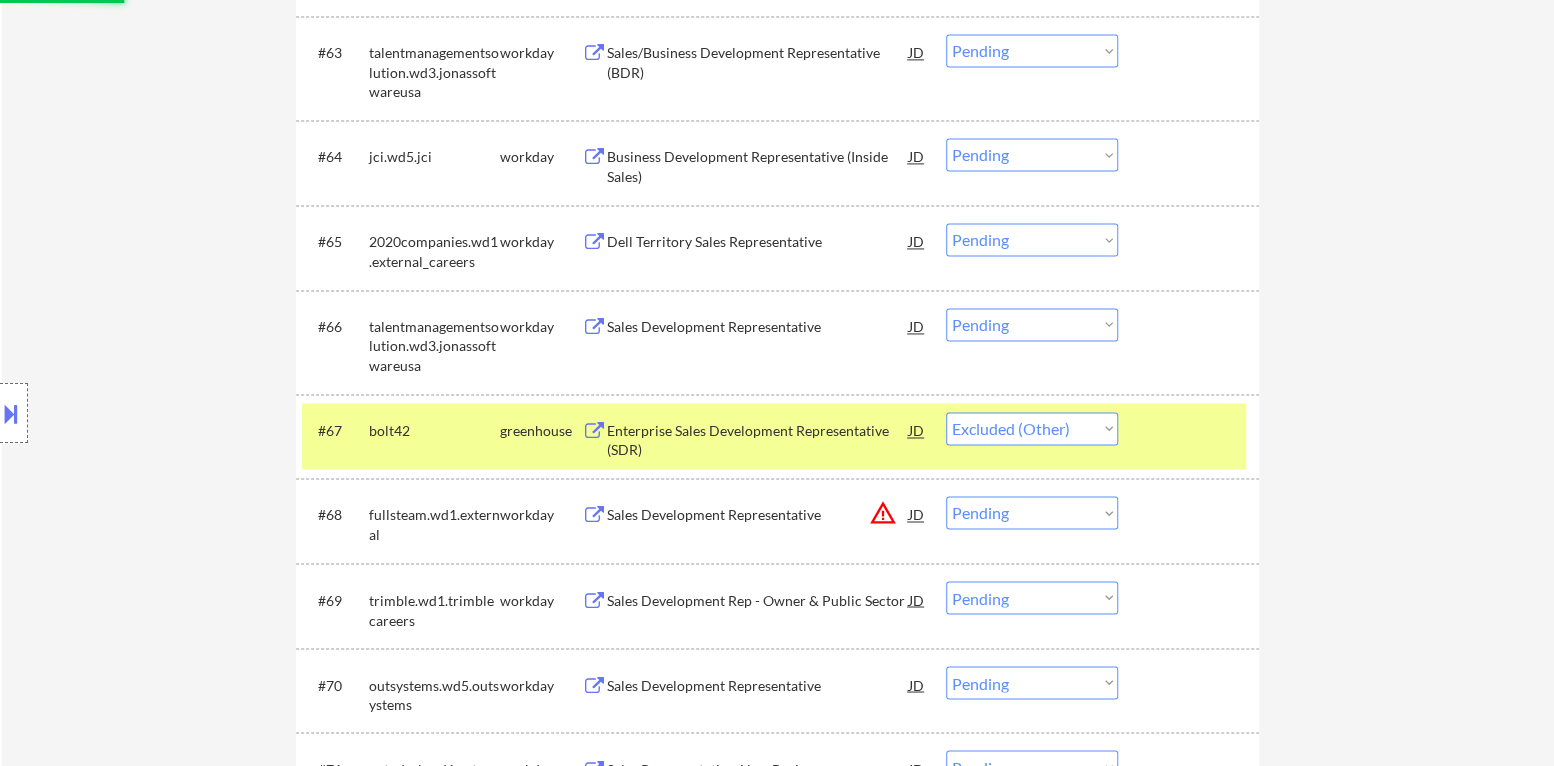click at bounding box center [1191, 430] 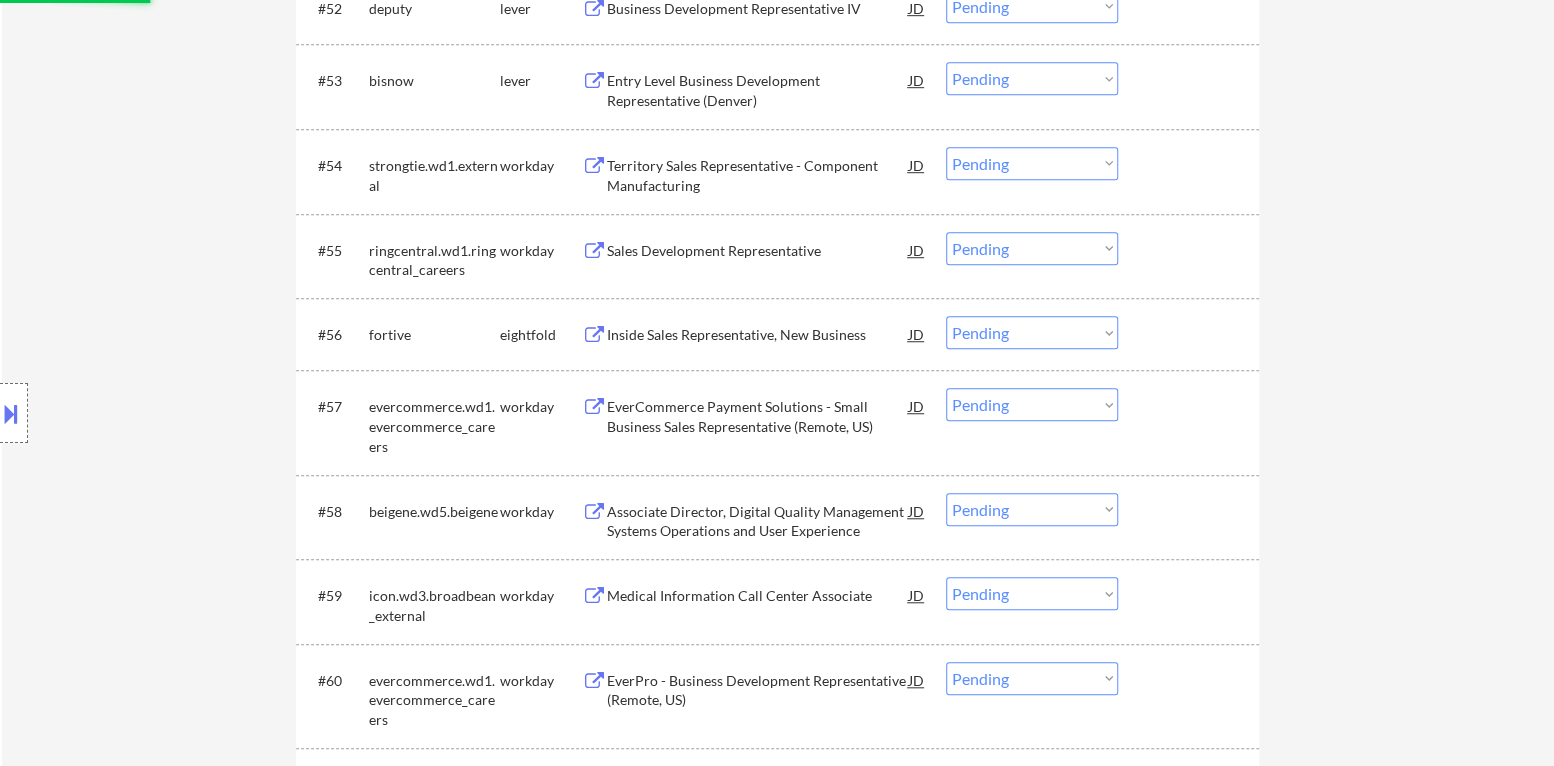 select on ""pending"" 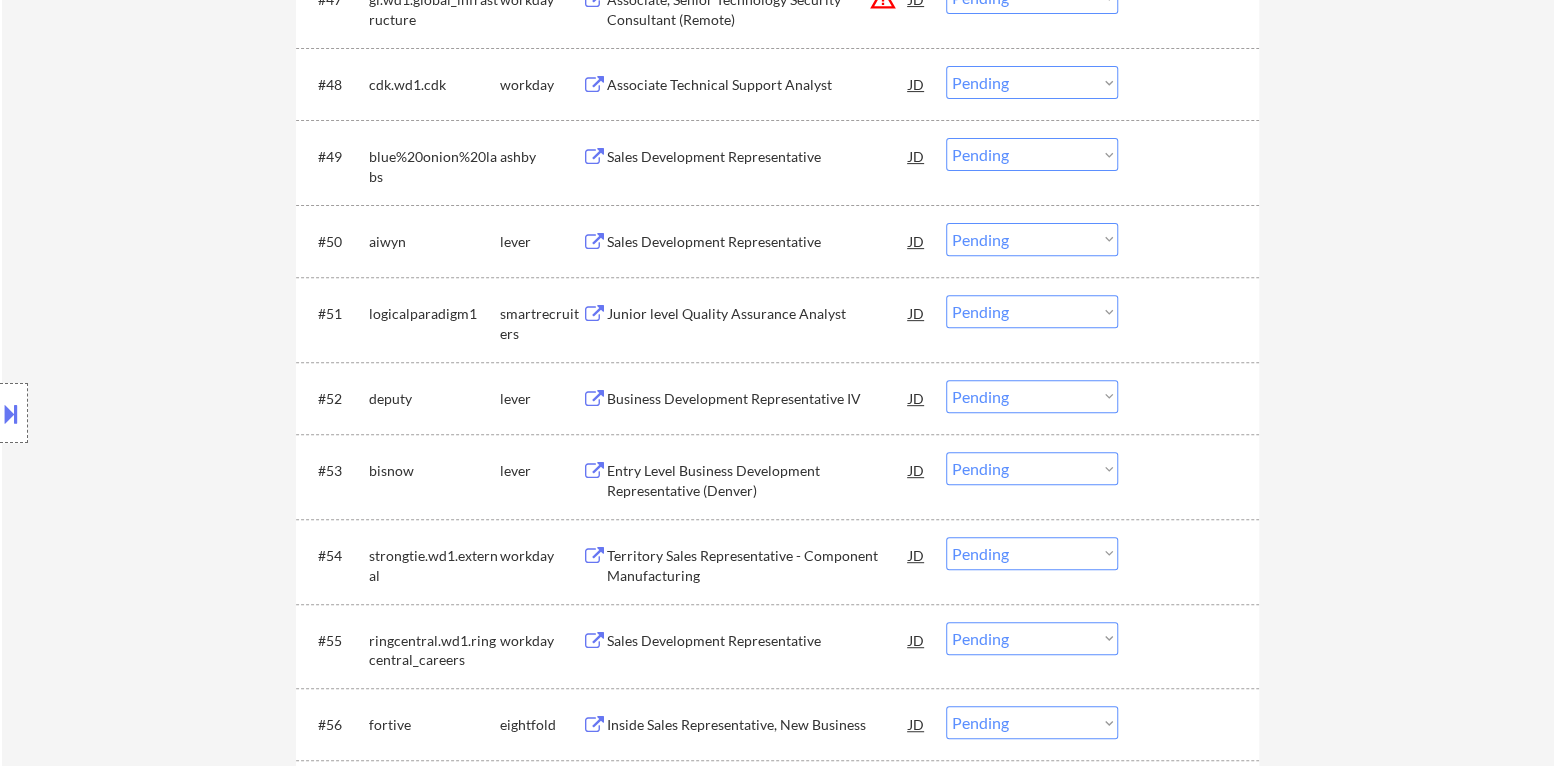 scroll, scrollTop: 4600, scrollLeft: 0, axis: vertical 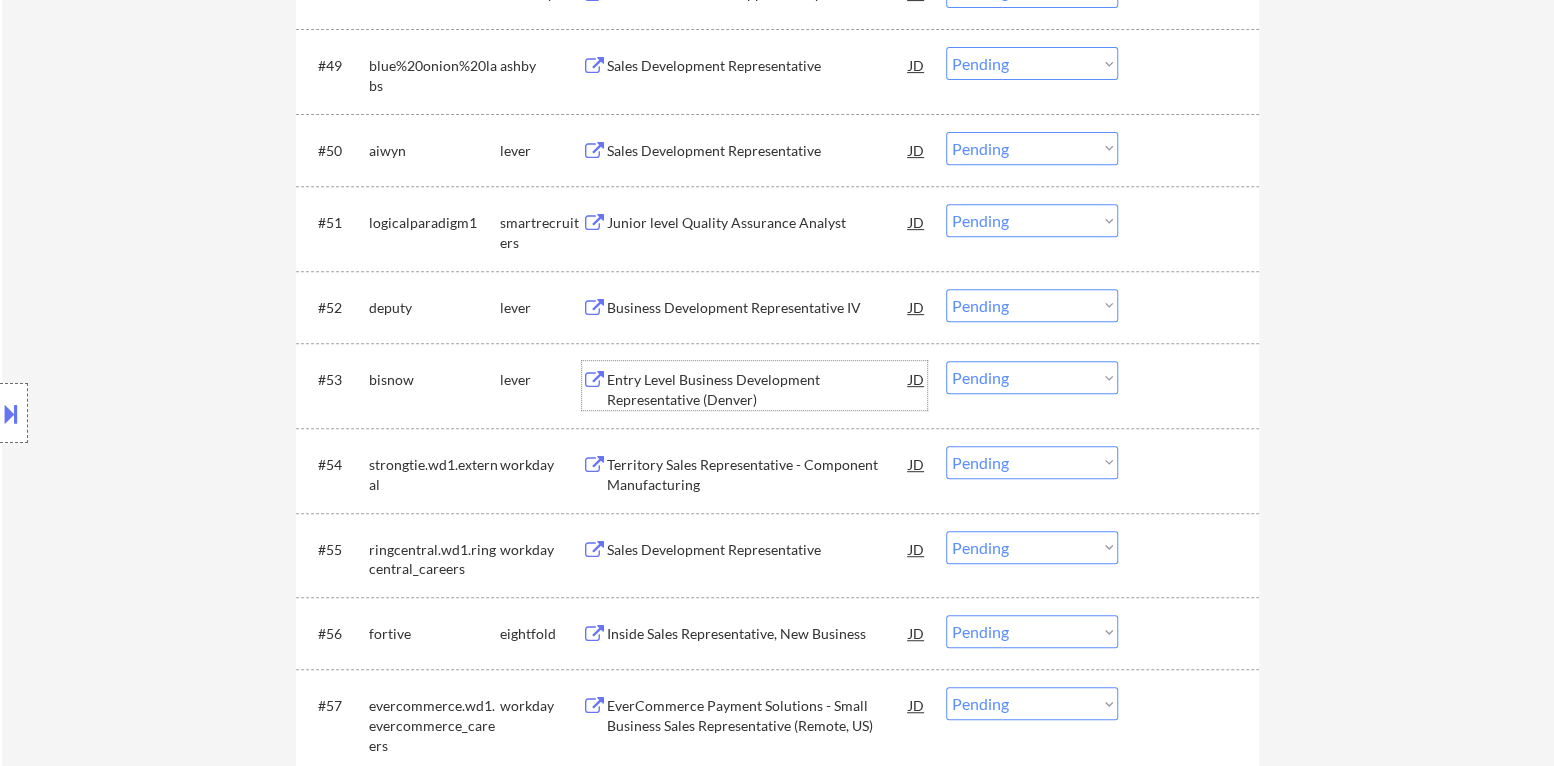 click on "Entry Level Business Development Representative (Denver)" at bounding box center [758, 389] 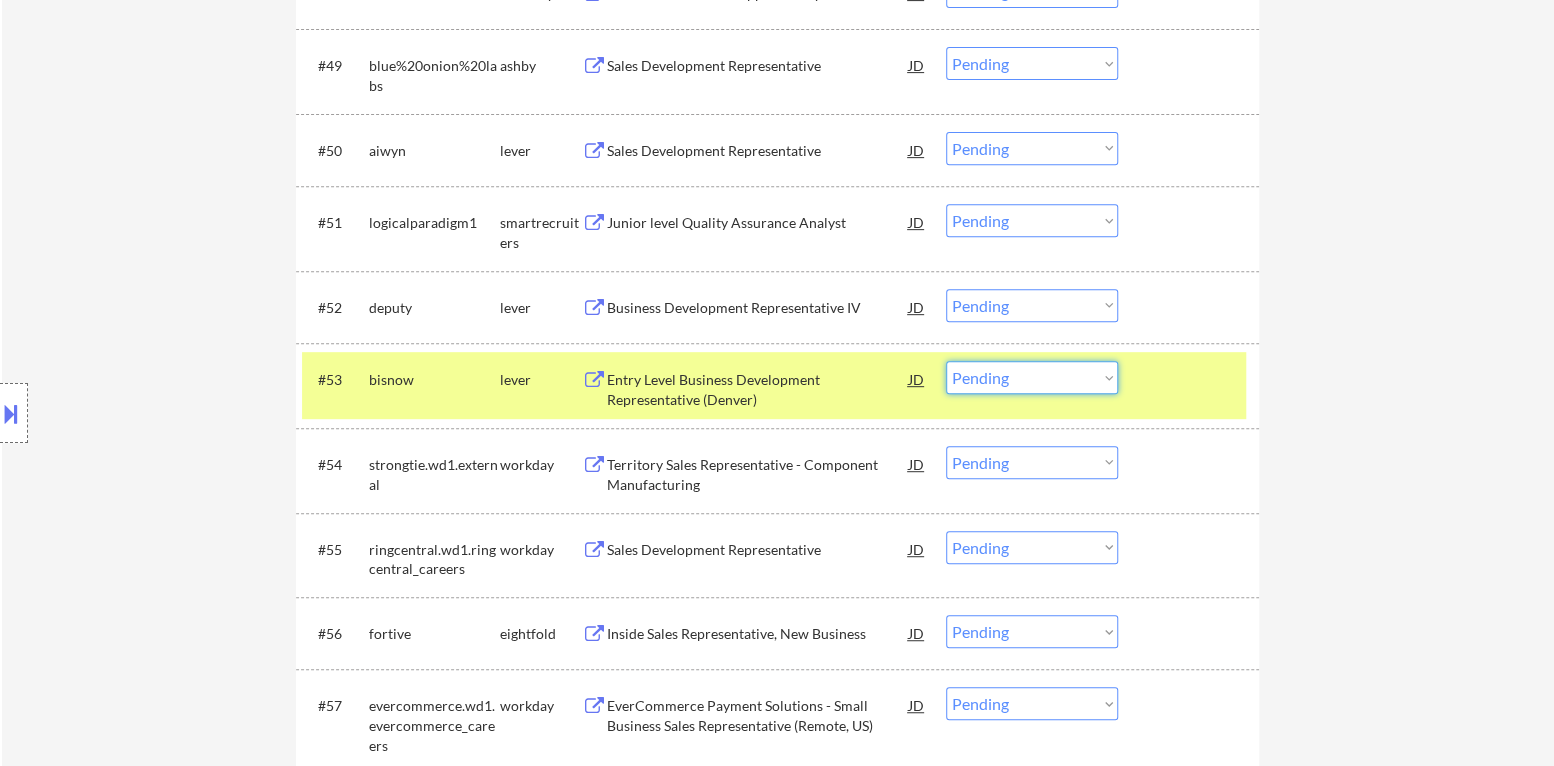 click on "Choose an option... Pending Applied Excluded (Questions) Excluded (Expired) Excluded (Location) Excluded (Bad Match) Excluded (Blocklist) Excluded (Salary) Excluded (Other)" at bounding box center (1032, 377) 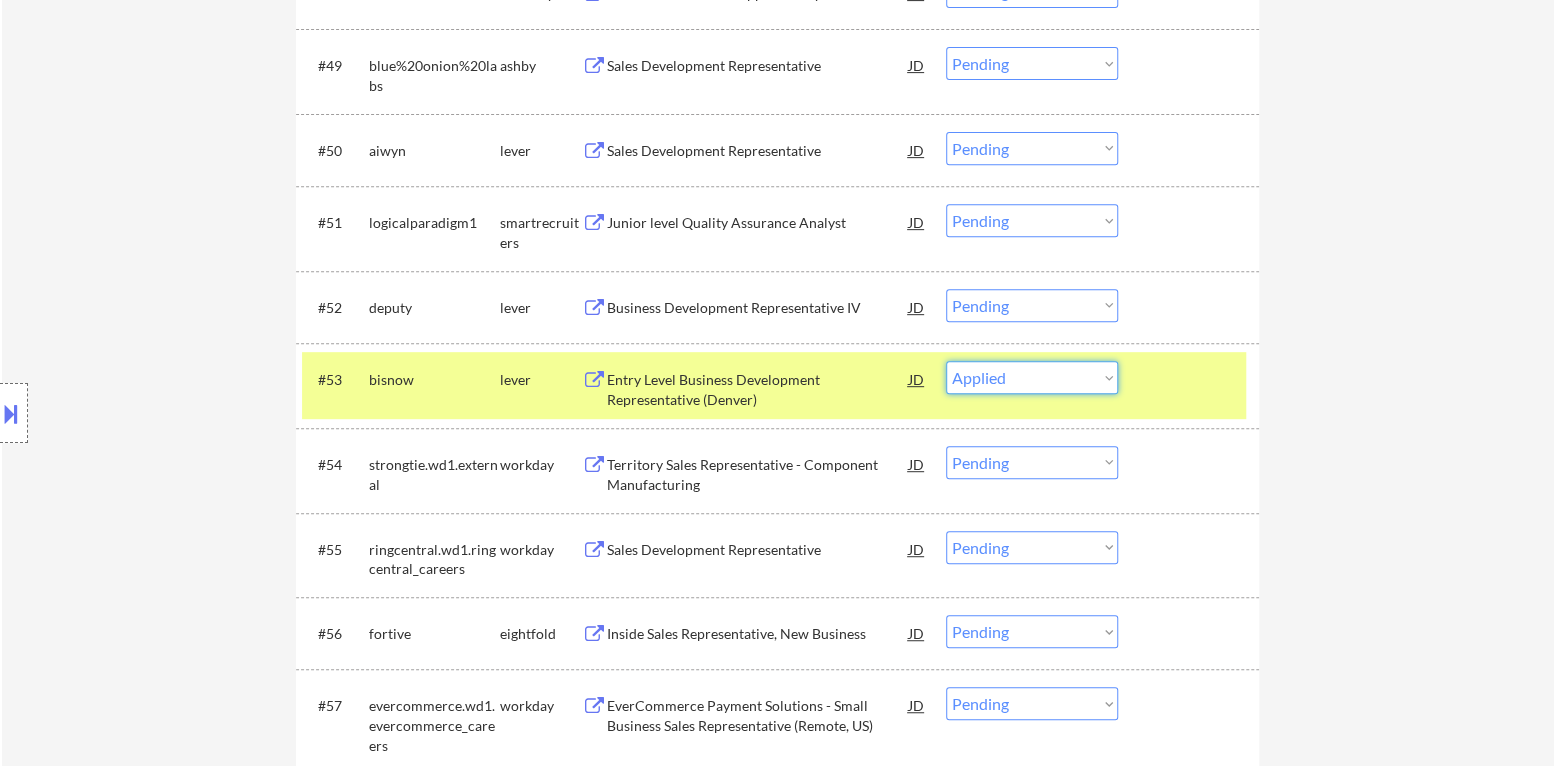 click on "Choose an option... Pending Applied Excluded (Questions) Excluded (Expired) Excluded (Location) Excluded (Bad Match) Excluded (Blocklist) Excluded (Salary) Excluded (Other)" at bounding box center [1032, 377] 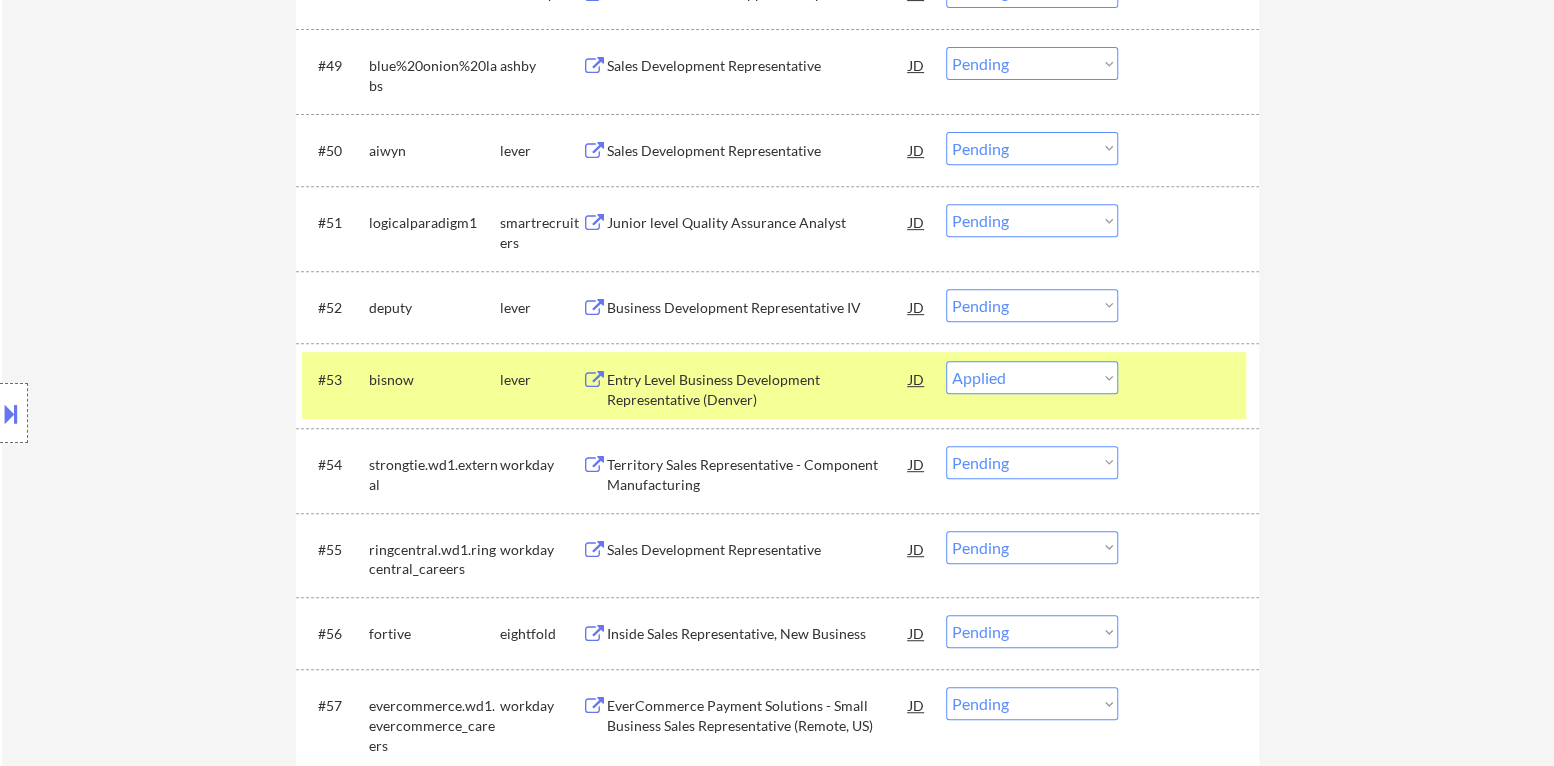 click at bounding box center [1191, 379] 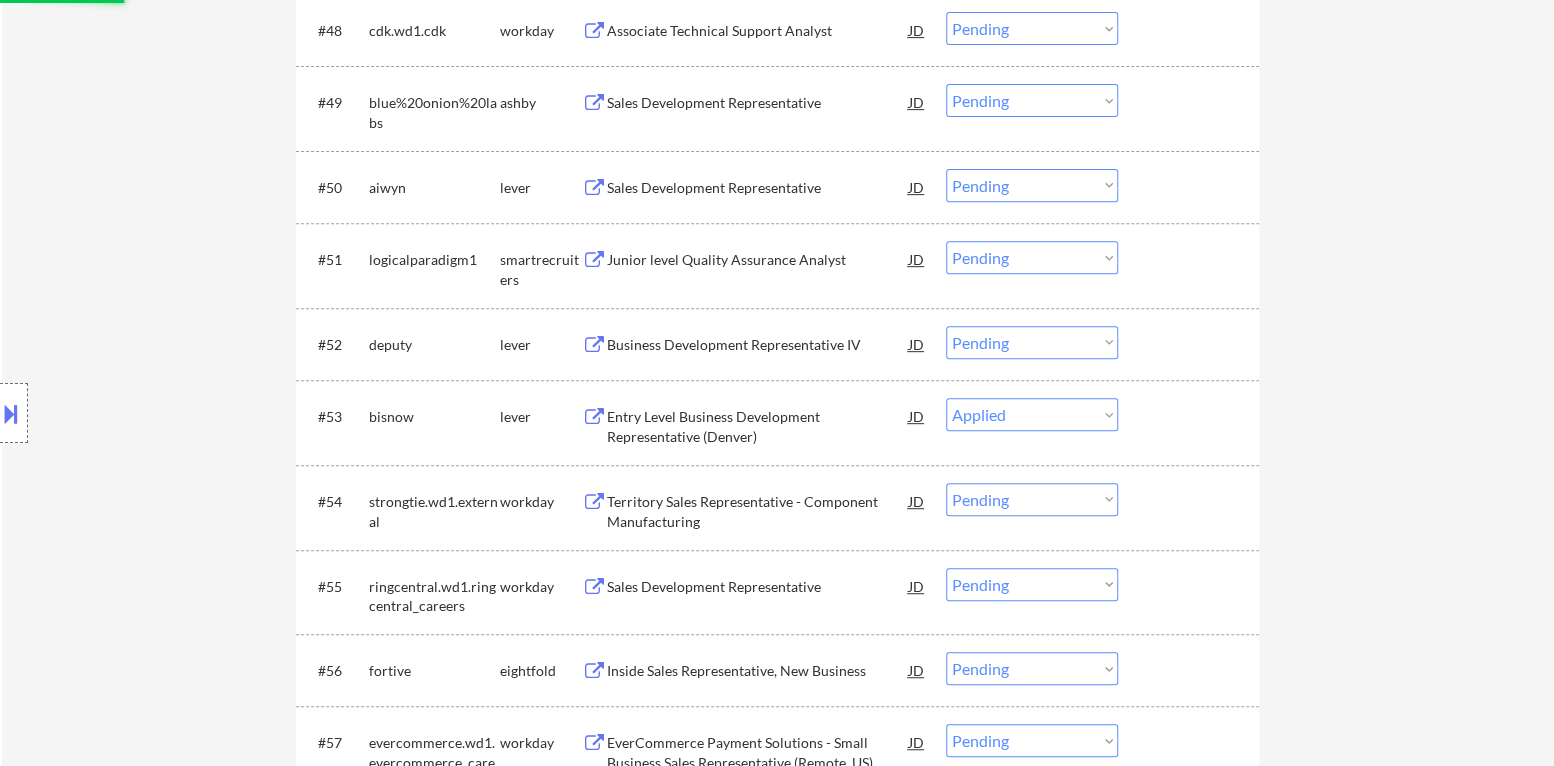 scroll, scrollTop: 4500, scrollLeft: 0, axis: vertical 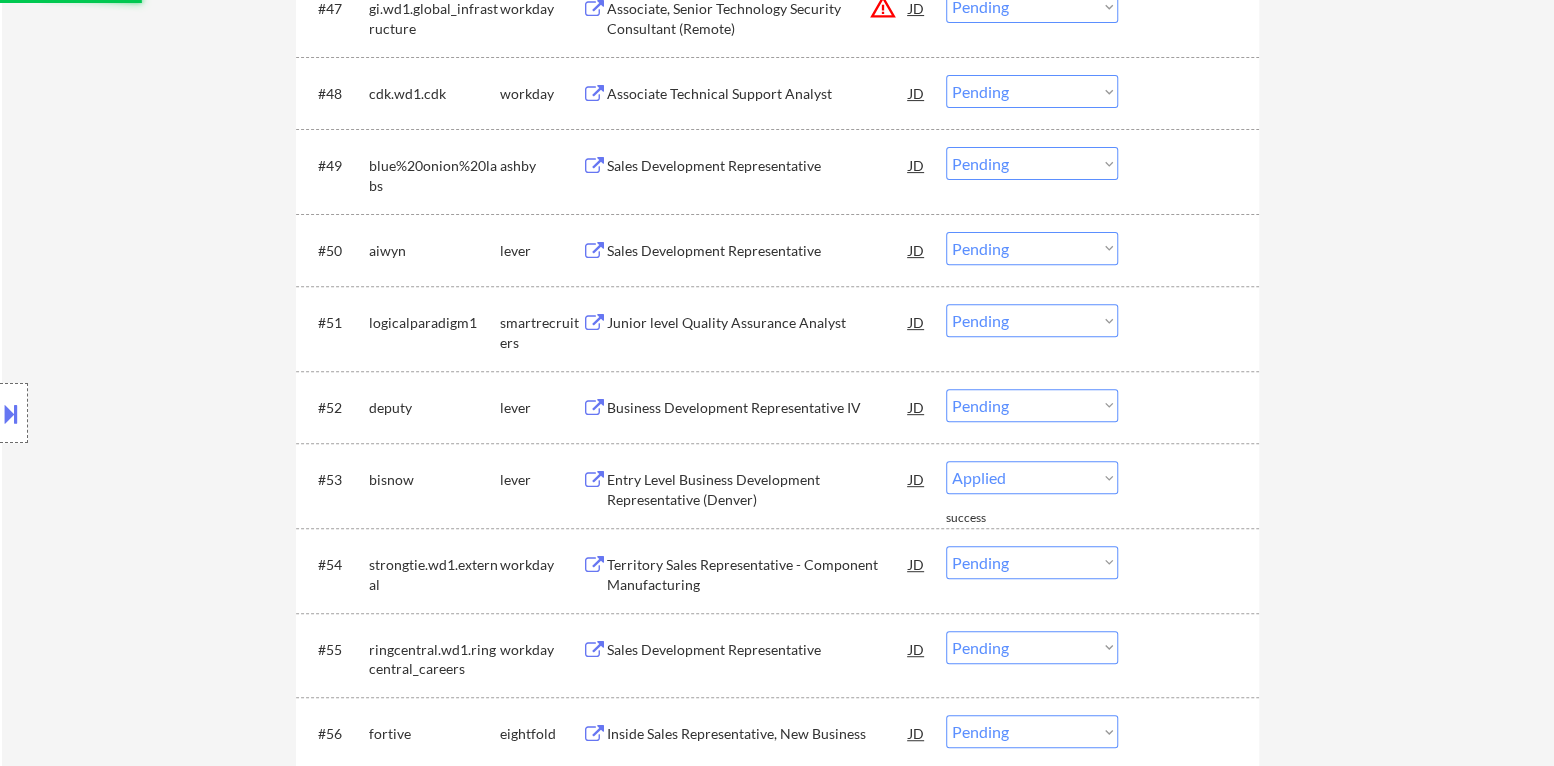 select on ""pending"" 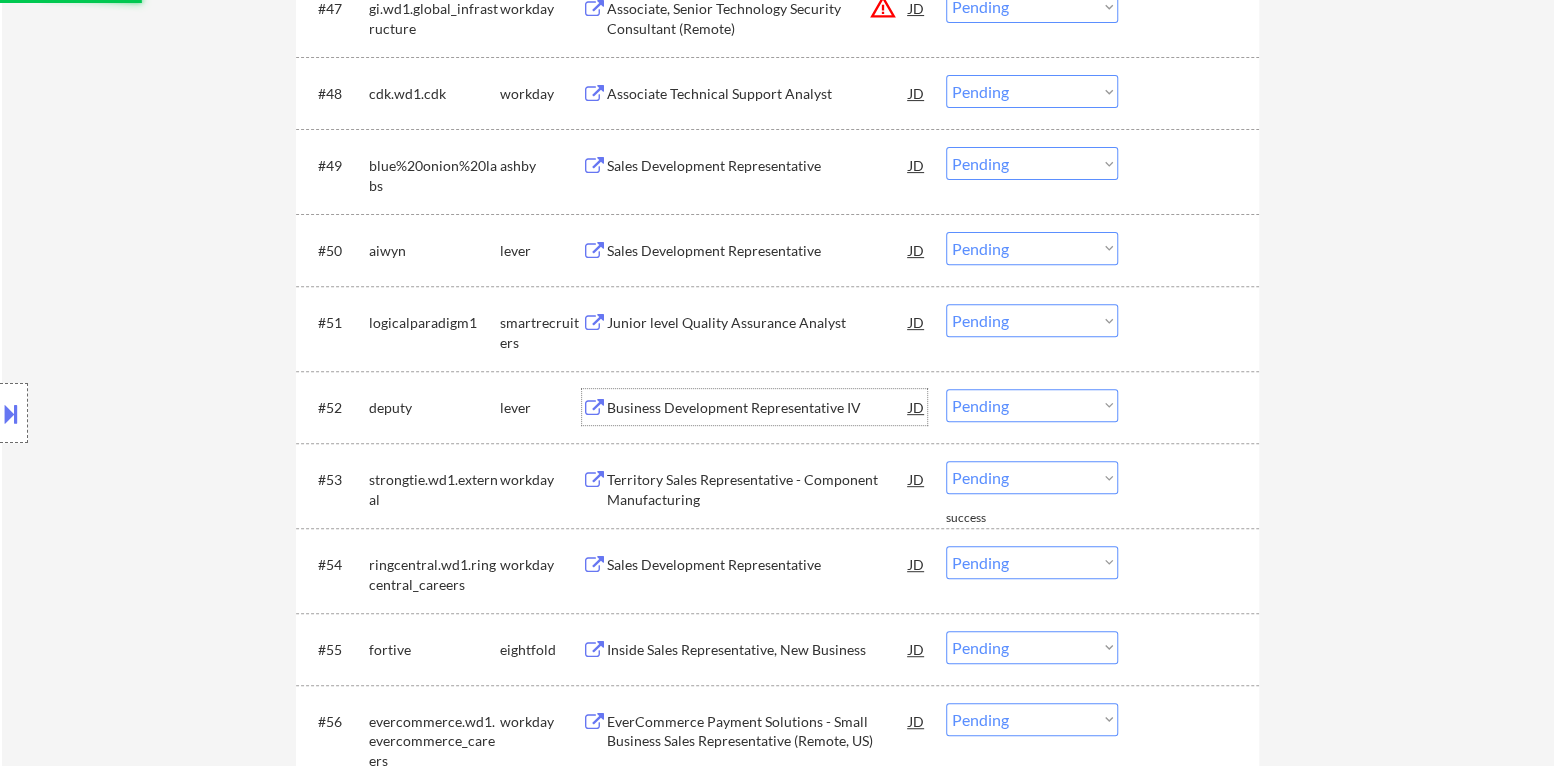 click on "Business Development Representative IV" at bounding box center (758, 408) 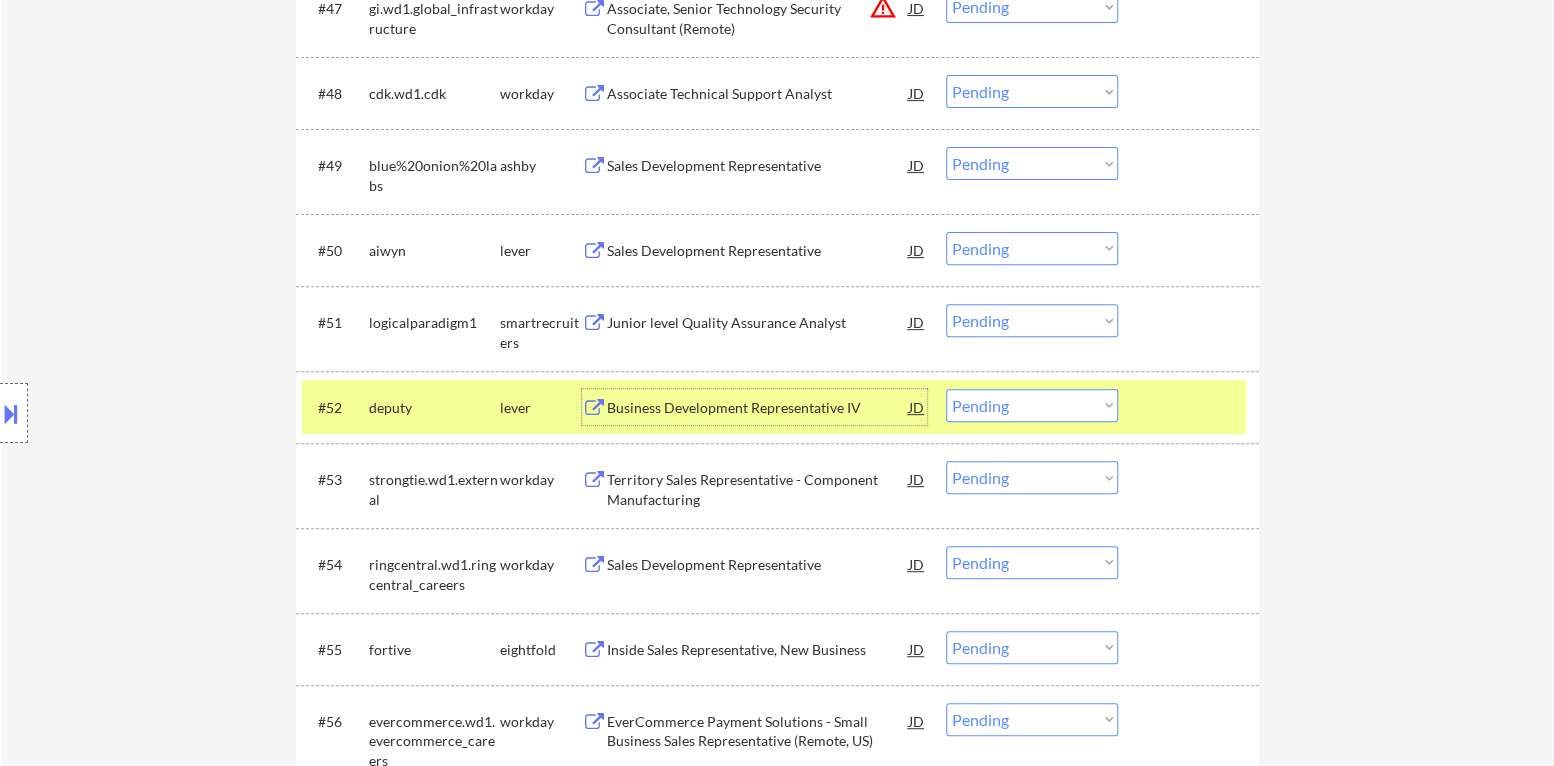 click on "Choose an option... Pending Applied Excluded (Questions) Excluded (Expired) Excluded (Location) Excluded (Bad Match) Excluded (Blocklist) Excluded (Salary) Excluded (Other)" at bounding box center [1032, 405] 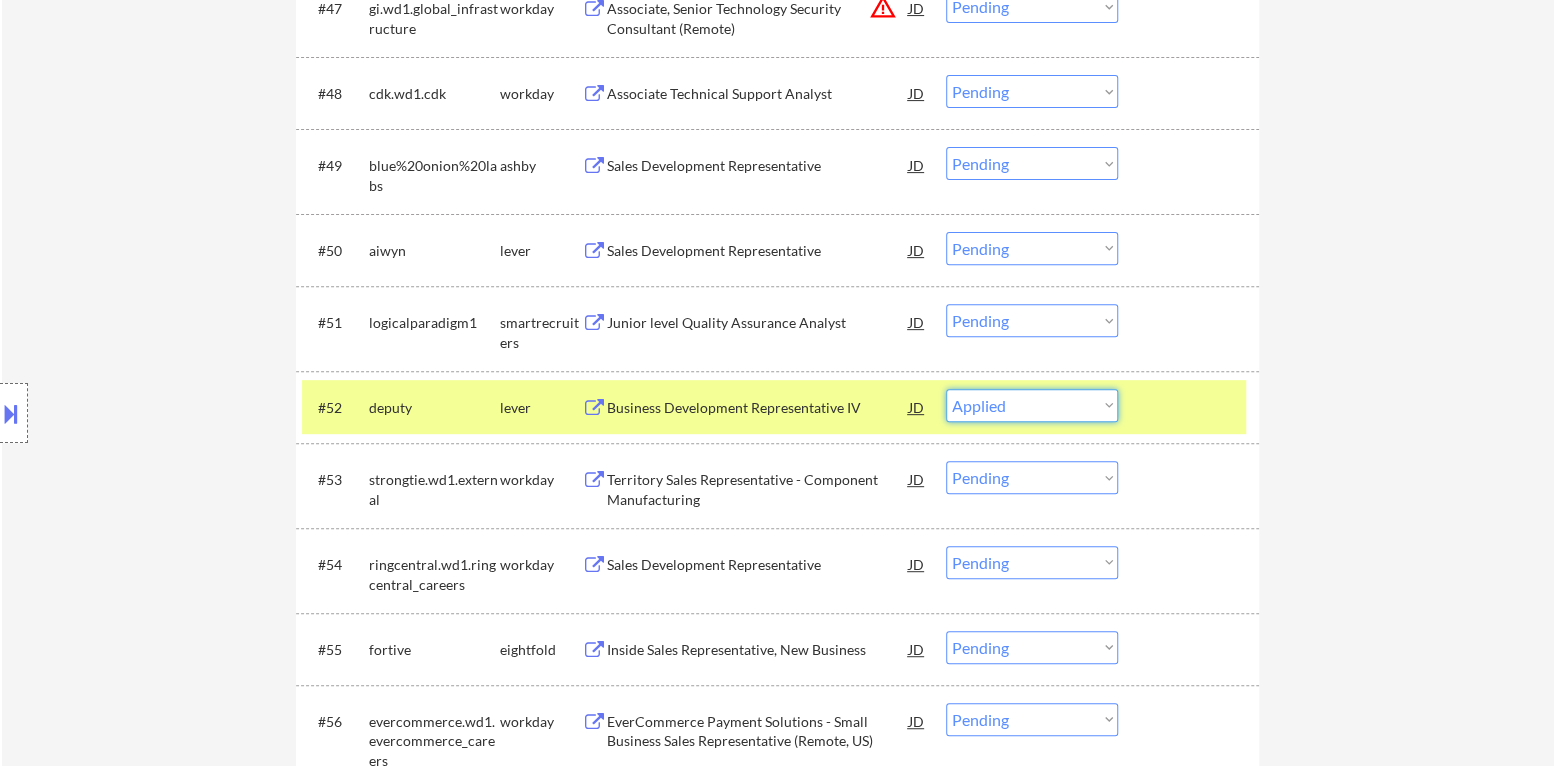click on "Choose an option... Pending Applied Excluded (Questions) Excluded (Expired) Excluded (Location) Excluded (Bad Match) Excluded (Blocklist) Excluded (Salary) Excluded (Other)" at bounding box center (1032, 405) 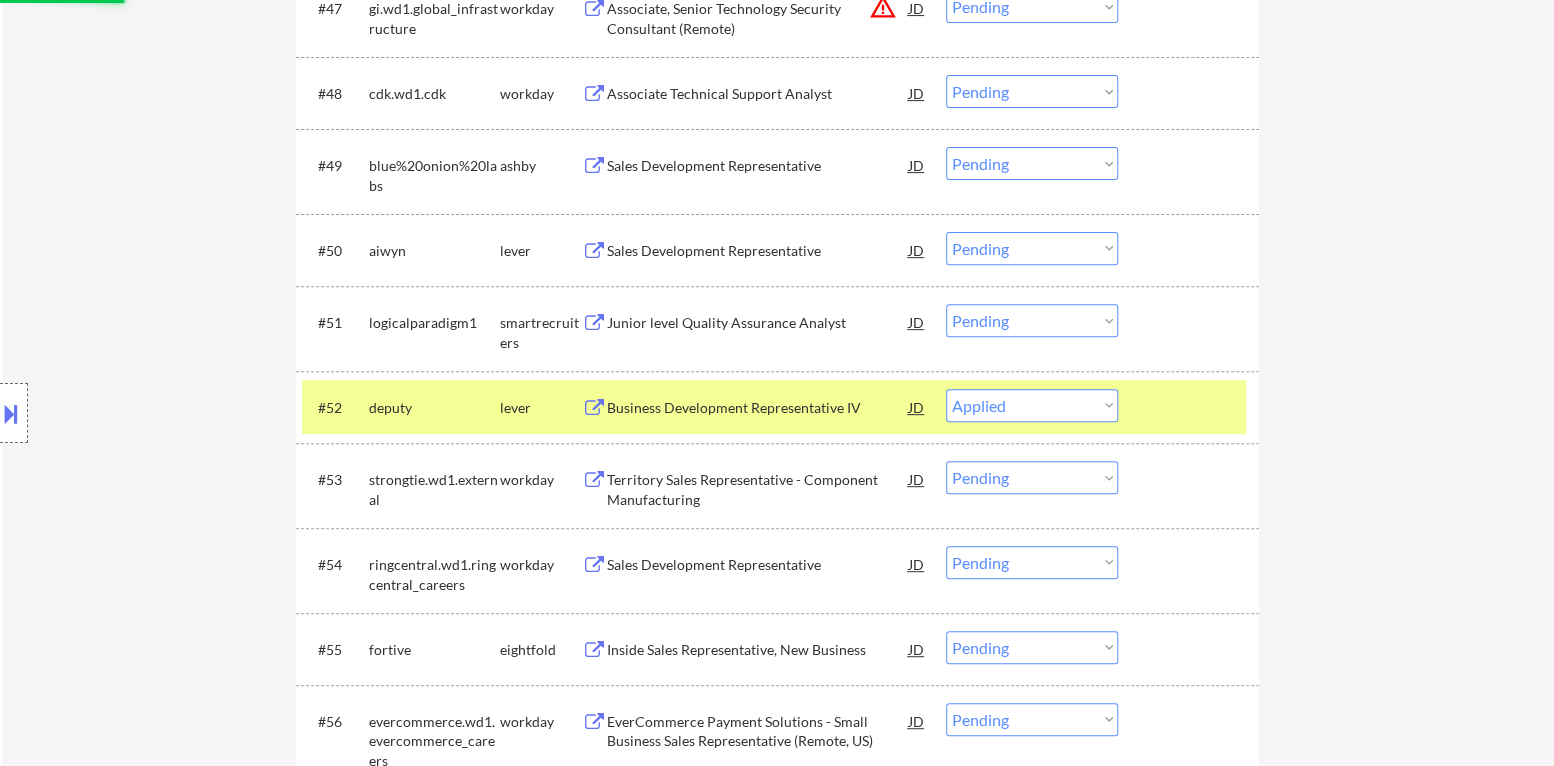 click at bounding box center [1191, 407] 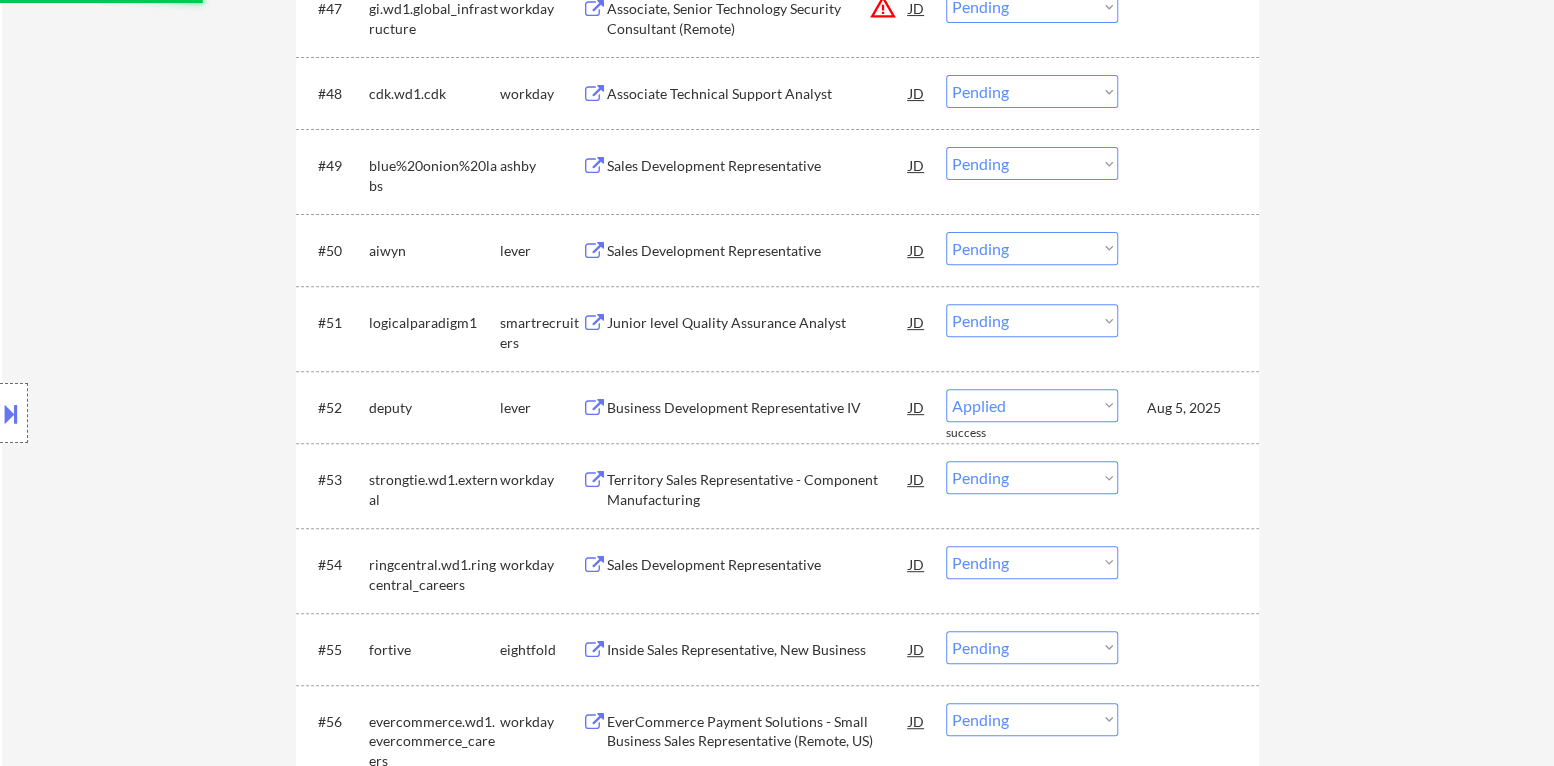 select on ""pending"" 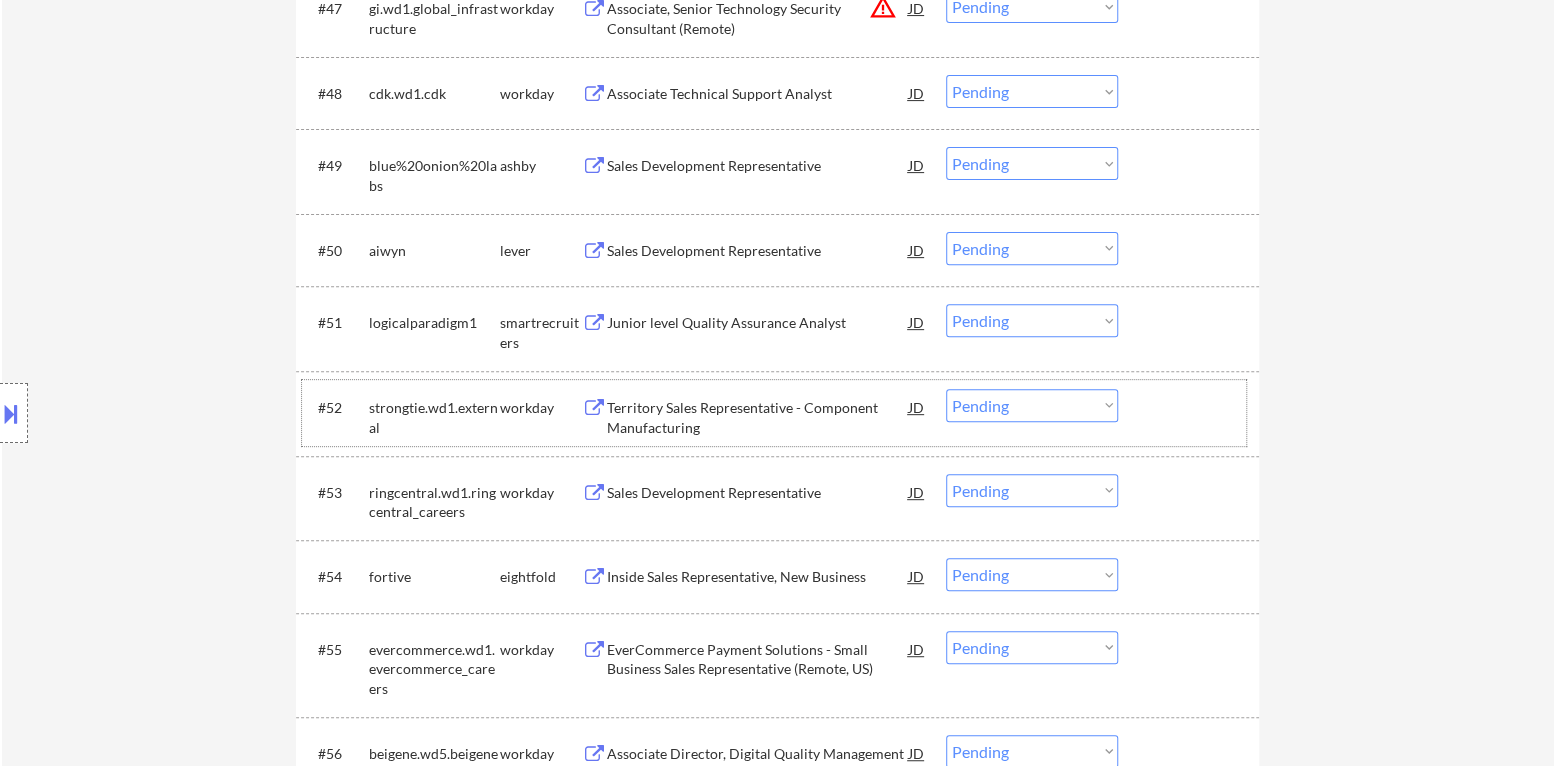 click on "Junior level Quality Assurance Analyst" at bounding box center (758, 323) 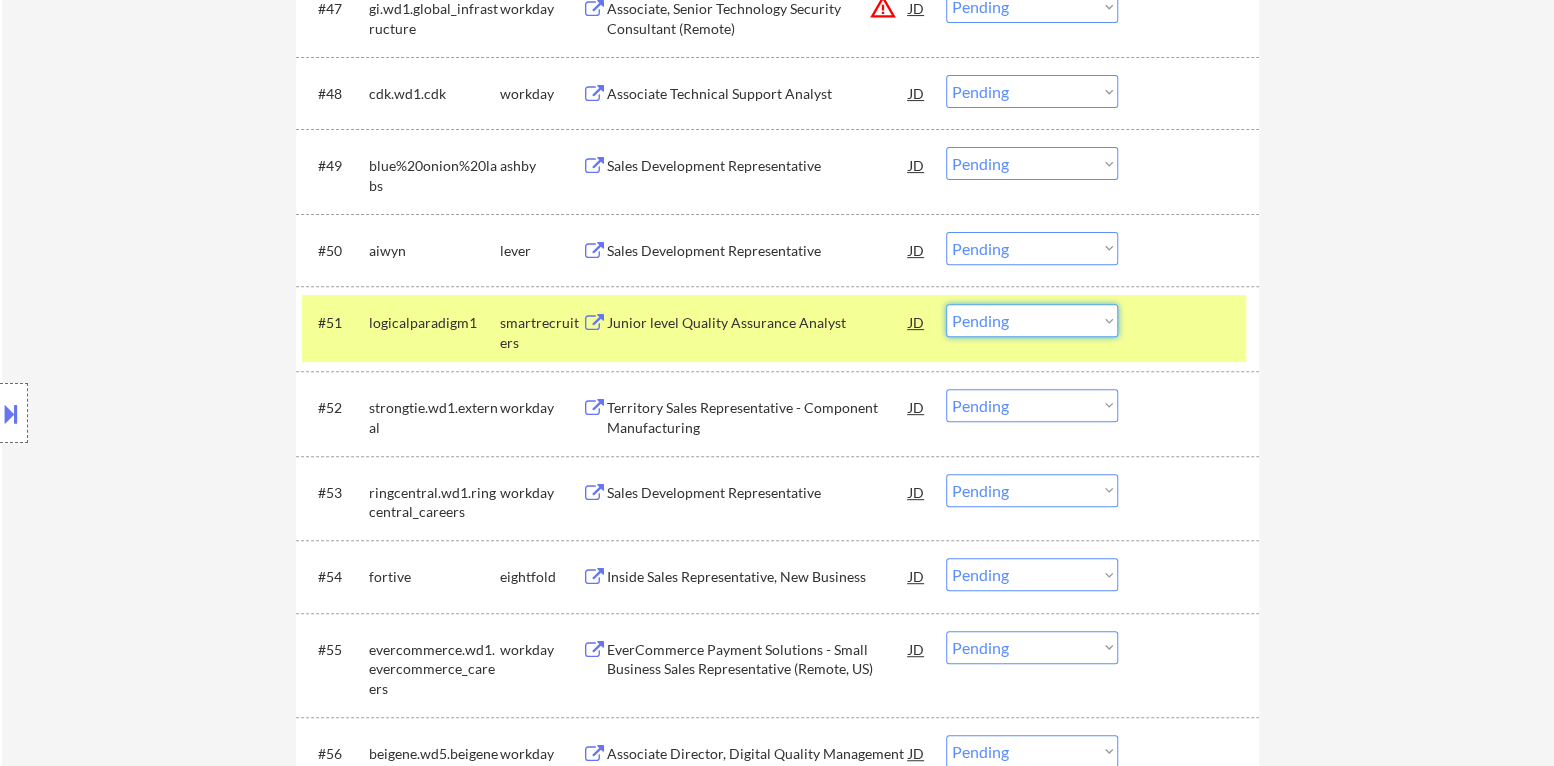 click on "Choose an option... Pending Applied Excluded (Questions) Excluded (Expired) Excluded (Location) Excluded (Bad Match) Excluded (Blocklist) Excluded (Salary) Excluded (Other)" at bounding box center [1032, 320] 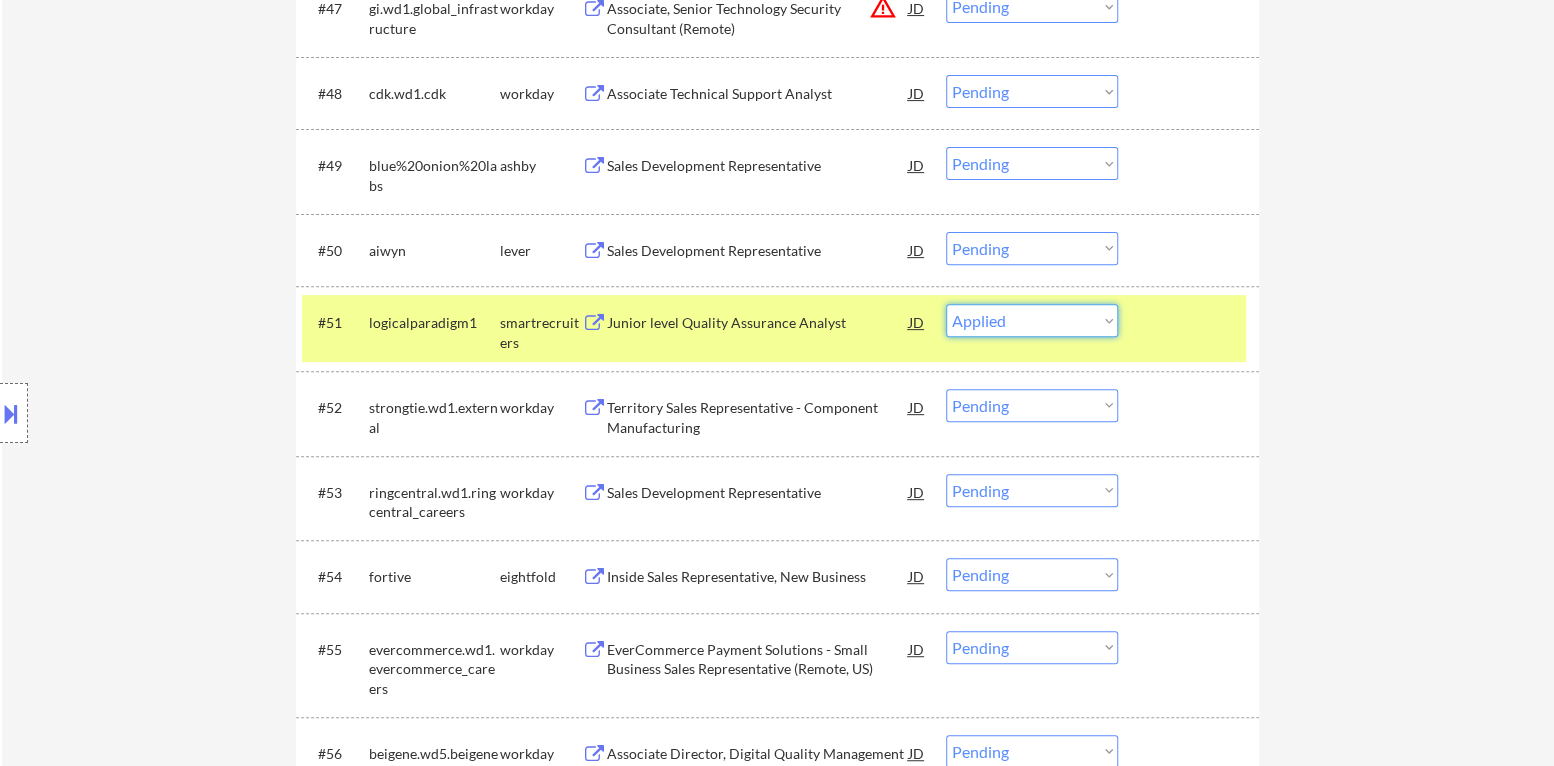 click on "Choose an option... Pending Applied Excluded (Questions) Excluded (Expired) Excluded (Location) Excluded (Bad Match) Excluded (Blocklist) Excluded (Salary) Excluded (Other)" at bounding box center [1032, 320] 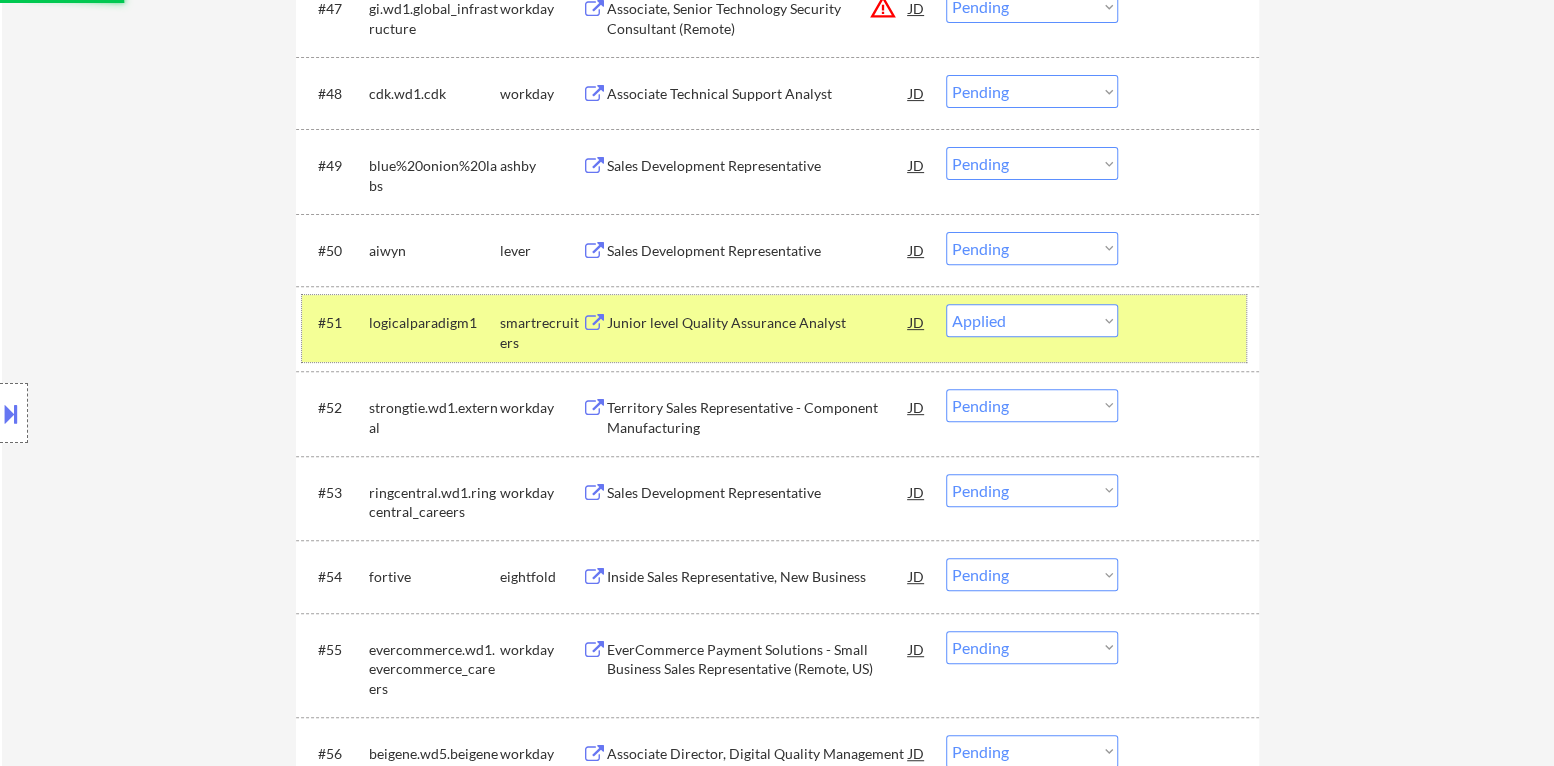 click on "#51 [COMPANY] smartrecruiters Junior level Quality Assurance Analyst JD Choose an option... Pending Applied Excluded (Questions) Excluded (Expired) Excluded (Location) Excluded (Bad Match) Excluded (Blocklist) Excluded (Salary) Excluded (Other)" at bounding box center (774, 328) 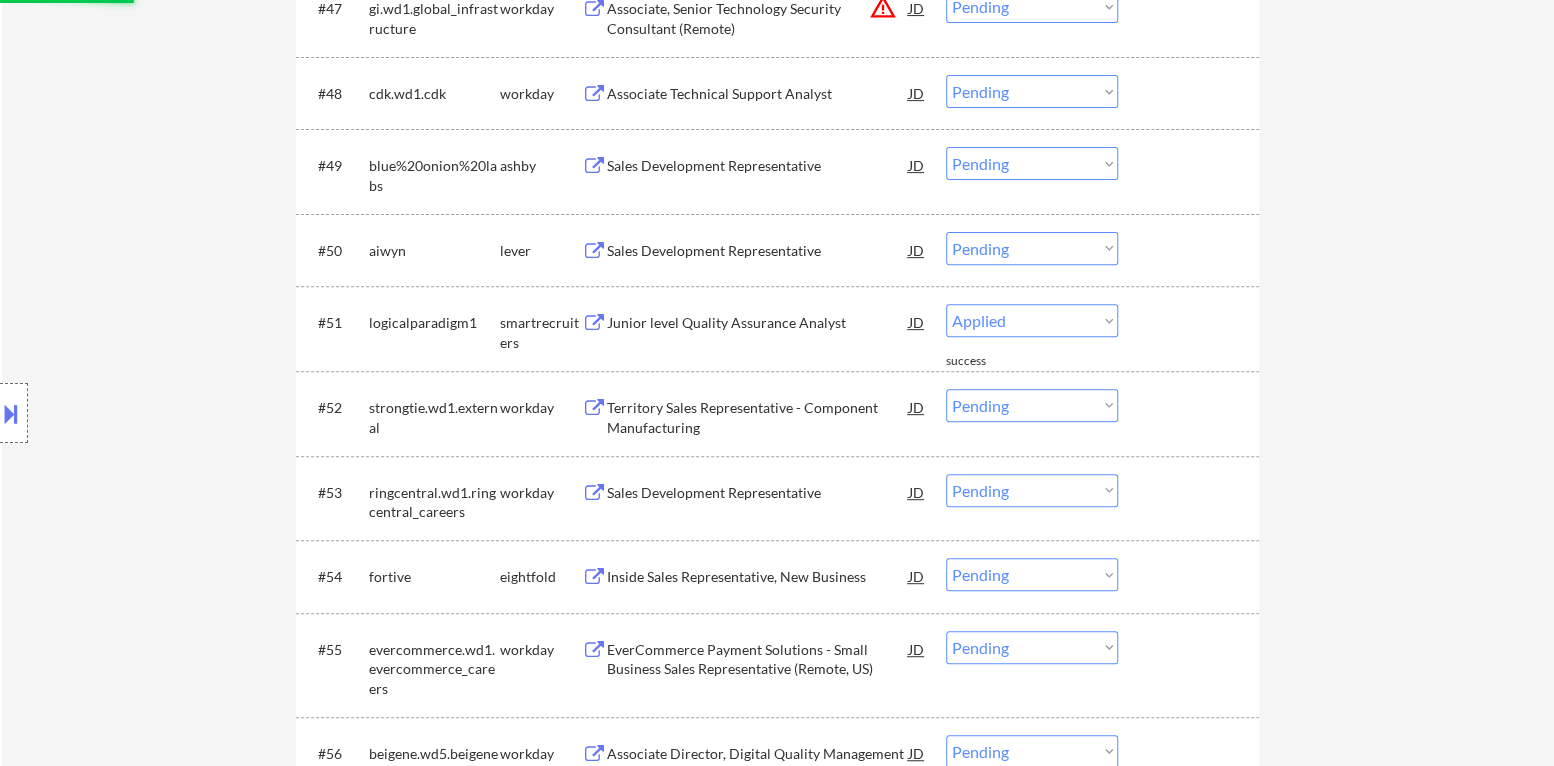 select on ""pending"" 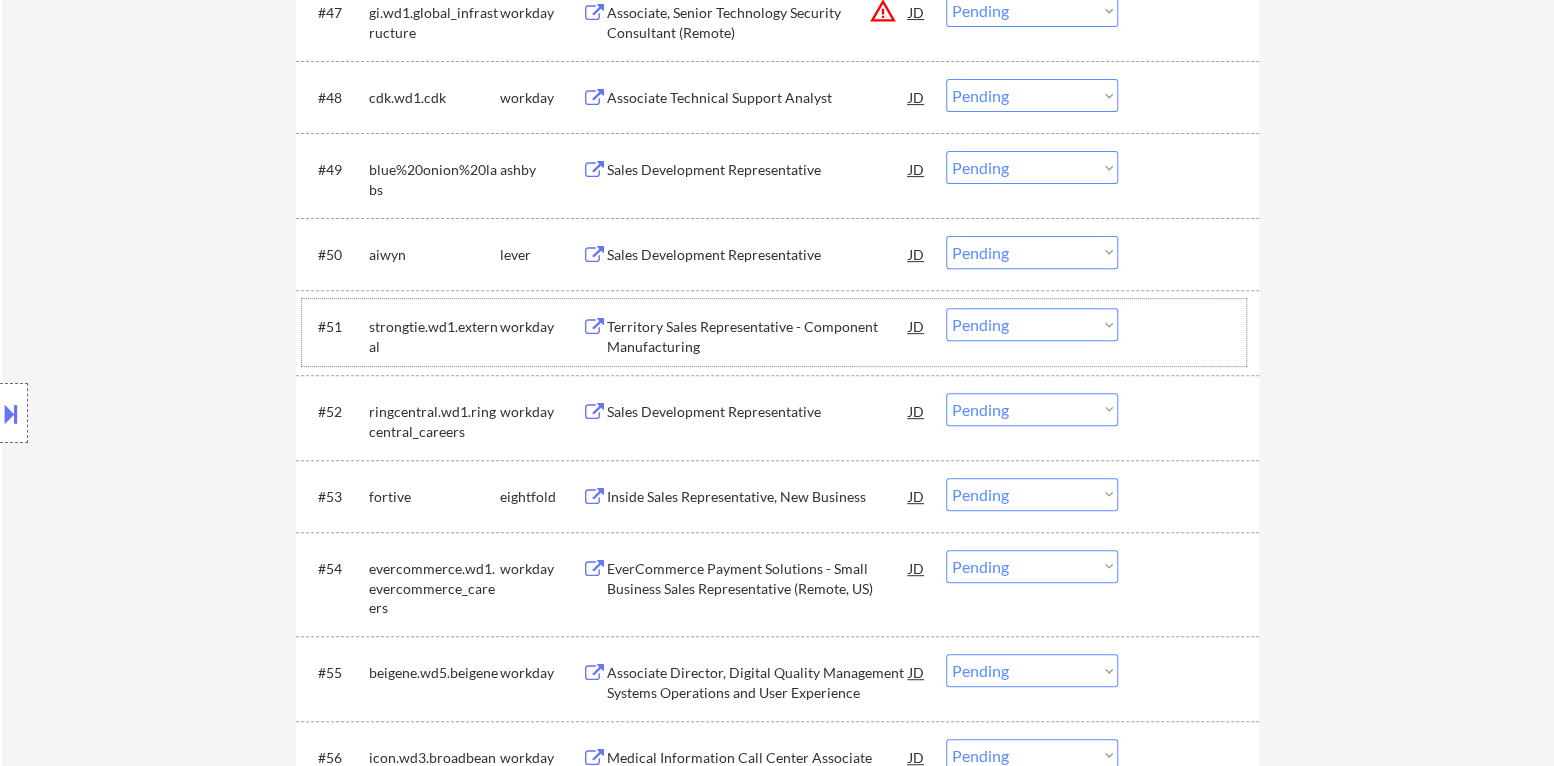 scroll, scrollTop: 4400, scrollLeft: 0, axis: vertical 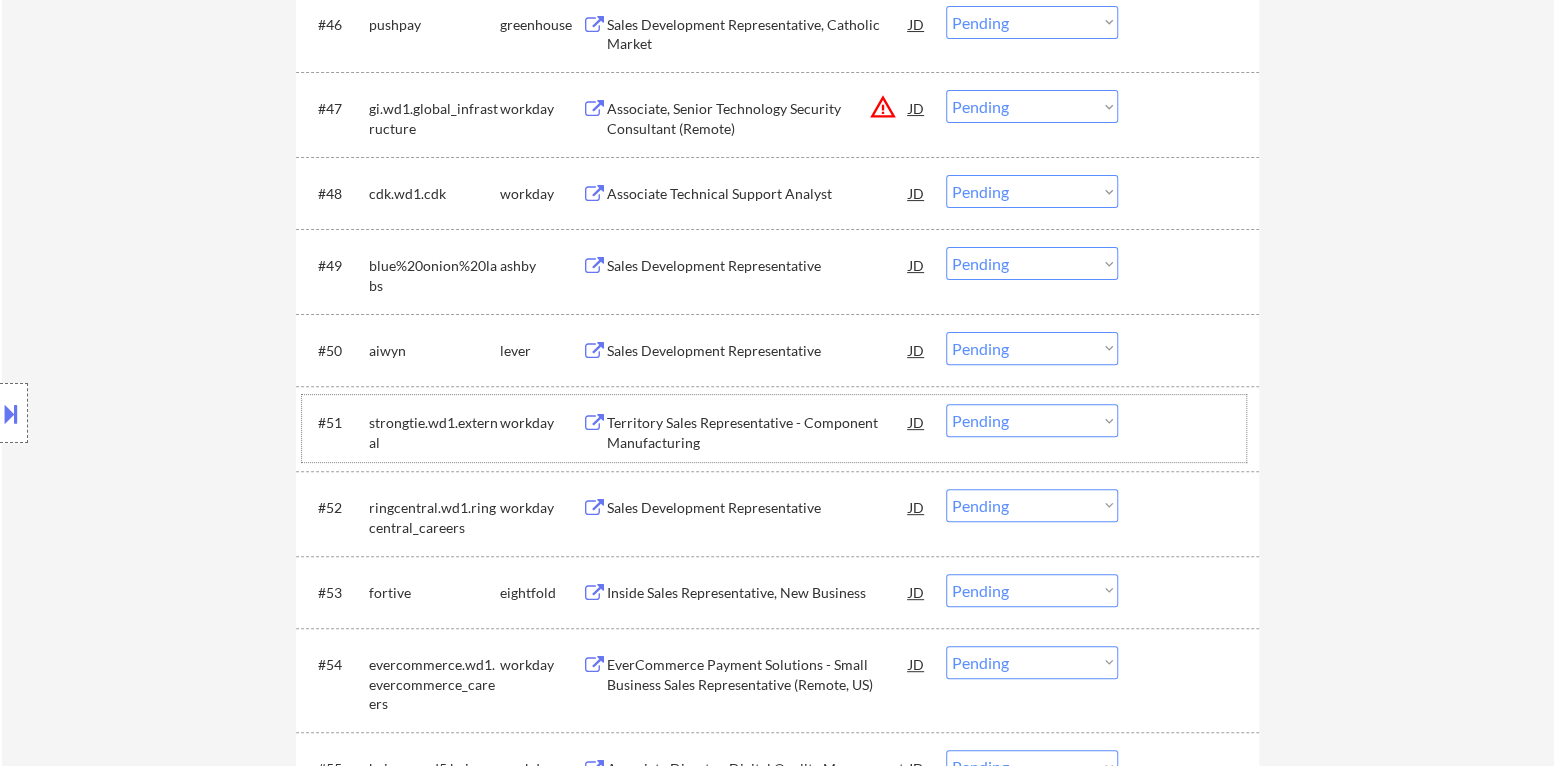 click on "Sales Development Representative" at bounding box center (758, 351) 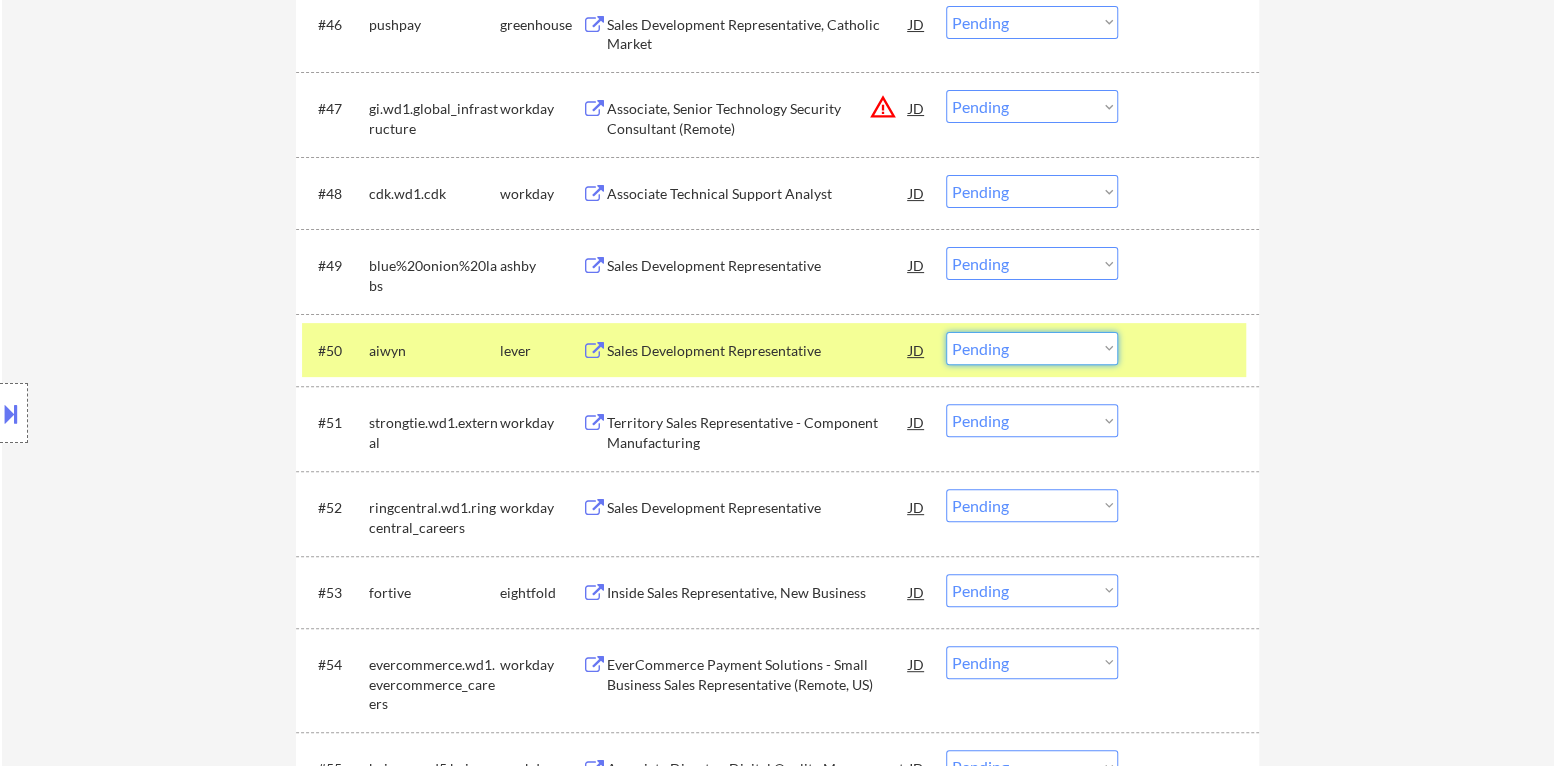 click on "Choose an option... Pending Applied Excluded (Questions) Excluded (Expired) Excluded (Location) Excluded (Bad Match) Excluded (Blocklist) Excluded (Salary) Excluded (Other)" at bounding box center (1032, 348) 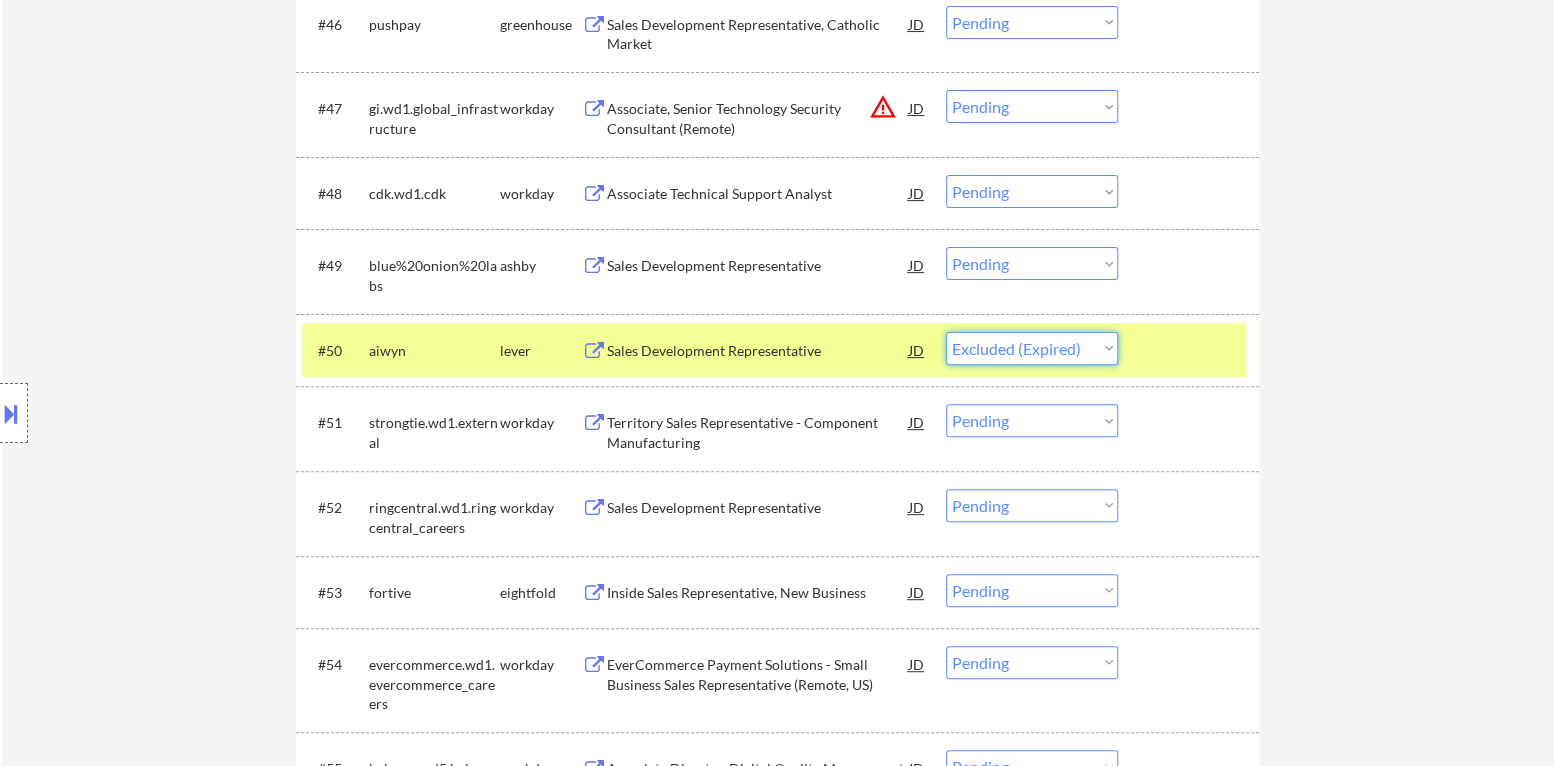 click on "Choose an option... Pending Applied Excluded (Questions) Excluded (Expired) Excluded (Location) Excluded (Bad Match) Excluded (Blocklist) Excluded (Salary) Excluded (Other)" at bounding box center [1032, 348] 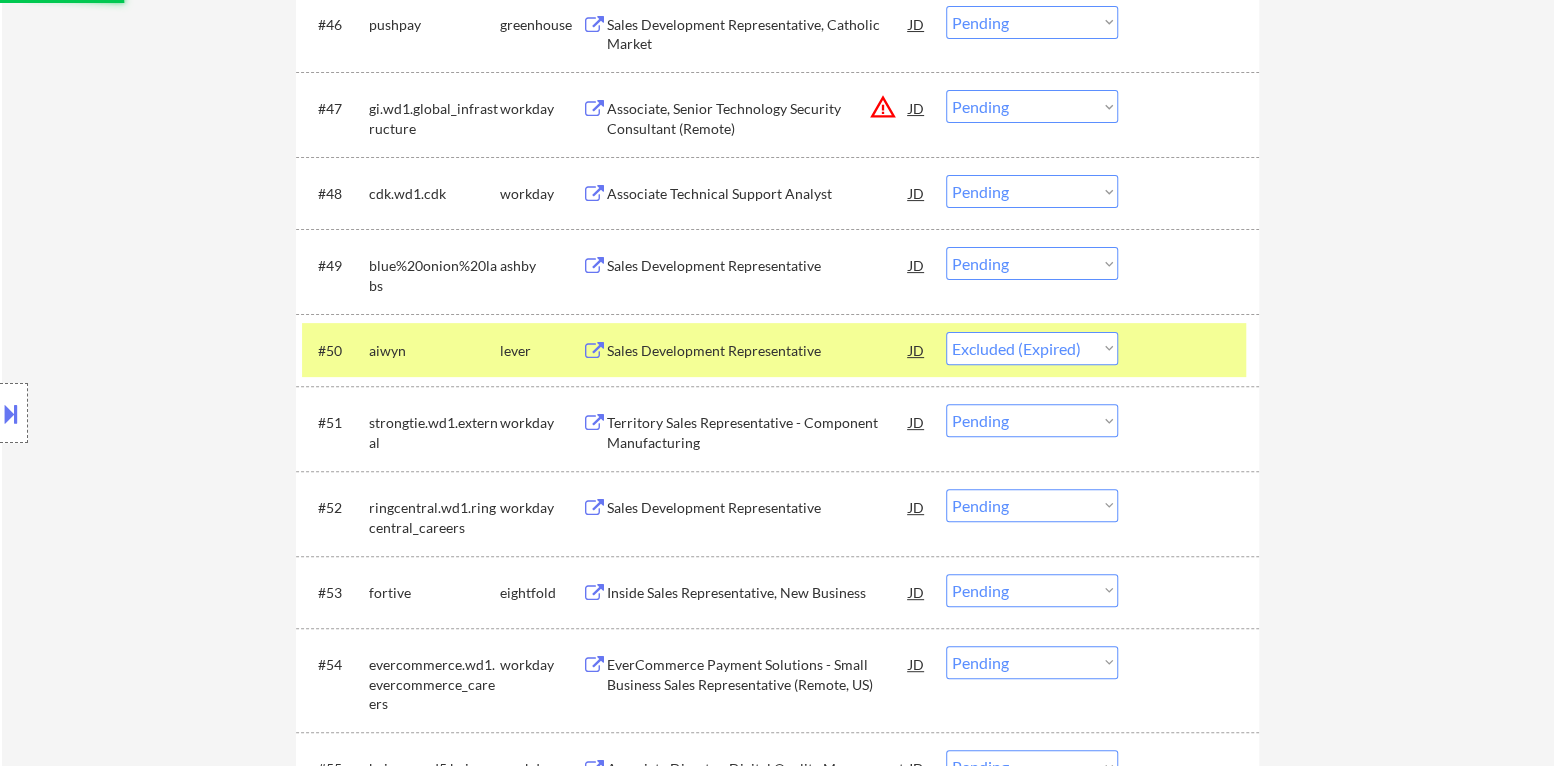 click at bounding box center [1191, 350] 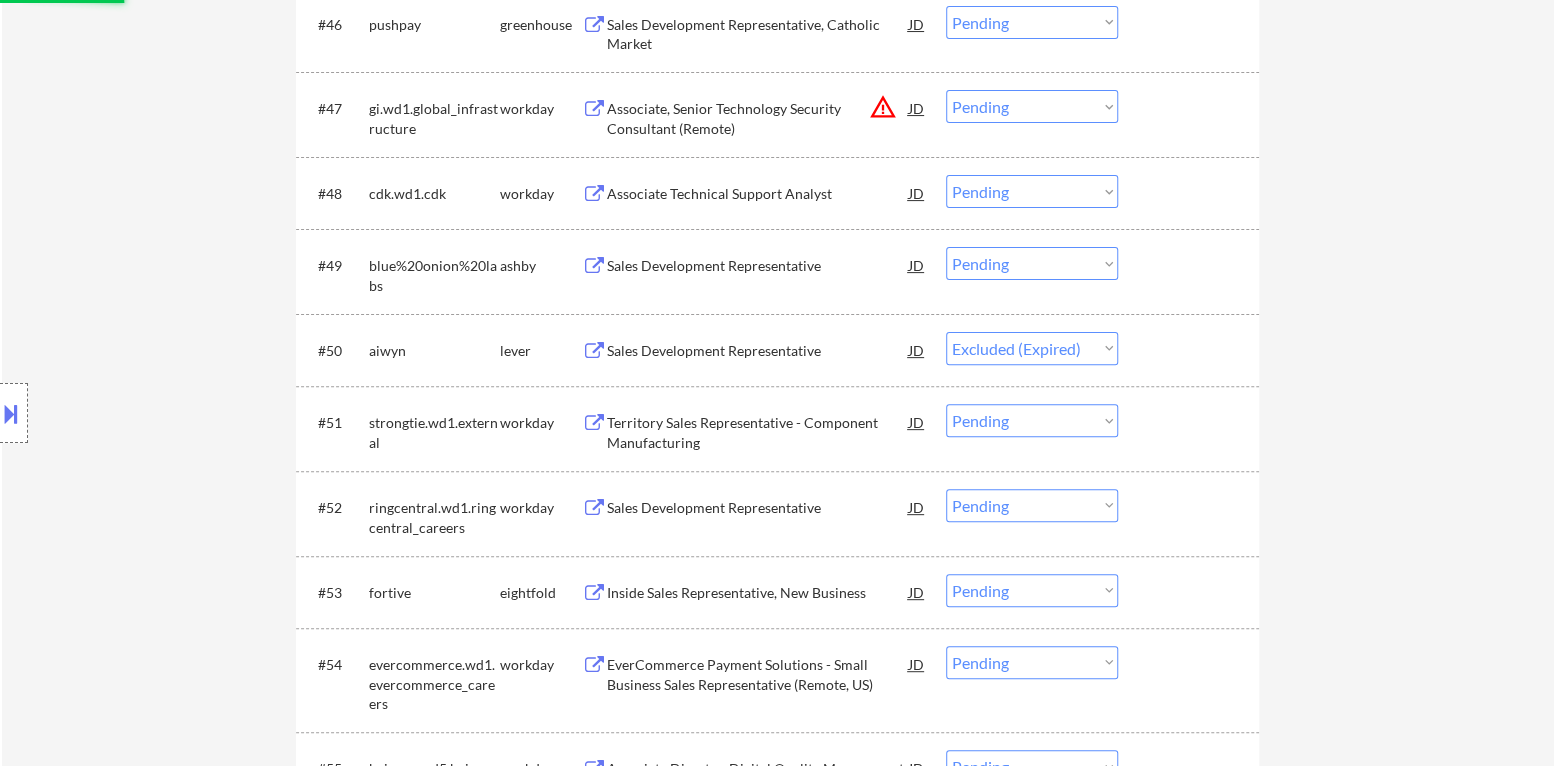 scroll, scrollTop: 4300, scrollLeft: 0, axis: vertical 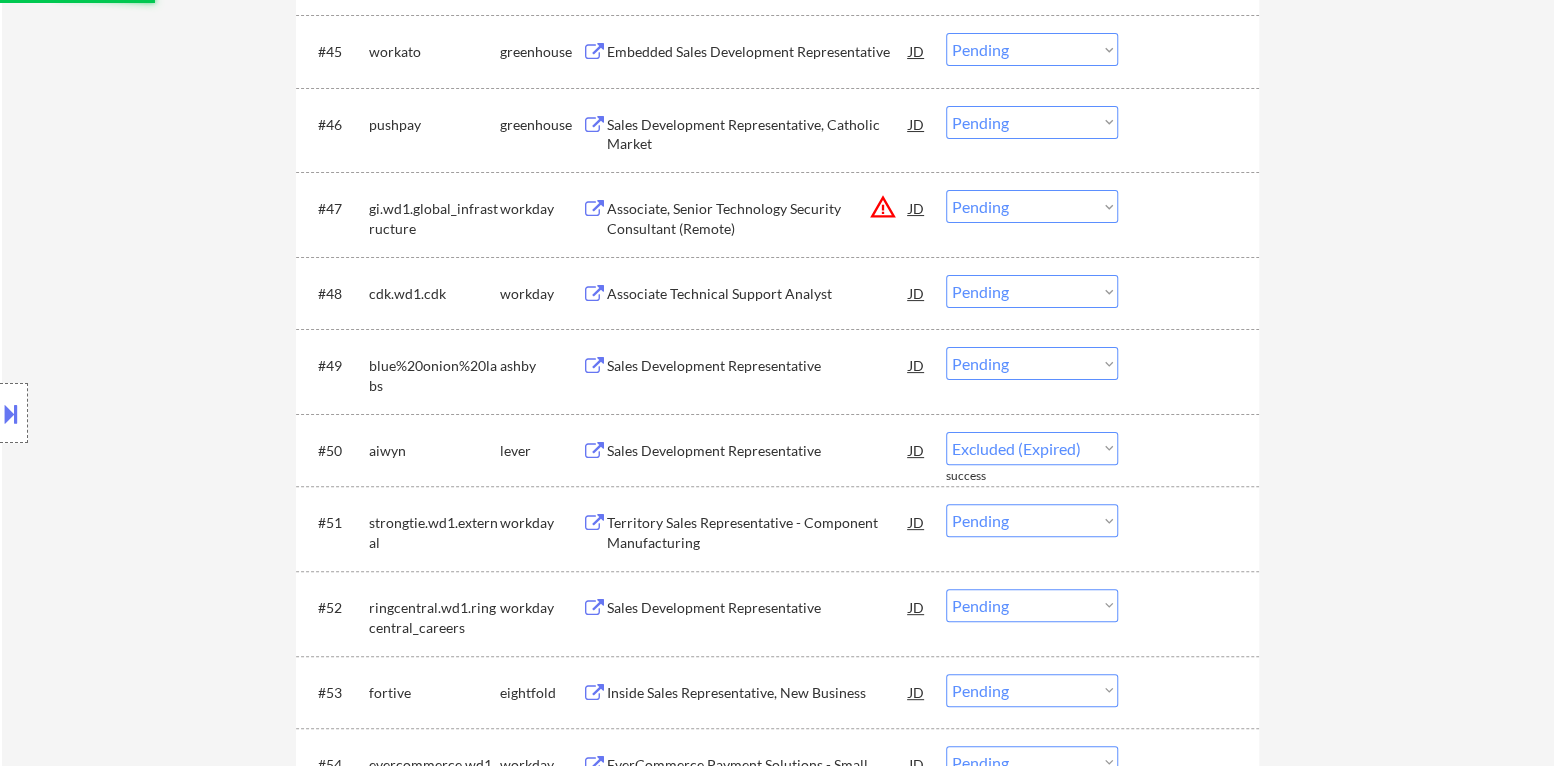 click on "Sales Development Representative" at bounding box center [758, 366] 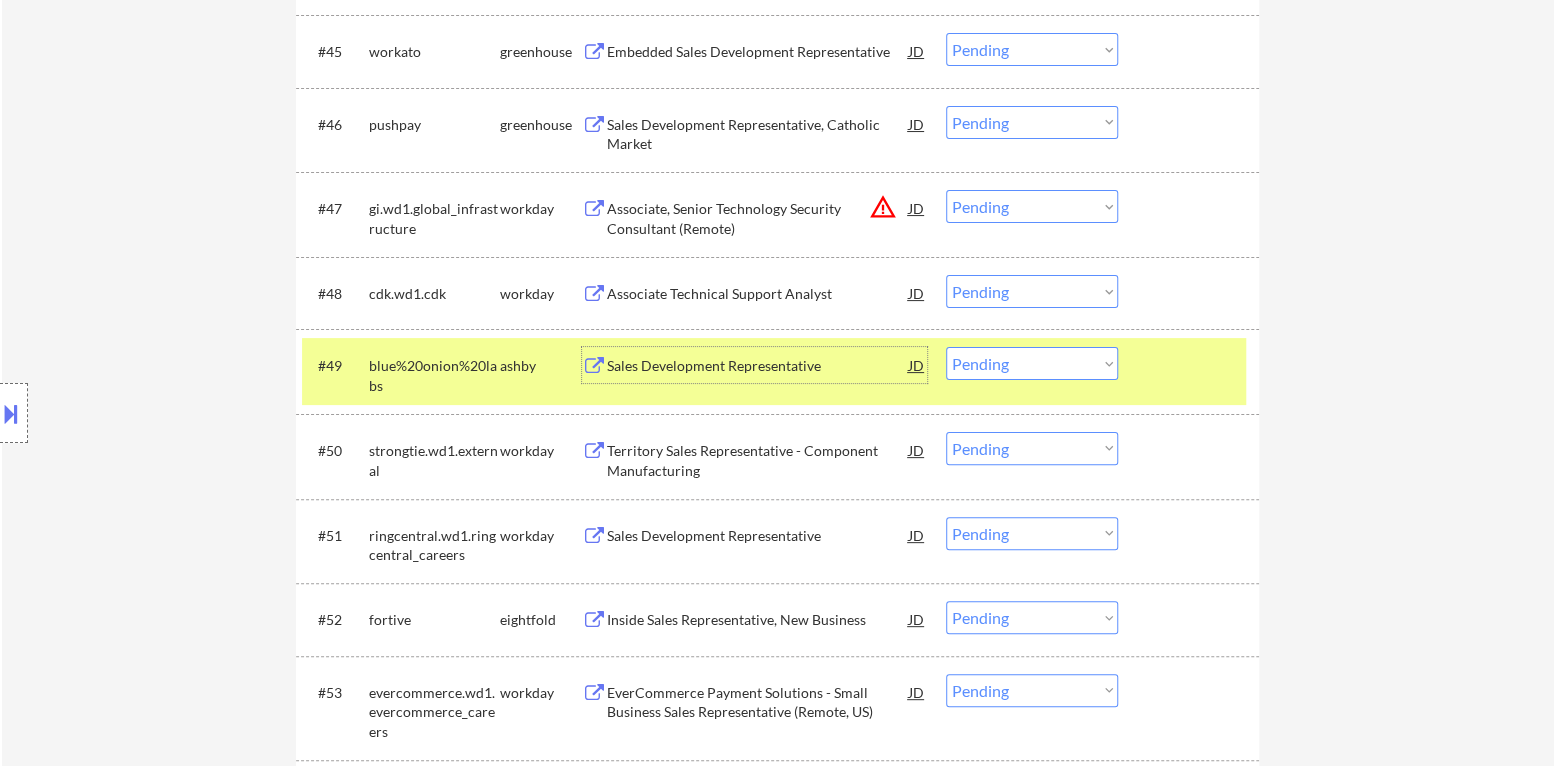 click on "Choose an option... Pending Applied Excluded (Questions) Excluded (Expired) Excluded (Location) Excluded (Bad Match) Excluded (Blocklist) Excluded (Salary) Excluded (Other)" at bounding box center [1032, 363] 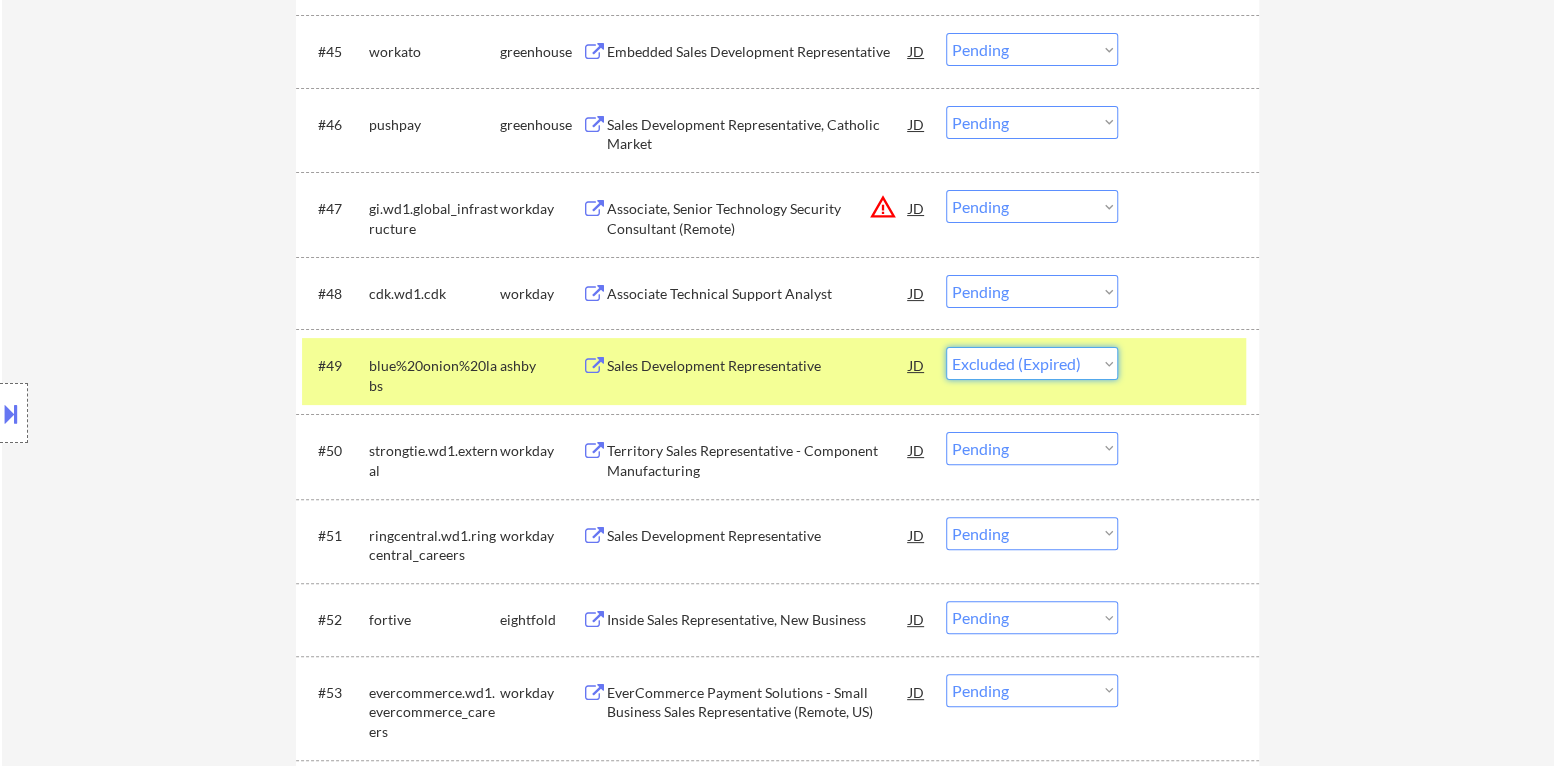 click on "Choose an option... Pending Applied Excluded (Questions) Excluded (Expired) Excluded (Location) Excluded (Bad Match) Excluded (Blocklist) Excluded (Salary) Excluded (Other)" at bounding box center (1032, 363) 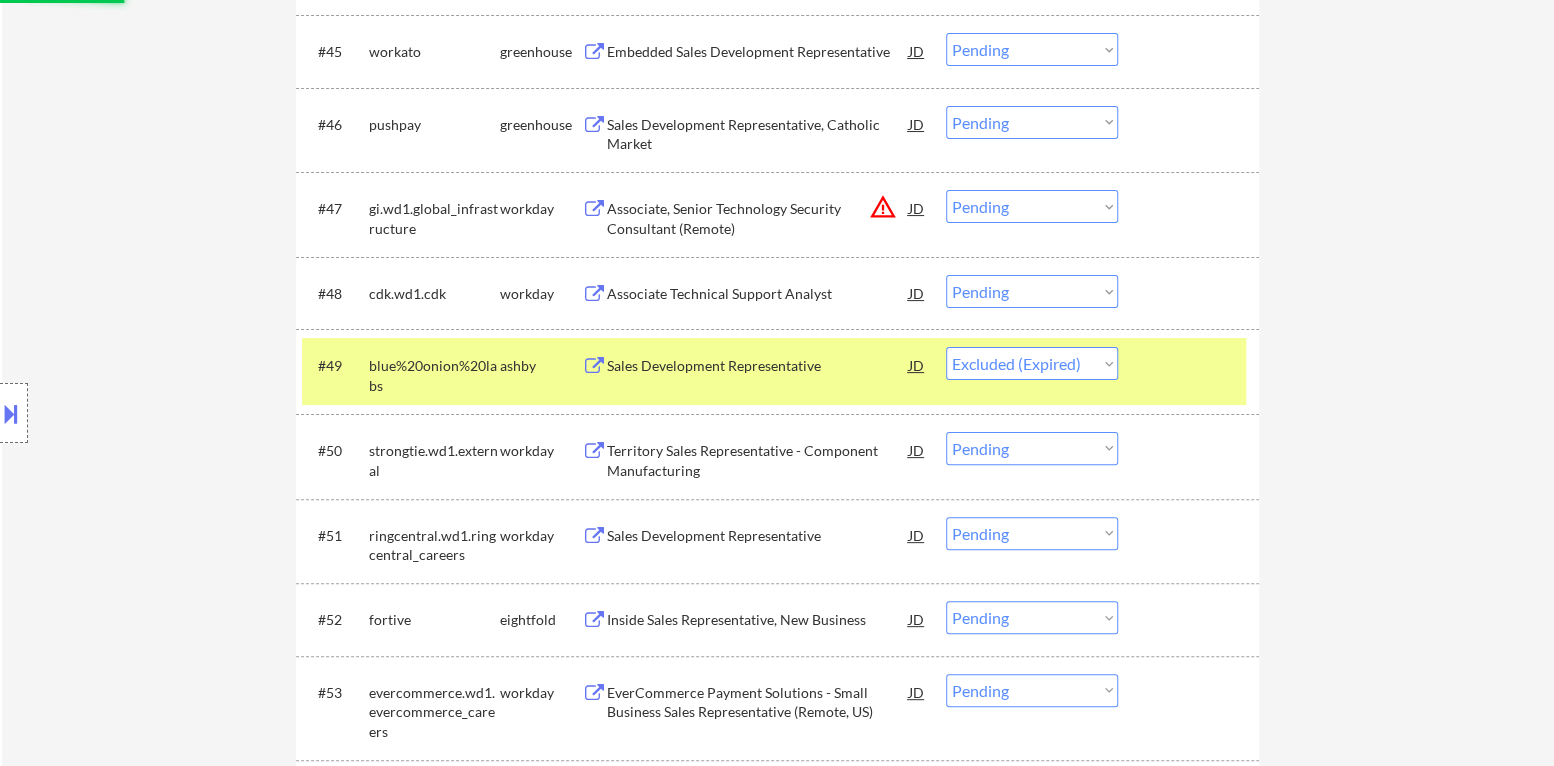 click on "#49 [COMPANY] ashby Sales Development Representative JD Choose an option... Pending Applied Excluded (Questions) Excluded (Expired) Excluded (Location) Excluded (Bad Match) Excluded (Blocklist) Excluded (Salary) Excluded (Other)" at bounding box center [774, 371] 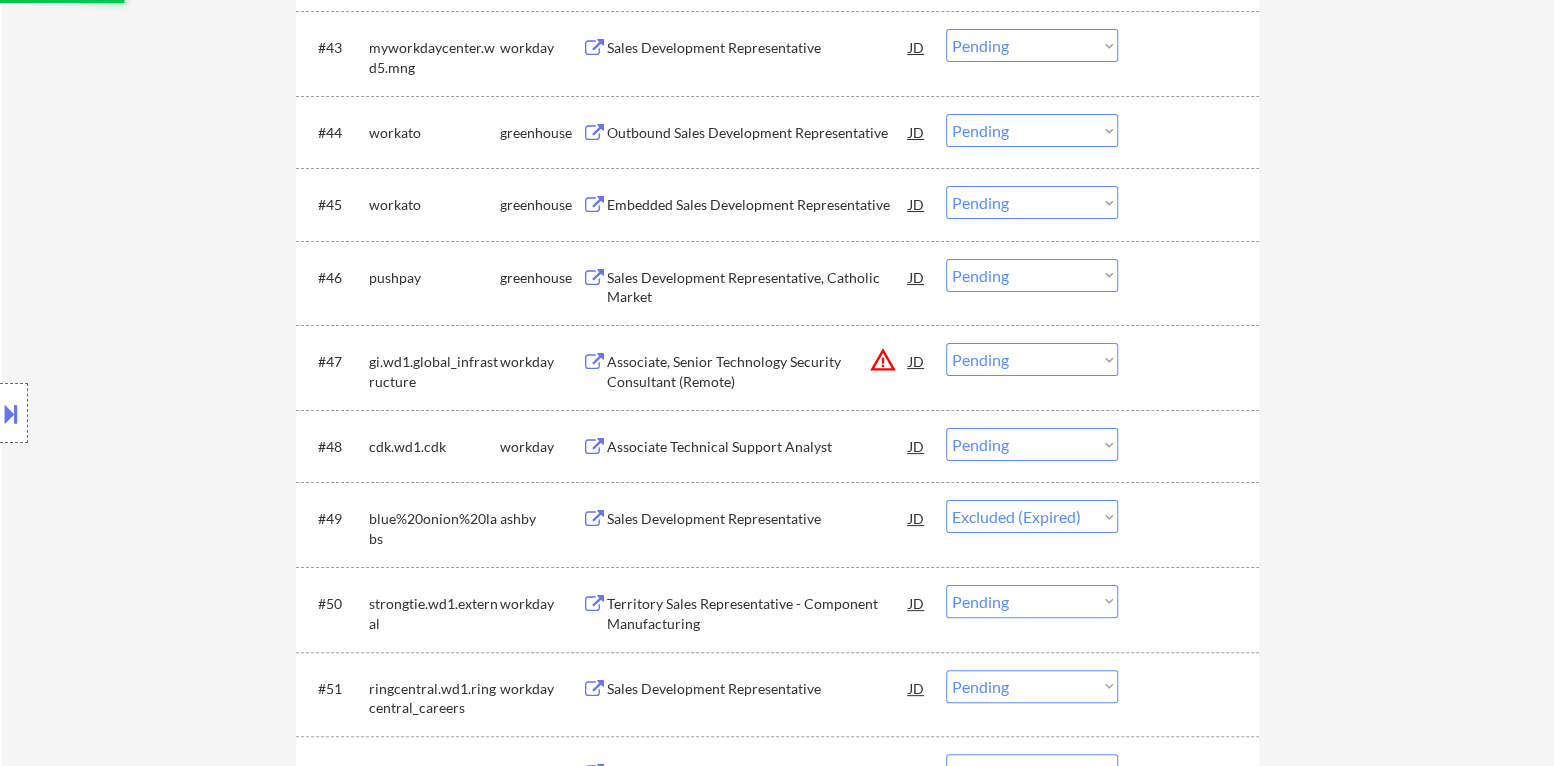 scroll, scrollTop: 4099, scrollLeft: 0, axis: vertical 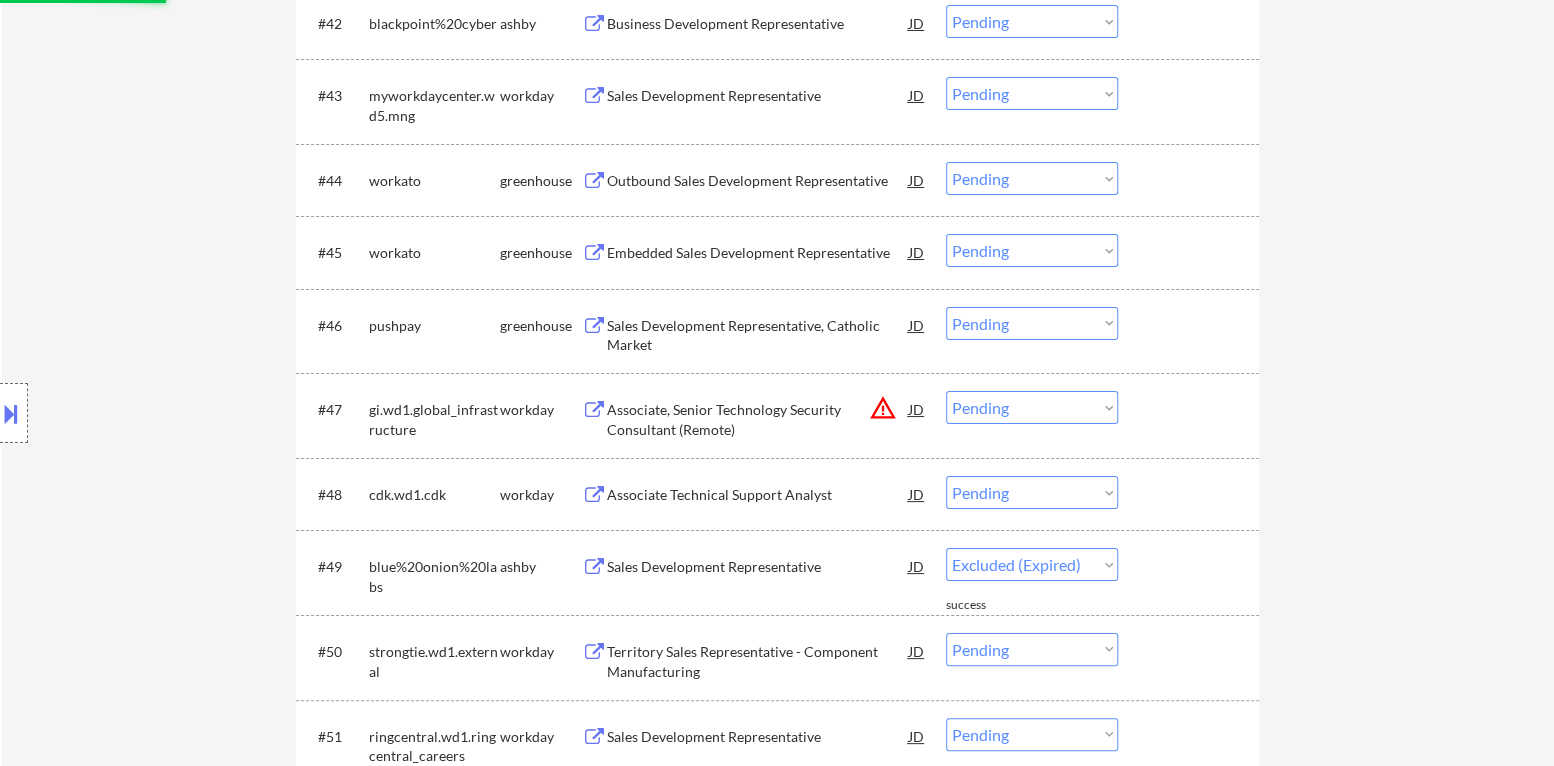 select on ""pending"" 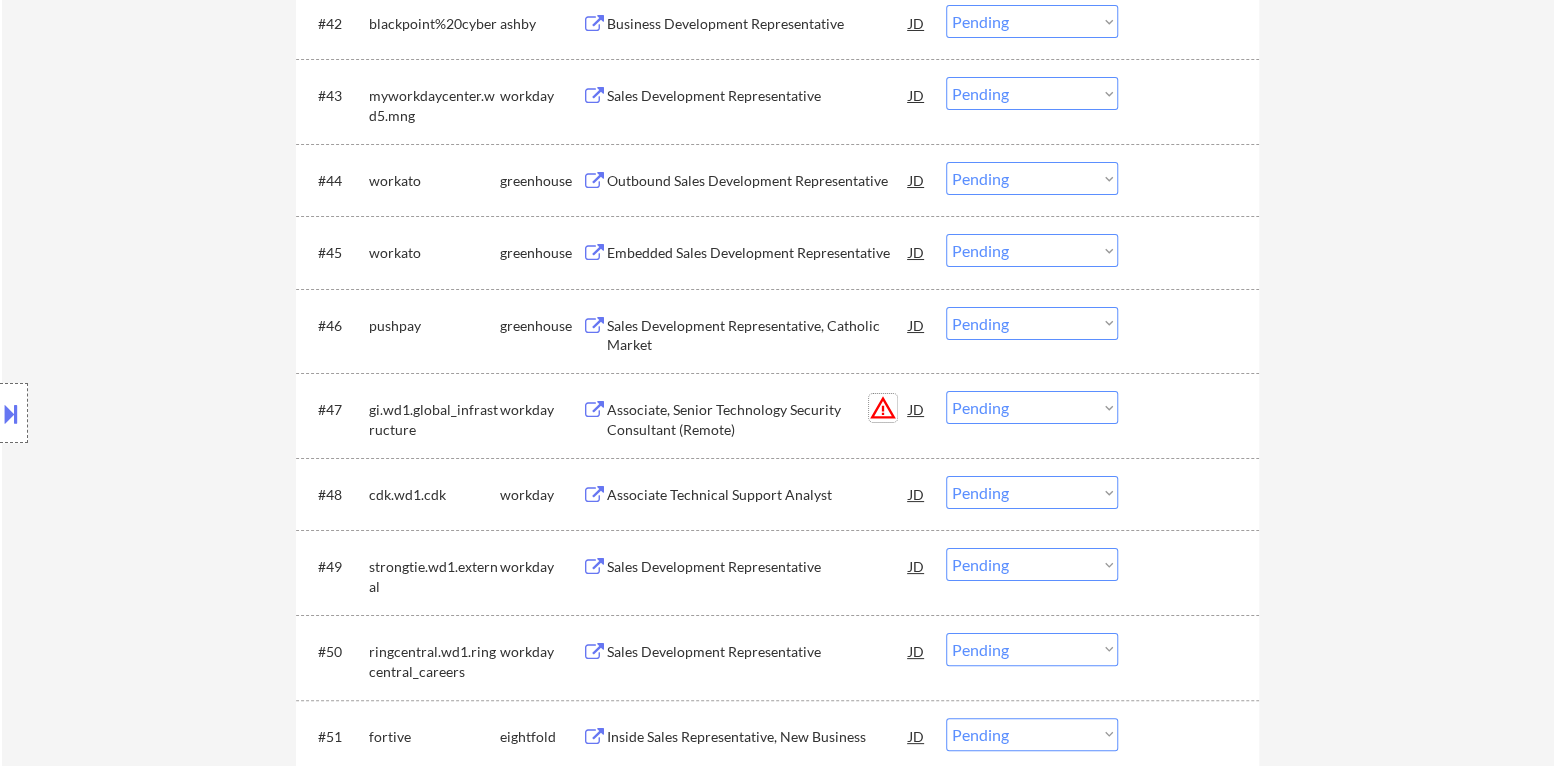 click on "warning_amber" at bounding box center [883, 408] 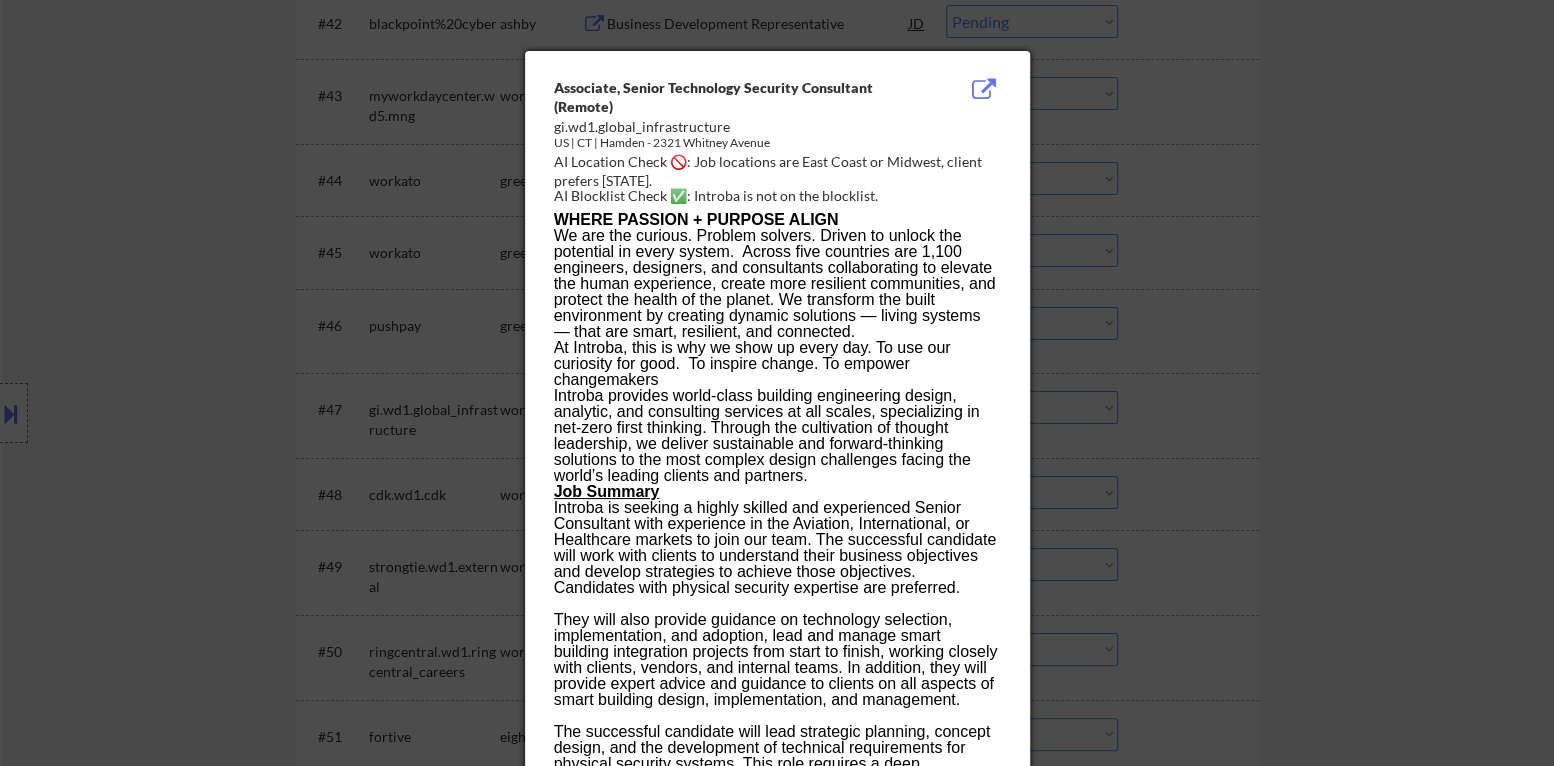 click at bounding box center [777, 383] 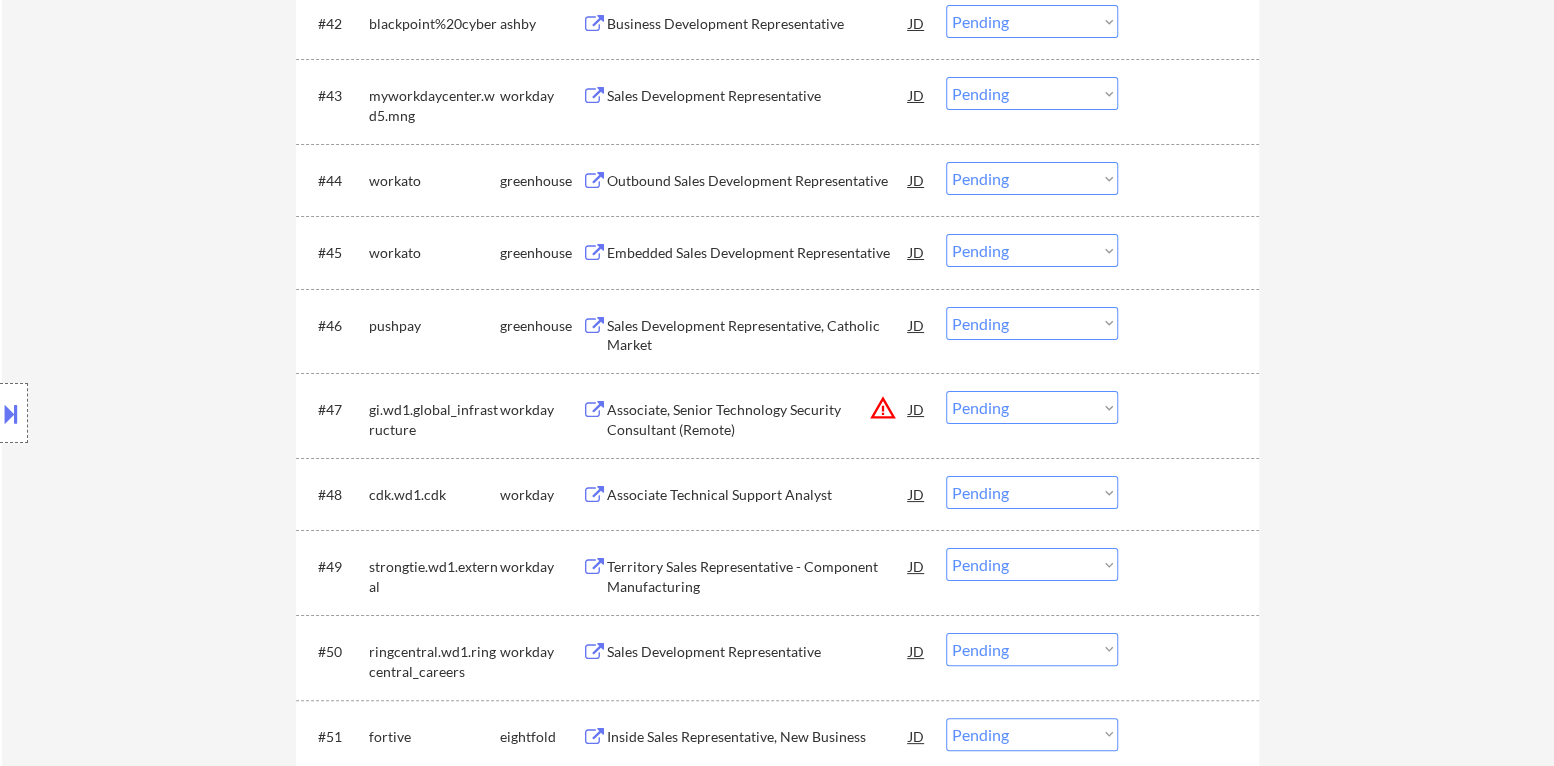 click on "Choose an option... Pending Applied Excluded (Questions) Excluded (Expired) Excluded (Location) Excluded (Bad Match) Excluded (Blocklist) Excluded (Salary) Excluded (Other)" at bounding box center (1032, 407) 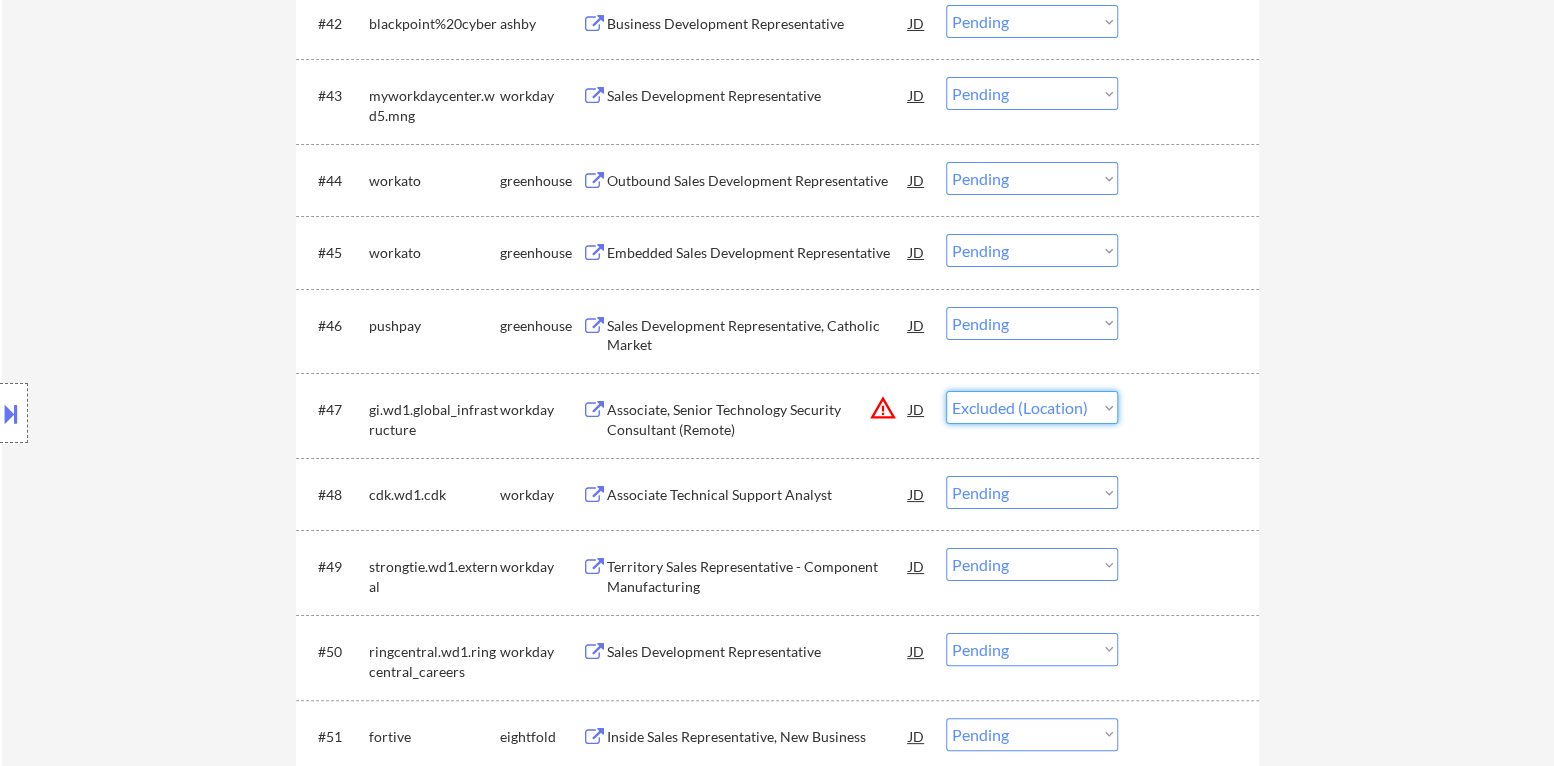 click on "Choose an option... Pending Applied Excluded (Questions) Excluded (Expired) Excluded (Location) Excluded (Bad Match) Excluded (Blocklist) Excluded (Salary) Excluded (Other)" at bounding box center [1032, 407] 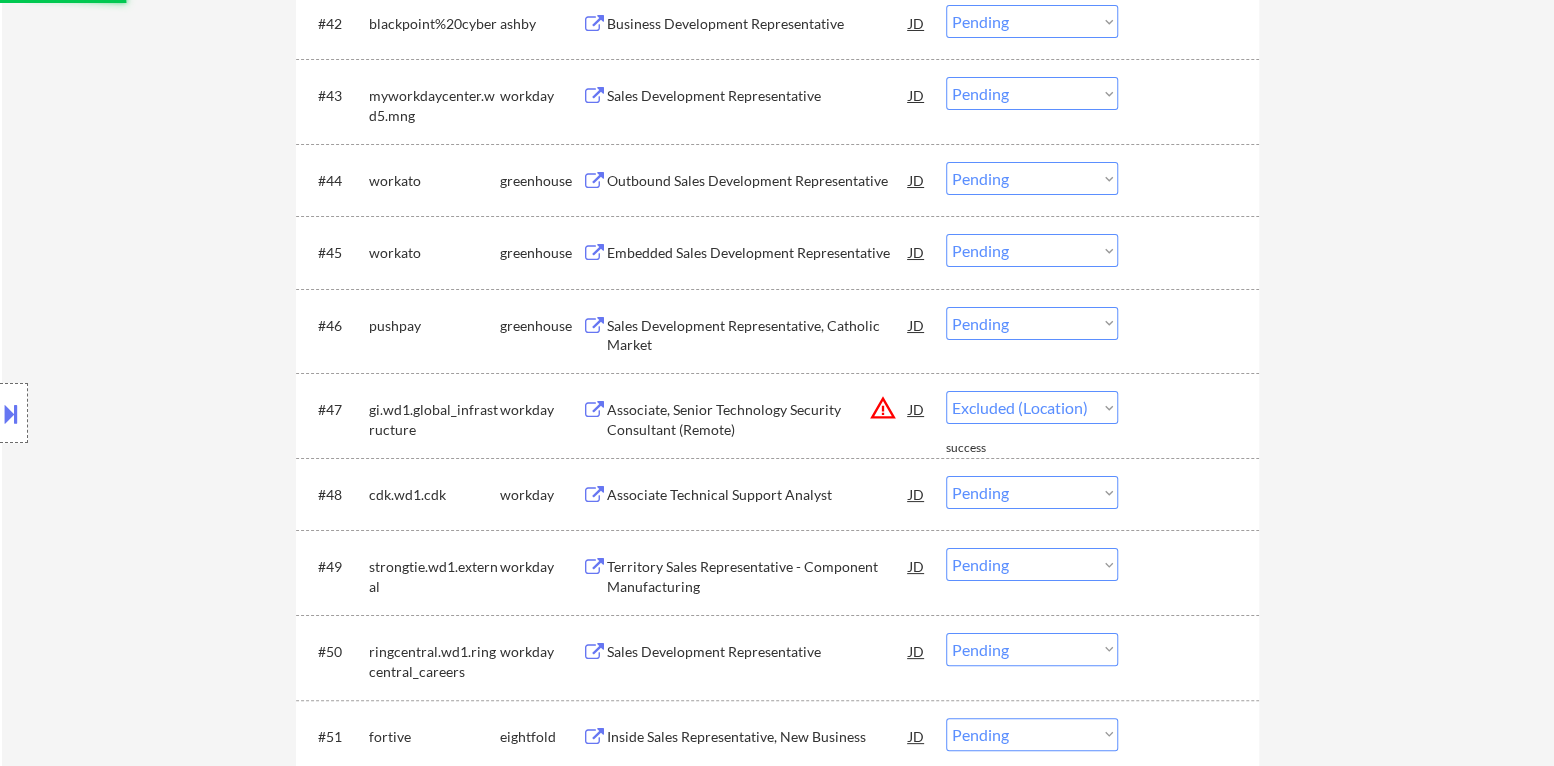 select on ""pending"" 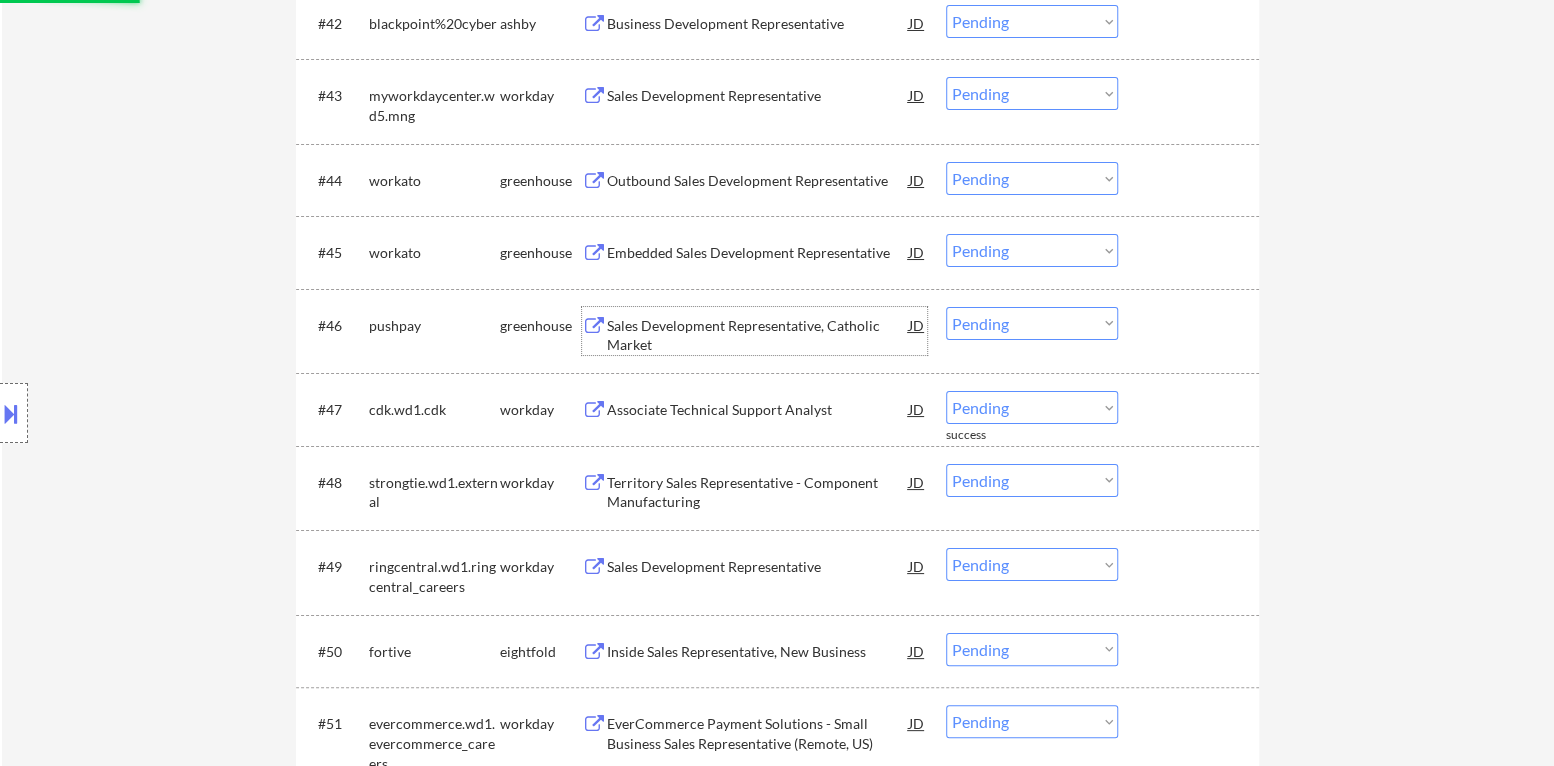 click on "Sales Development Representative, Catholic Market" at bounding box center (758, 335) 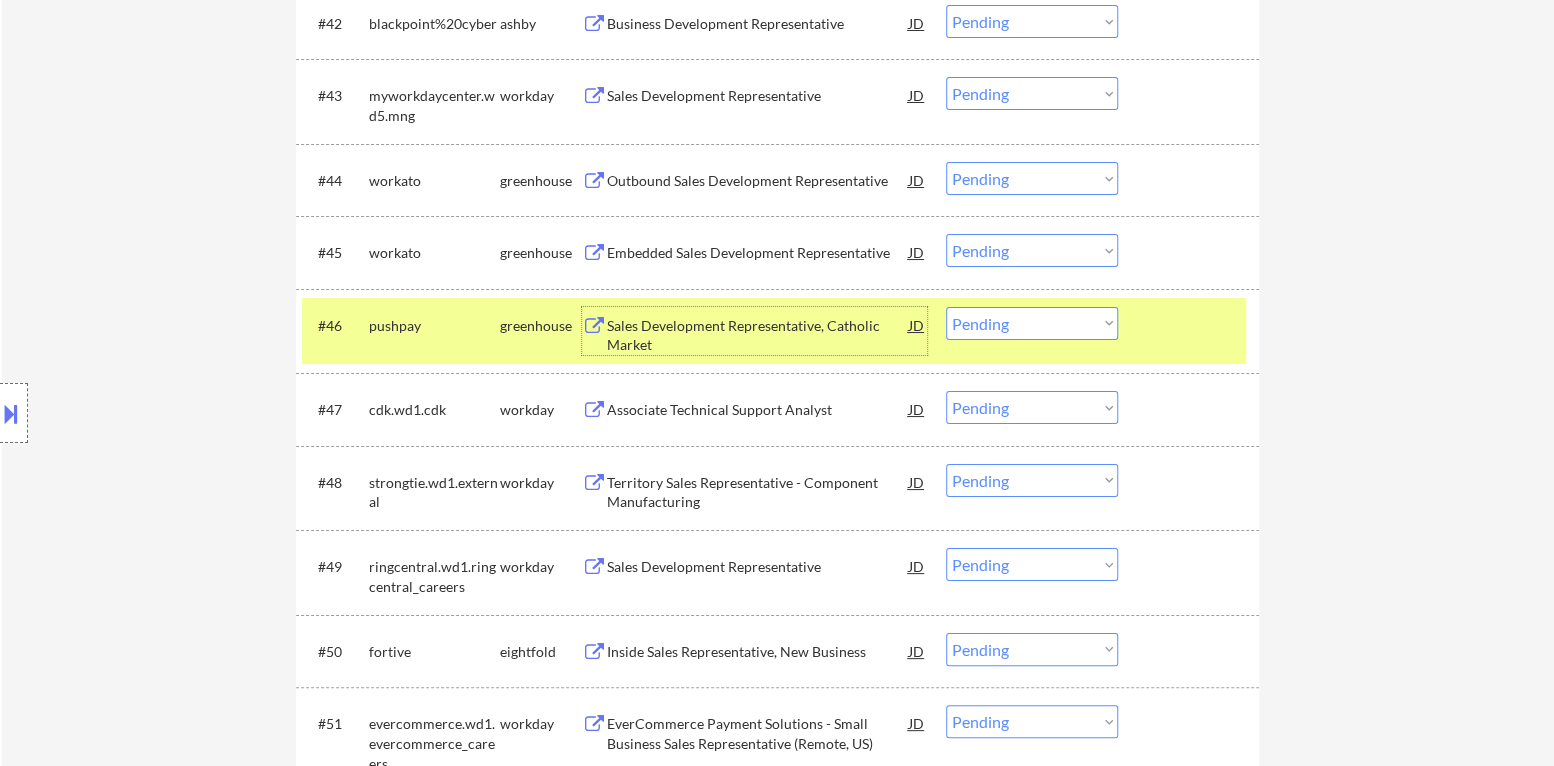 click on "Choose an option... Pending Applied Excluded (Questions) Excluded (Expired) Excluded (Location) Excluded (Bad Match) Excluded (Blocklist) Excluded (Salary) Excluded (Other)" at bounding box center (1032, 323) 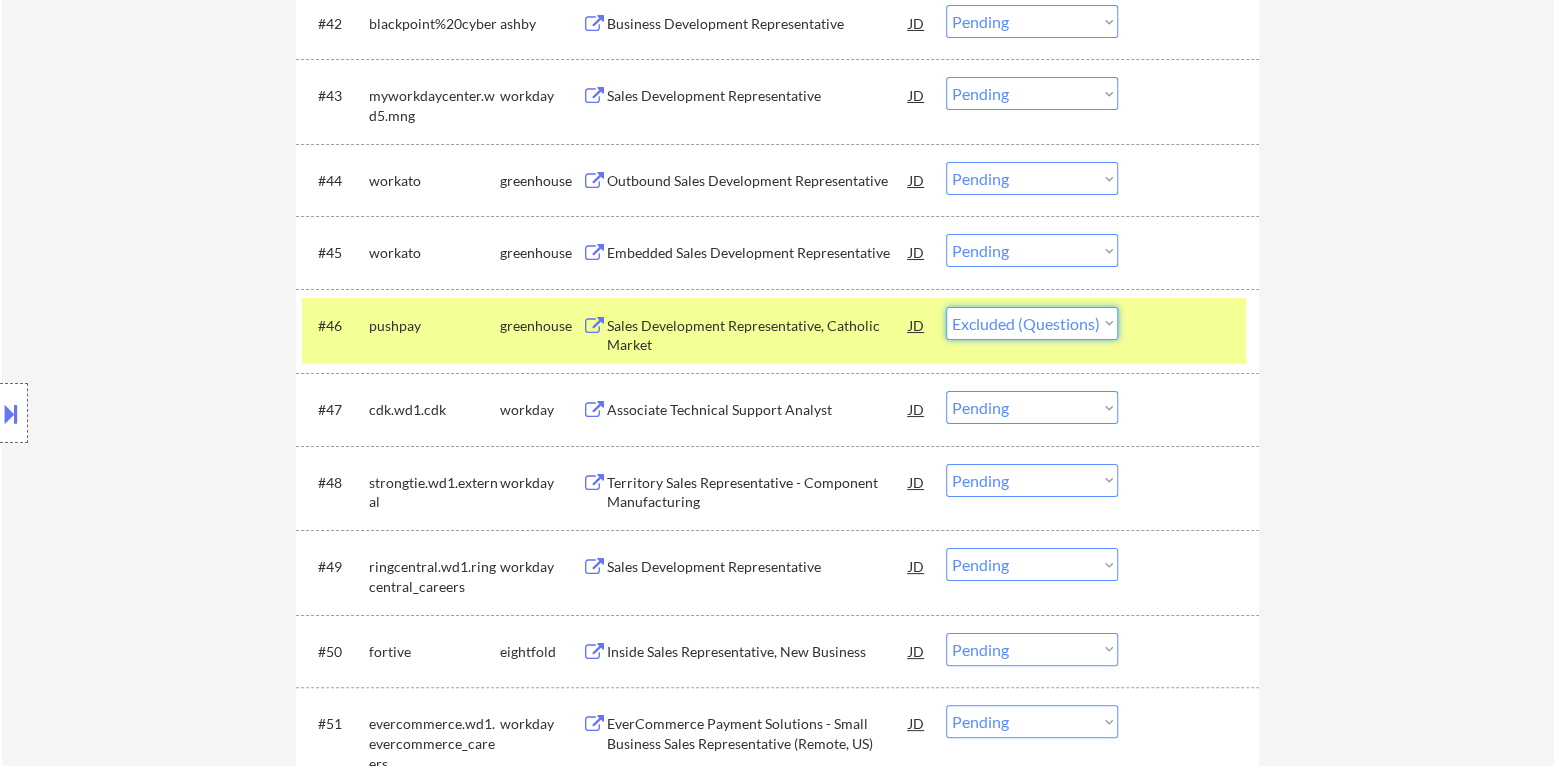 click on "Choose an option... Pending Applied Excluded (Questions) Excluded (Expired) Excluded (Location) Excluded (Bad Match) Excluded (Blocklist) Excluded (Salary) Excluded (Other)" at bounding box center (1032, 323) 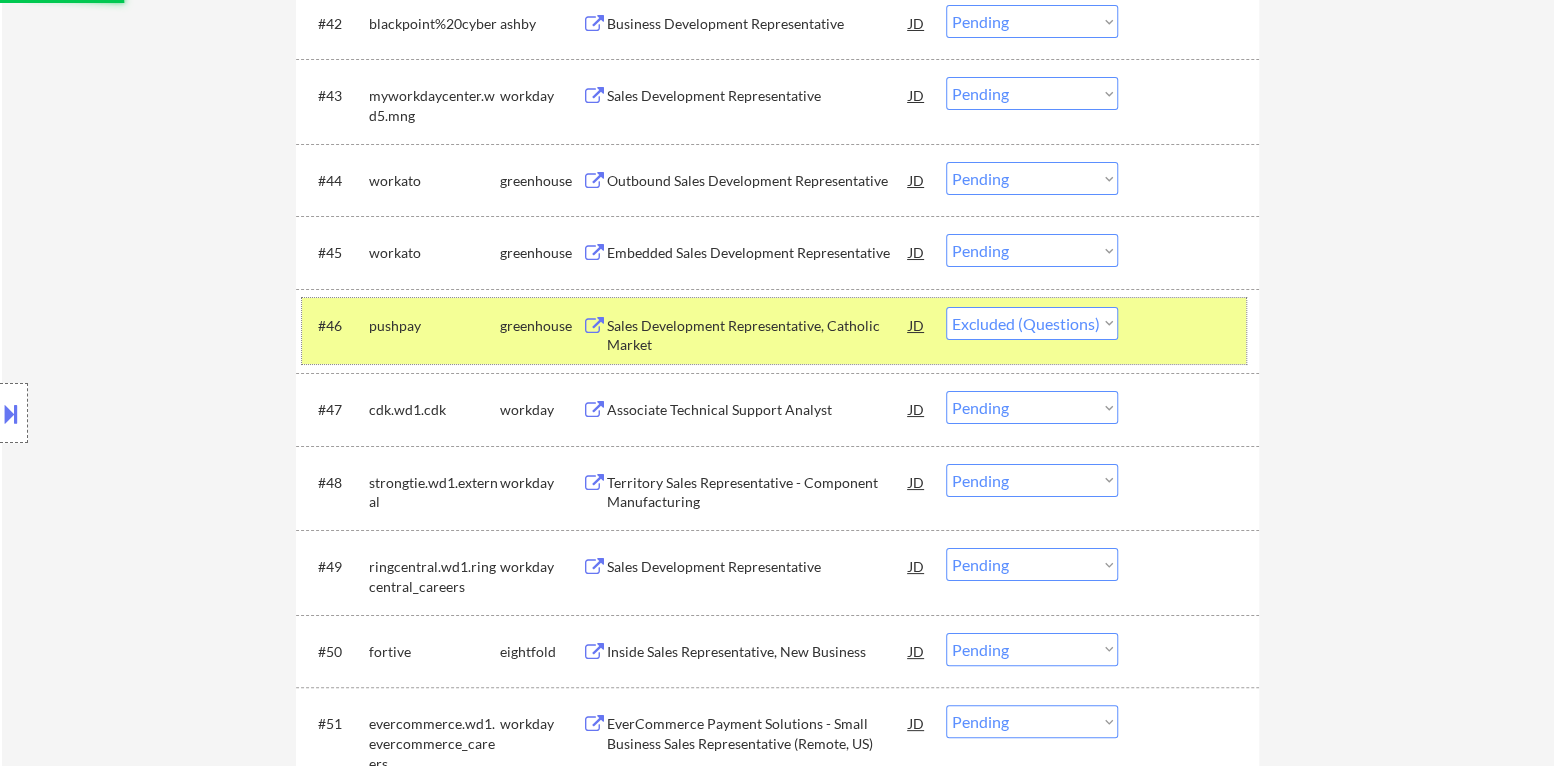 click at bounding box center [1191, 325] 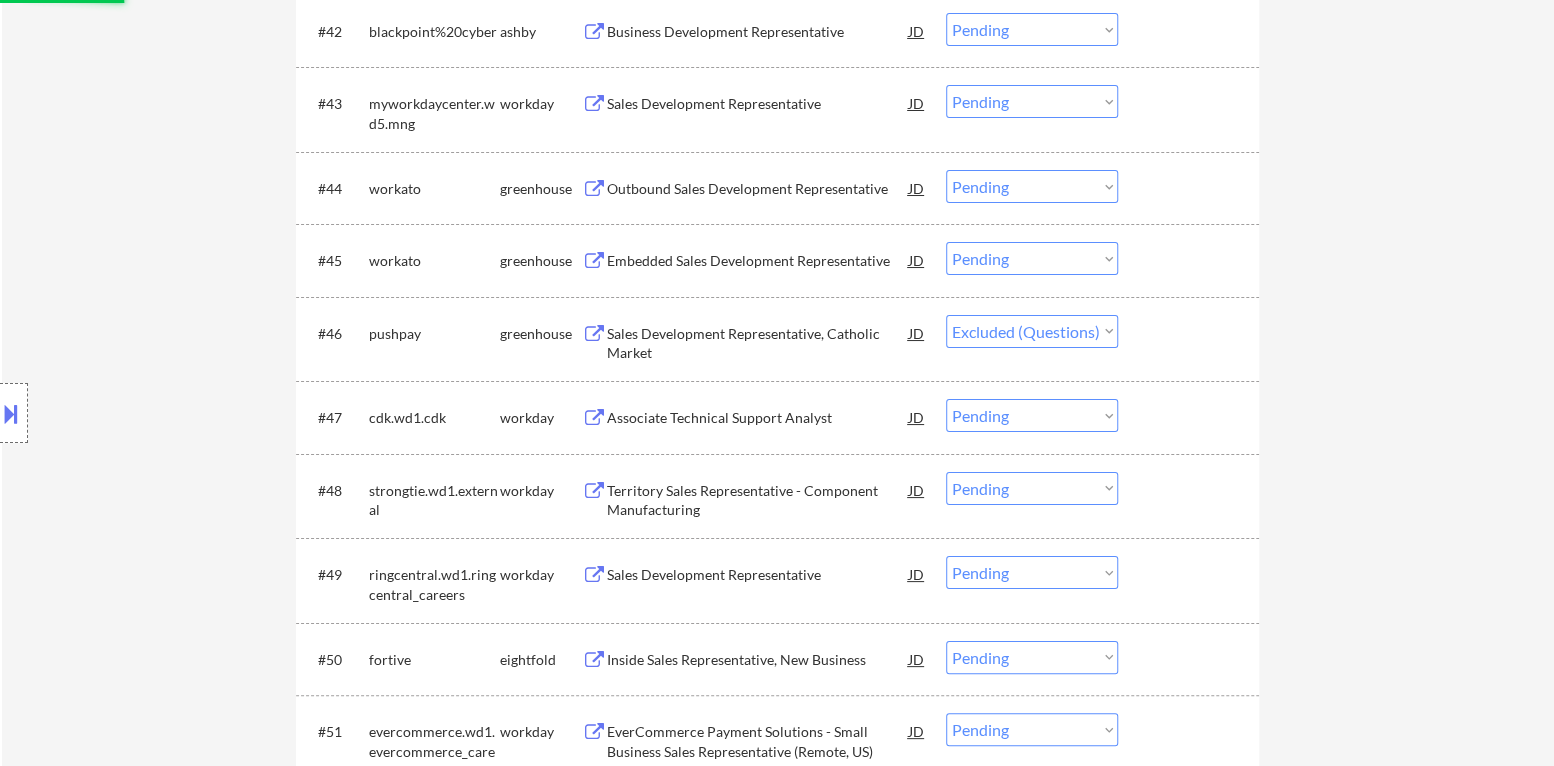 scroll, scrollTop: 3999, scrollLeft: 0, axis: vertical 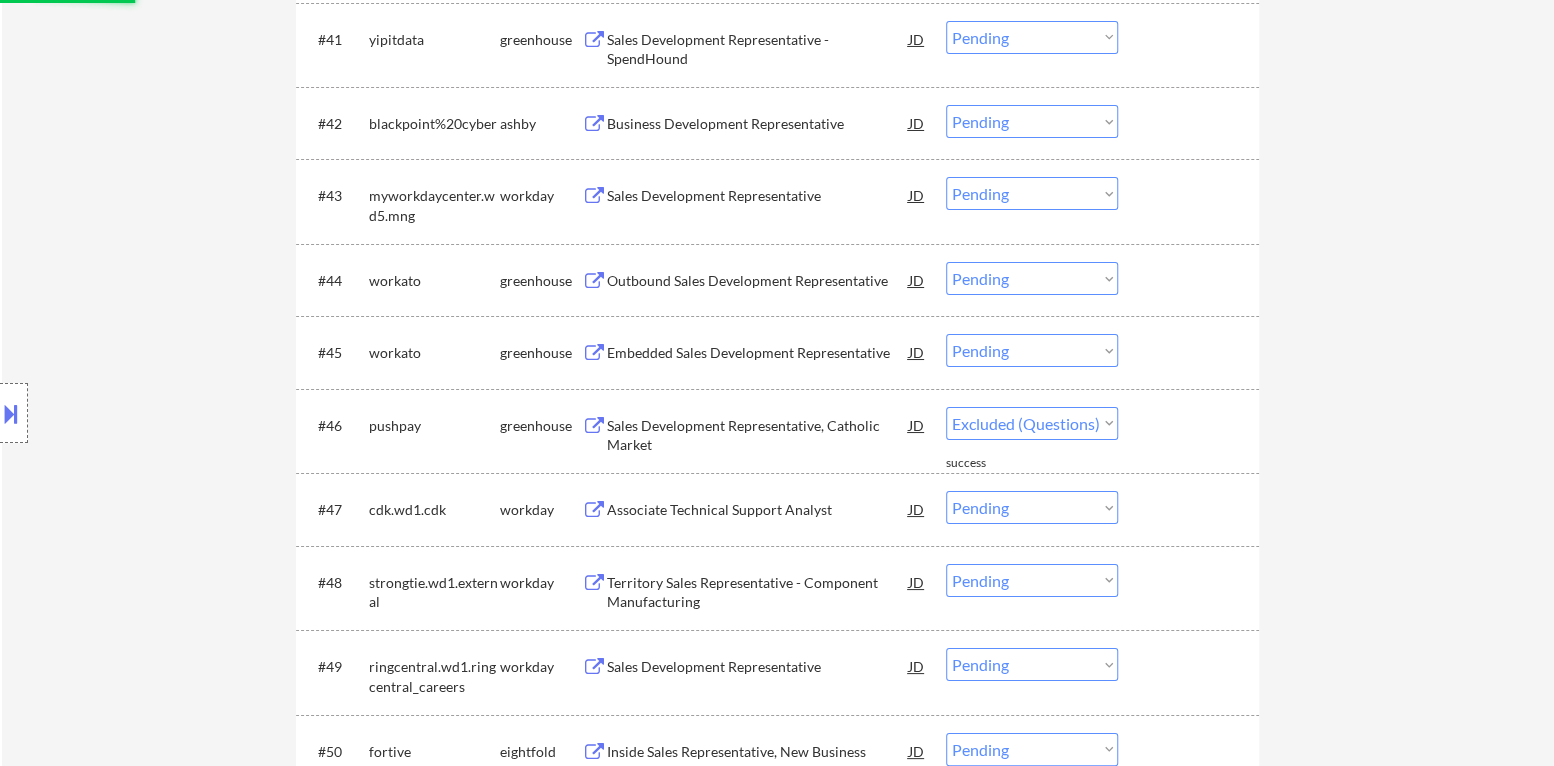 click on "Embedded Sales Development Representative" at bounding box center (758, 353) 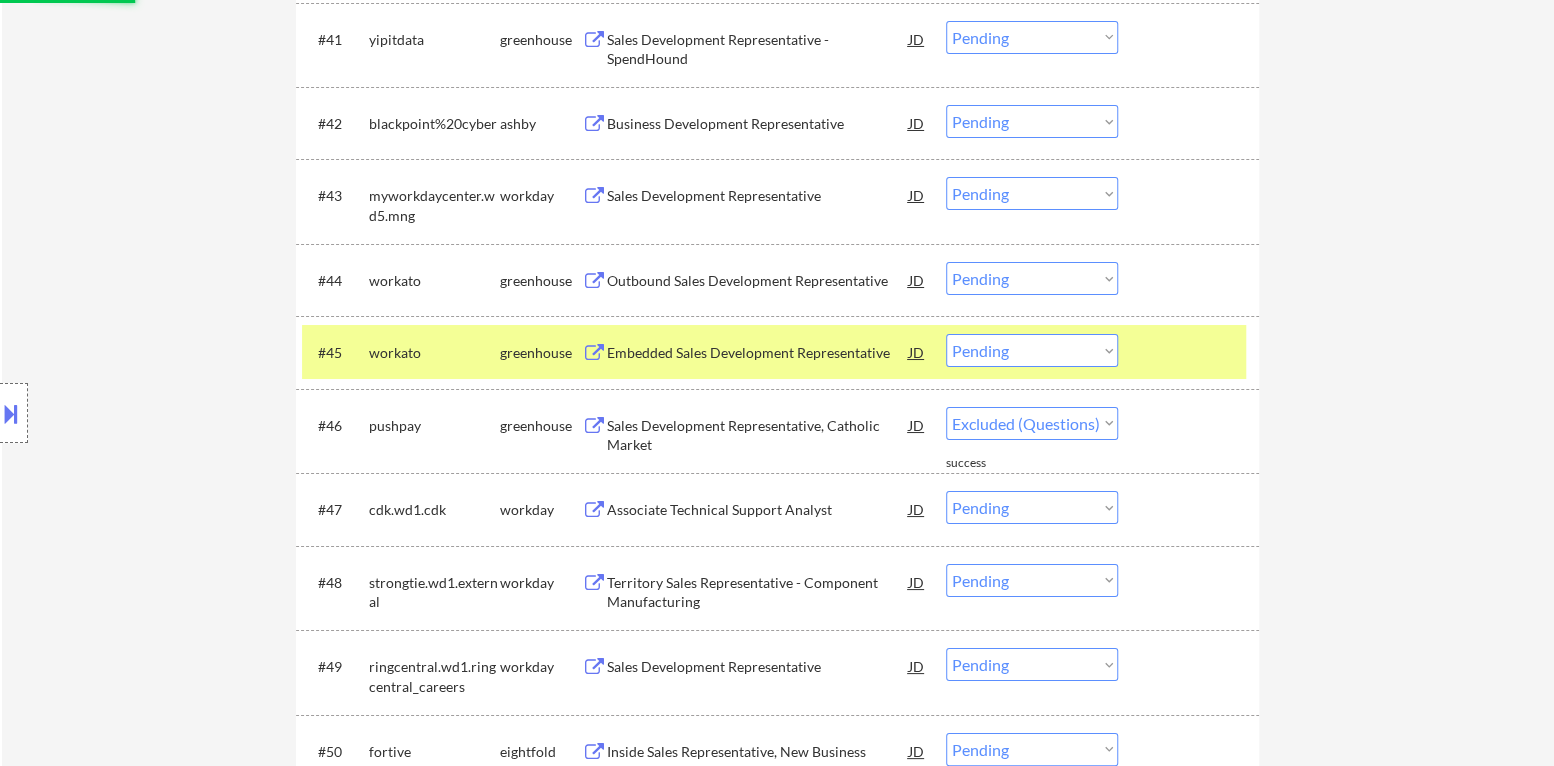 select on ""pending"" 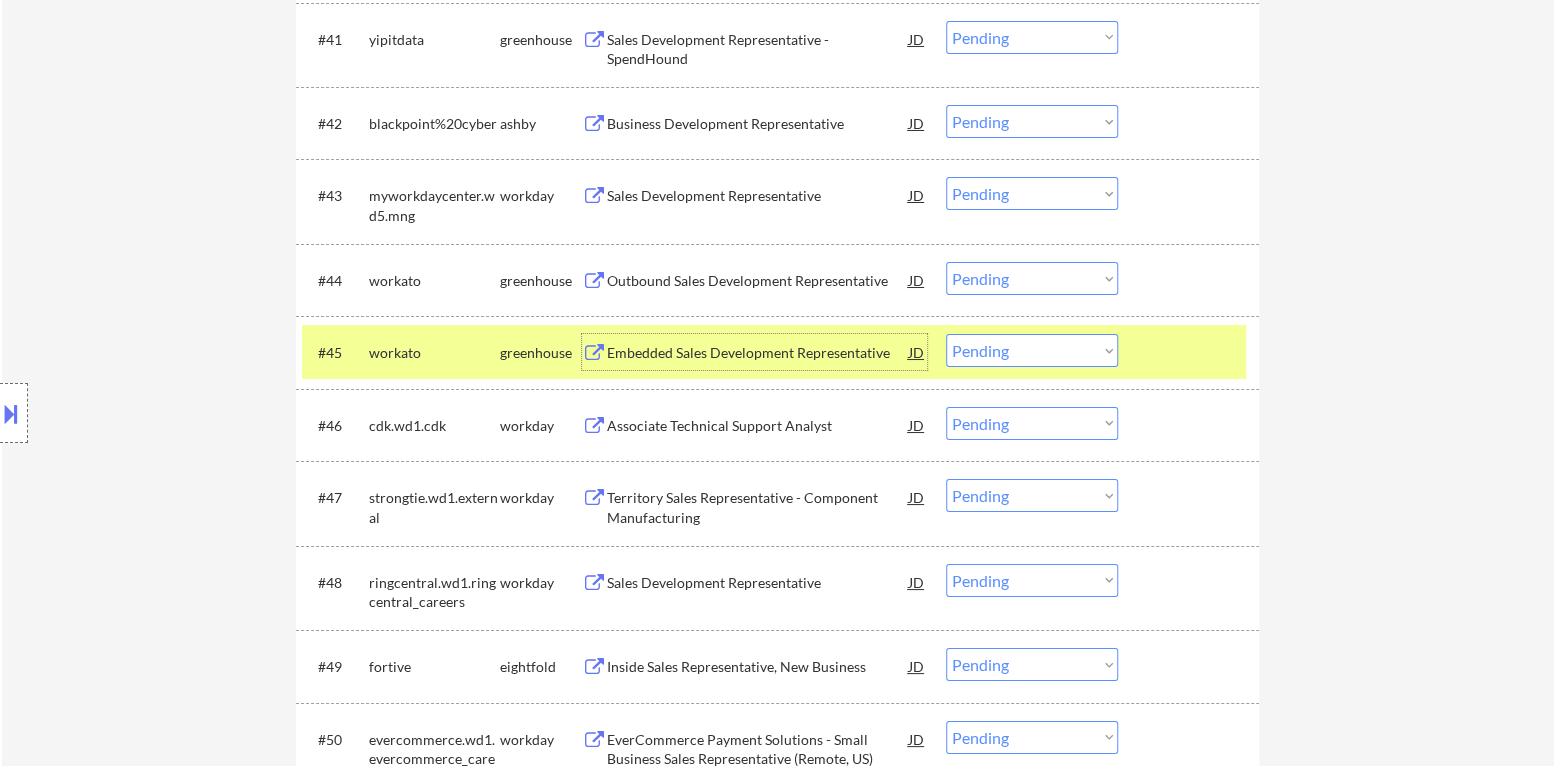 click on "Choose an option... Pending Applied Excluded (Questions) Excluded (Expired) Excluded (Location) Excluded (Bad Match) Excluded (Blocklist) Excluded (Salary) Excluded (Other)" at bounding box center [1032, 350] 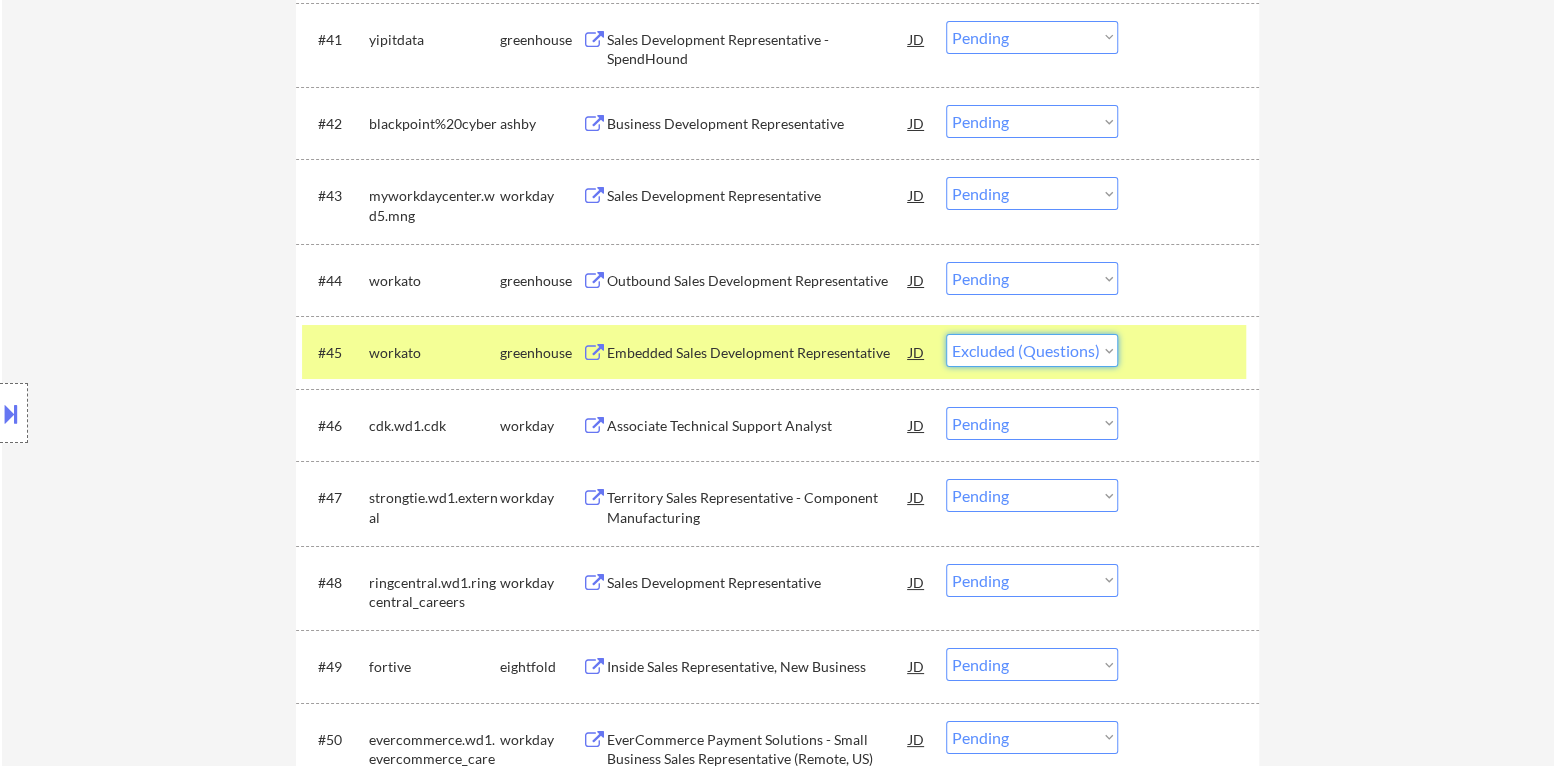 click on "Choose an option... Pending Applied Excluded (Questions) Excluded (Expired) Excluded (Location) Excluded (Bad Match) Excluded (Blocklist) Excluded (Salary) Excluded (Other)" at bounding box center (1032, 350) 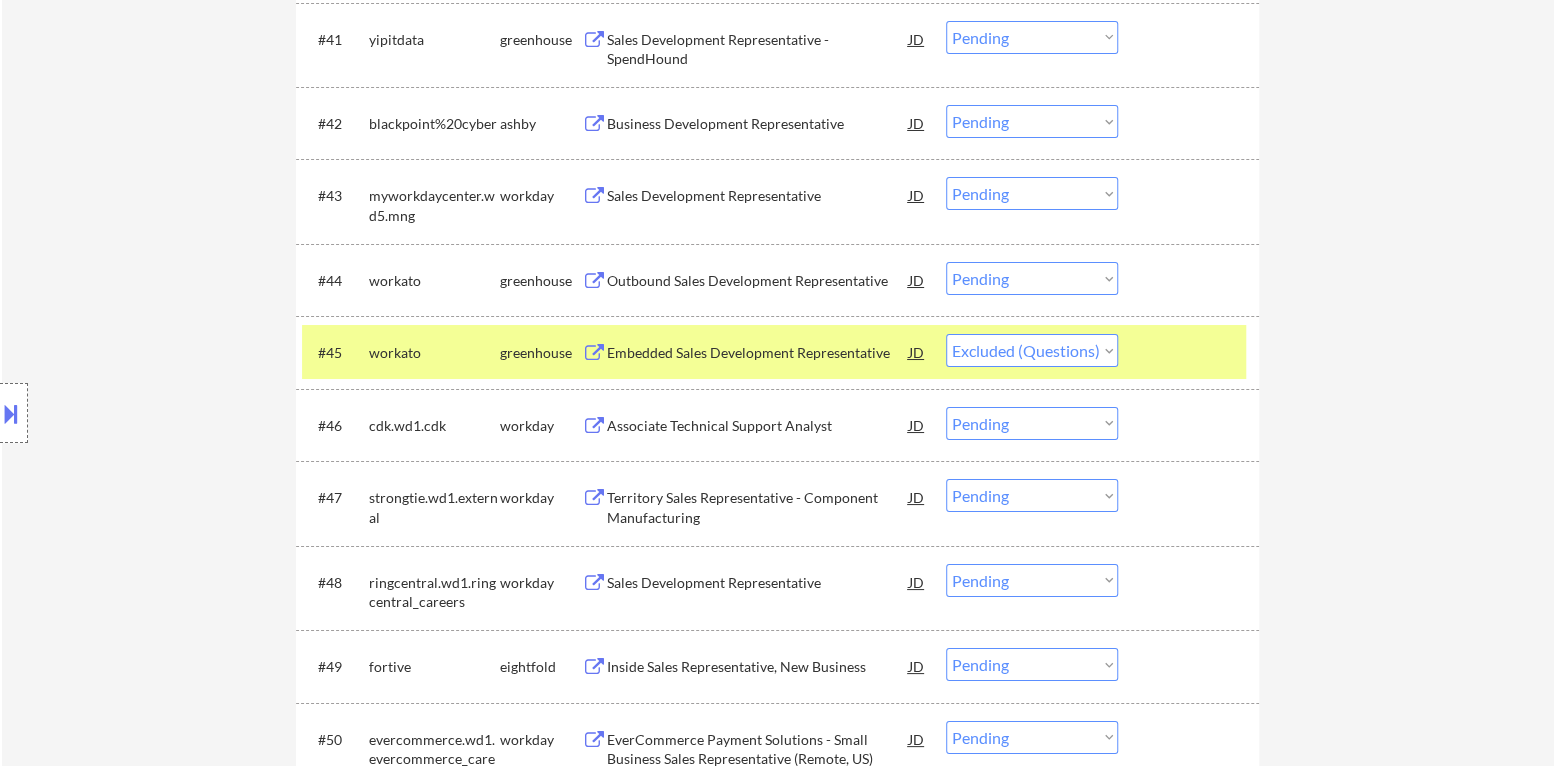 click at bounding box center [1191, 352] 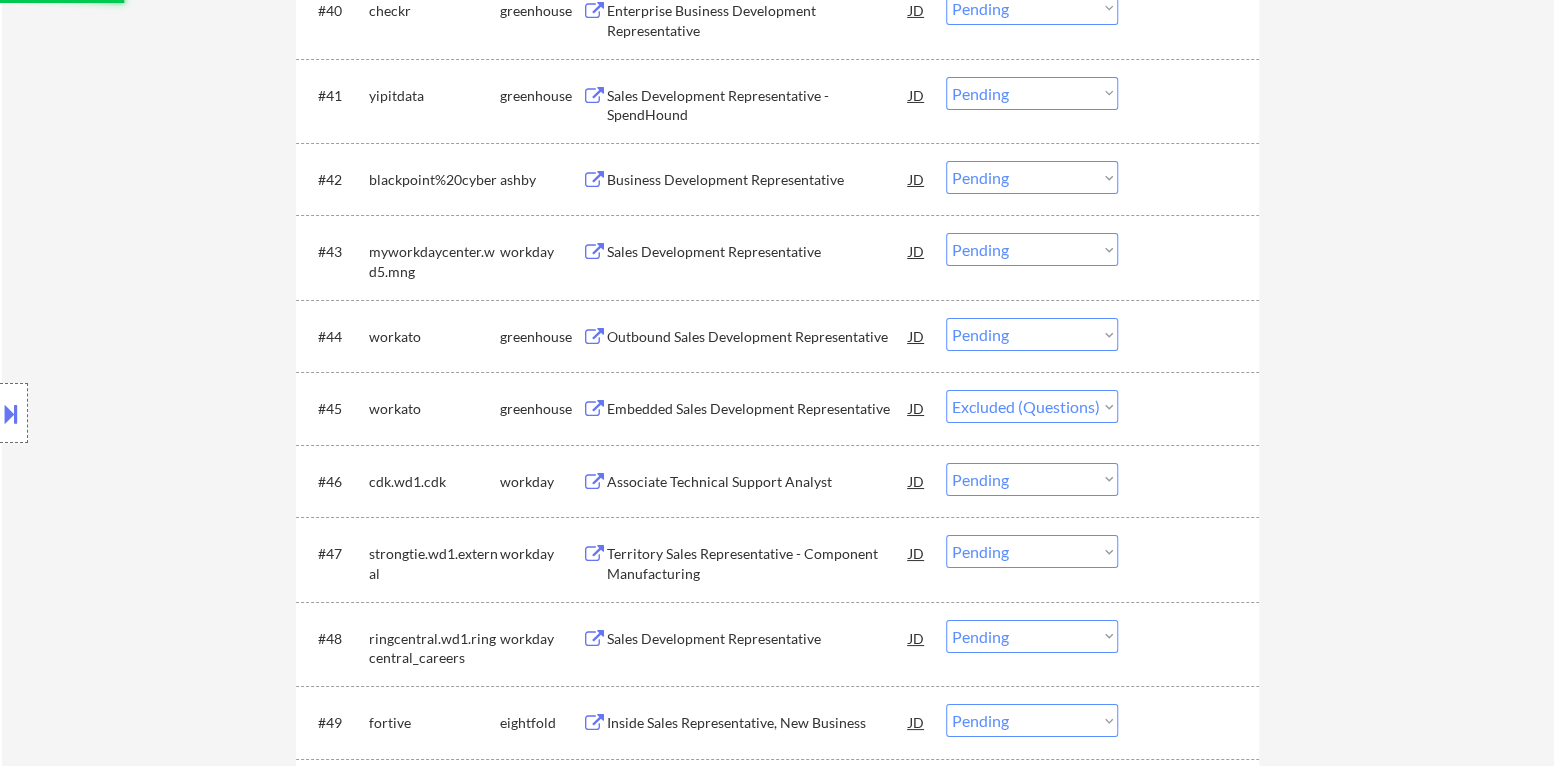 scroll, scrollTop: 3899, scrollLeft: 0, axis: vertical 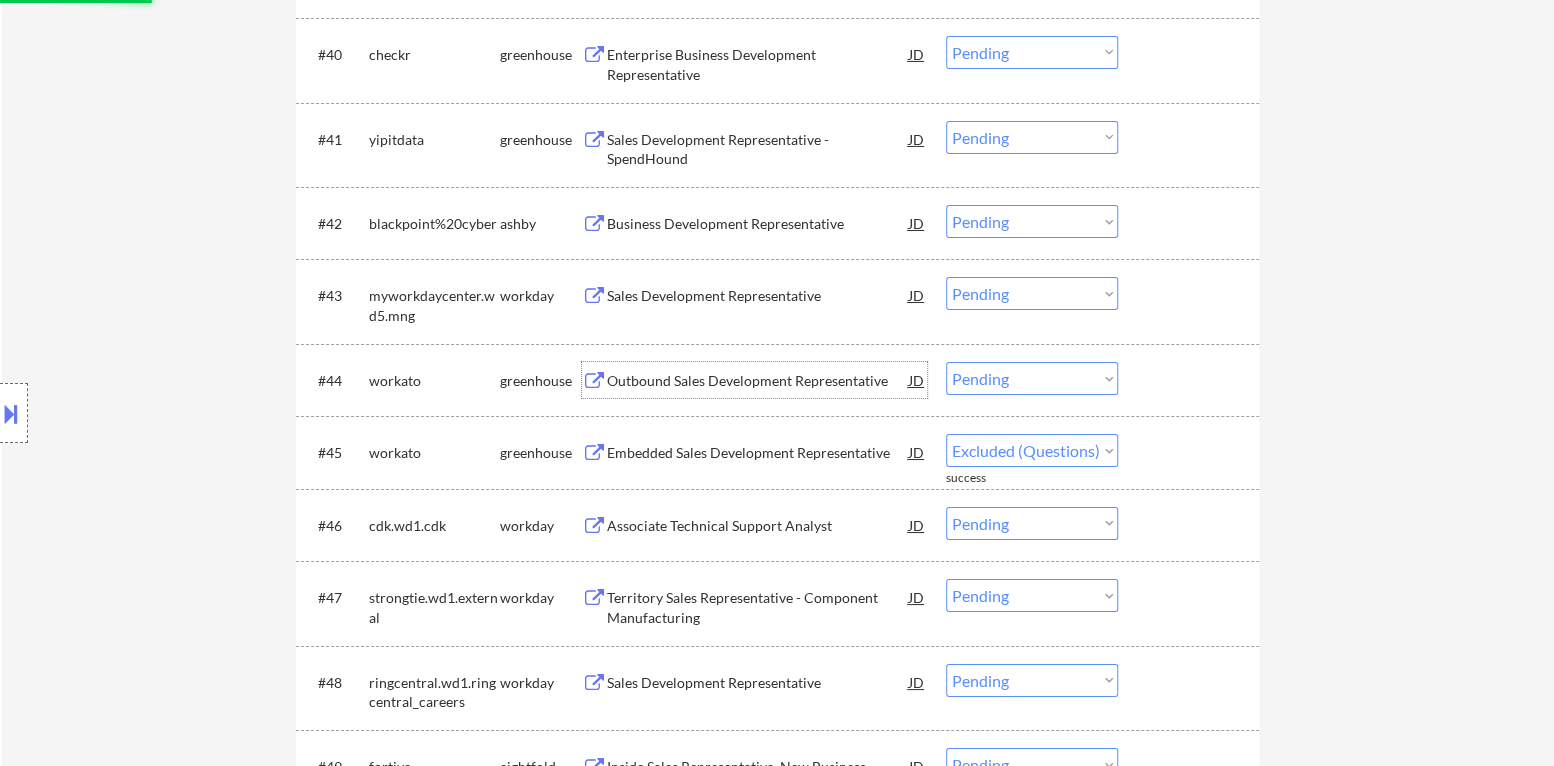 click on "Outbound Sales Development Representative" at bounding box center (758, 381) 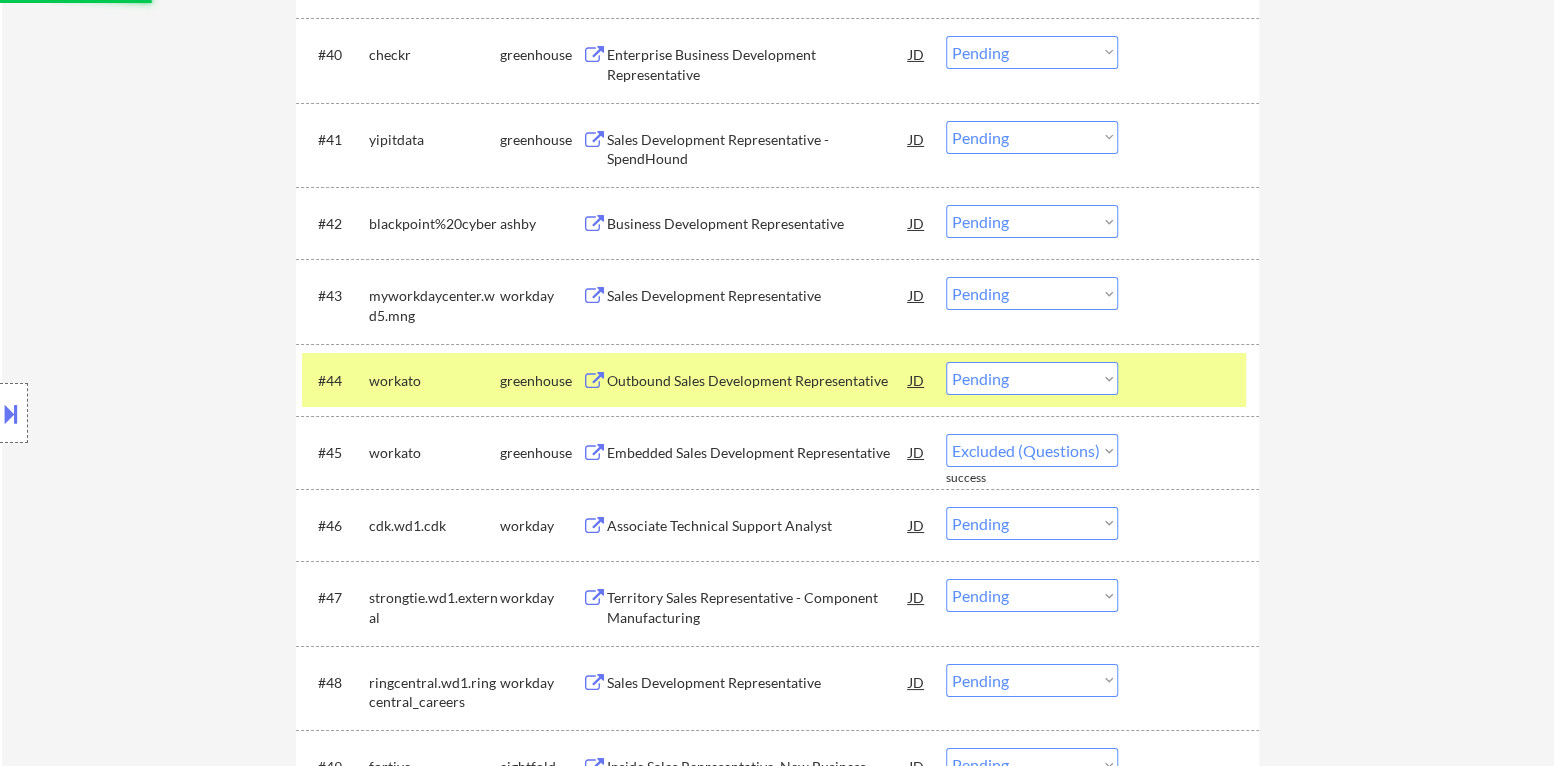 select on ""pending"" 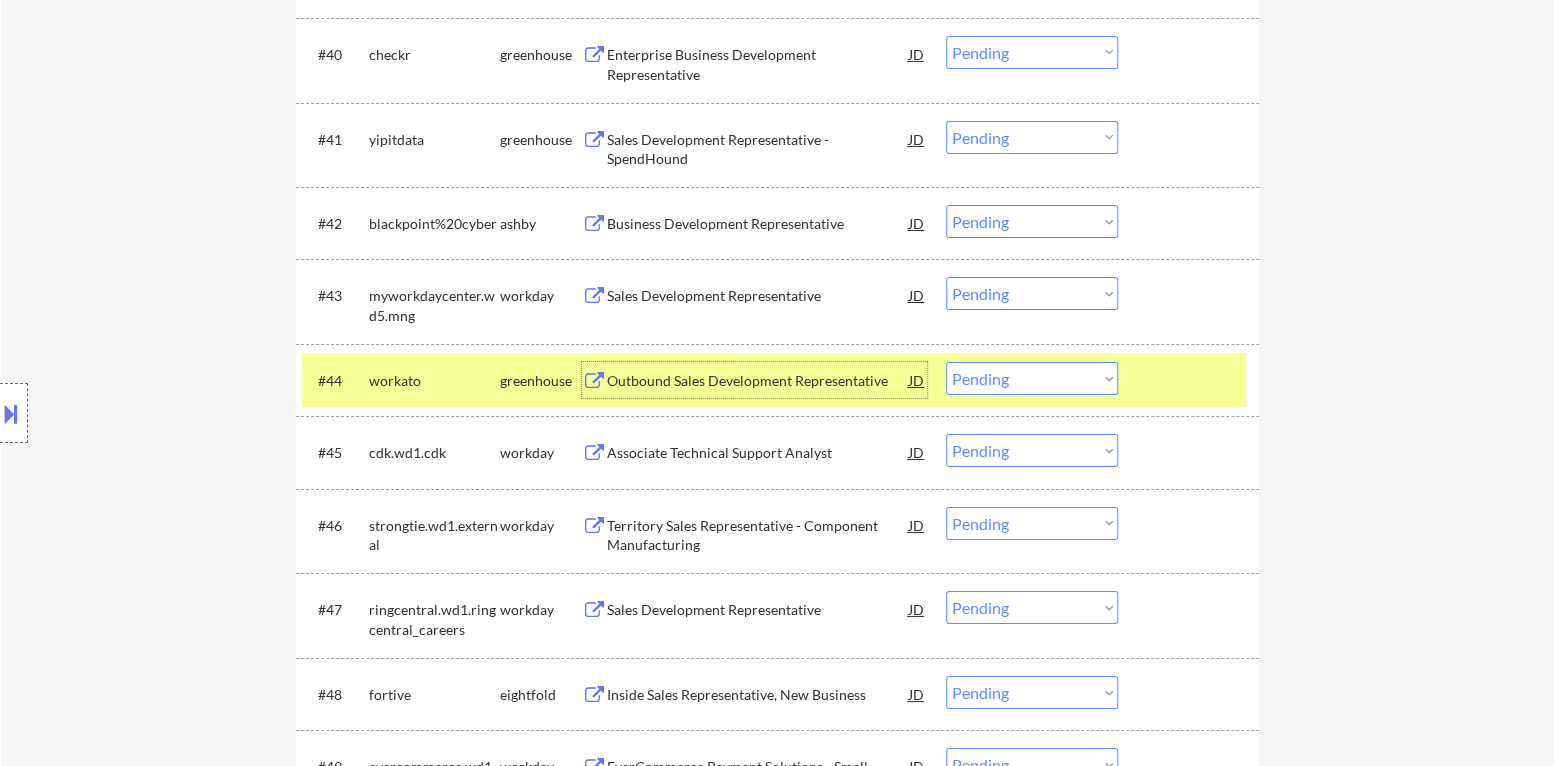 click on "Choose an option... Pending Applied Excluded (Questions) Excluded (Expired) Excluded (Location) Excluded (Bad Match) Excluded (Blocklist) Excluded (Salary) Excluded (Other)" at bounding box center [1032, 378] 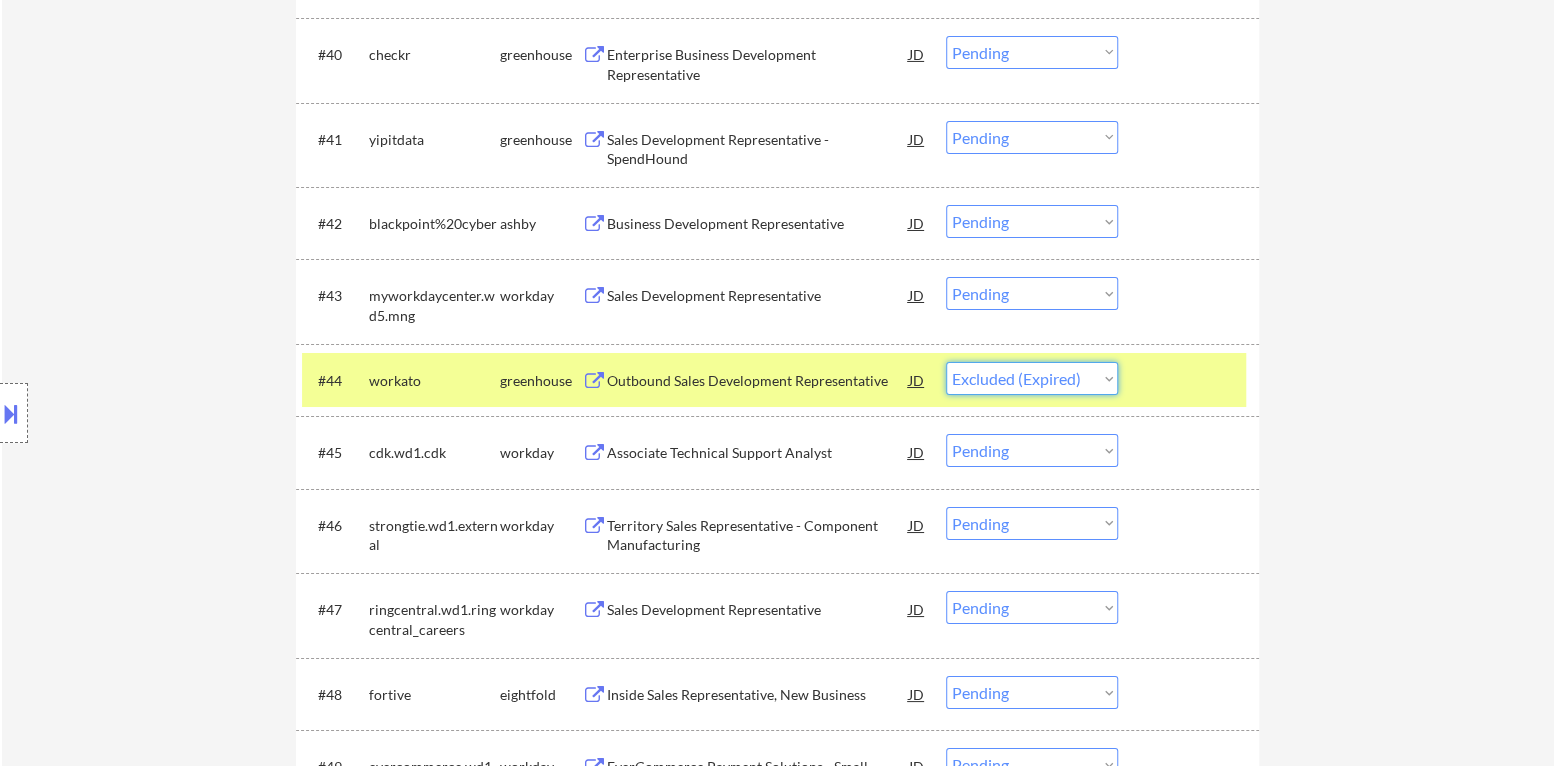 click on "Choose an option... Pending Applied Excluded (Questions) Excluded (Expired) Excluded (Location) Excluded (Bad Match) Excluded (Blocklist) Excluded (Salary) Excluded (Other)" at bounding box center [1032, 378] 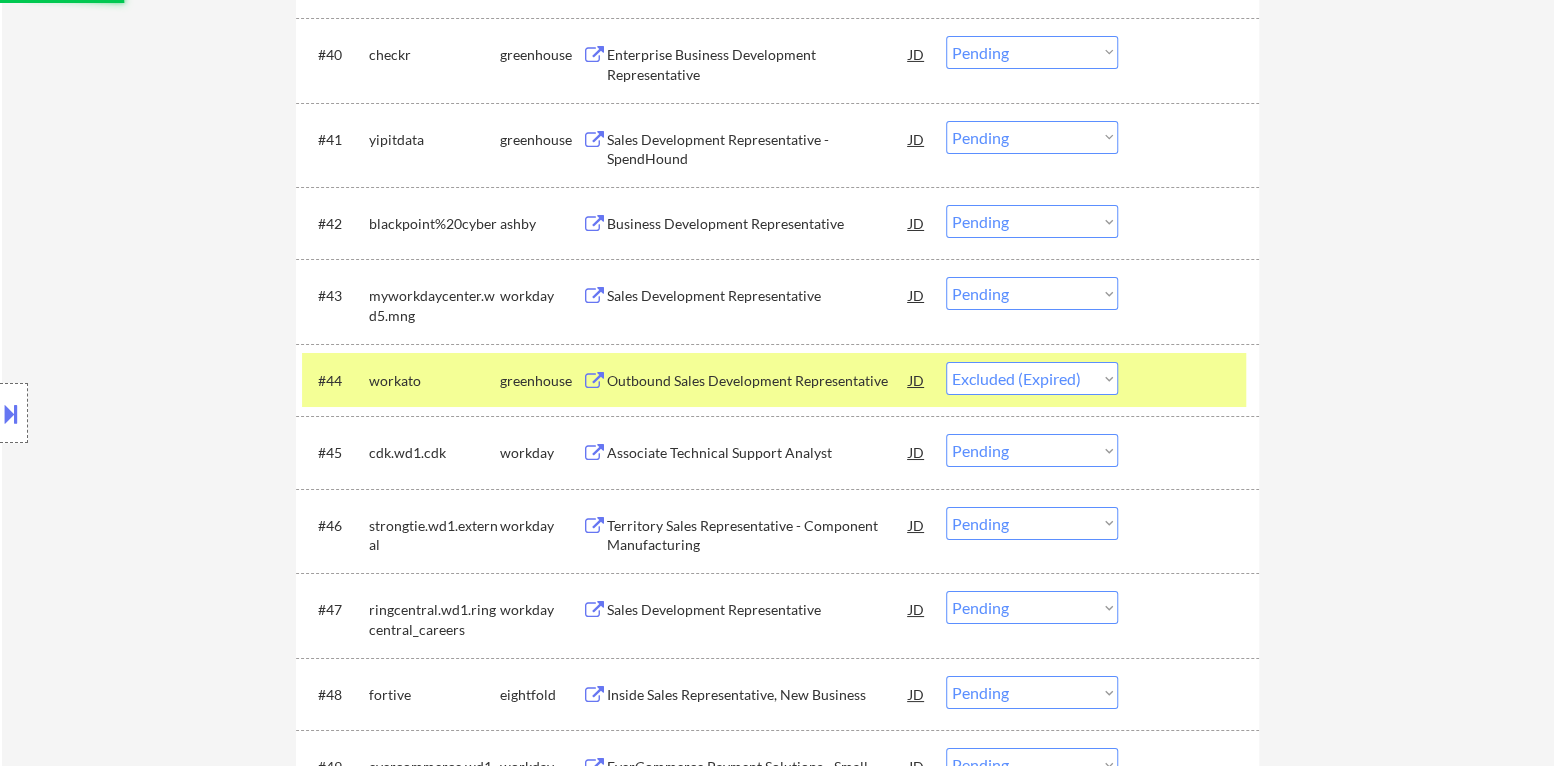 click at bounding box center [1191, 380] 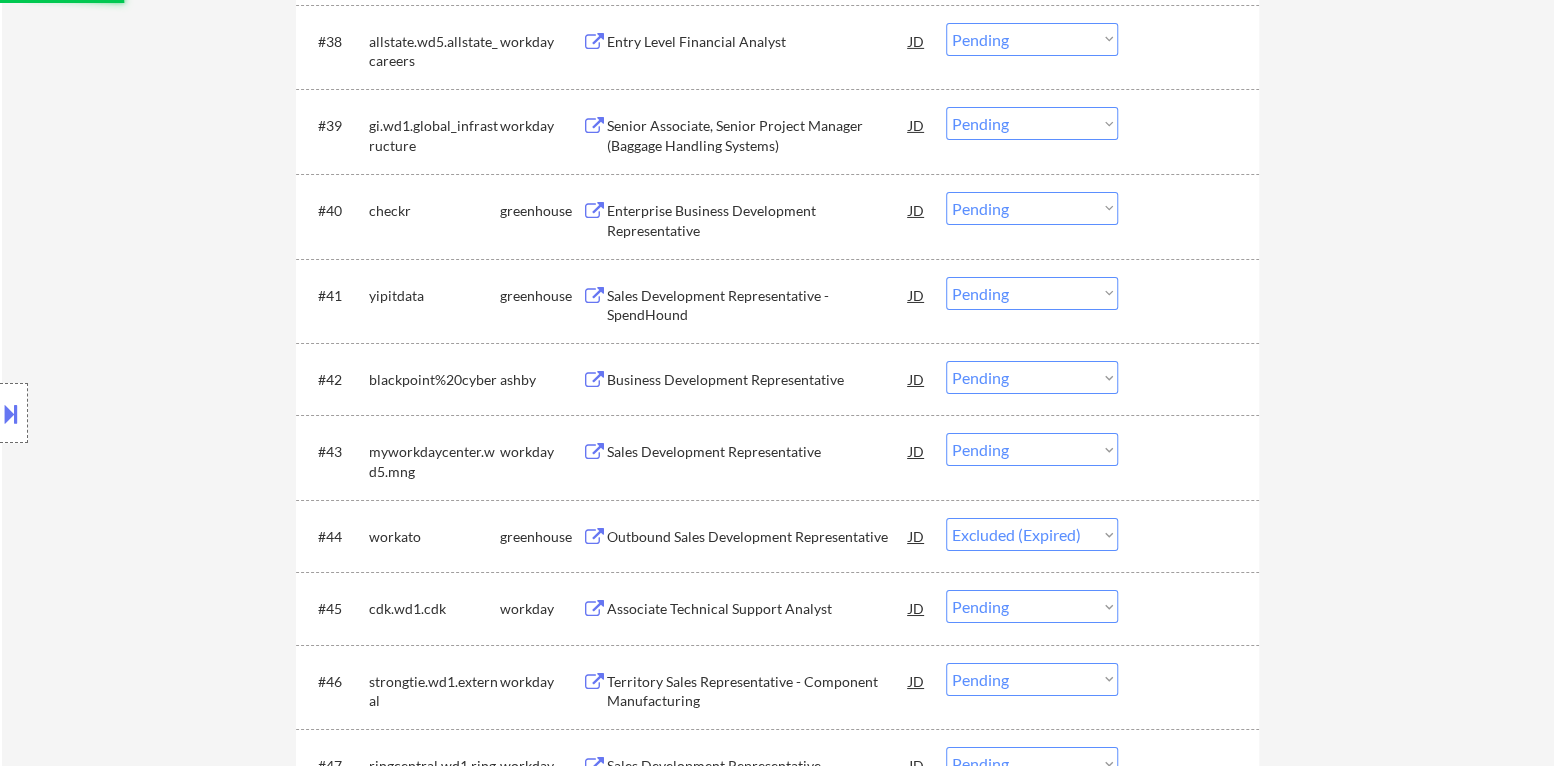 scroll, scrollTop: 3699, scrollLeft: 0, axis: vertical 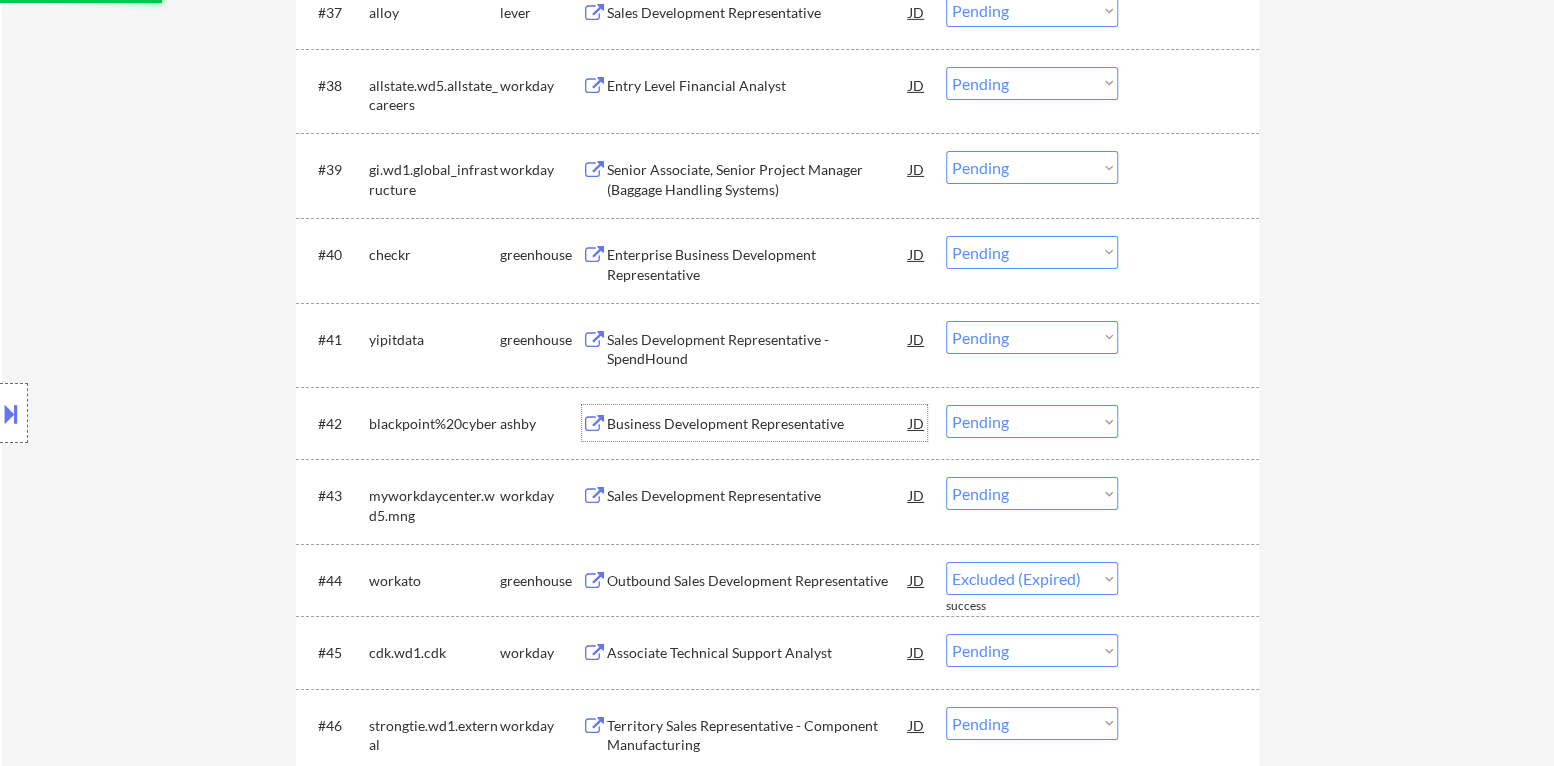 click on "Business Development Representative" at bounding box center [758, 424] 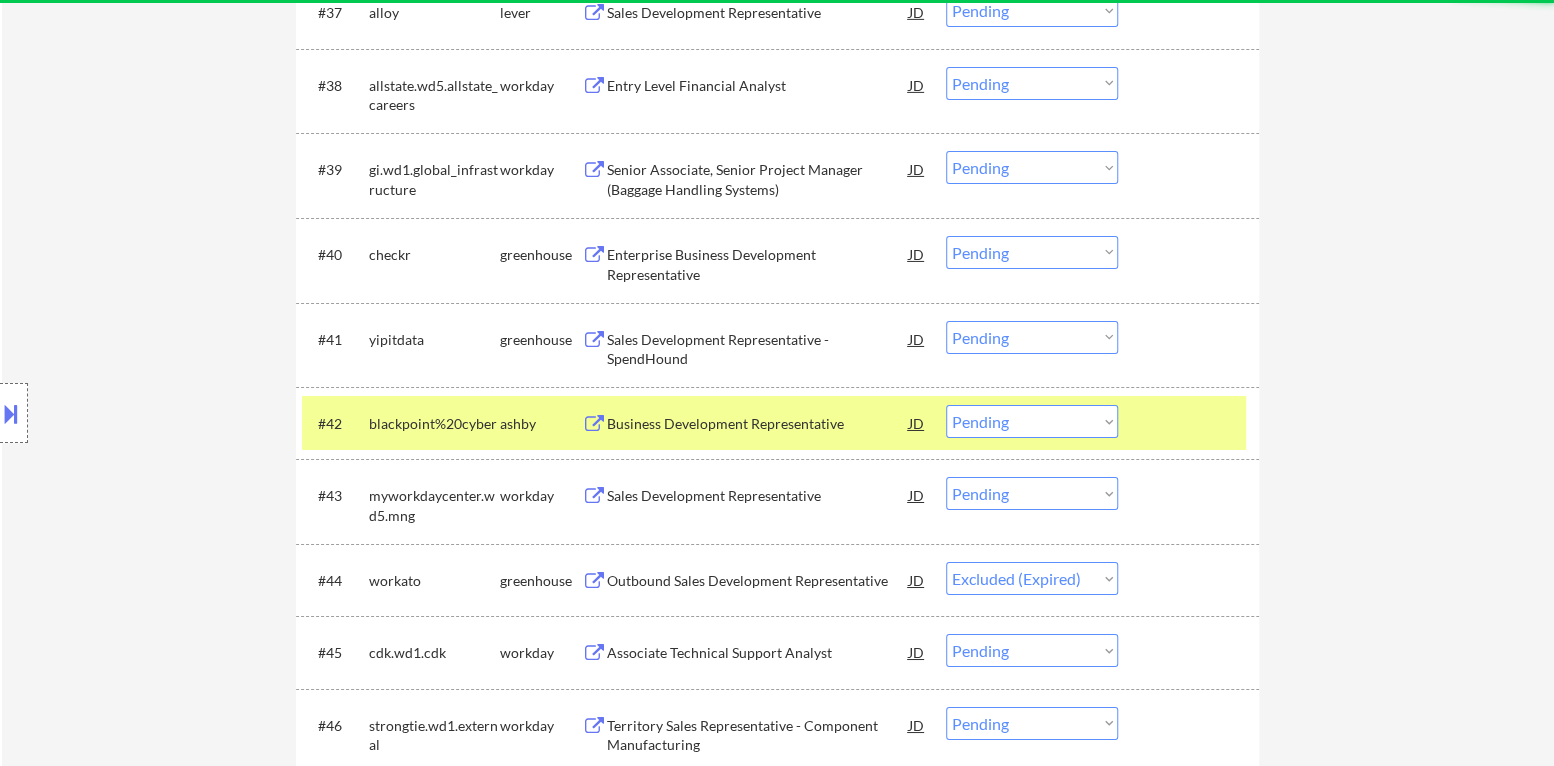 select on ""pending"" 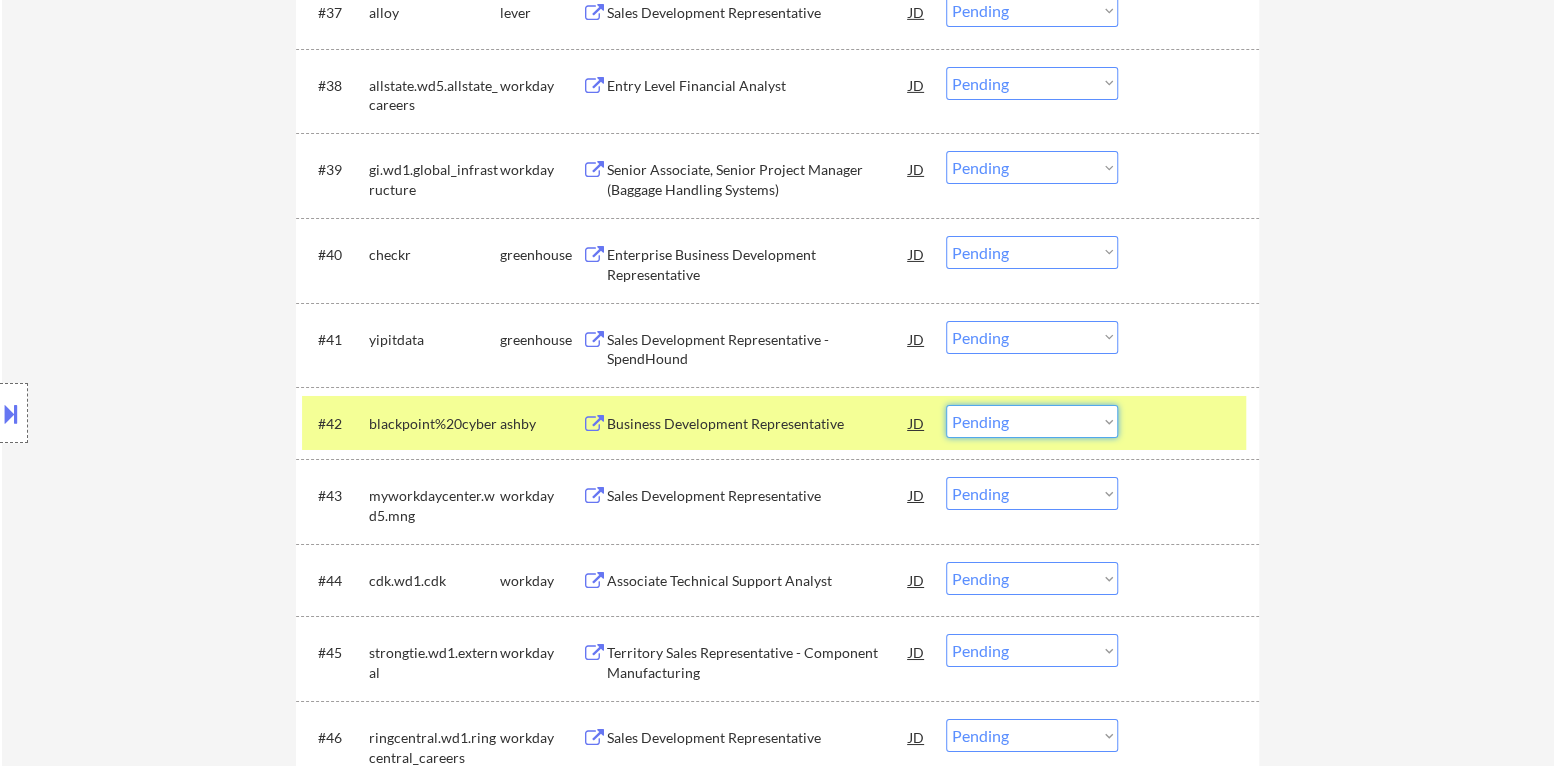 click on "Choose an option... Pending Applied Excluded (Questions) Excluded (Expired) Excluded (Location) Excluded (Bad Match) Excluded (Blocklist) Excluded (Salary) Excluded (Other)" at bounding box center (1032, 421) 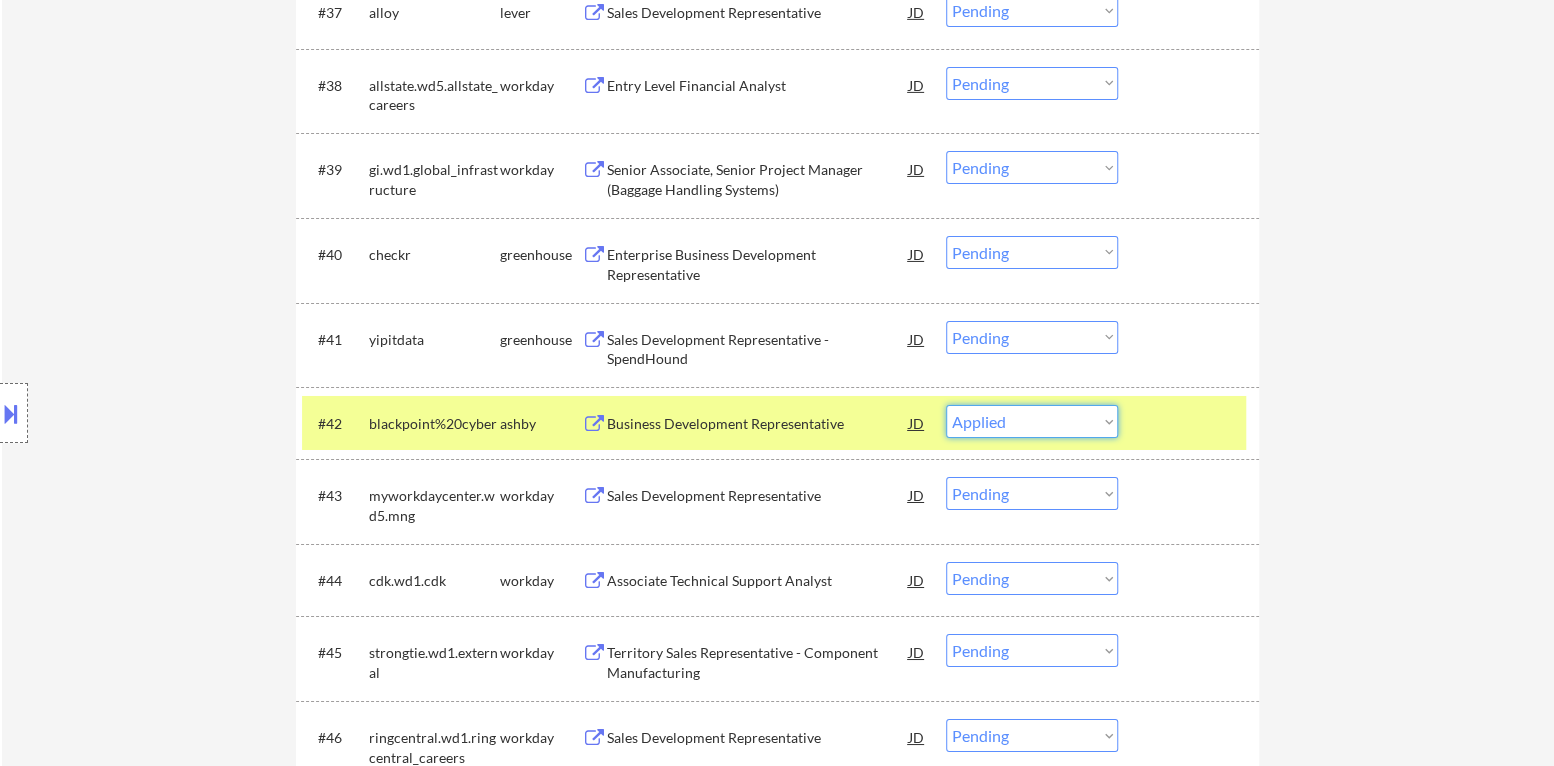 click on "Choose an option... Pending Applied Excluded (Questions) Excluded (Expired) Excluded (Location) Excluded (Bad Match) Excluded (Blocklist) Excluded (Salary) Excluded (Other)" at bounding box center [1032, 421] 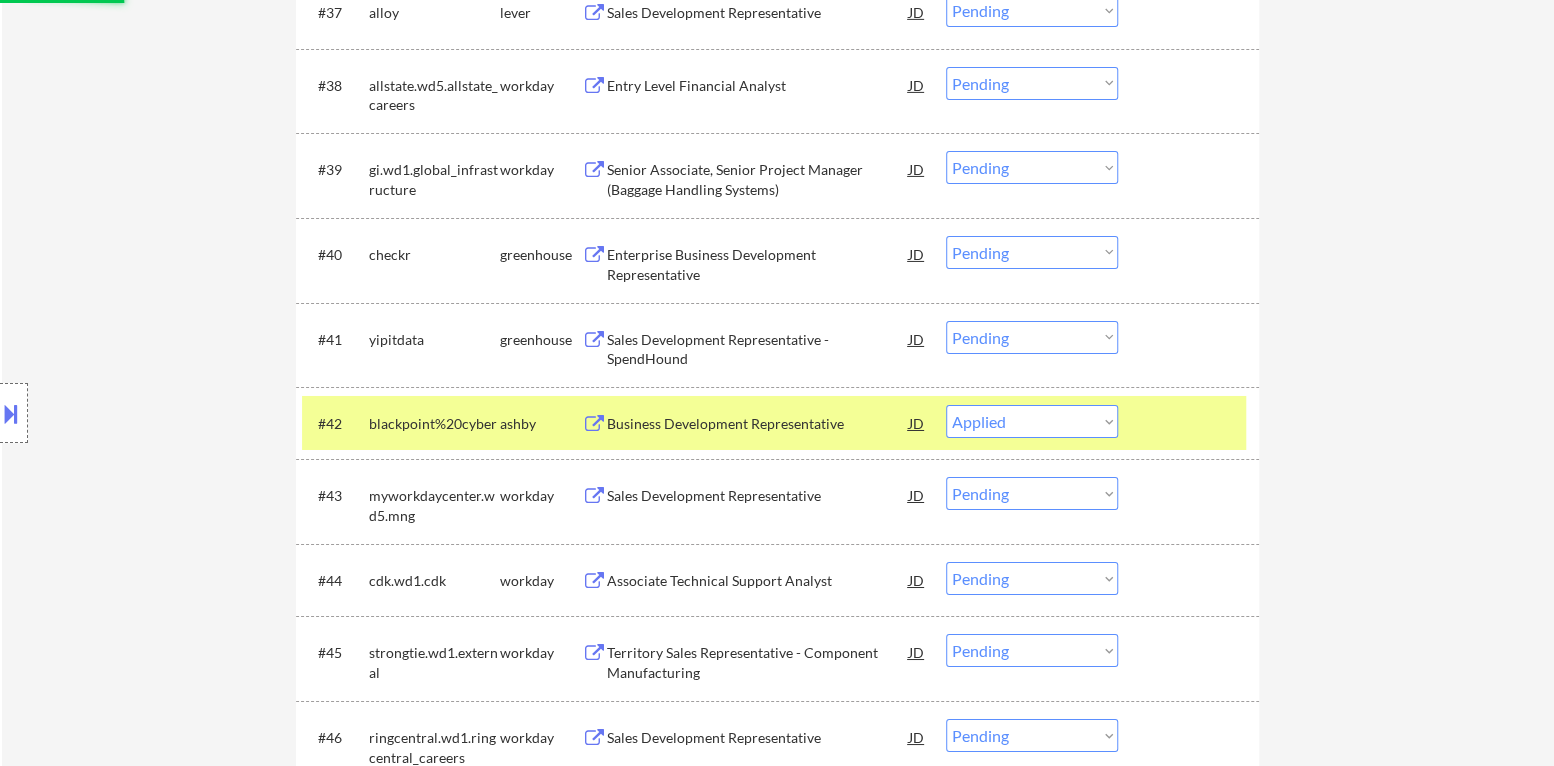 click at bounding box center (1191, 423) 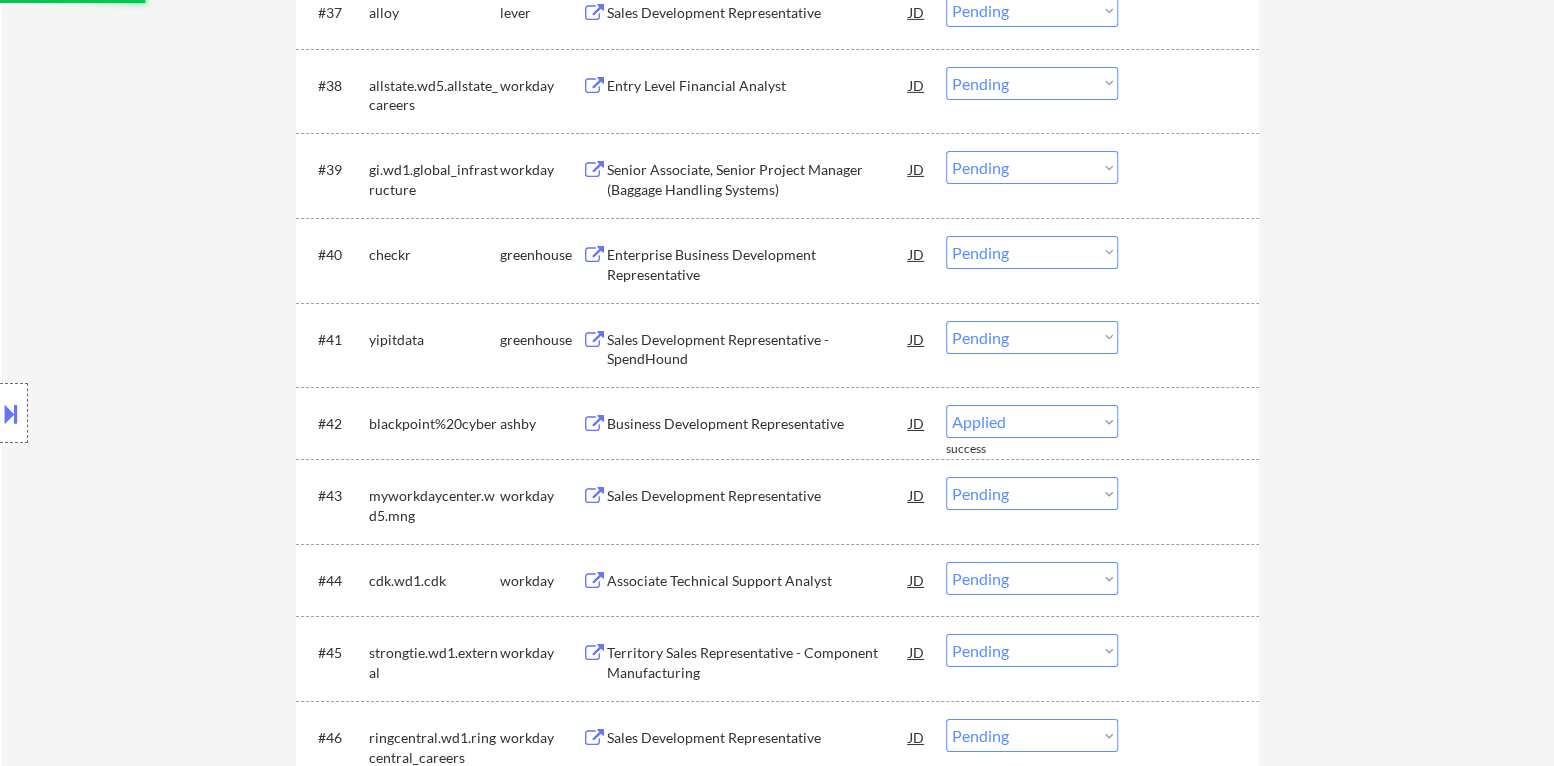 select on ""pending"" 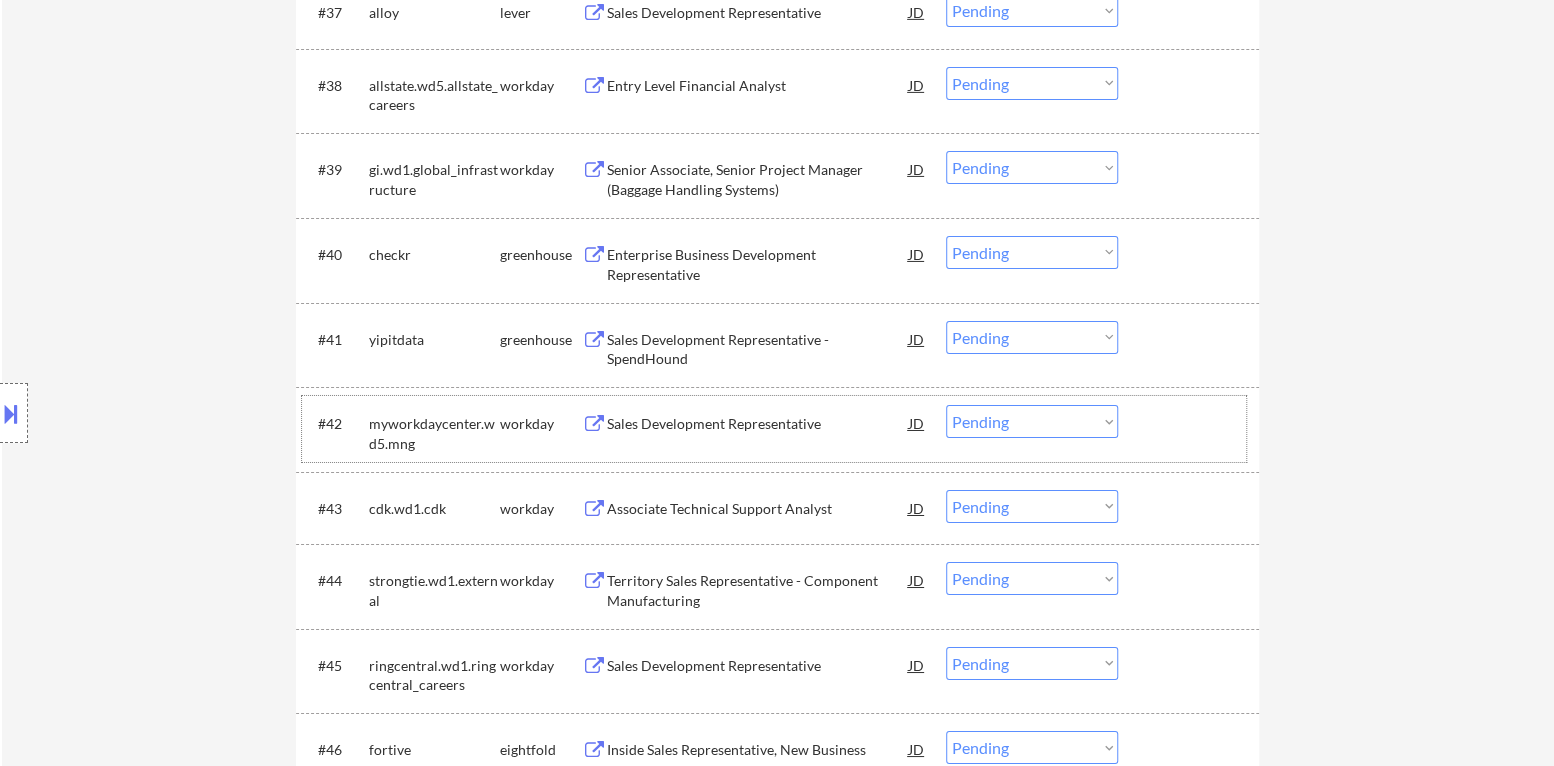 click on "Sales Development Representative - SpendHound" at bounding box center (758, 349) 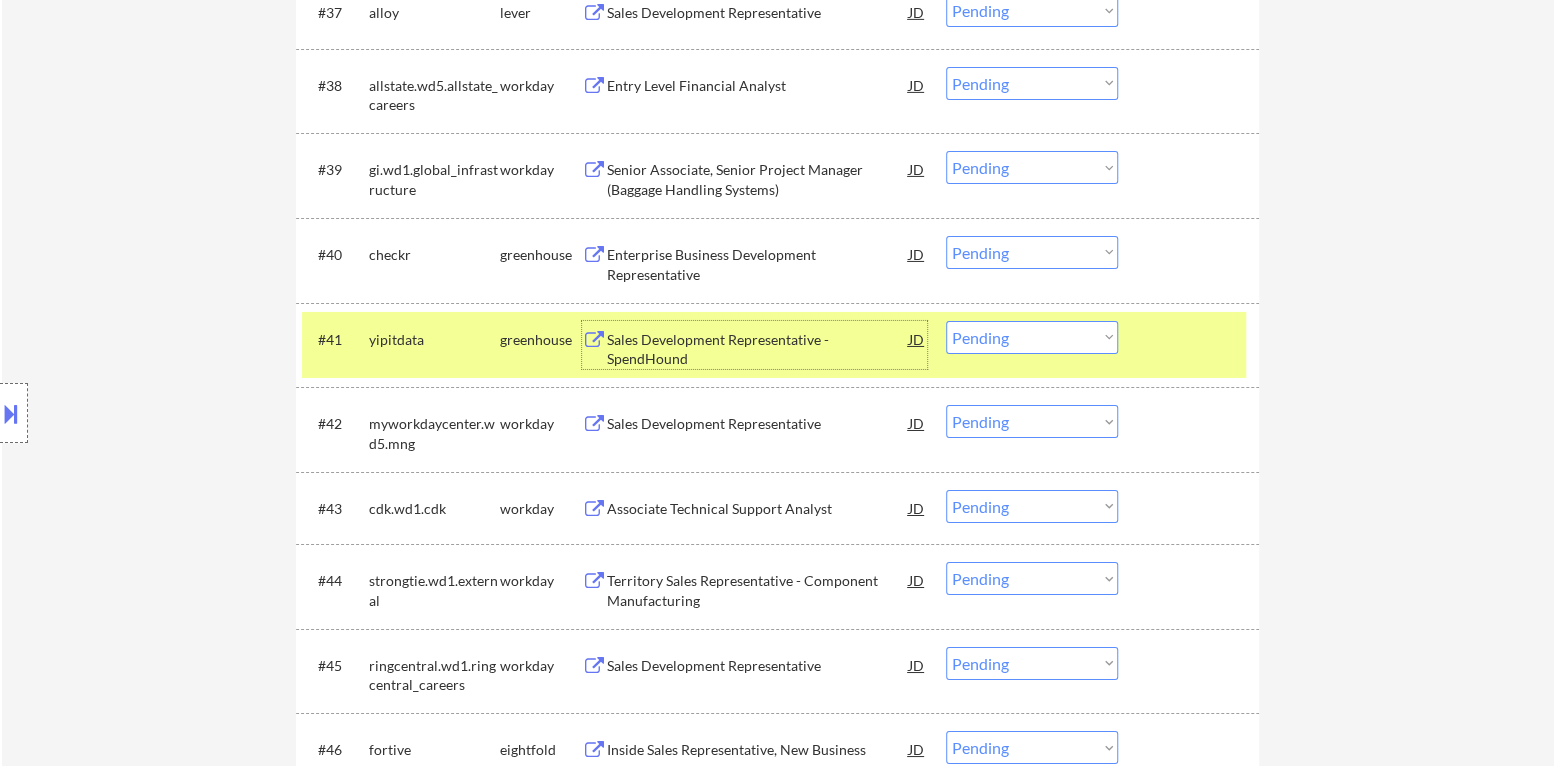 click on "Choose an option... Pending Applied Excluded (Questions) Excluded (Expired) Excluded (Location) Excluded (Bad Match) Excluded (Blocklist) Excluded (Salary) Excluded (Other)" at bounding box center [1032, 337] 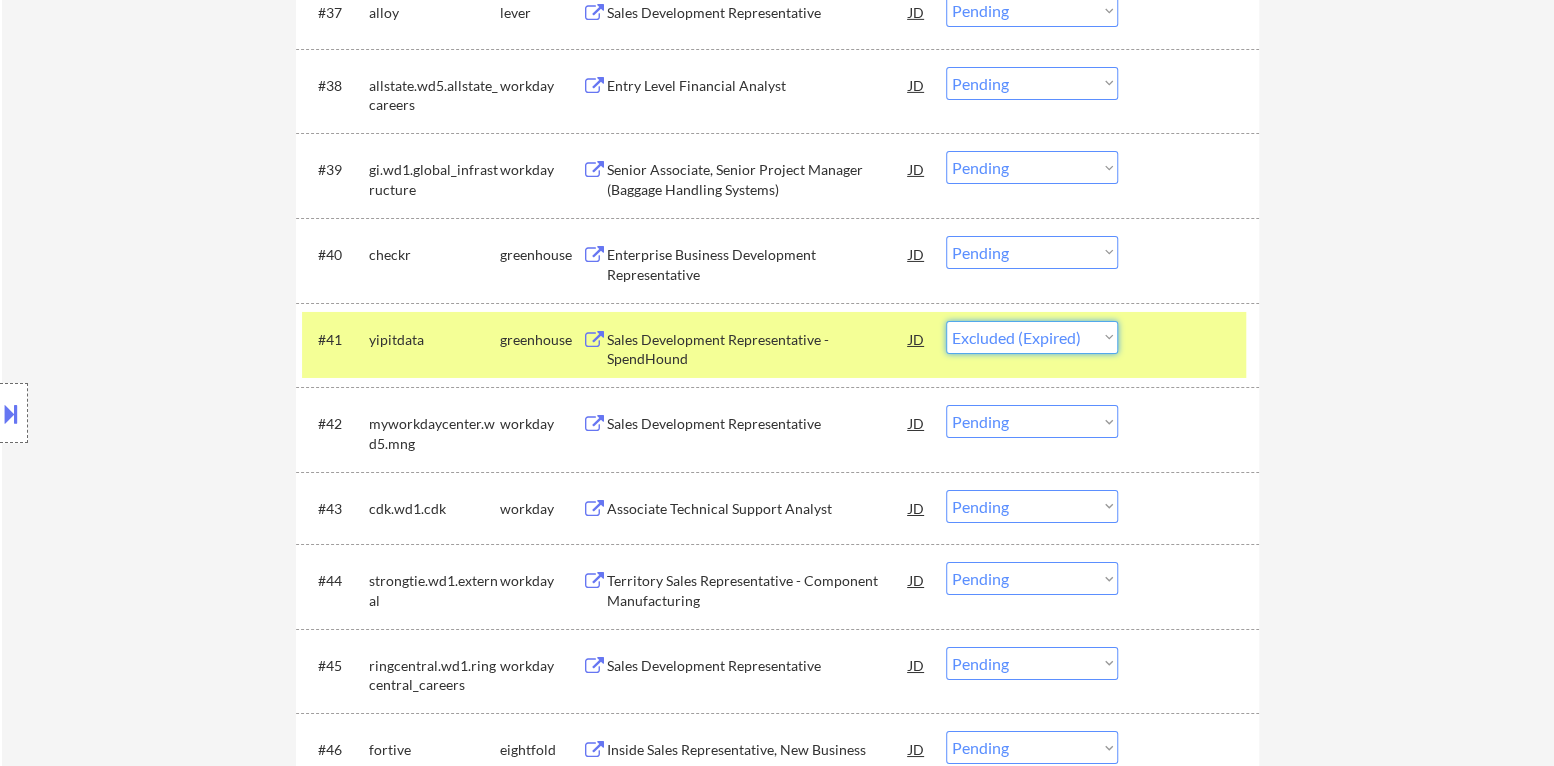 click on "Choose an option... Pending Applied Excluded (Questions) Excluded (Expired) Excluded (Location) Excluded (Bad Match) Excluded (Blocklist) Excluded (Salary) Excluded (Other)" at bounding box center (1032, 337) 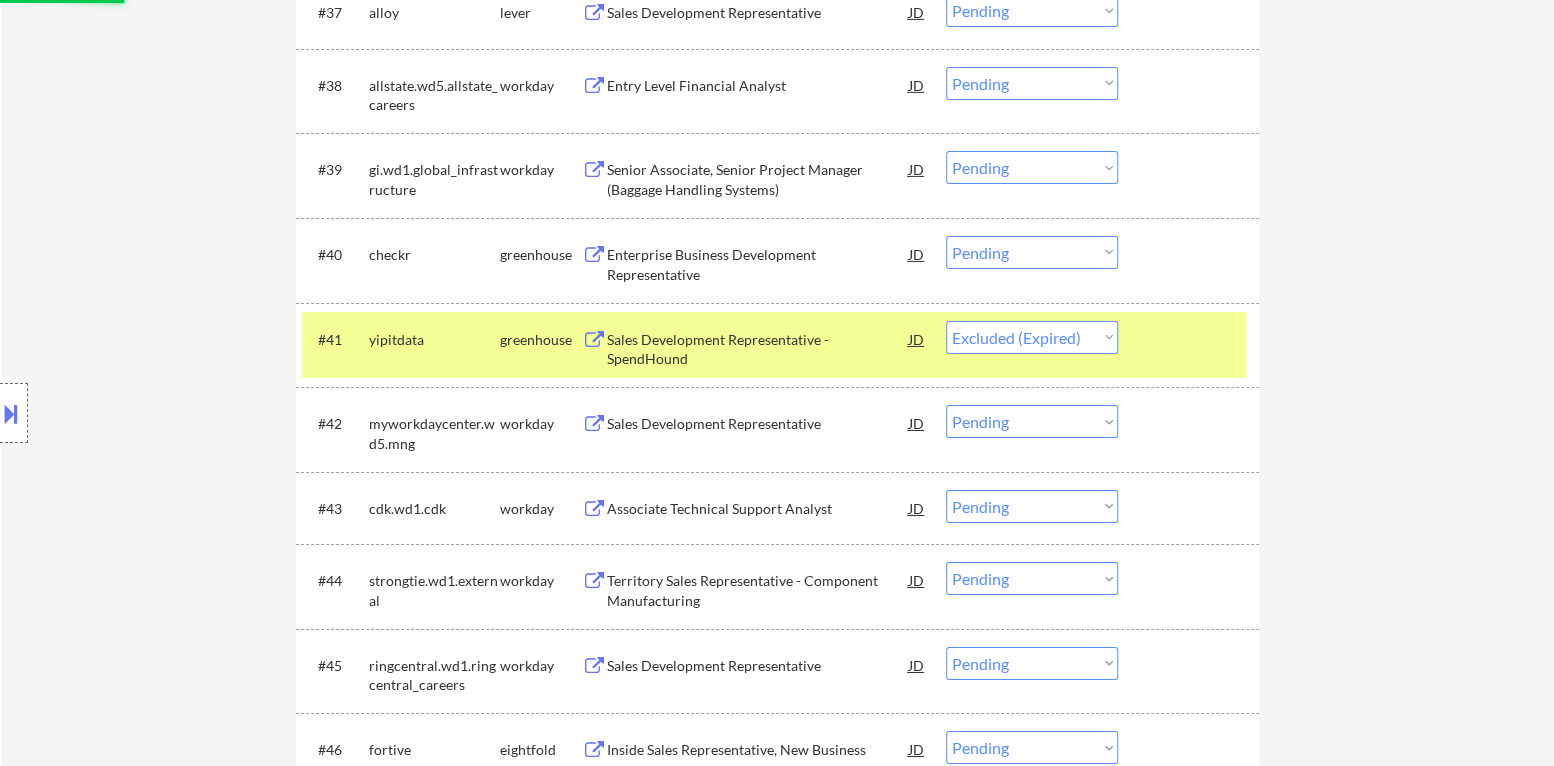 click at bounding box center (1191, 339) 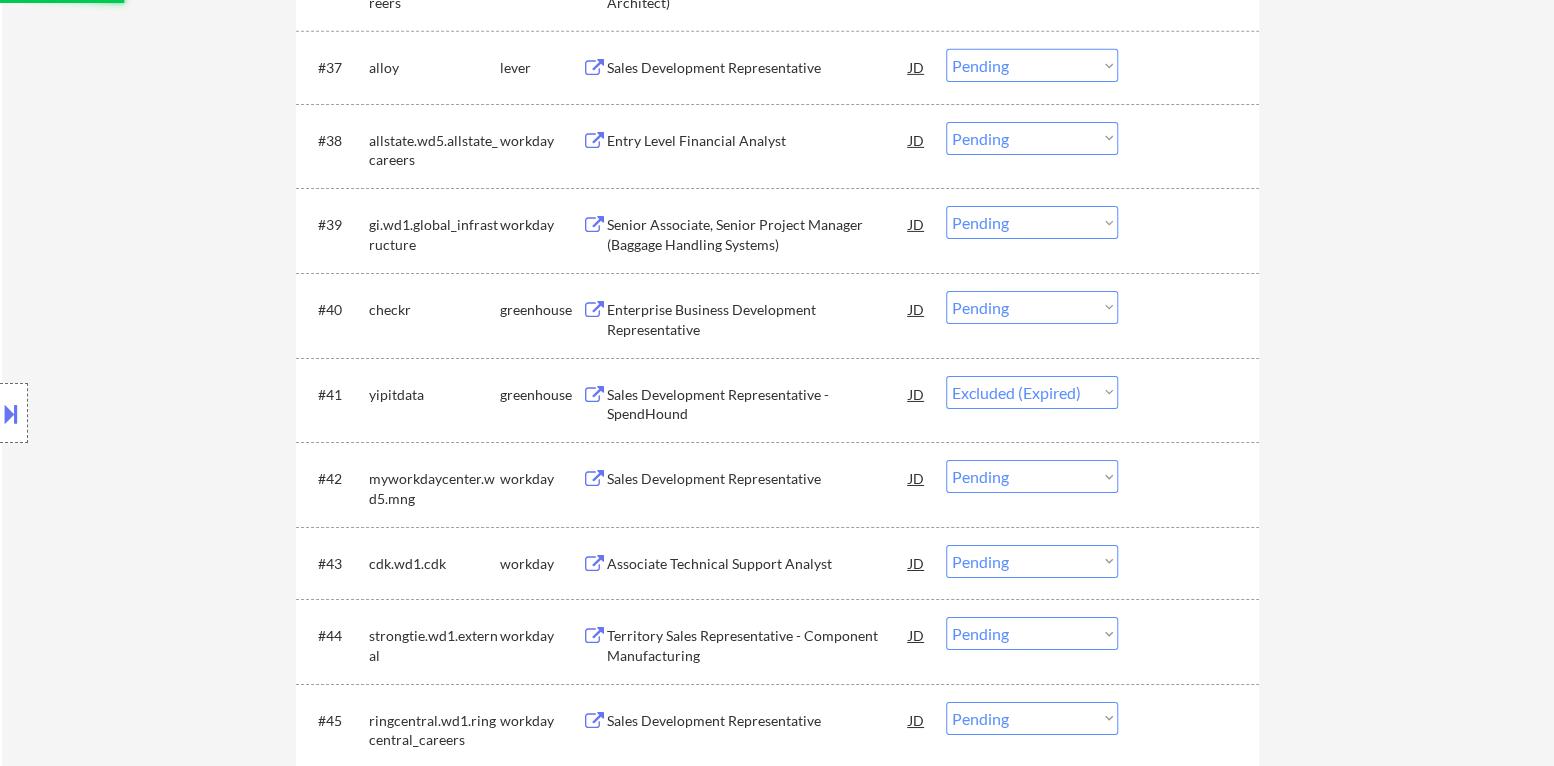 scroll, scrollTop: 3599, scrollLeft: 0, axis: vertical 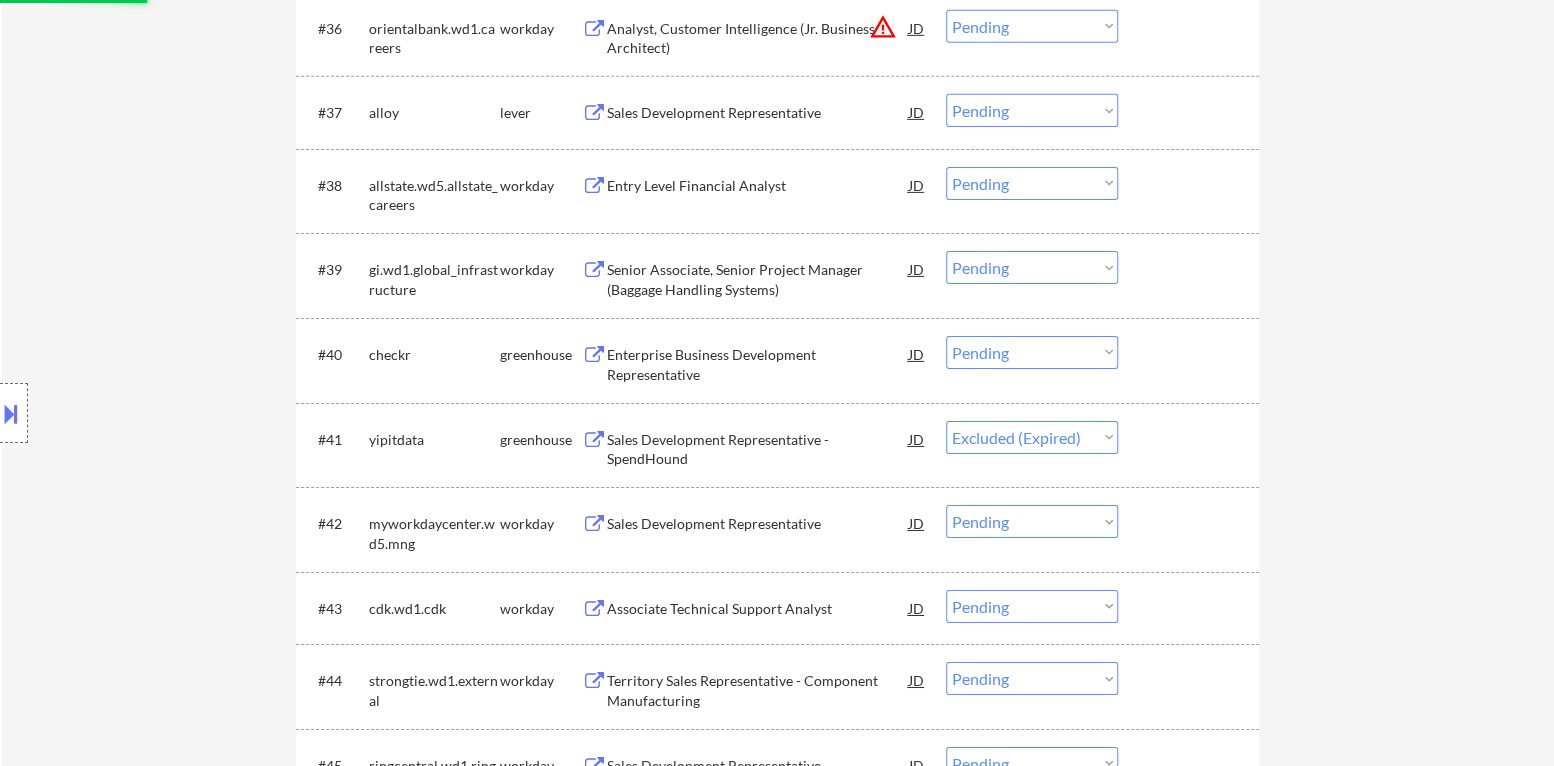click on "Enterprise Business Development Representative" at bounding box center [758, 364] 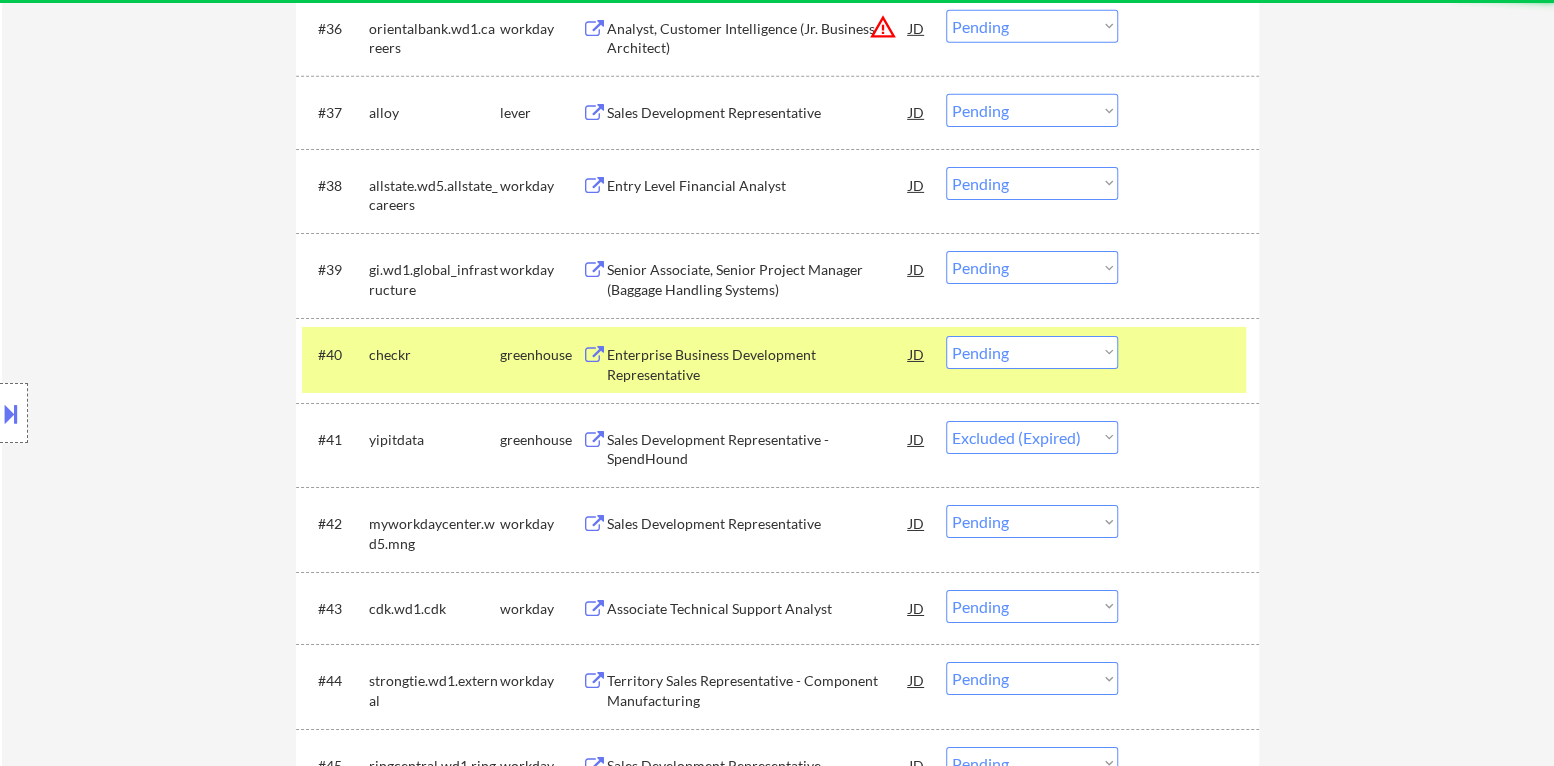 select on ""pending"" 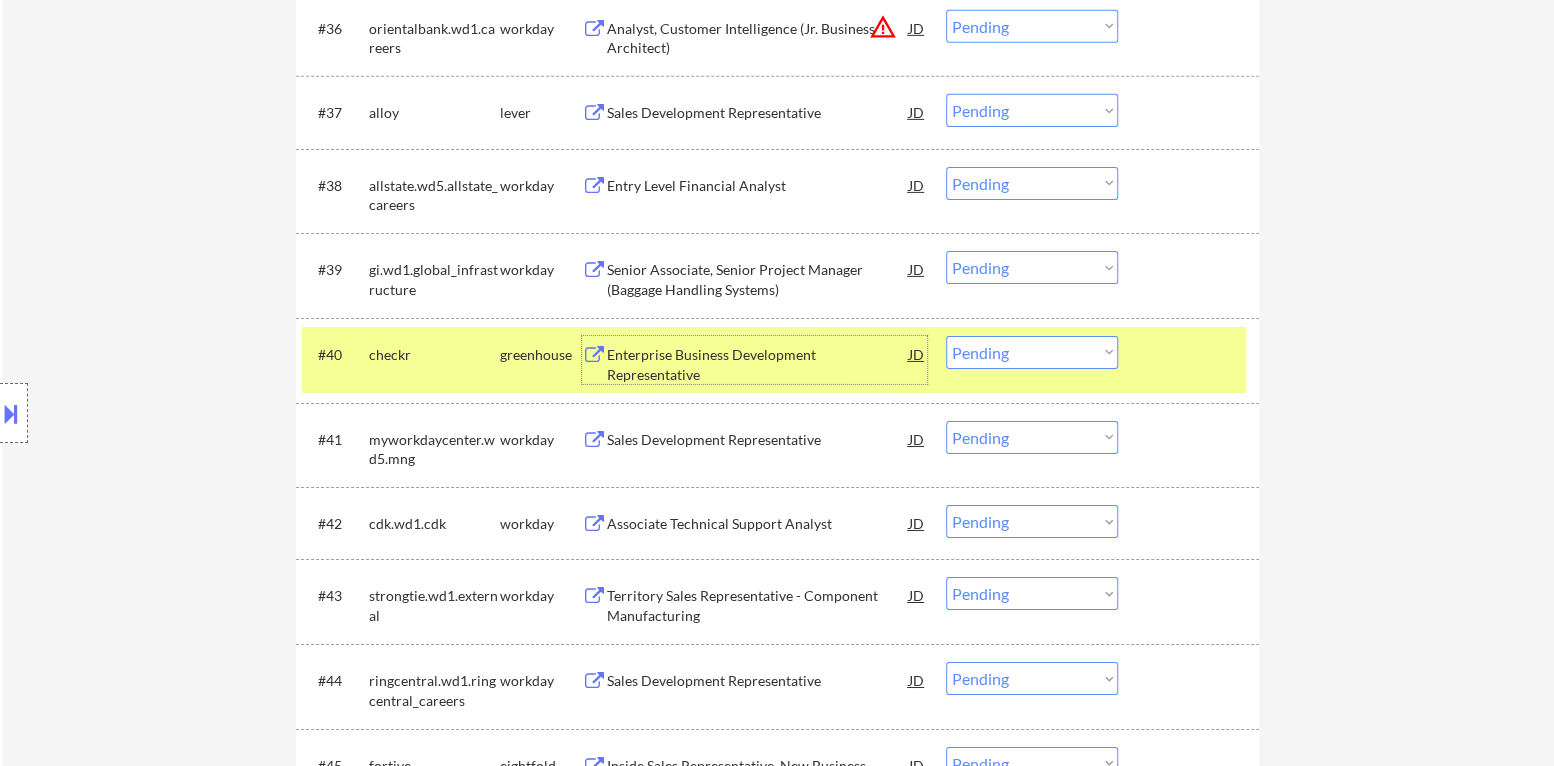 click on "Choose an option... Pending Applied Excluded (Questions) Excluded (Expired) Excluded (Location) Excluded (Bad Match) Excluded (Blocklist) Excluded (Salary) Excluded (Other)" at bounding box center [1032, 352] 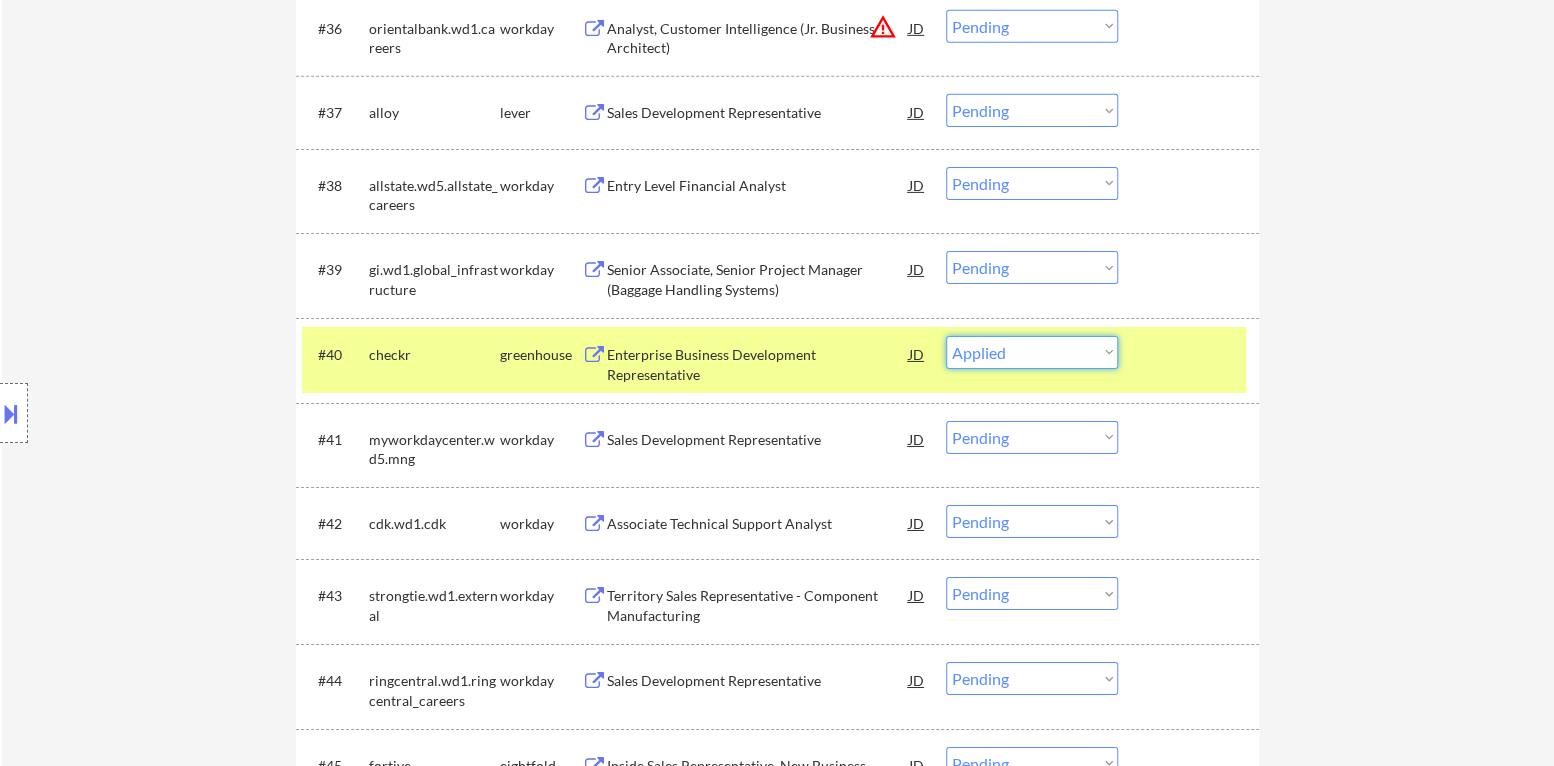 click on "Choose an option... Pending Applied Excluded (Questions) Excluded (Expired) Excluded (Location) Excluded (Bad Match) Excluded (Blocklist) Excluded (Salary) Excluded (Other)" at bounding box center [1032, 352] 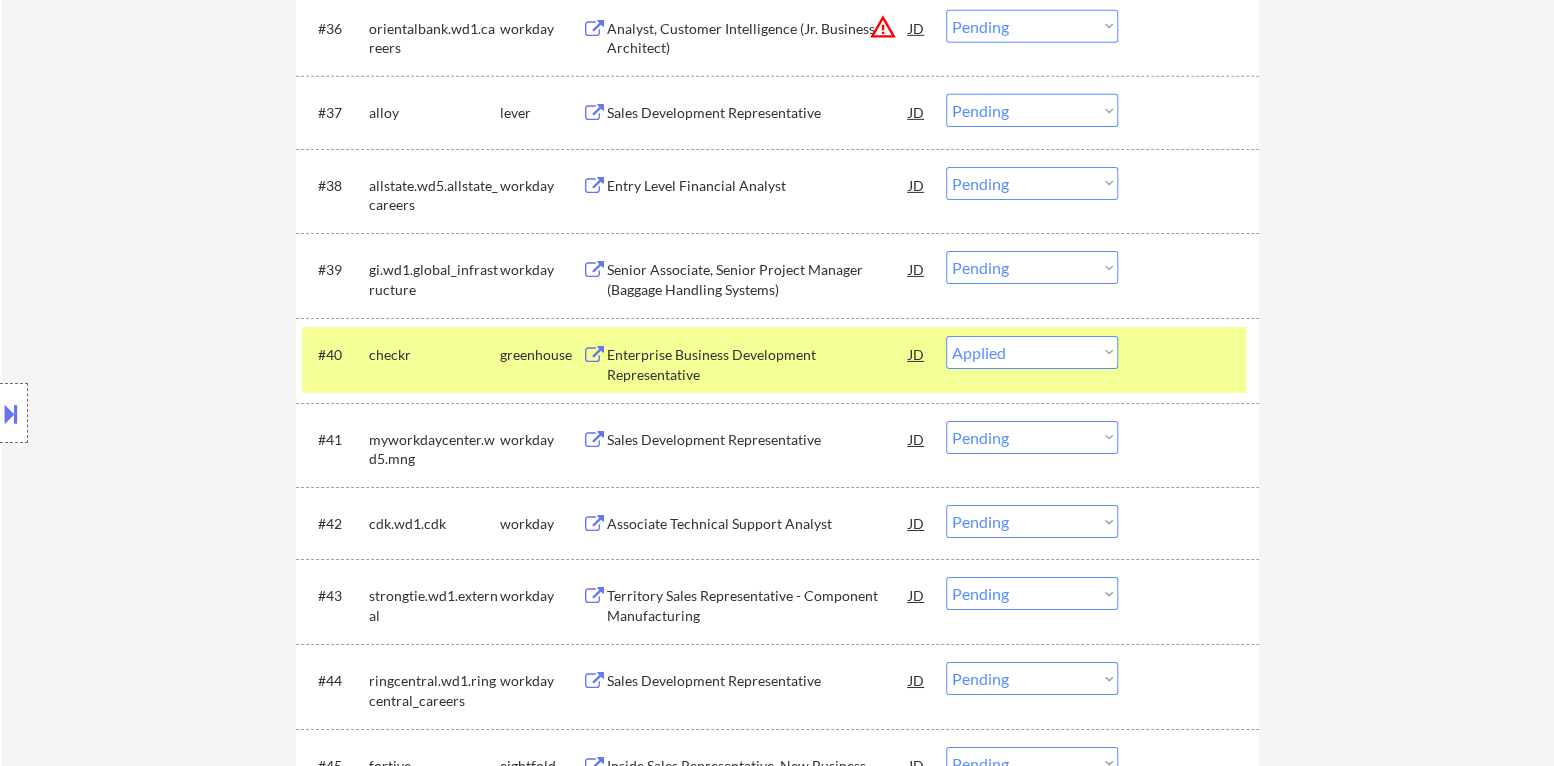 click on "#40 checkr greenhouse Enterprise Business Development Representative JD Choose an option... Pending Applied Excluded (Questions) Excluded (Expired) Excluded (Location) Excluded (Bad Match) Excluded (Blocklist) Excluded (Salary) Excluded (Other)" at bounding box center (774, 360) 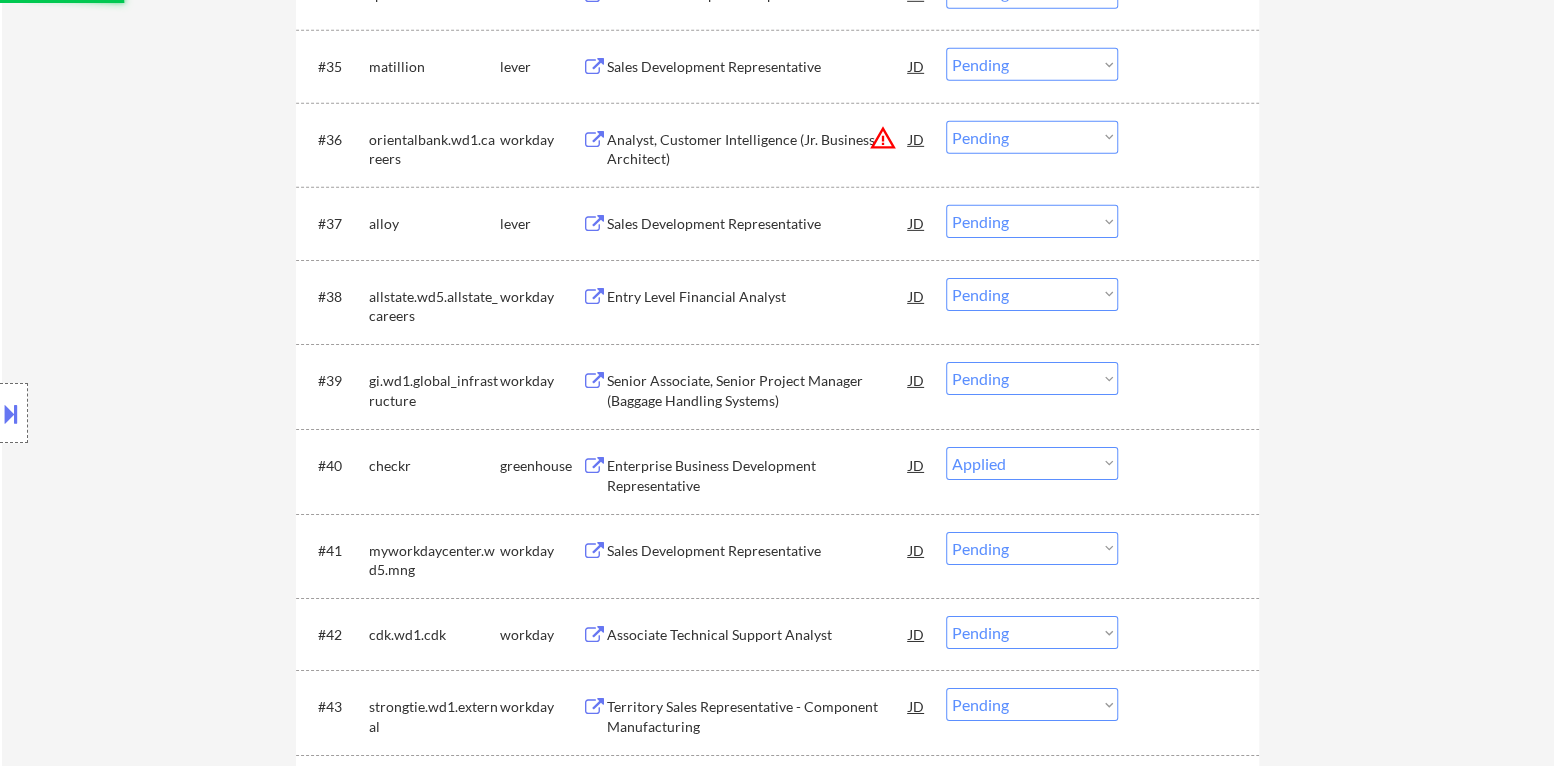 scroll, scrollTop: 3400, scrollLeft: 0, axis: vertical 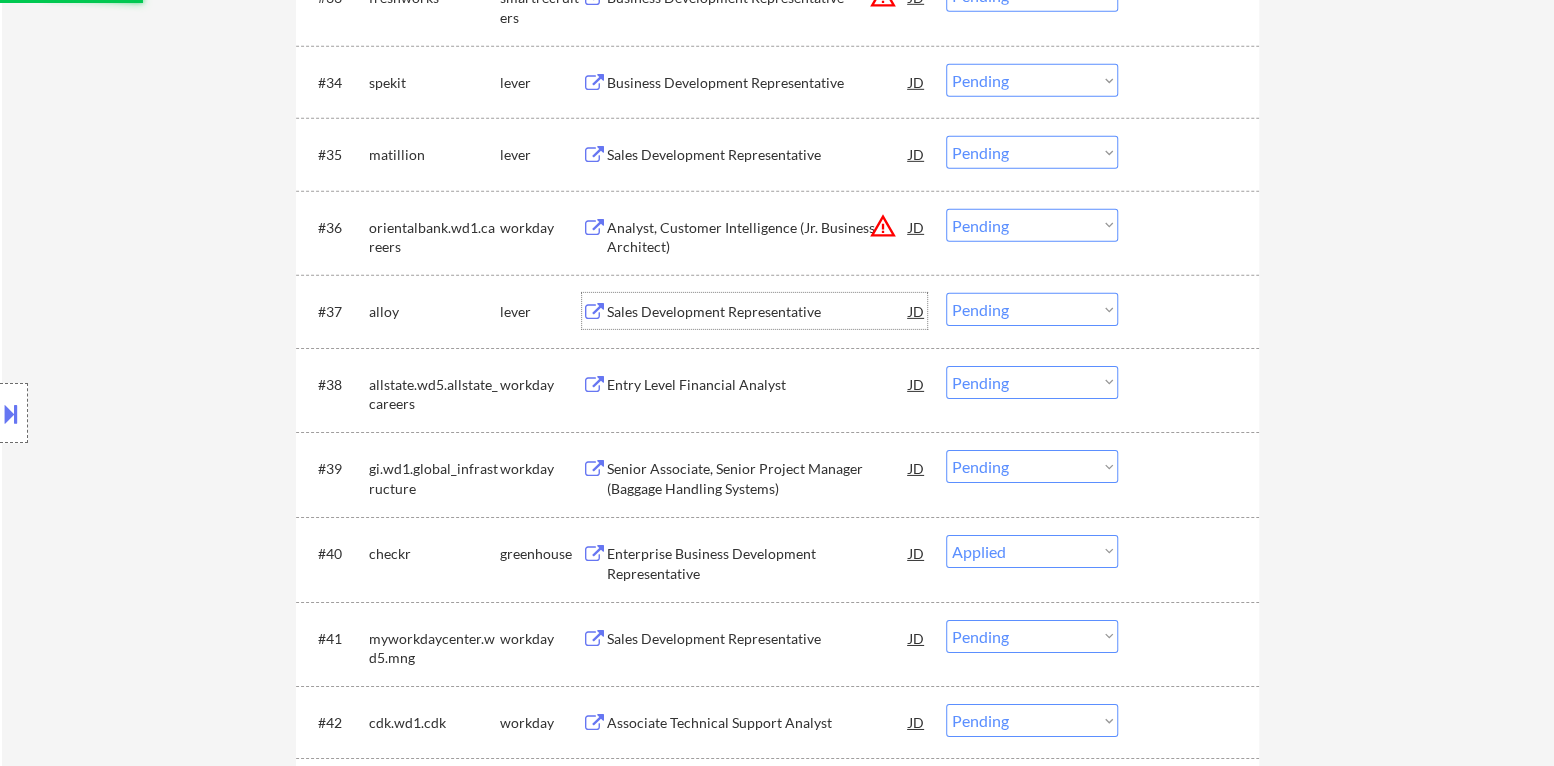 click on "Sales Development Representative" at bounding box center (758, 312) 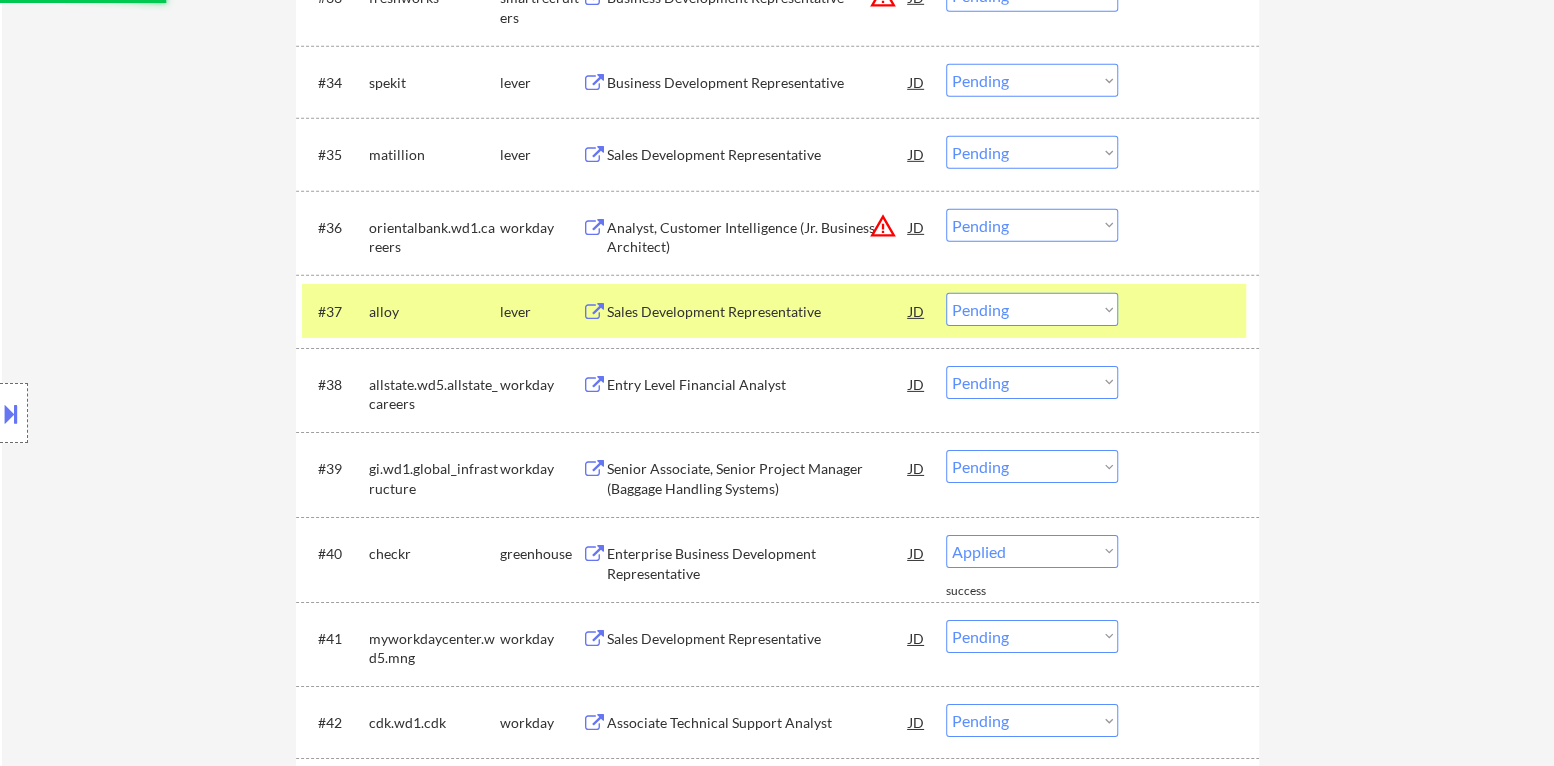 select on ""pending"" 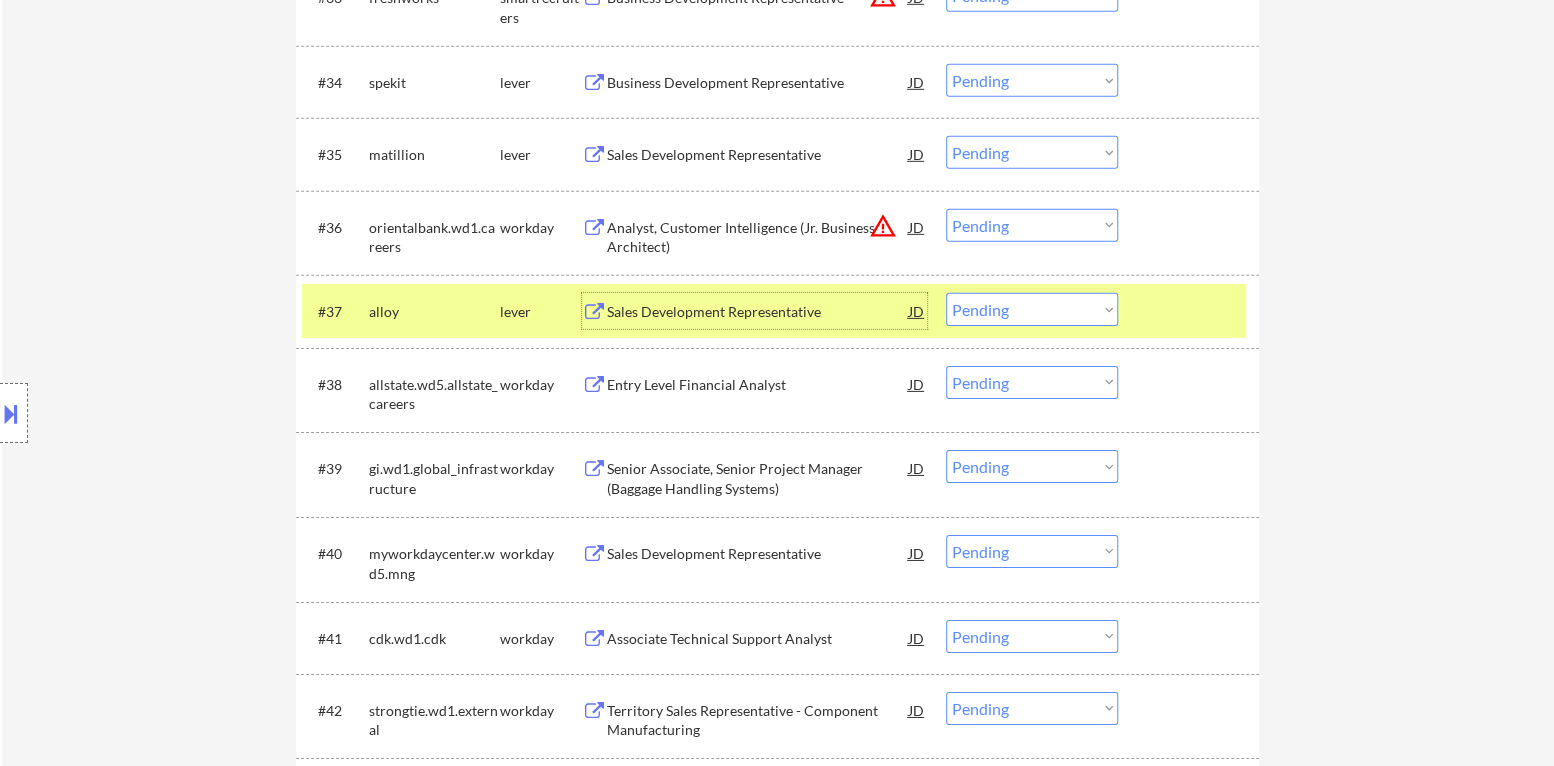 drag, startPoint x: 1025, startPoint y: 302, endPoint x: 1012, endPoint y: 322, distance: 23.853722 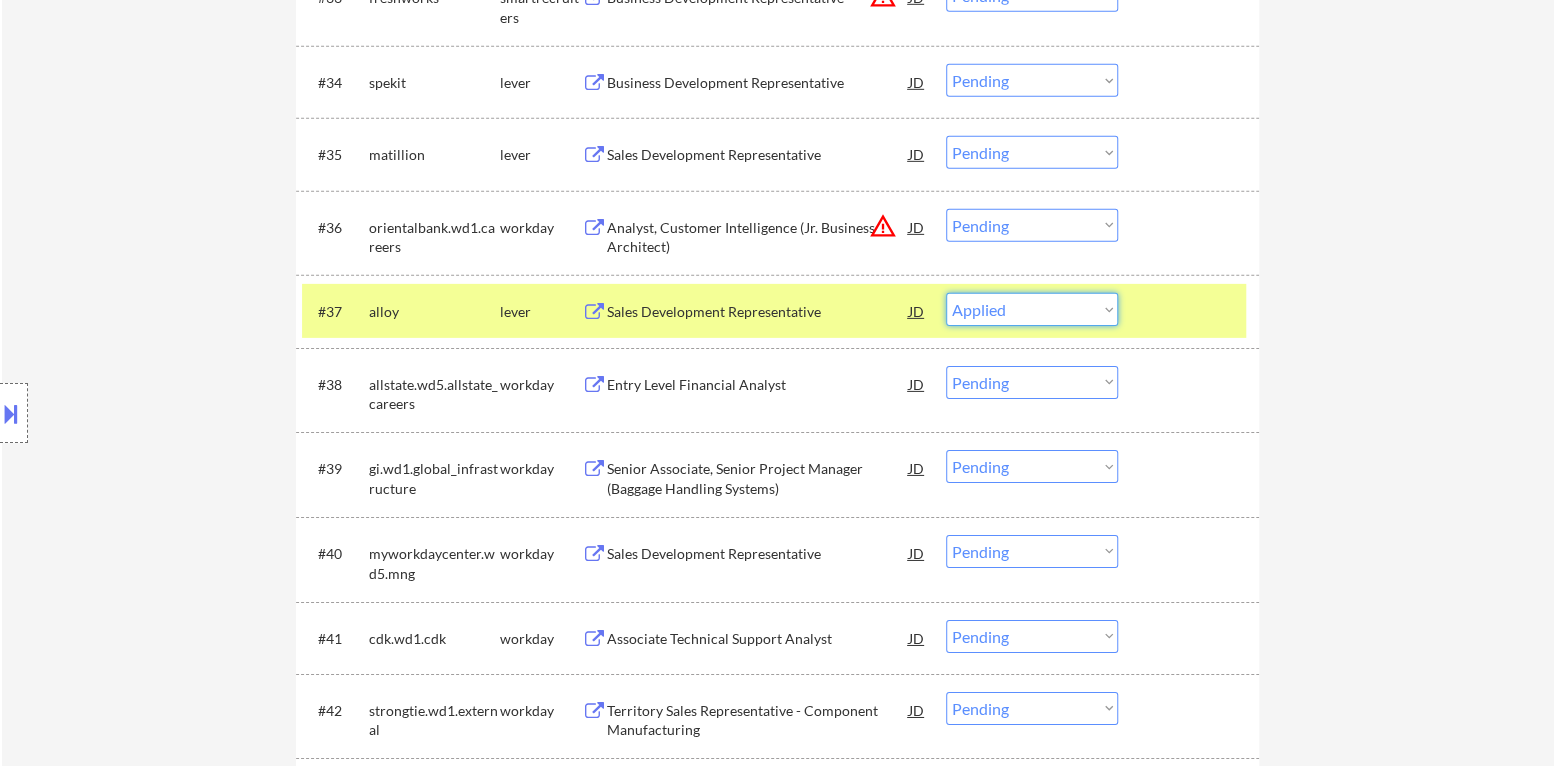 click on "Choose an option... Pending Applied Excluded (Questions) Excluded (Expired) Excluded (Location) Excluded (Bad Match) Excluded (Blocklist) Excluded (Salary) Excluded (Other)" at bounding box center (1032, 309) 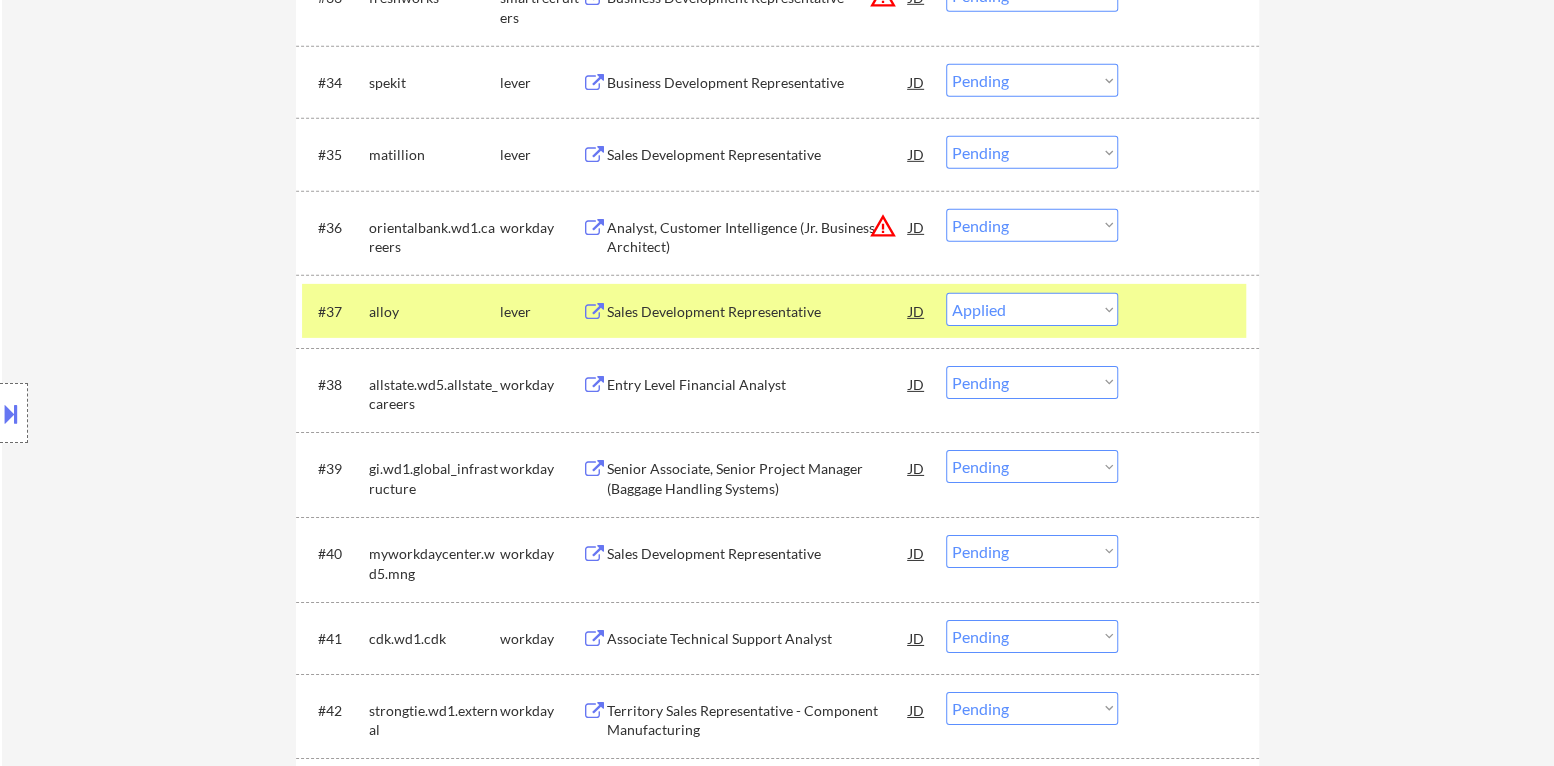 click on "#37 alloy lever Sales Development Representative JD Choose an option... Pending Applied Excluded (Questions) Excluded (Expired) Excluded (Location) Excluded (Bad Match) Excluded (Blocklist) Excluded (Salary) Excluded (Other)" at bounding box center (774, 311) 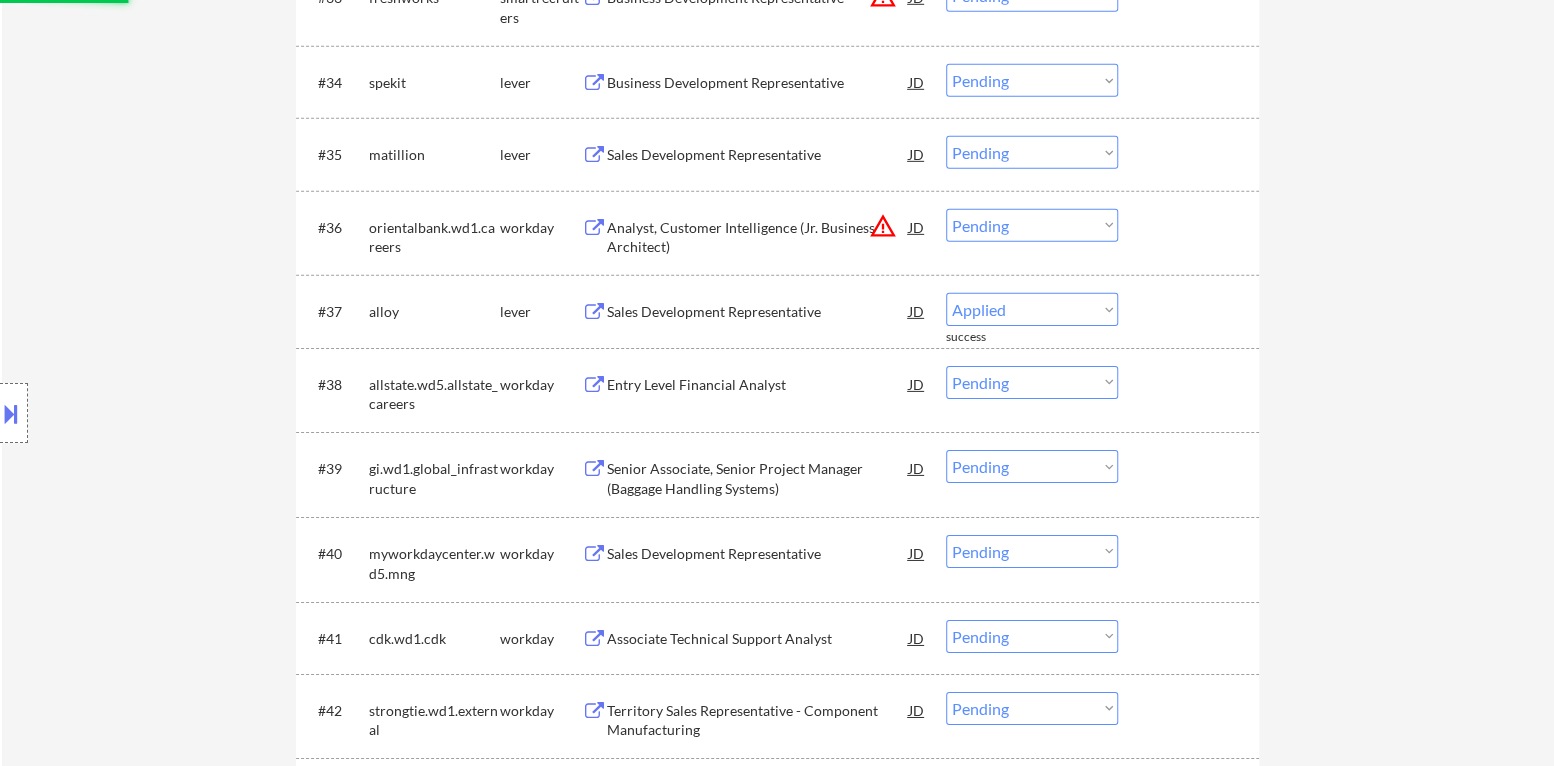 select on ""pending"" 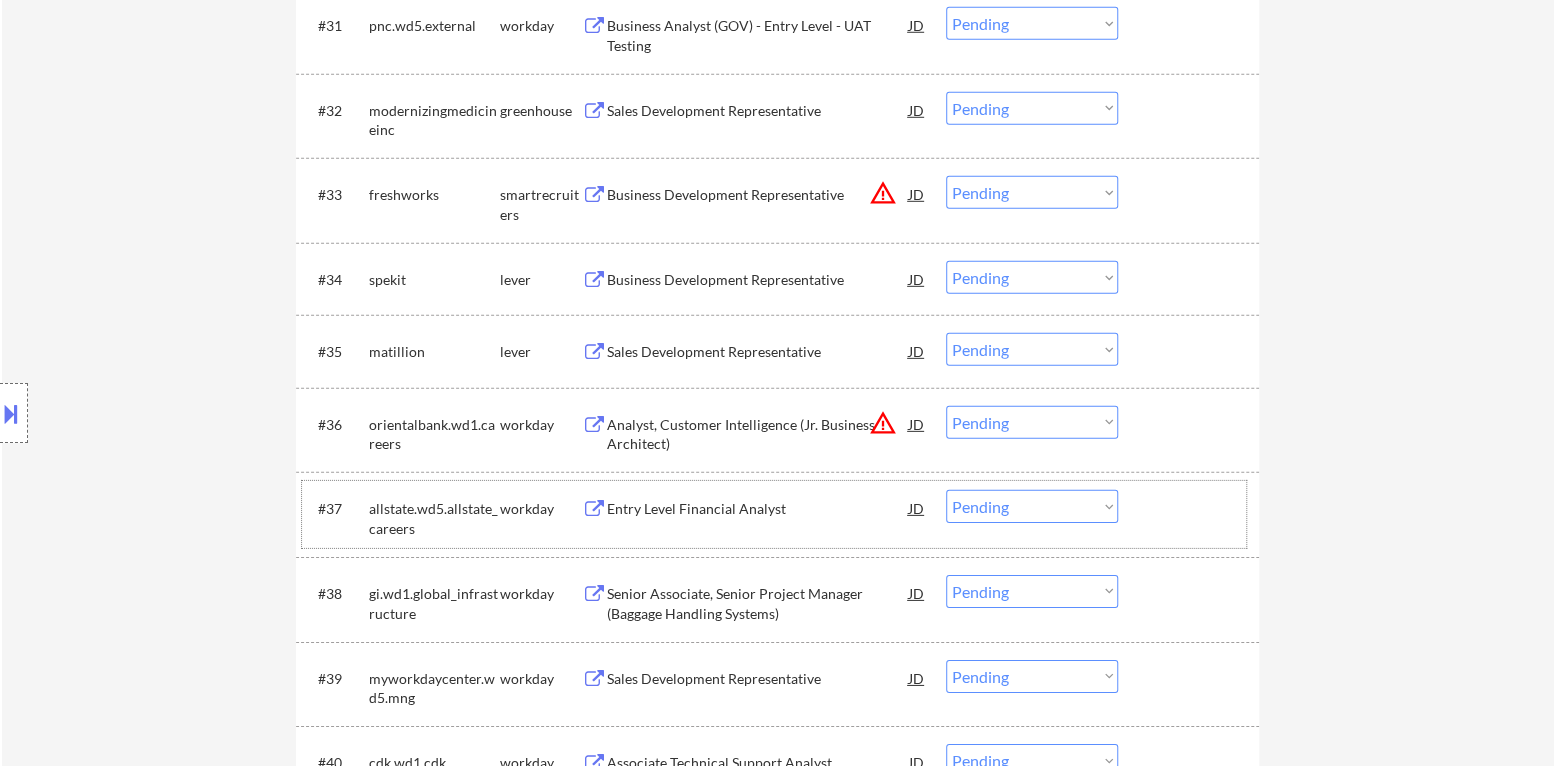 scroll, scrollTop: 3200, scrollLeft: 0, axis: vertical 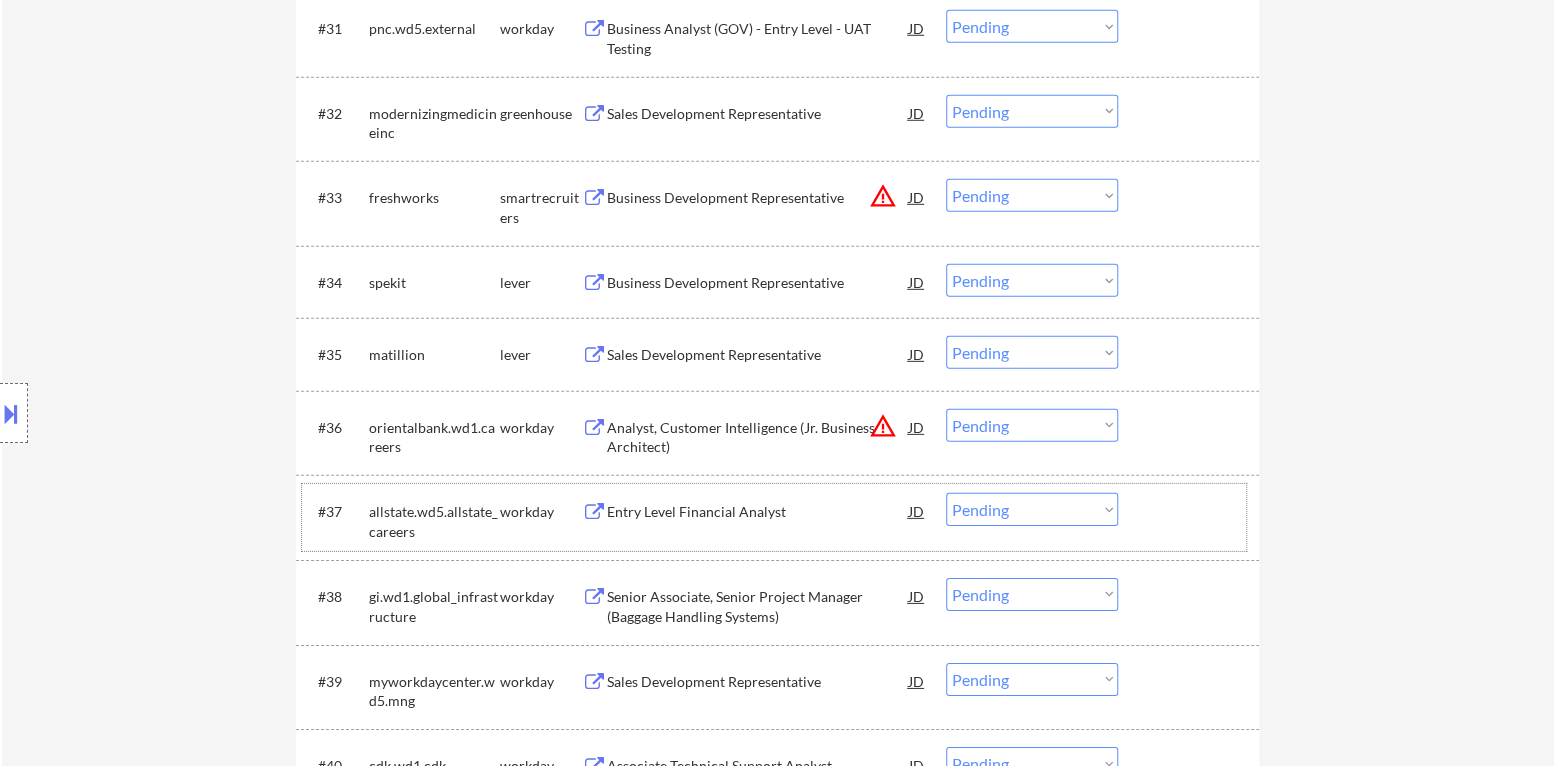 click on "Sales Development Representative" at bounding box center [758, 355] 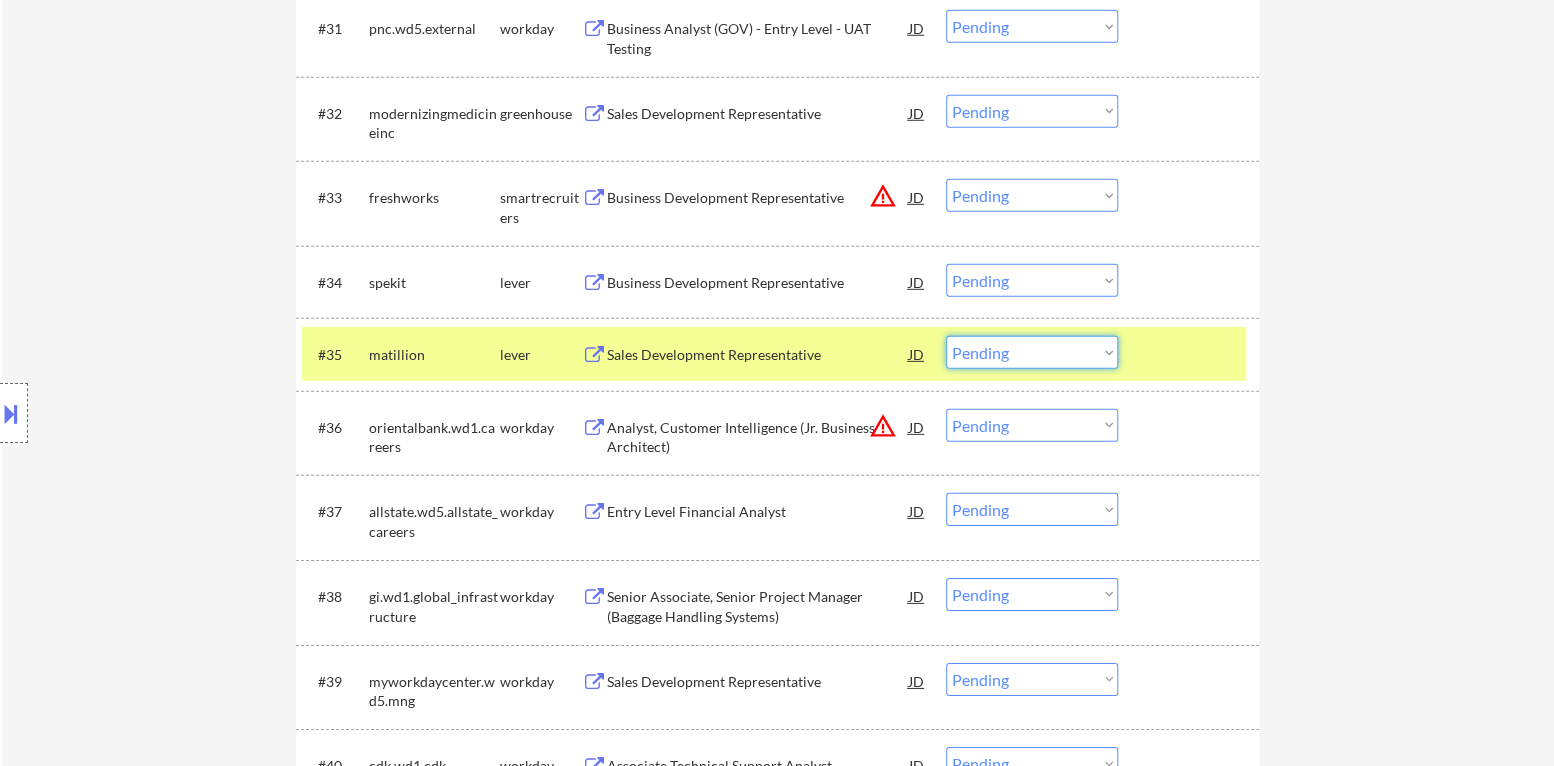 click on "Choose an option... Pending Applied Excluded (Questions) Excluded (Expired) Excluded (Location) Excluded (Bad Match) Excluded (Blocklist) Excluded (Salary) Excluded (Other)" at bounding box center (1032, 352) 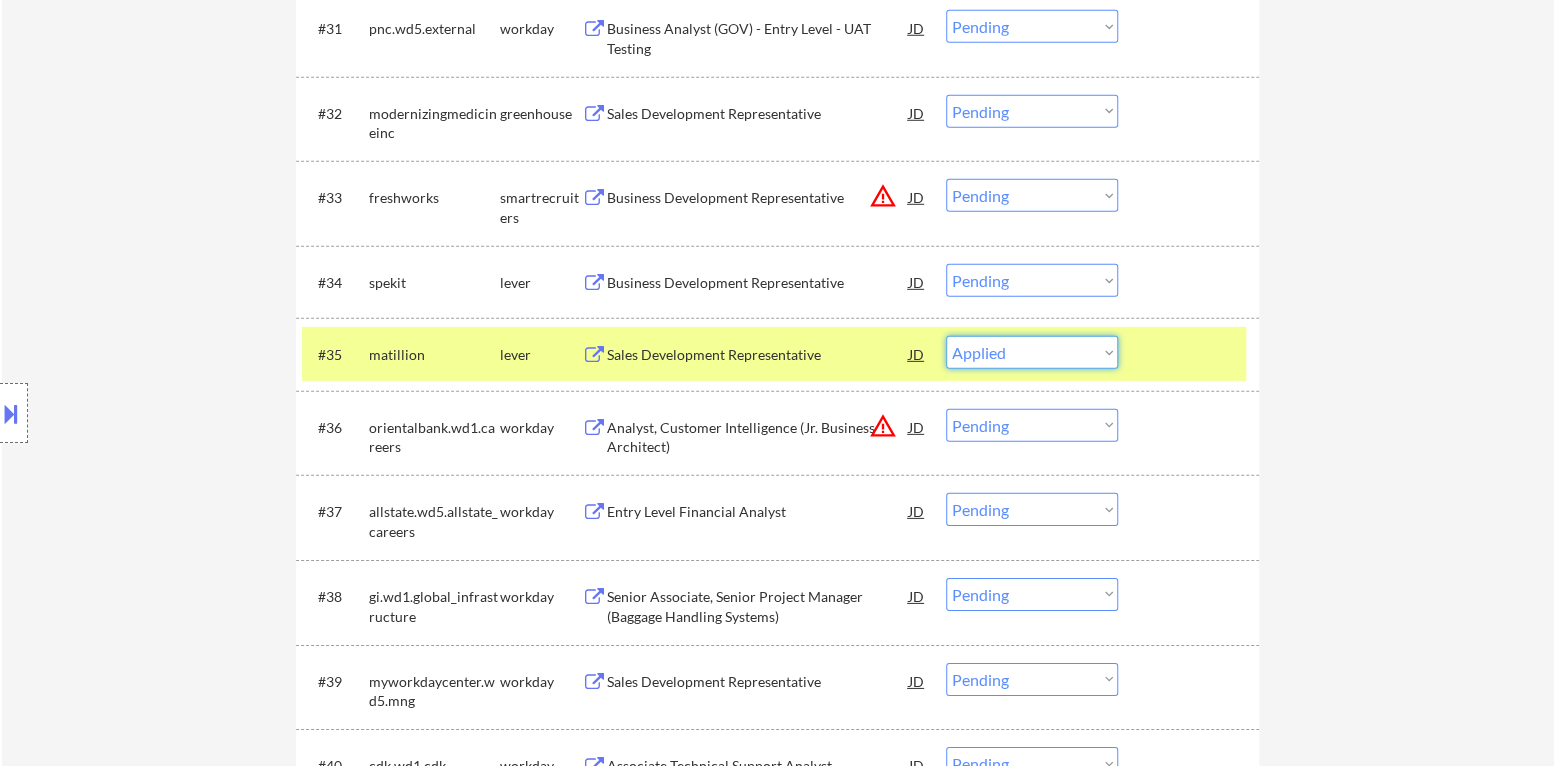 click on "Choose an option... Pending Applied Excluded (Questions) Excluded (Expired) Excluded (Location) Excluded (Bad Match) Excluded (Blocklist) Excluded (Salary) Excluded (Other)" at bounding box center [1032, 352] 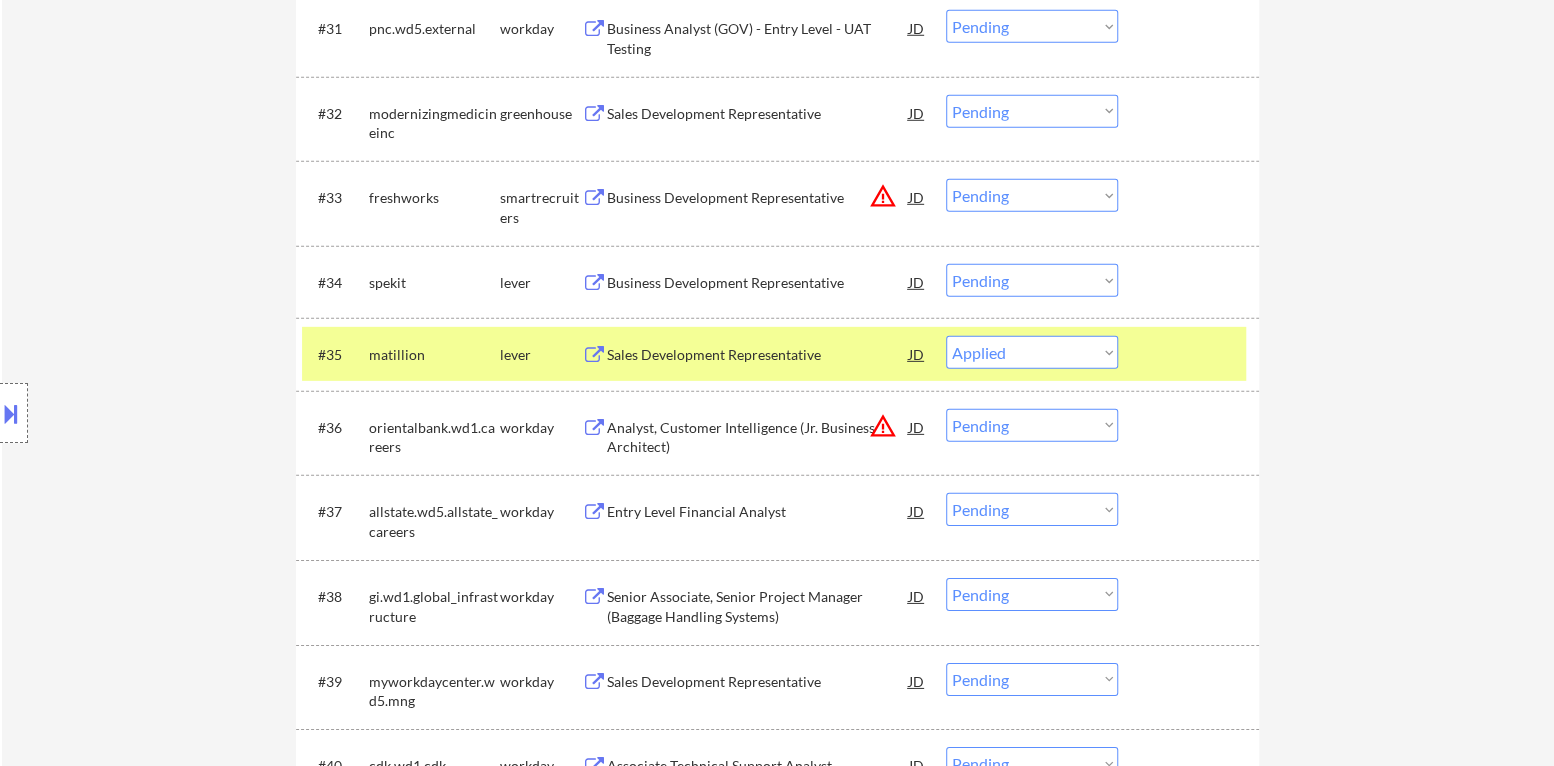 click on "#35 matillion lever Sales Development Representative JD Choose an option... Pending Applied Excluded (Questions) Excluded (Expired) Excluded (Location) Excluded (Bad Match) Excluded (Blocklist) Excluded (Salary) Excluded (Other)" at bounding box center [774, 354] 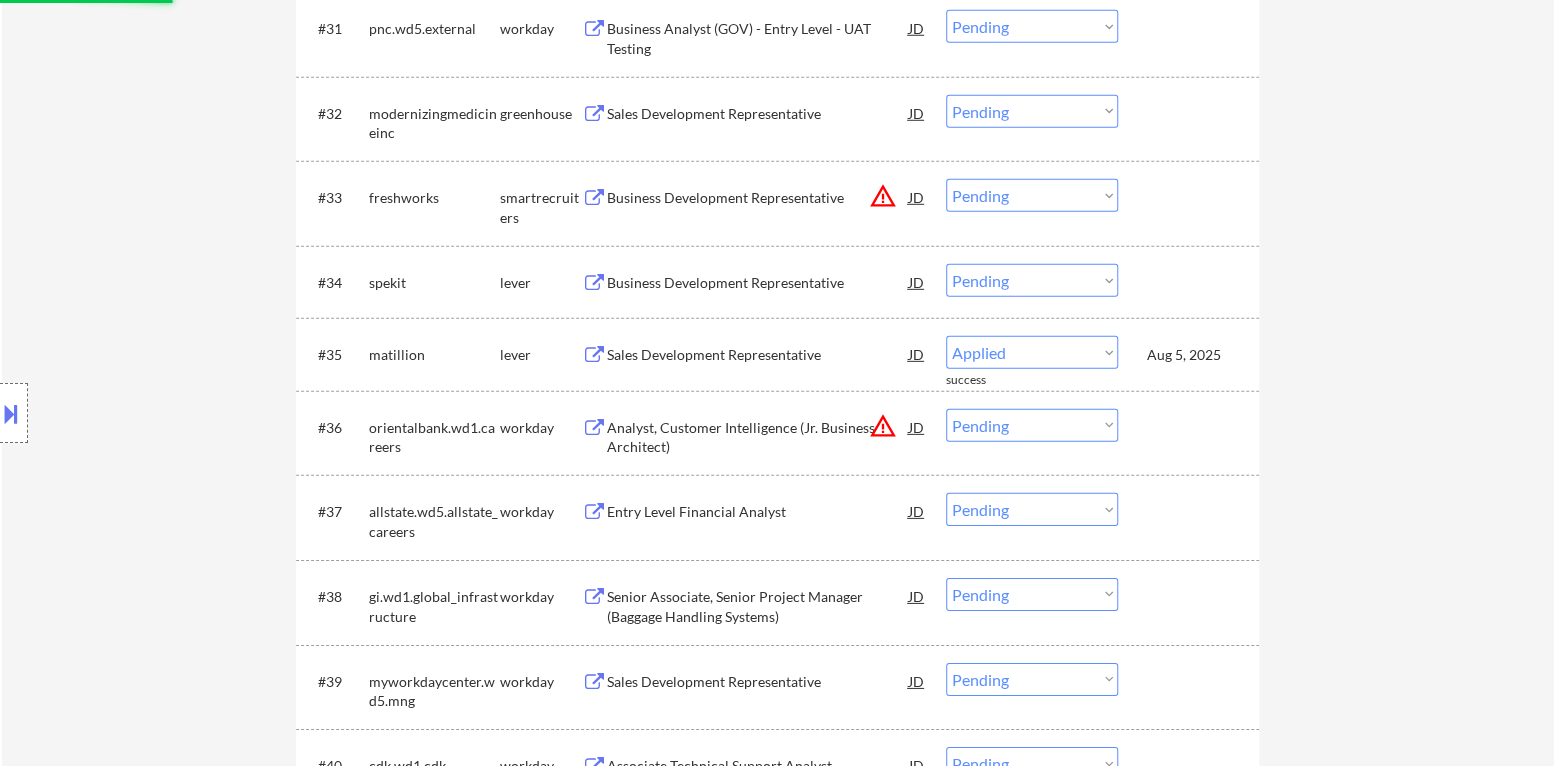select on ""pending"" 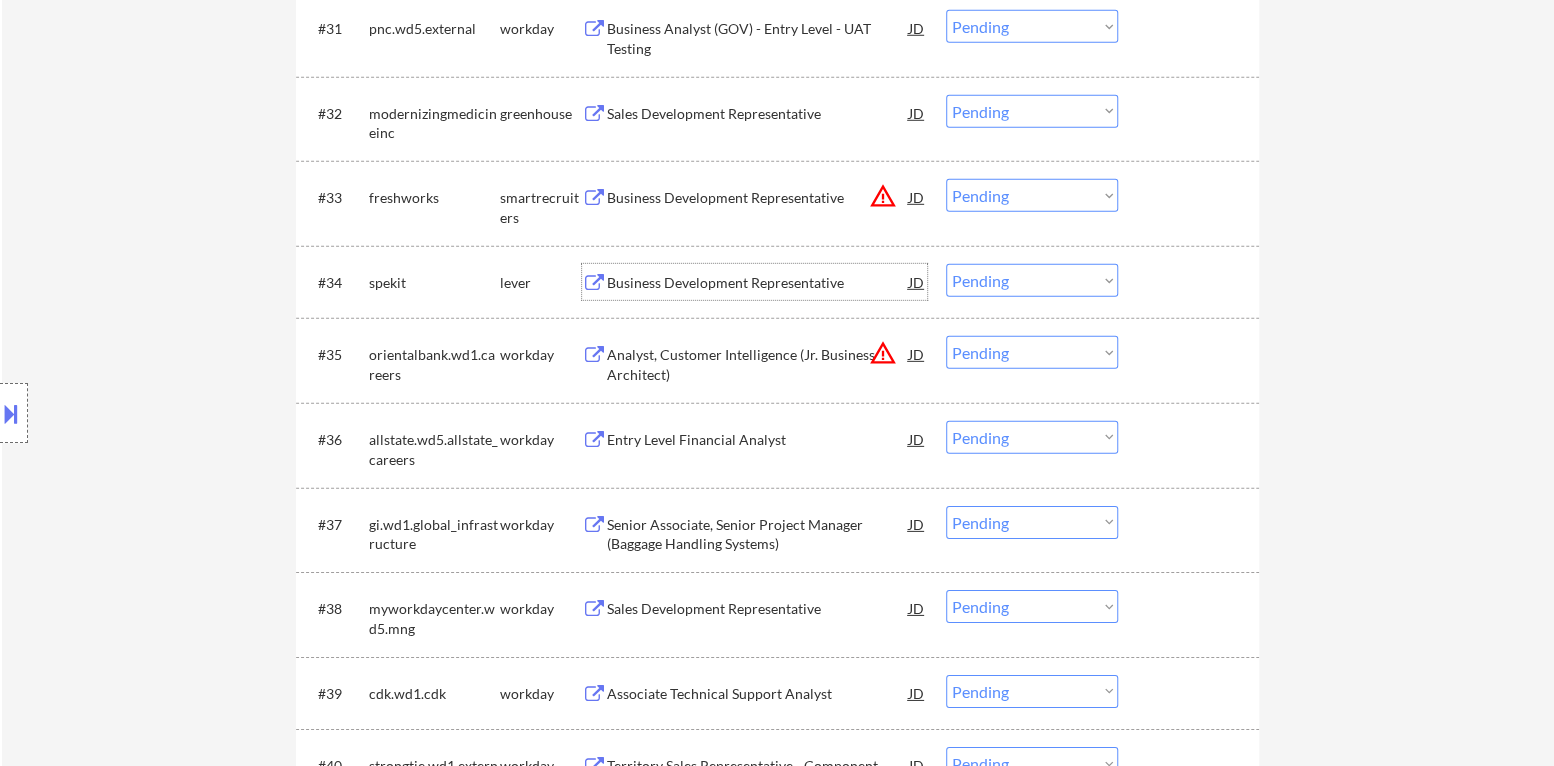 click on "Business Development Representative" at bounding box center (758, 283) 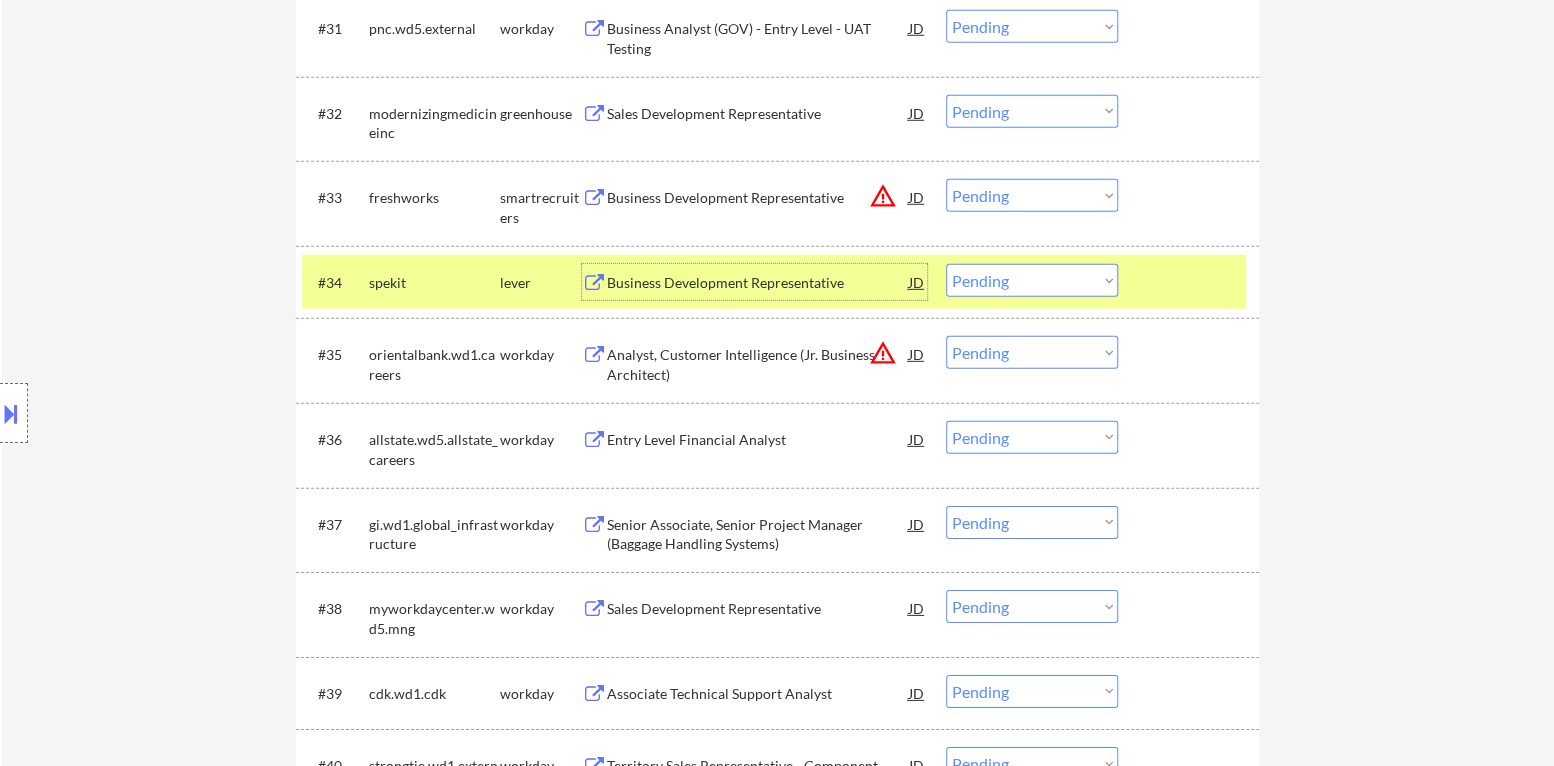 click on "Choose an option... Pending Applied Excluded (Questions) Excluded (Expired) Excluded (Location) Excluded (Bad Match) Excluded (Blocklist) Excluded (Salary) Excluded (Other)" at bounding box center [1032, 280] 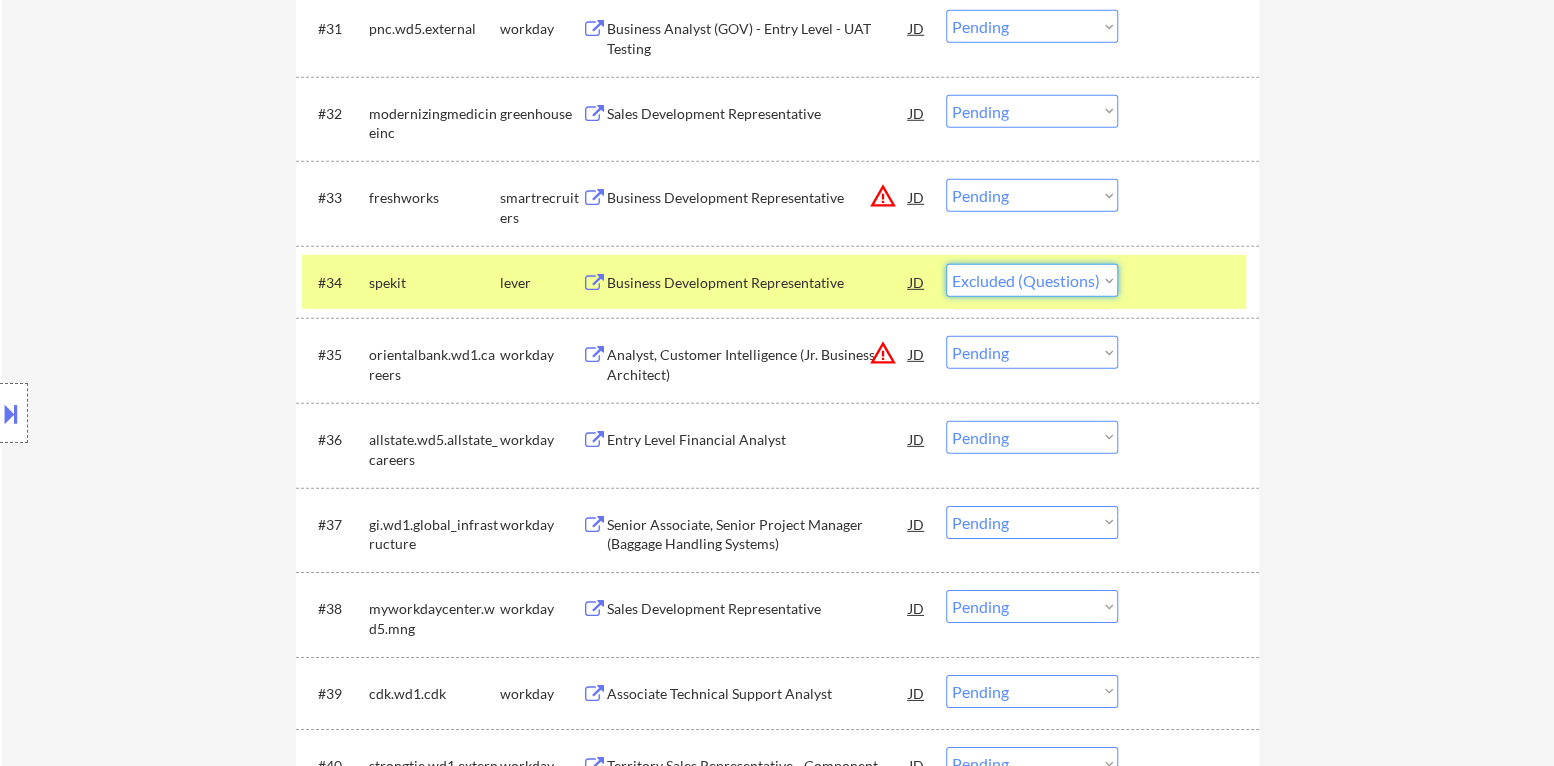 click on "Choose an option... Pending Applied Excluded (Questions) Excluded (Expired) Excluded (Location) Excluded (Bad Match) Excluded (Blocklist) Excluded (Salary) Excluded (Other)" at bounding box center (1032, 280) 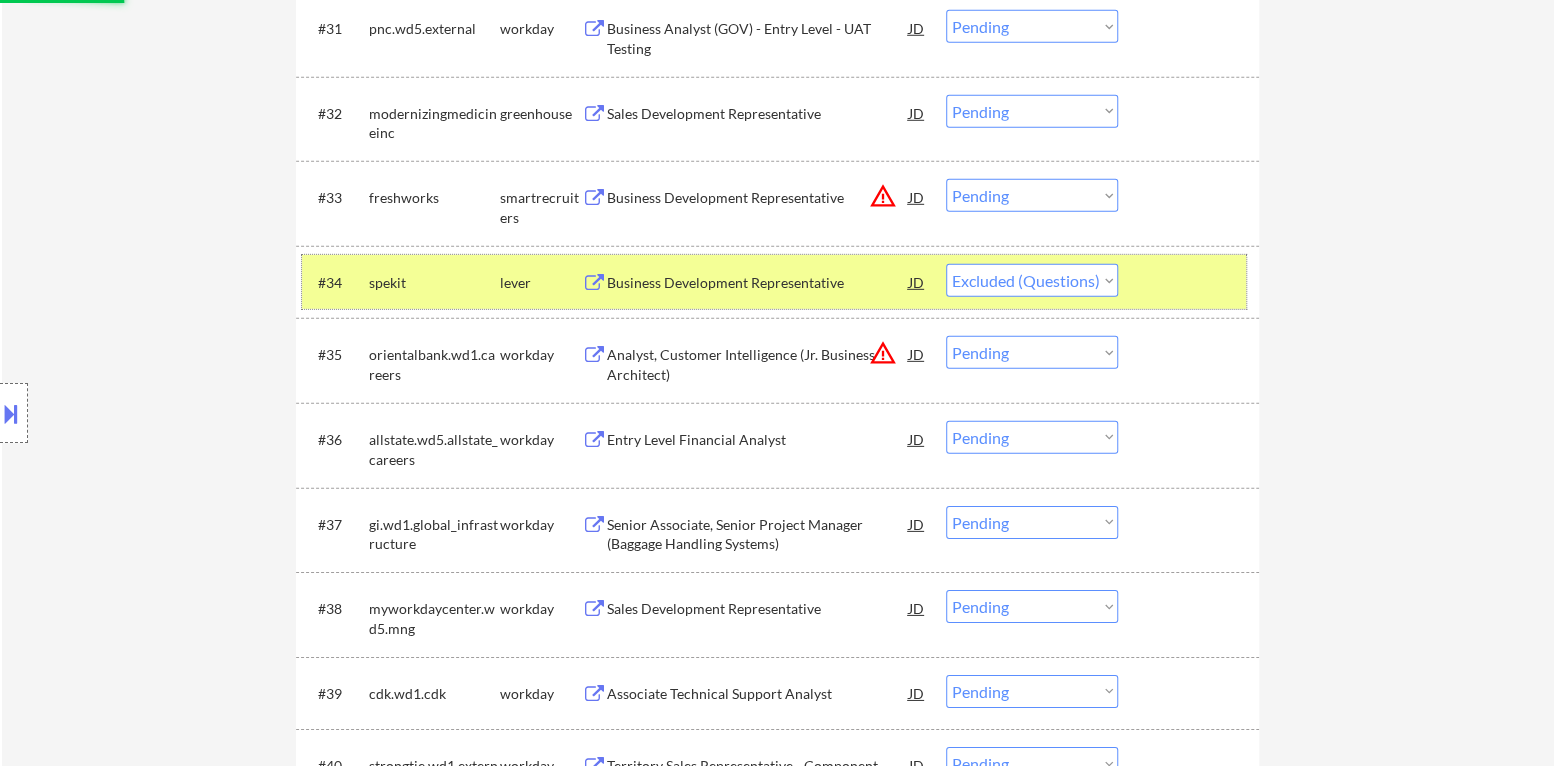 click at bounding box center [1191, 282] 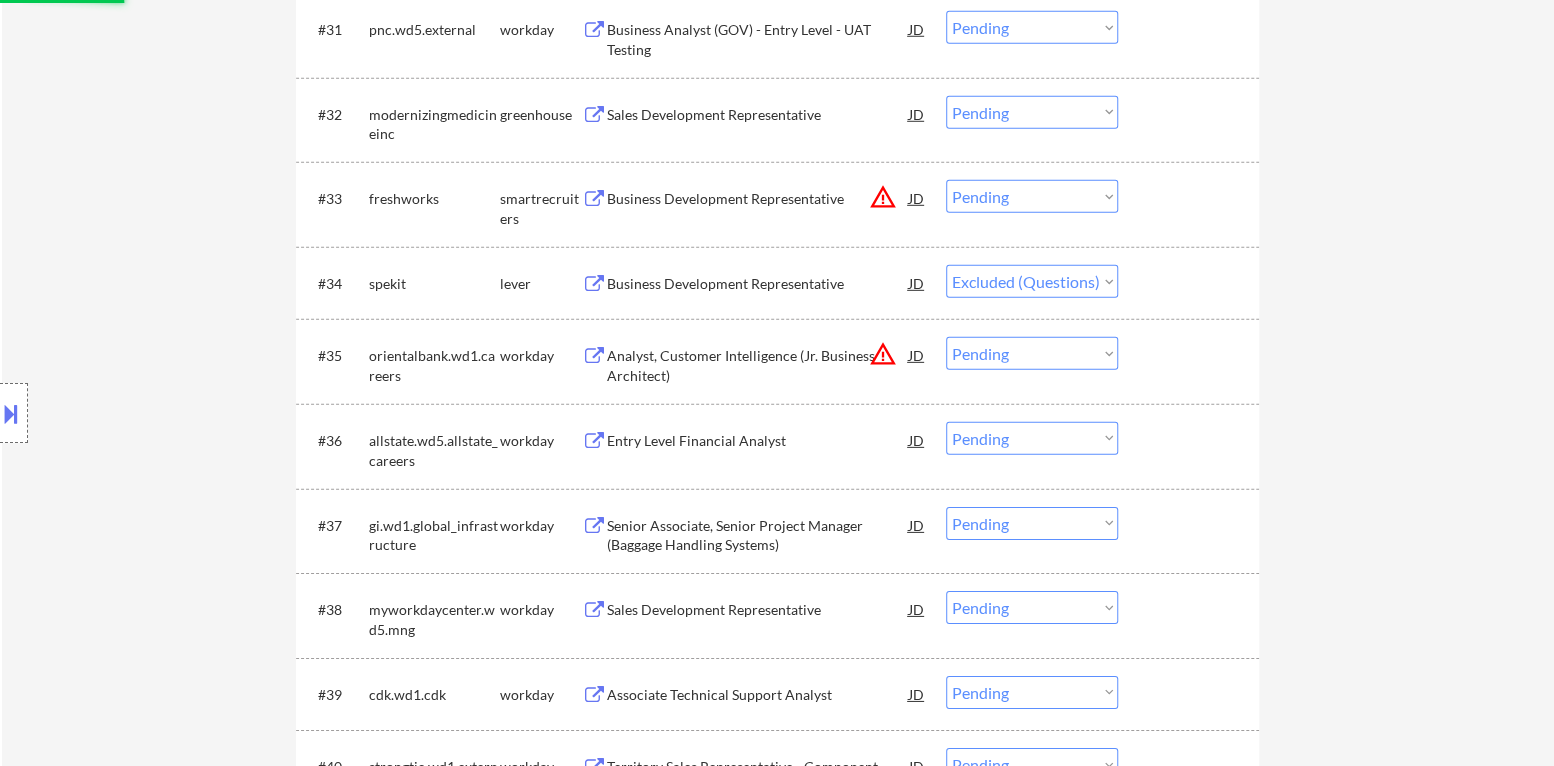 scroll, scrollTop: 3100, scrollLeft: 0, axis: vertical 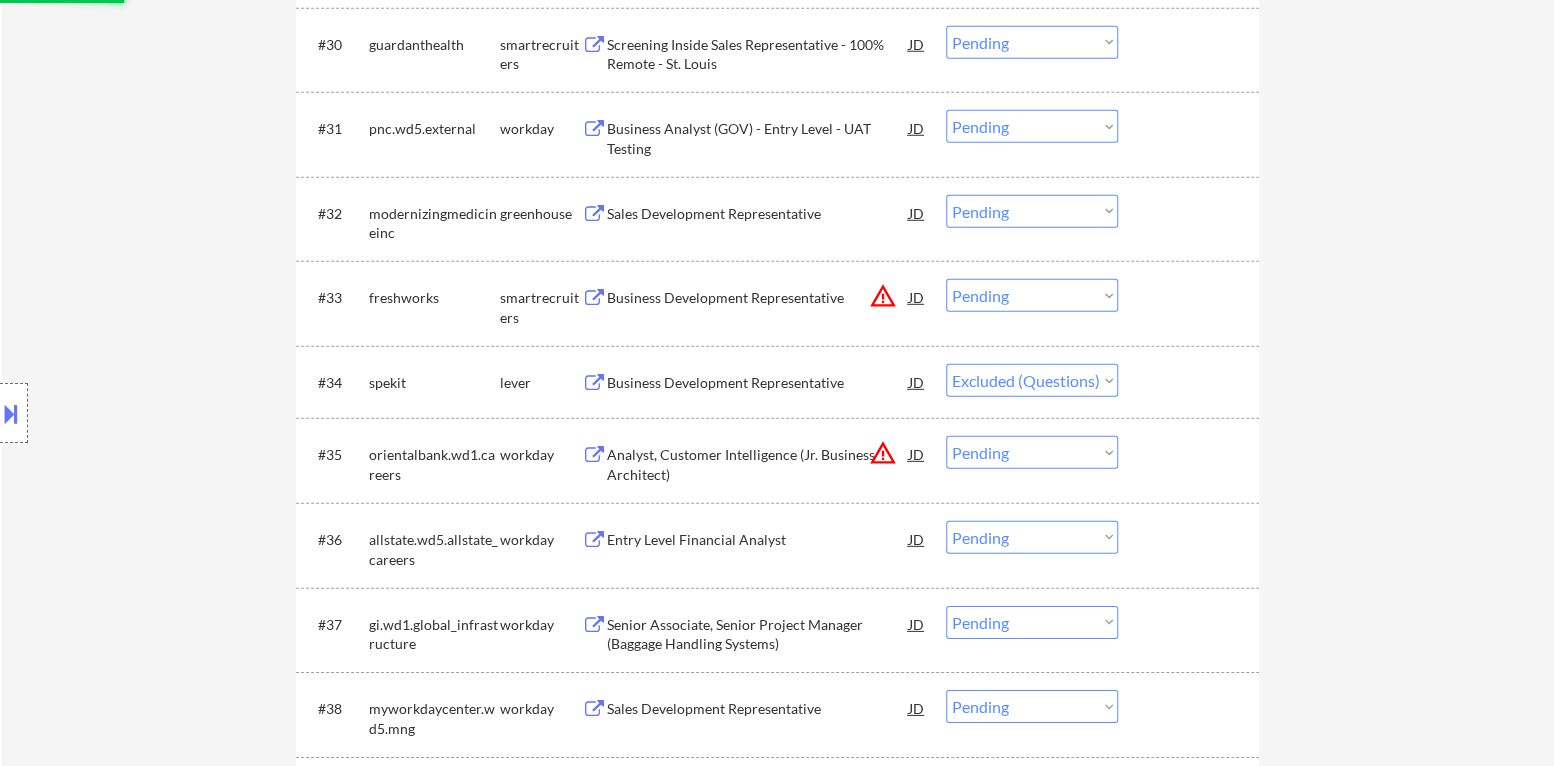 click on "warning_amber" at bounding box center [883, 296] 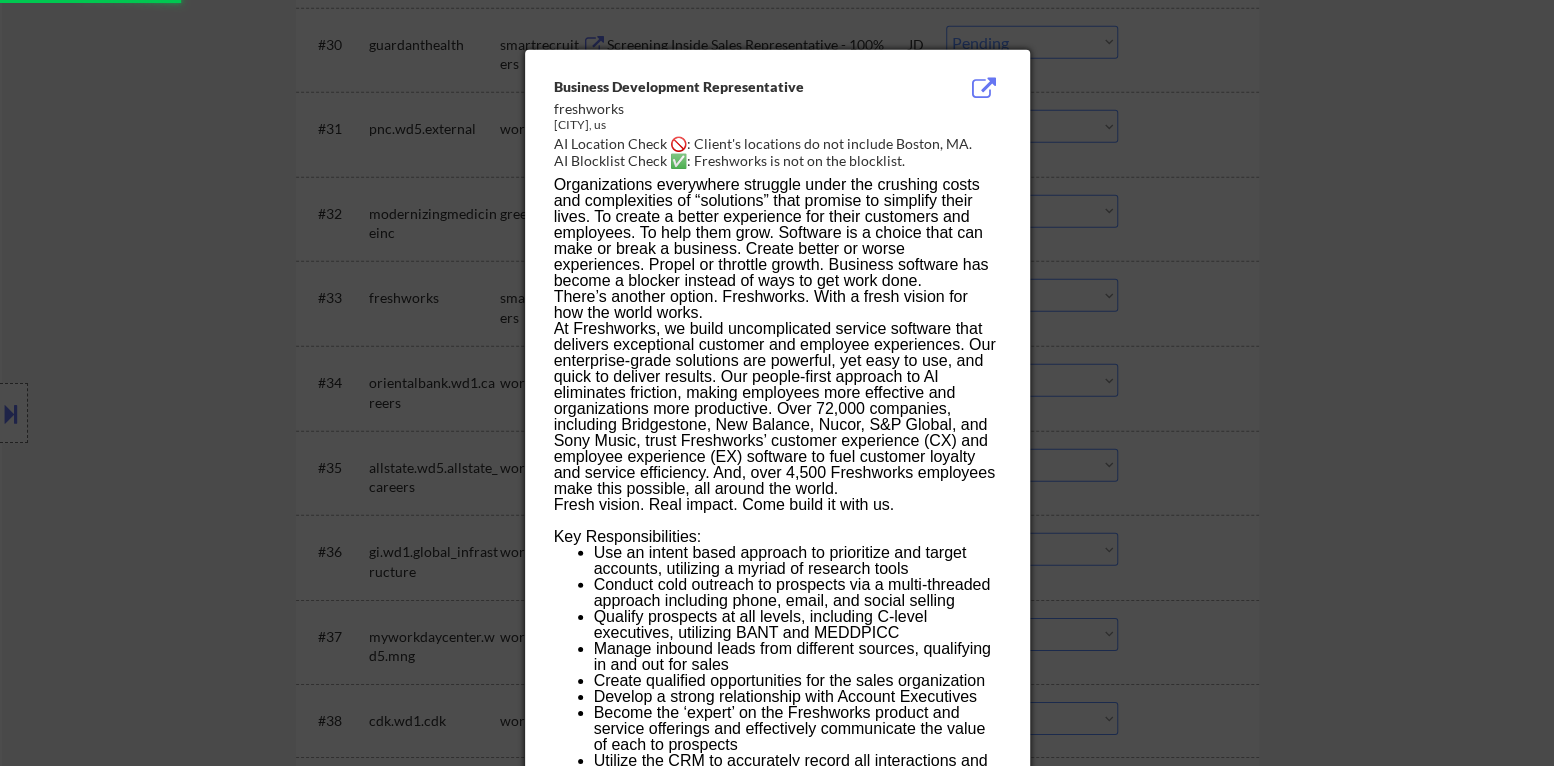 click at bounding box center (777, 383) 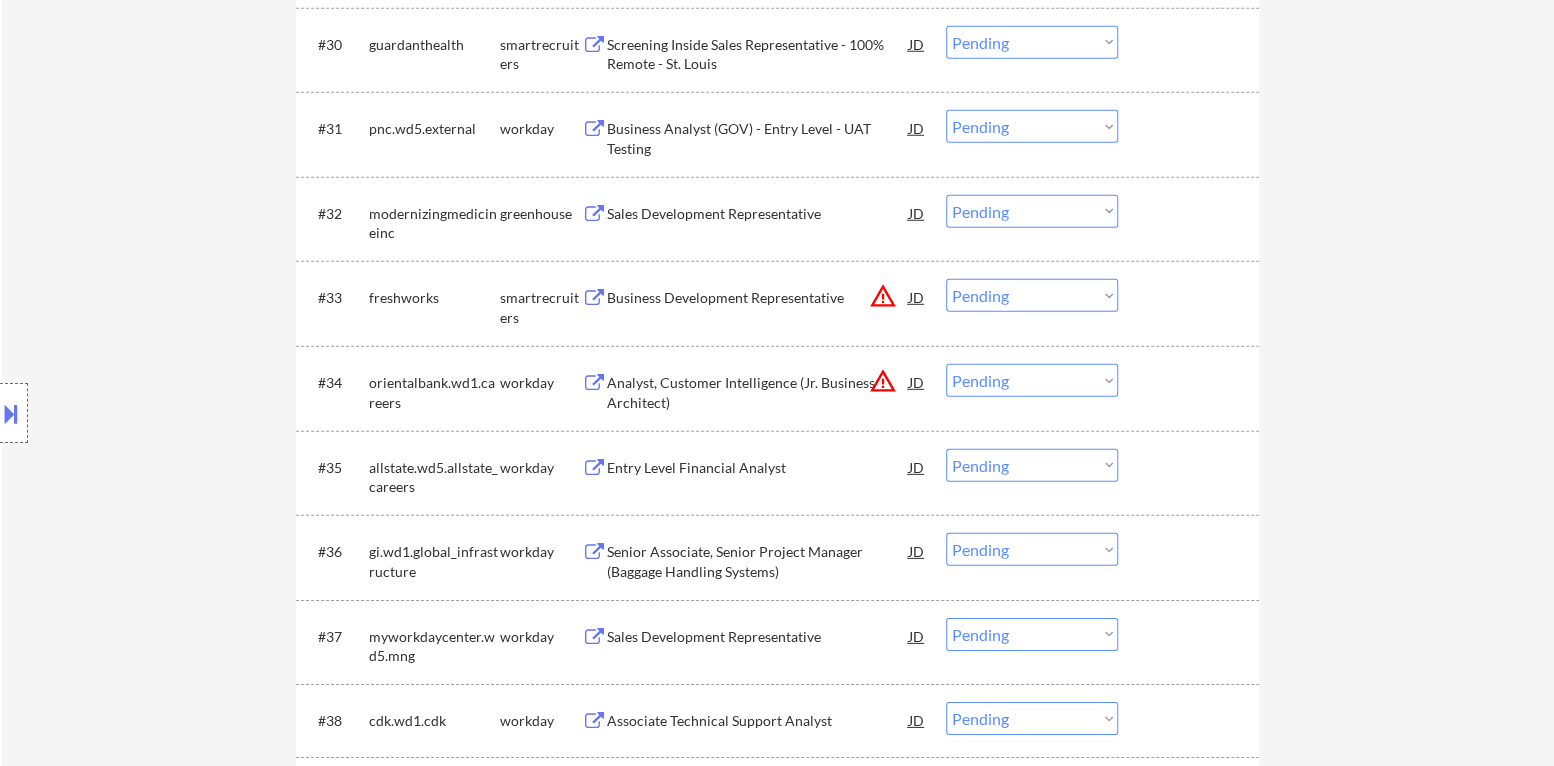 click on "Choose an option... Pending Applied Excluded (Questions) Excluded (Expired) Excluded (Location) Excluded (Bad Match) Excluded (Blocklist) Excluded (Salary) Excluded (Other)" at bounding box center [1032, 380] 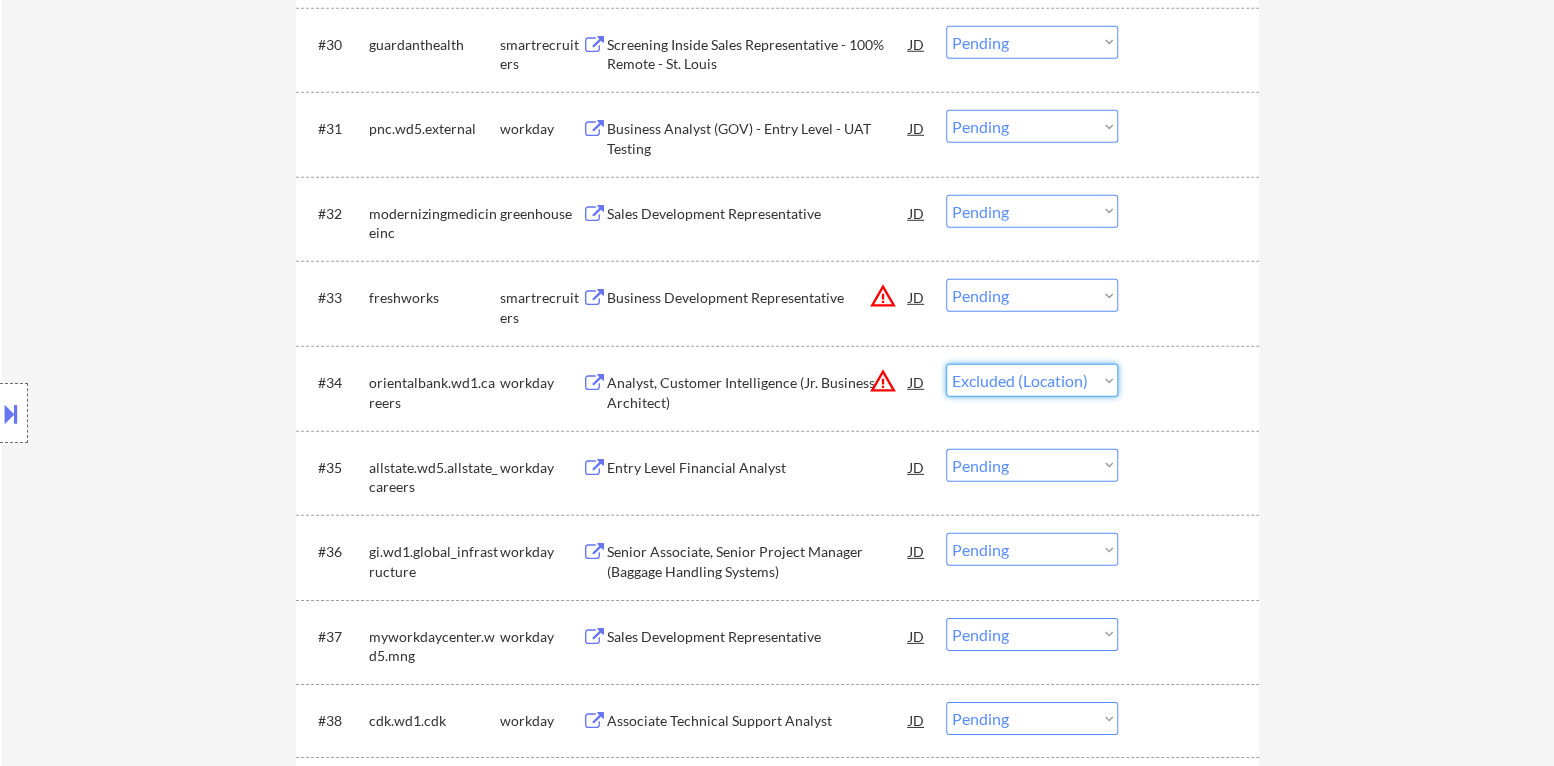 click on "Choose an option... Pending Applied Excluded (Questions) Excluded (Expired) Excluded (Location) Excluded (Bad Match) Excluded (Blocklist) Excluded (Salary) Excluded (Other)" at bounding box center [1032, 380] 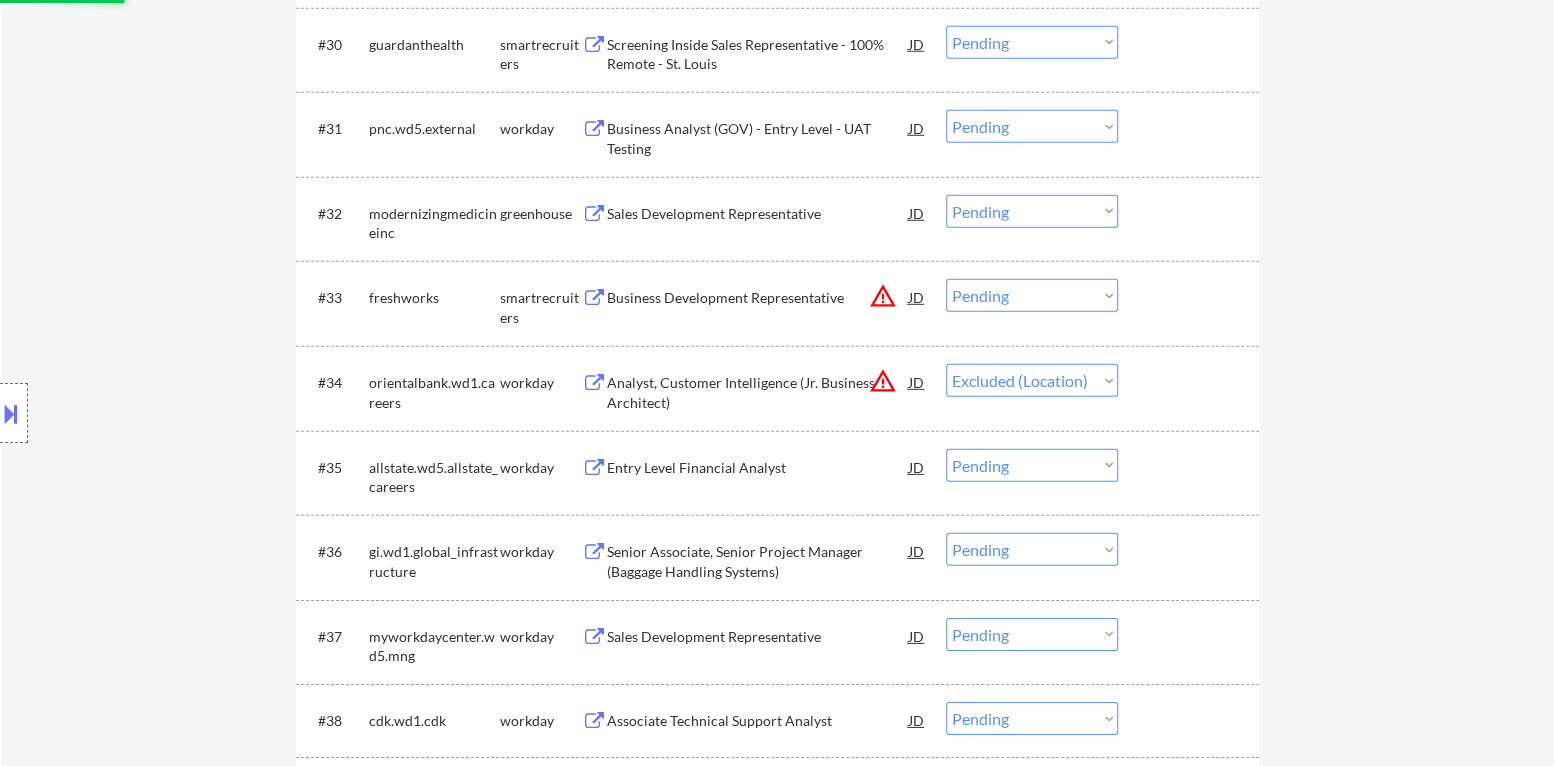 click on "warning_amber" at bounding box center [883, 296] 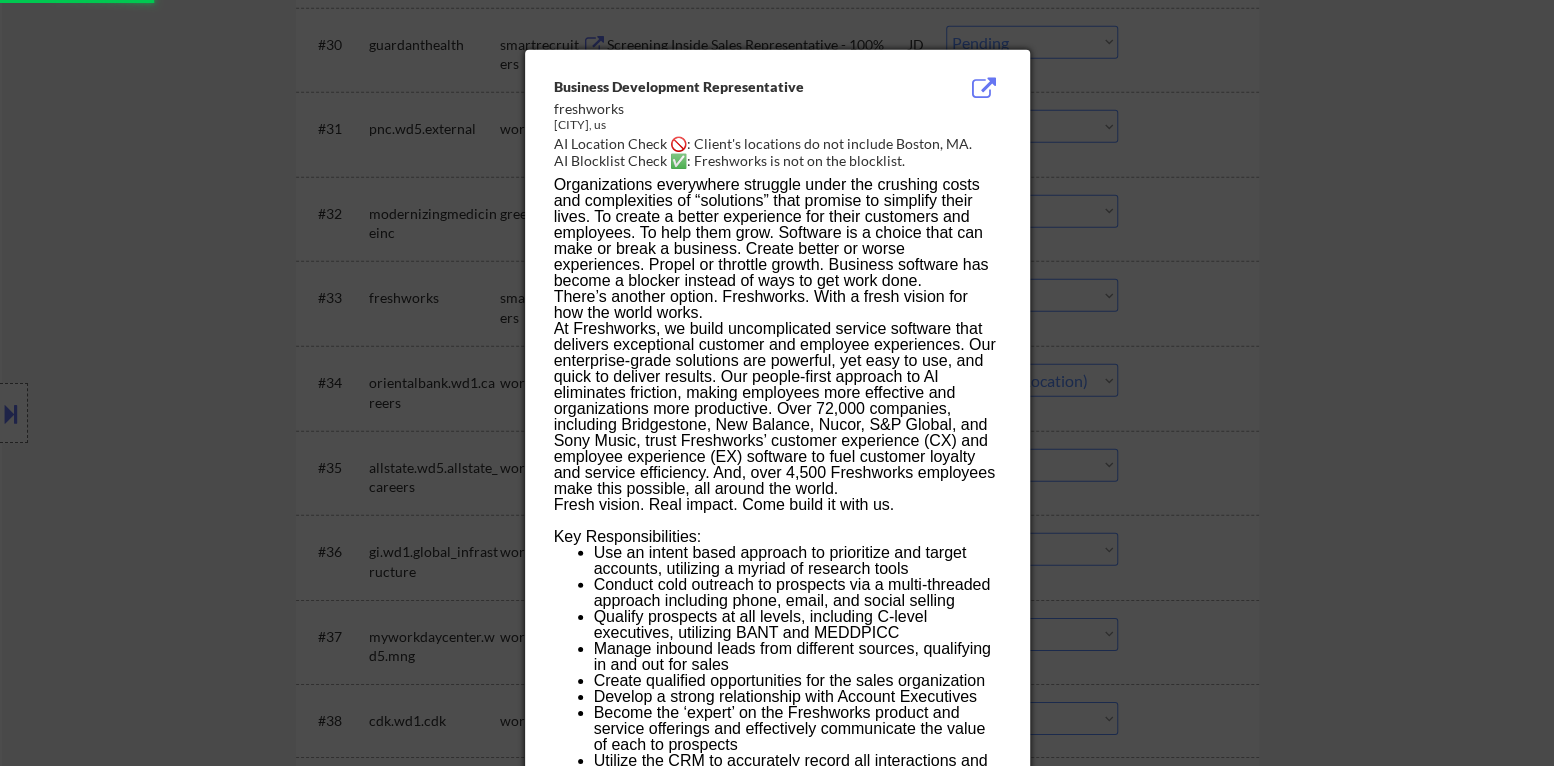 click at bounding box center (777, 383) 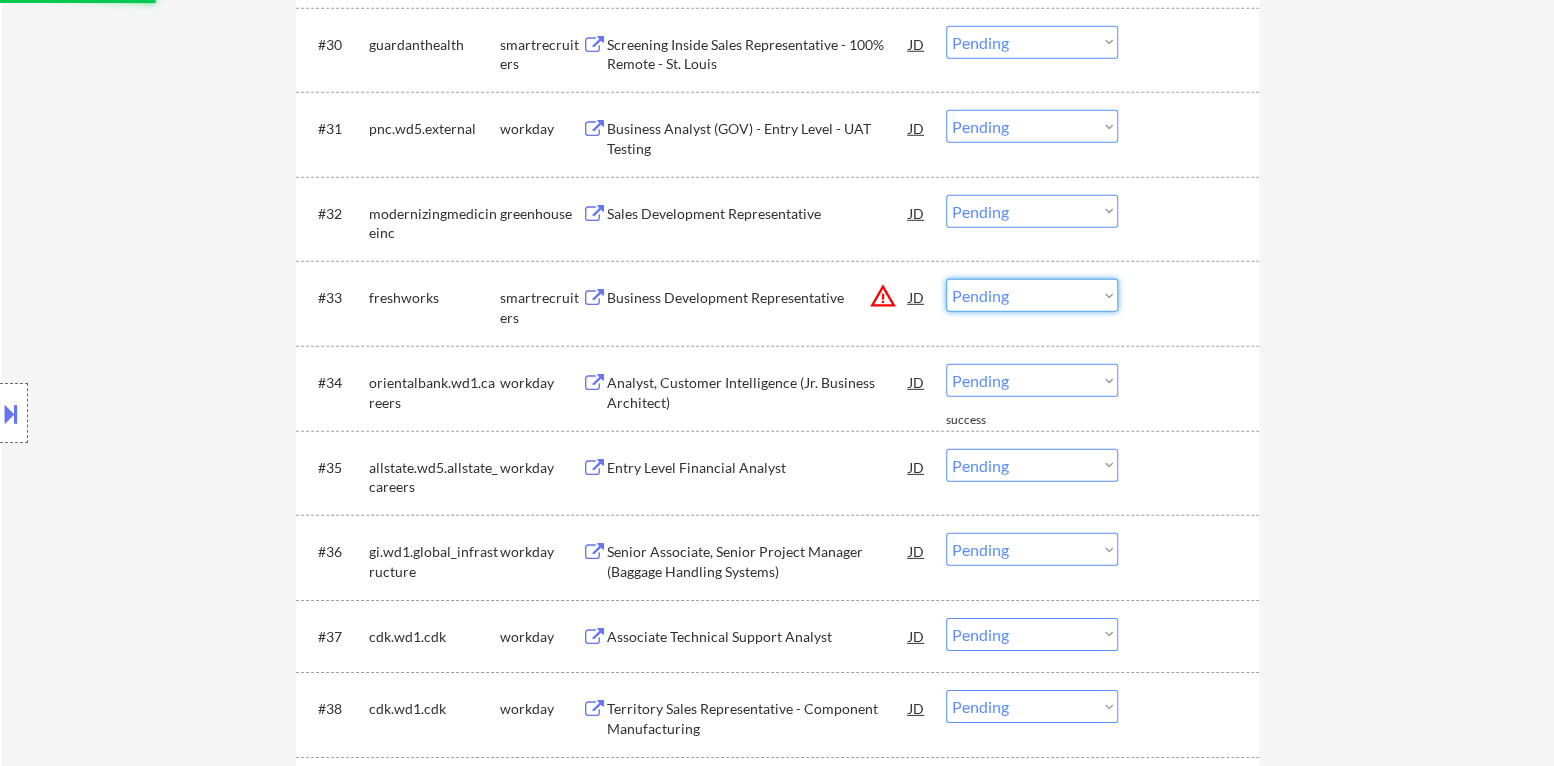 click on "Choose an option... Pending Applied Excluded (Questions) Excluded (Expired) Excluded (Location) Excluded (Bad Match) Excluded (Blocklist) Excluded (Salary) Excluded (Other)" at bounding box center (1032, 295) 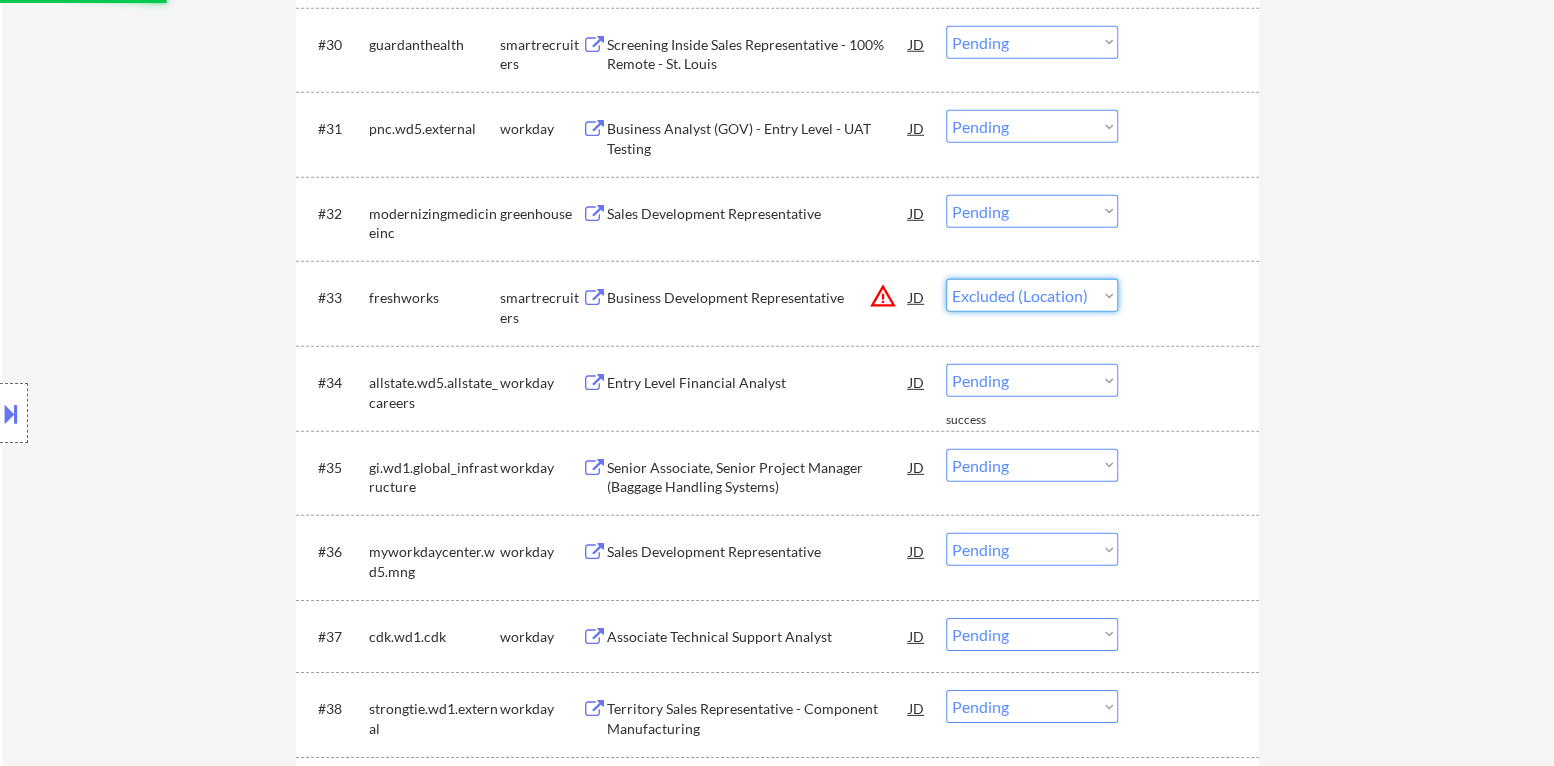 click on "Choose an option... Pending Applied Excluded (Questions) Excluded (Expired) Excluded (Location) Excluded (Bad Match) Excluded (Blocklist) Excluded (Salary) Excluded (Other)" at bounding box center (1032, 295) 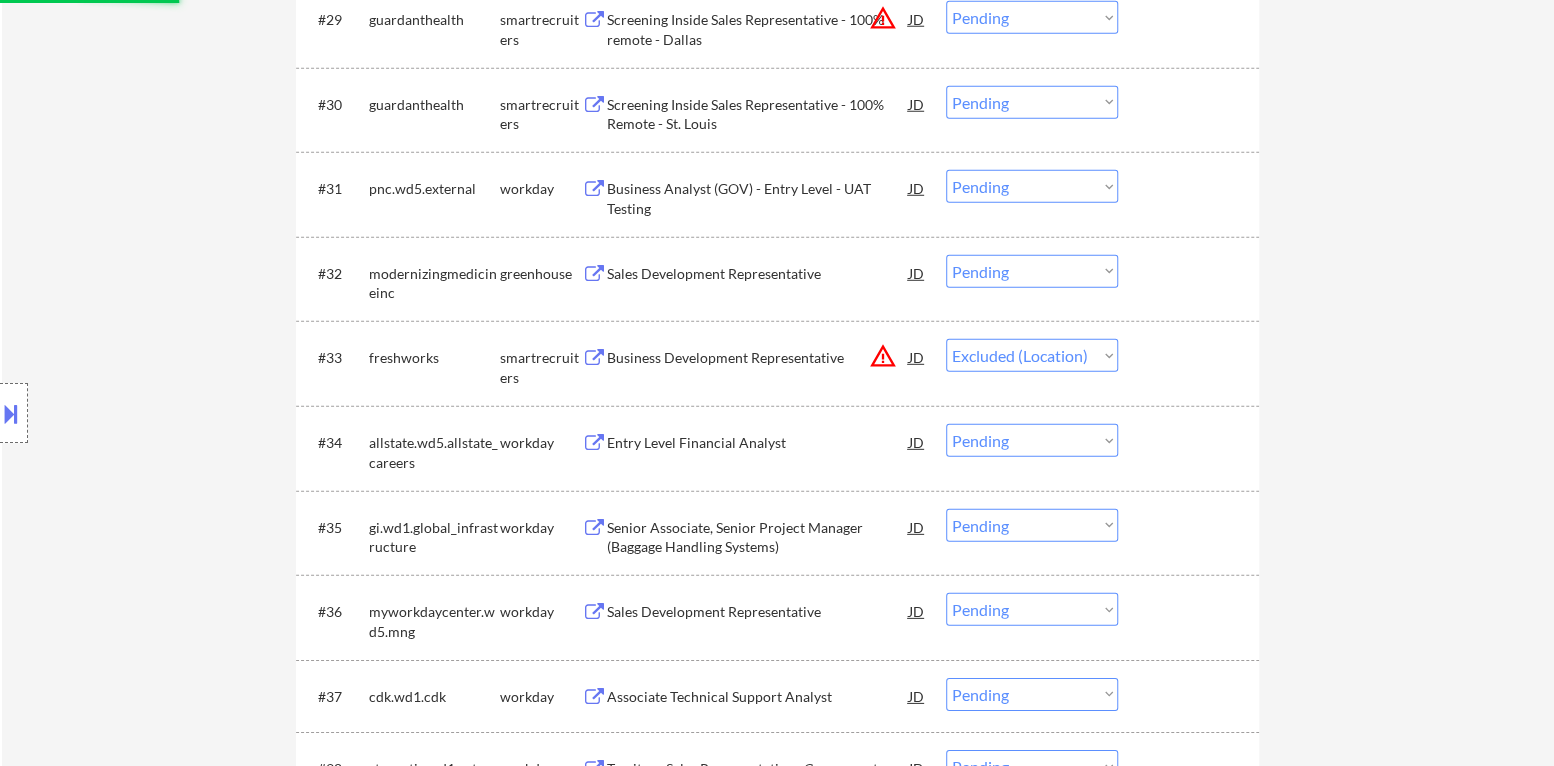 scroll, scrollTop: 2999, scrollLeft: 0, axis: vertical 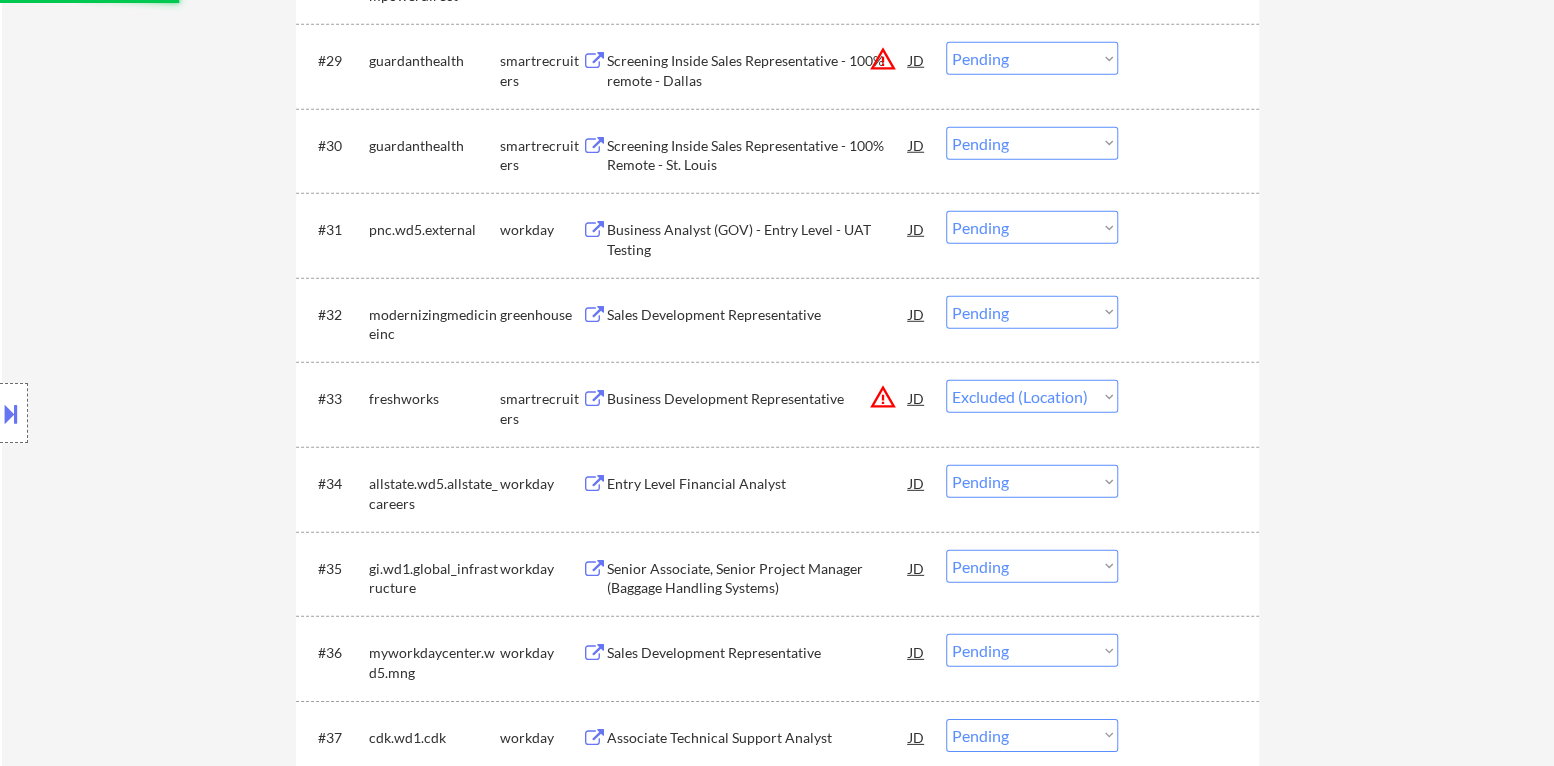 click on "Sales Development Representative" at bounding box center (758, 315) 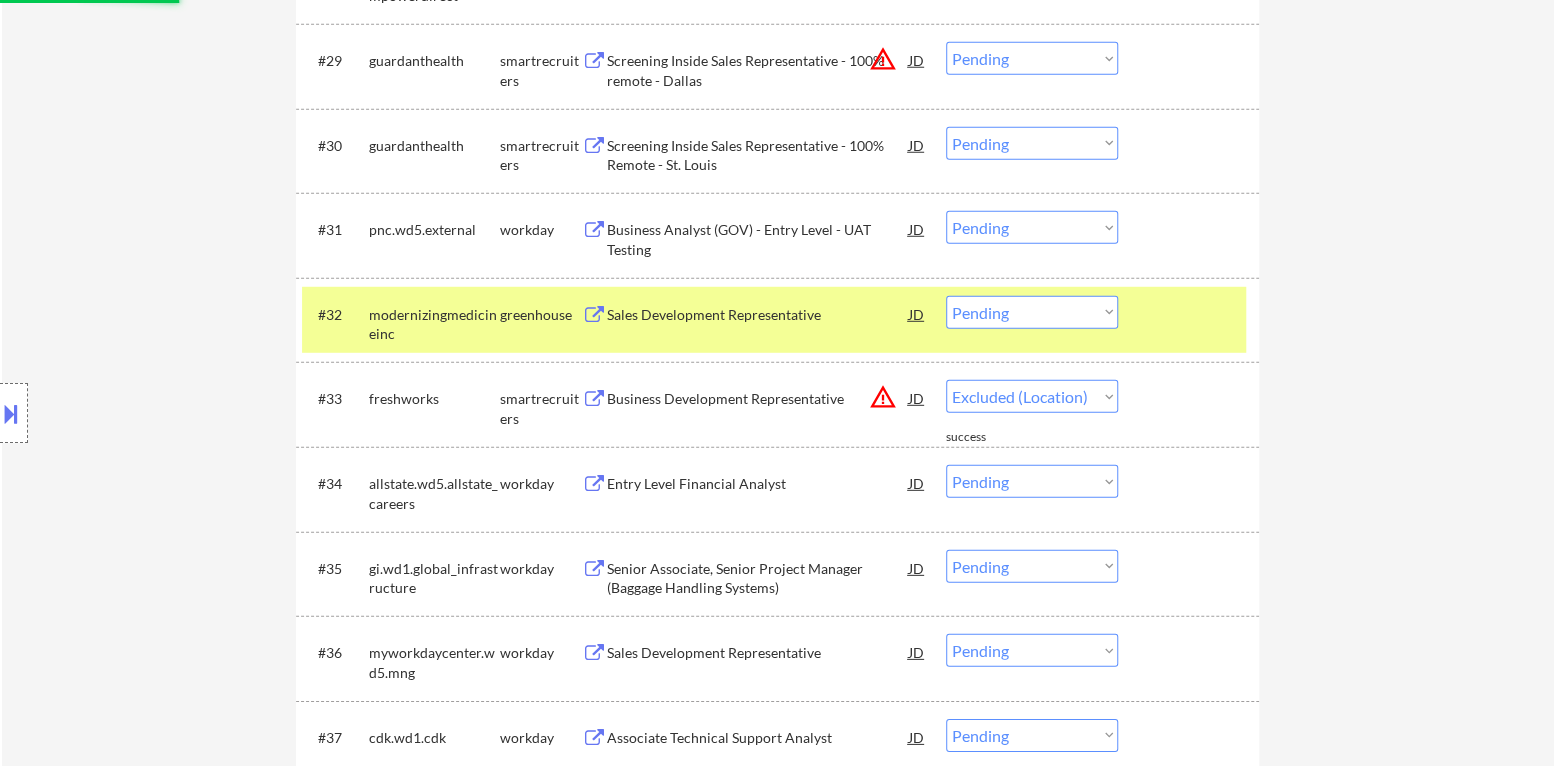 select on ""pending"" 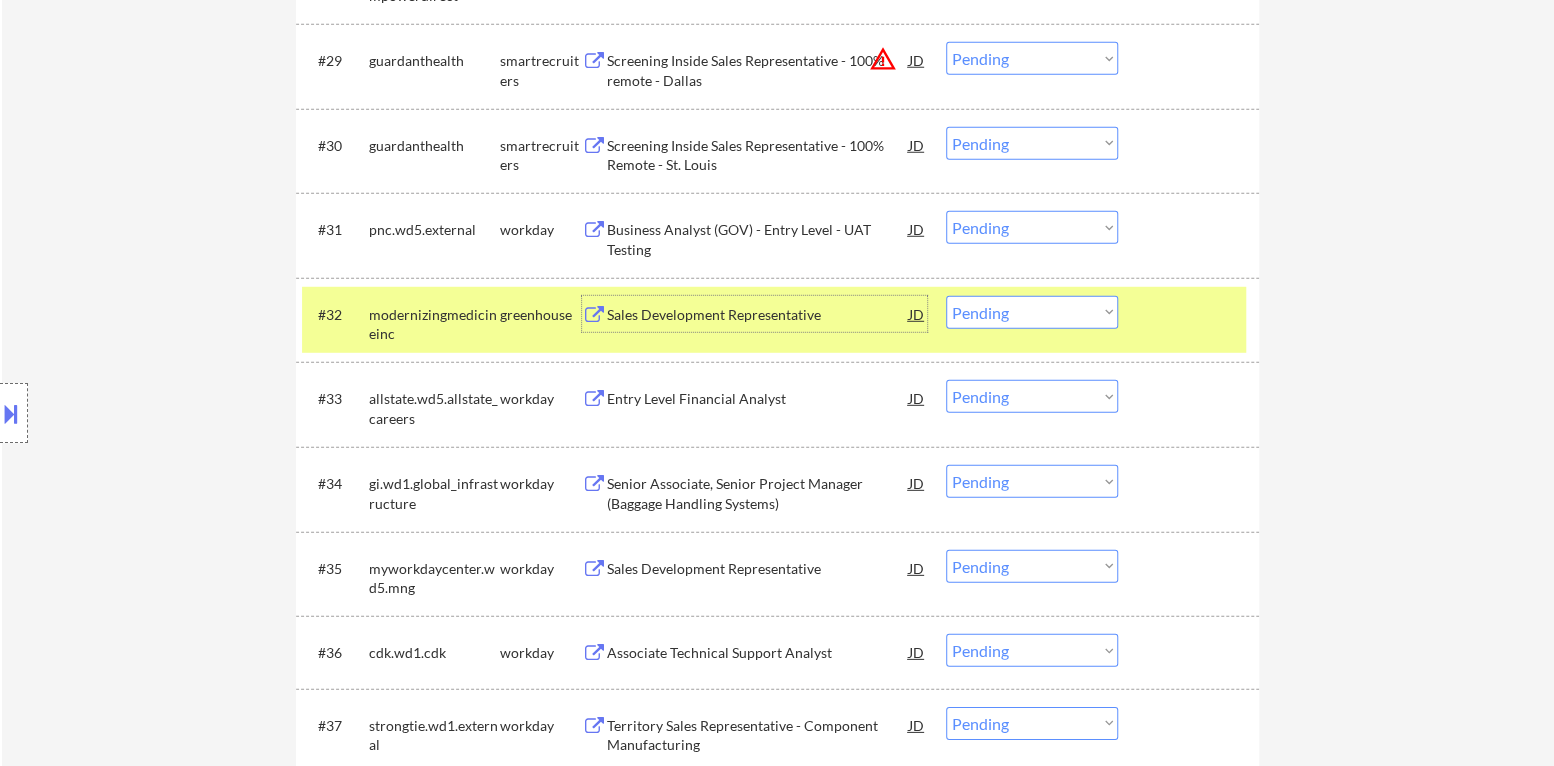 drag, startPoint x: 1029, startPoint y: 314, endPoint x: 1029, endPoint y: 325, distance: 11 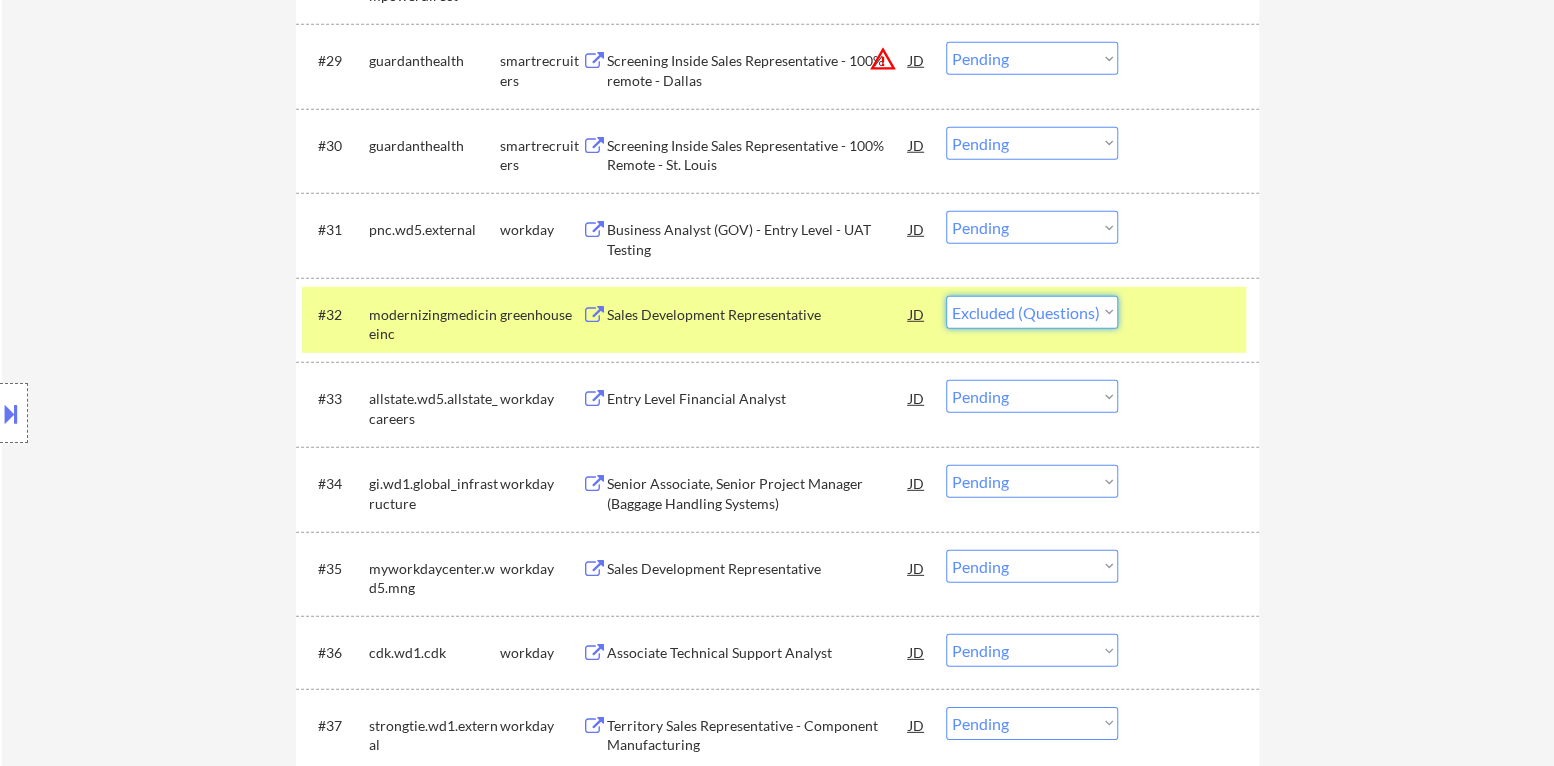 click on "Choose an option... Pending Applied Excluded (Questions) Excluded (Expired) Excluded (Location) Excluded (Bad Match) Excluded (Blocklist) Excluded (Salary) Excluded (Other)" at bounding box center [1032, 312] 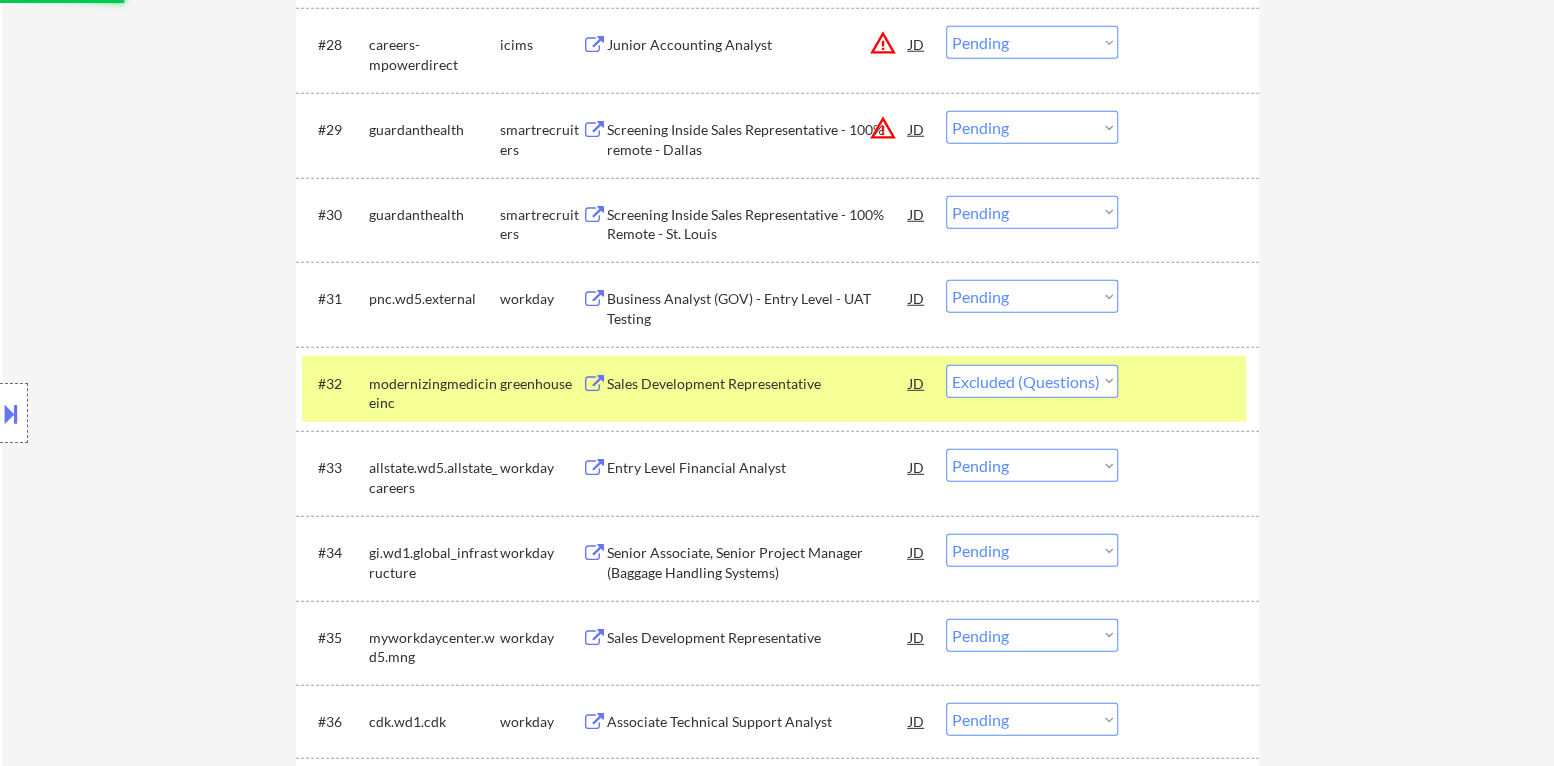 scroll, scrollTop: 2899, scrollLeft: 0, axis: vertical 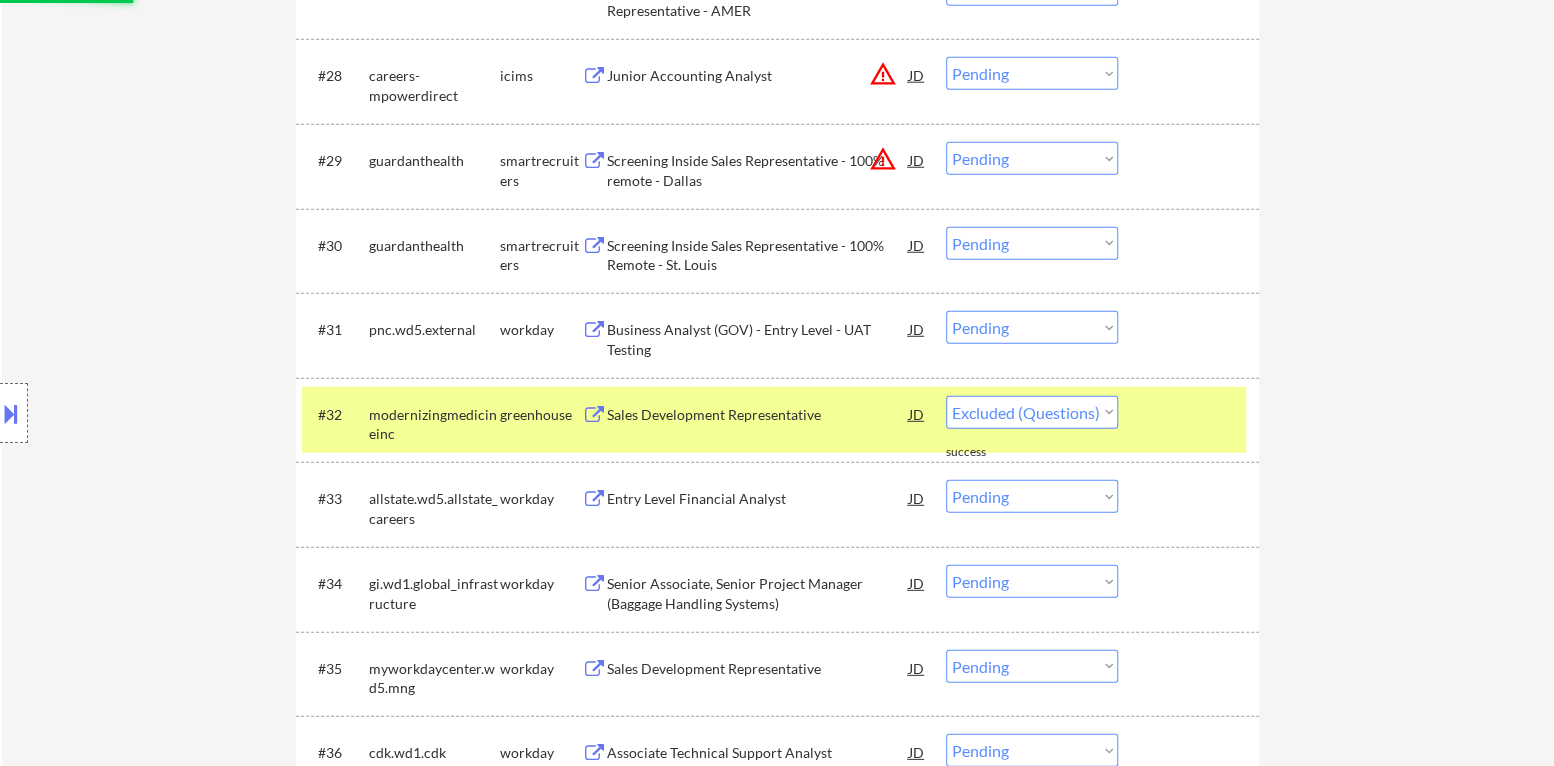 select on ""pending"" 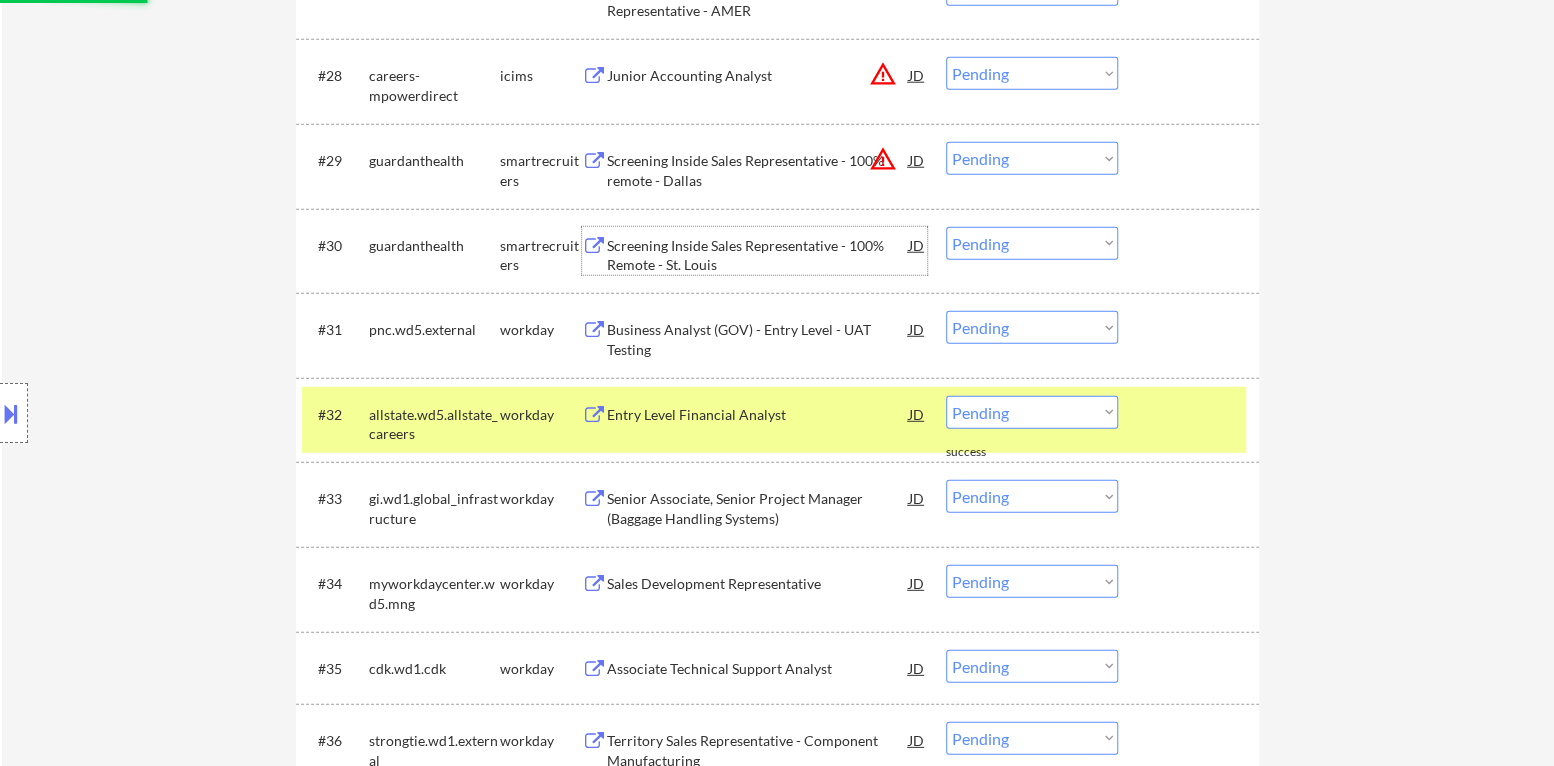 click on "Screening Inside Sales Representative - 100% Remote - St. Louis" at bounding box center [758, 255] 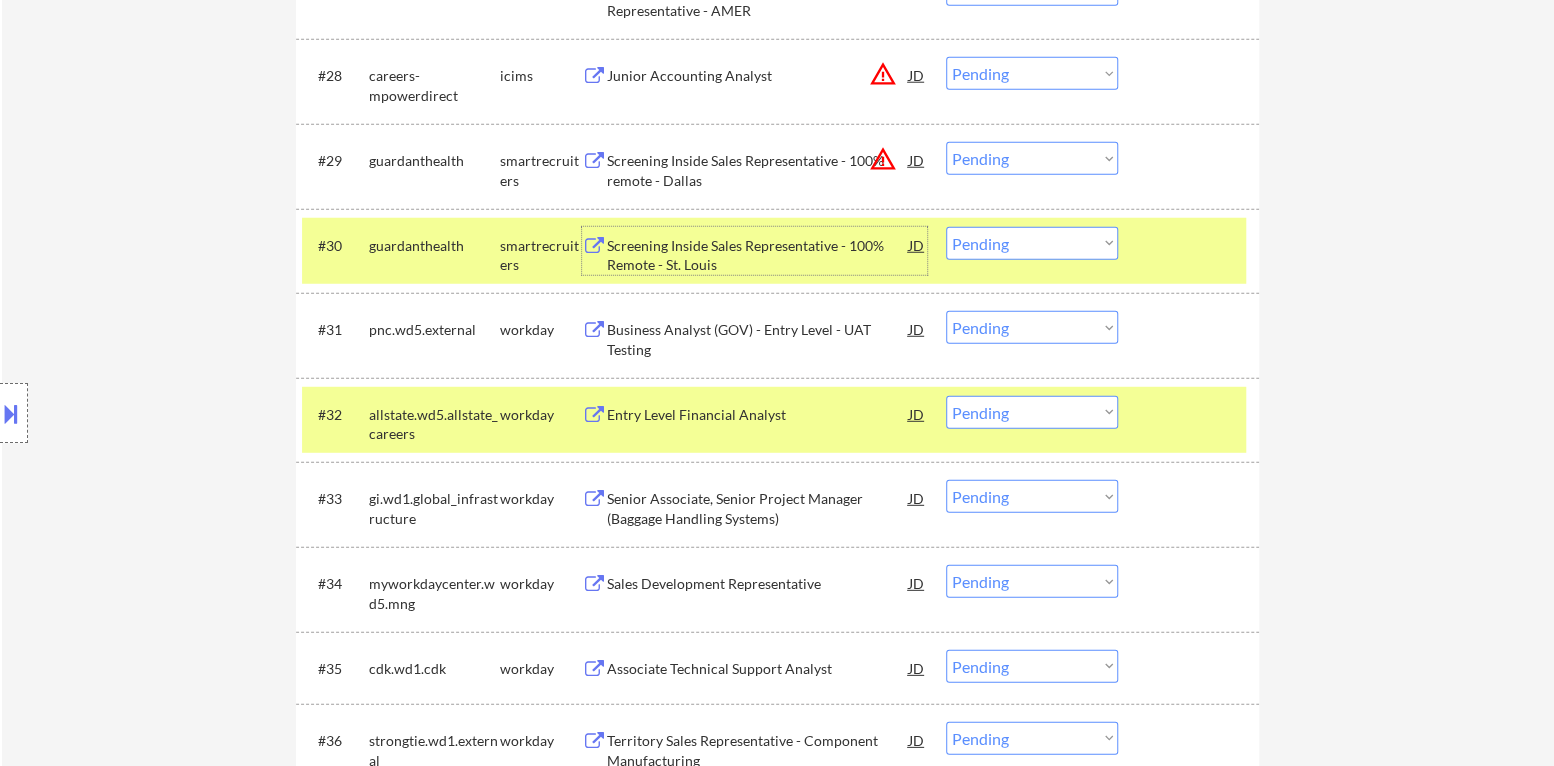 click at bounding box center (1191, 414) 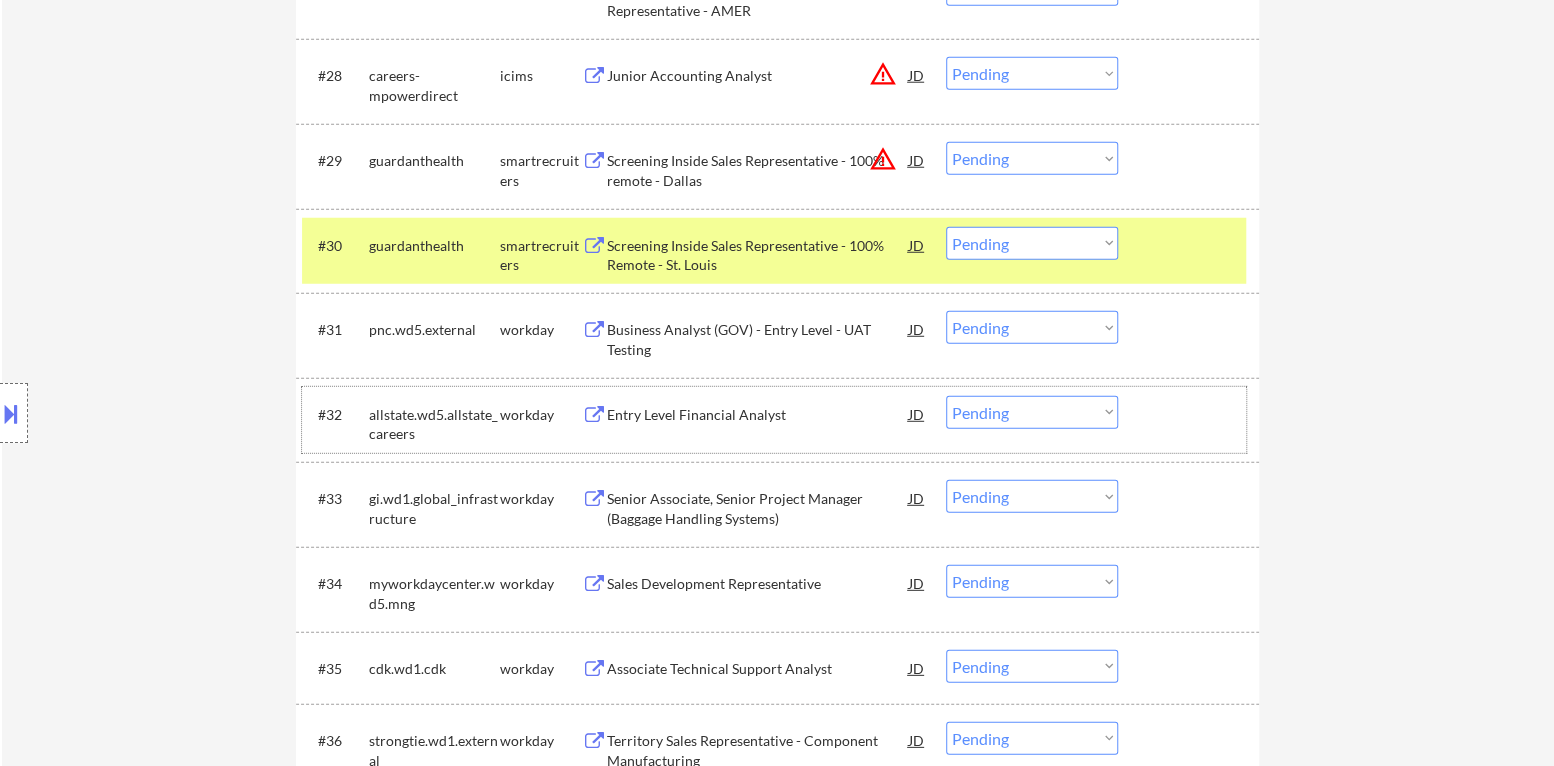 click on "Choose an option... Pending Applied Excluded (Questions) Excluded (Expired) Excluded (Location) Excluded (Bad Match) Excluded (Blocklist) Excluded (Salary) Excluded (Other)" at bounding box center [1032, 243] 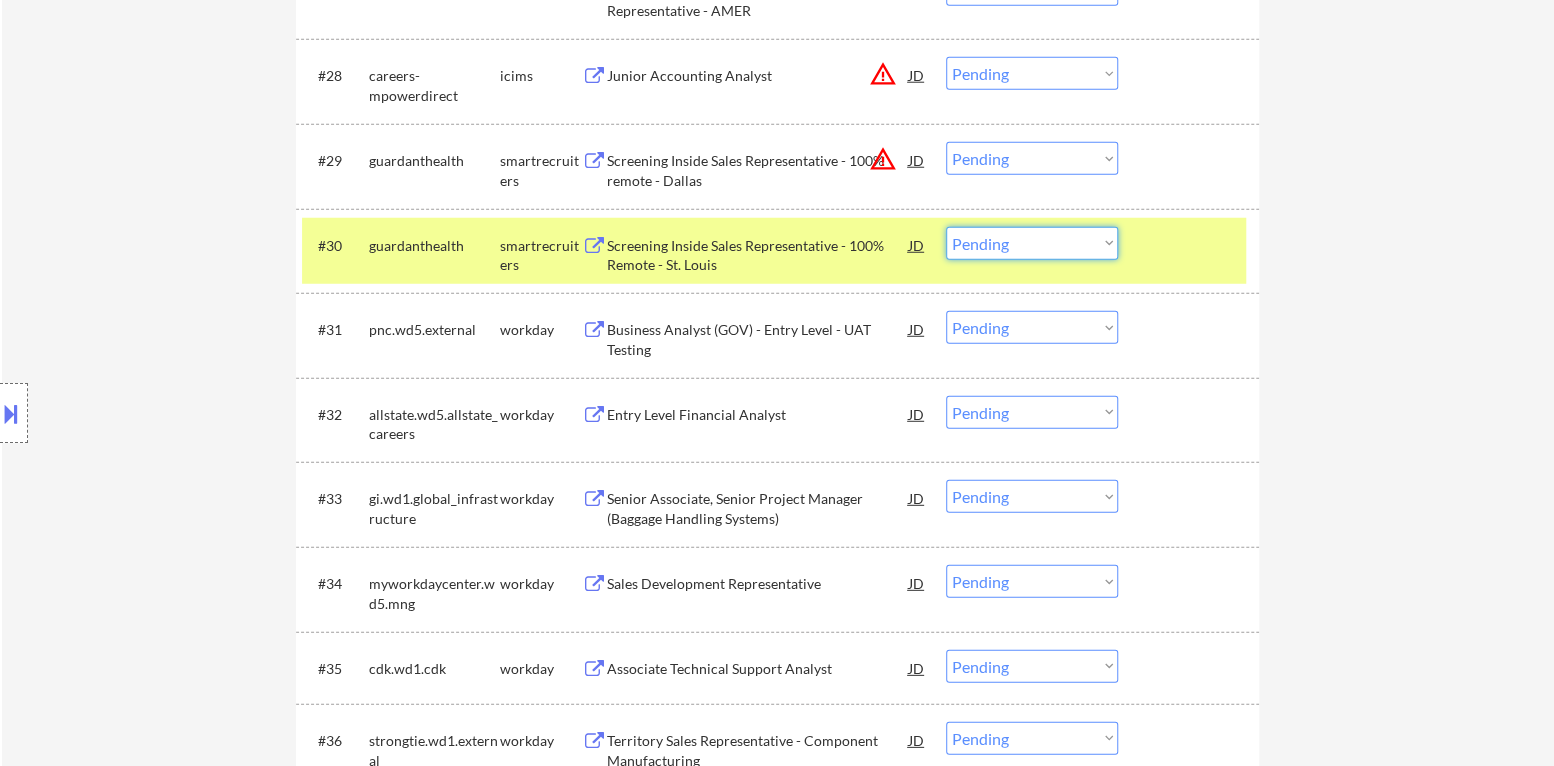 select on ""excluded__location_"" 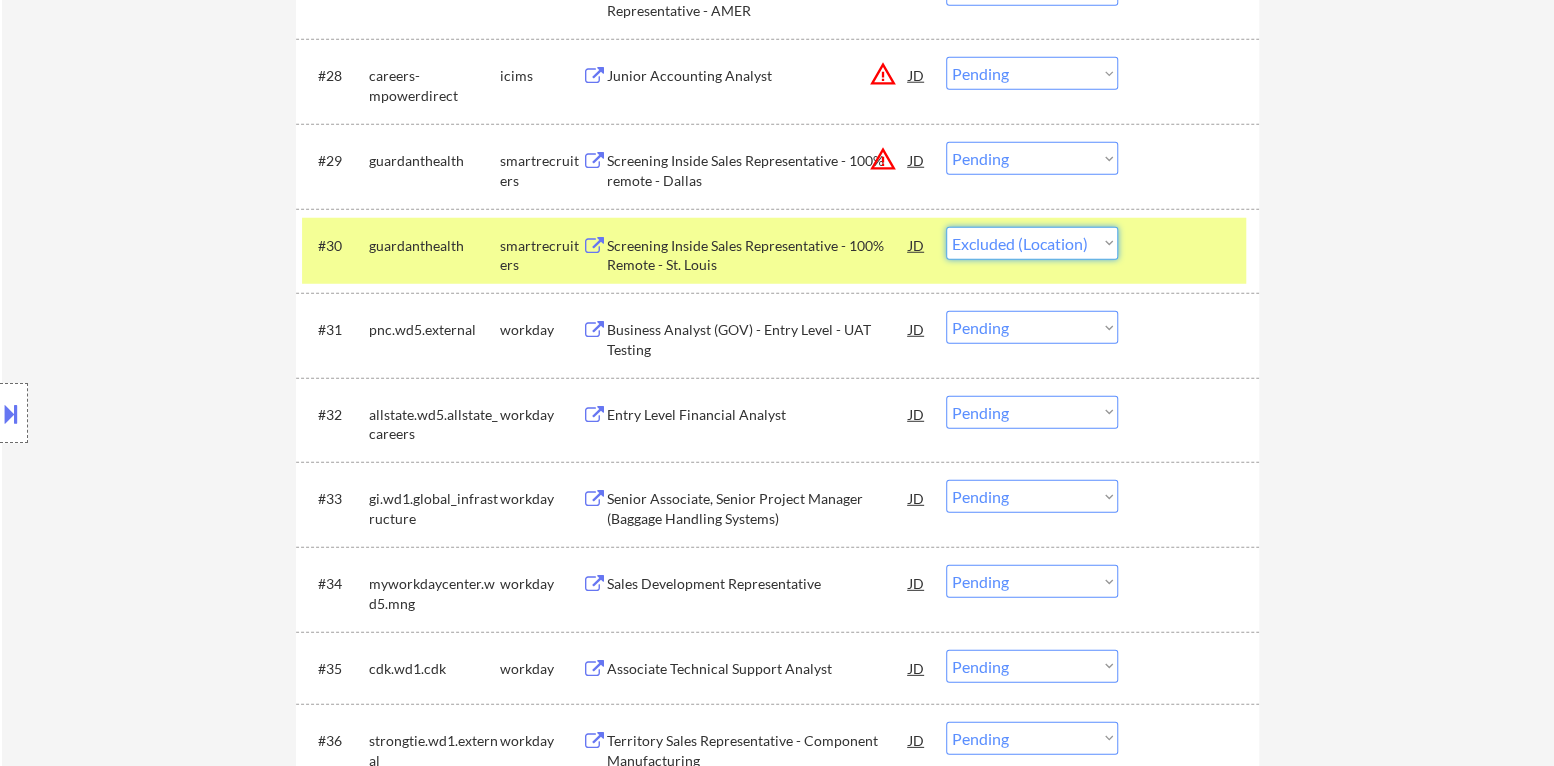 click on "Choose an option... Pending Applied Excluded (Questions) Excluded (Expired) Excluded (Location) Excluded (Bad Match) Excluded (Blocklist) Excluded (Salary) Excluded (Other)" at bounding box center (1032, 243) 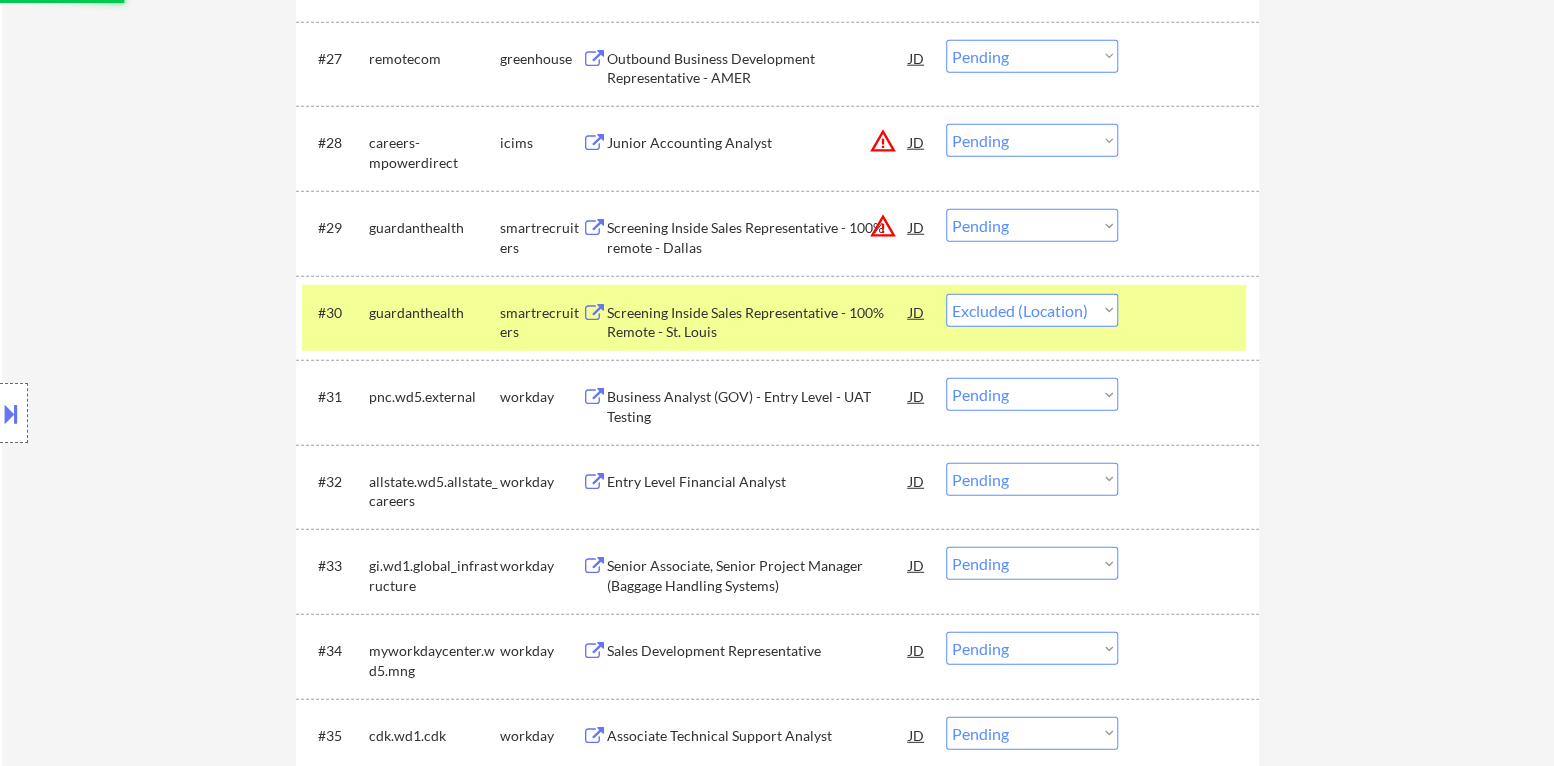 scroll, scrollTop: 2799, scrollLeft: 0, axis: vertical 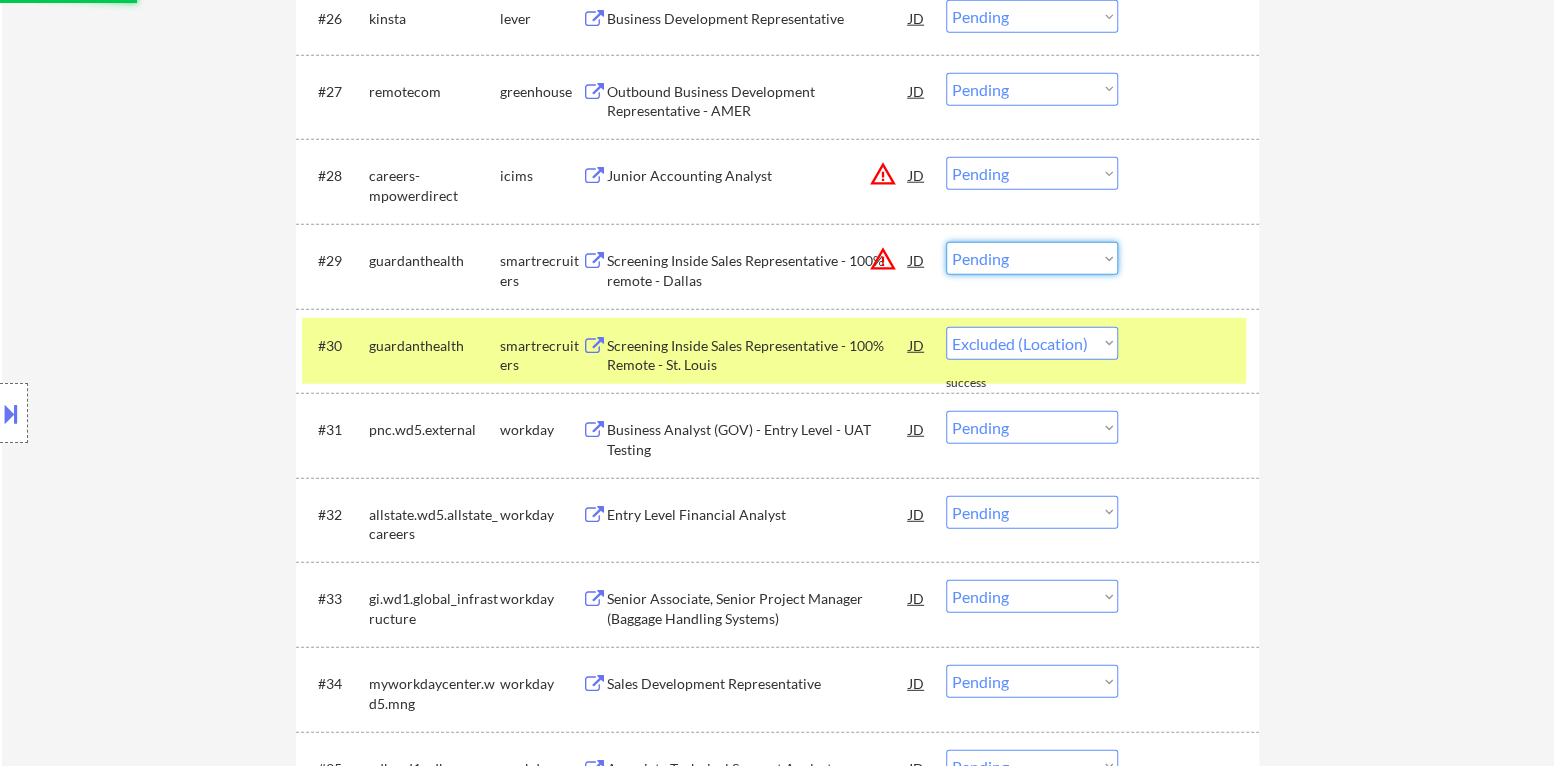 drag, startPoint x: 1038, startPoint y: 252, endPoint x: 1044, endPoint y: 268, distance: 17.088007 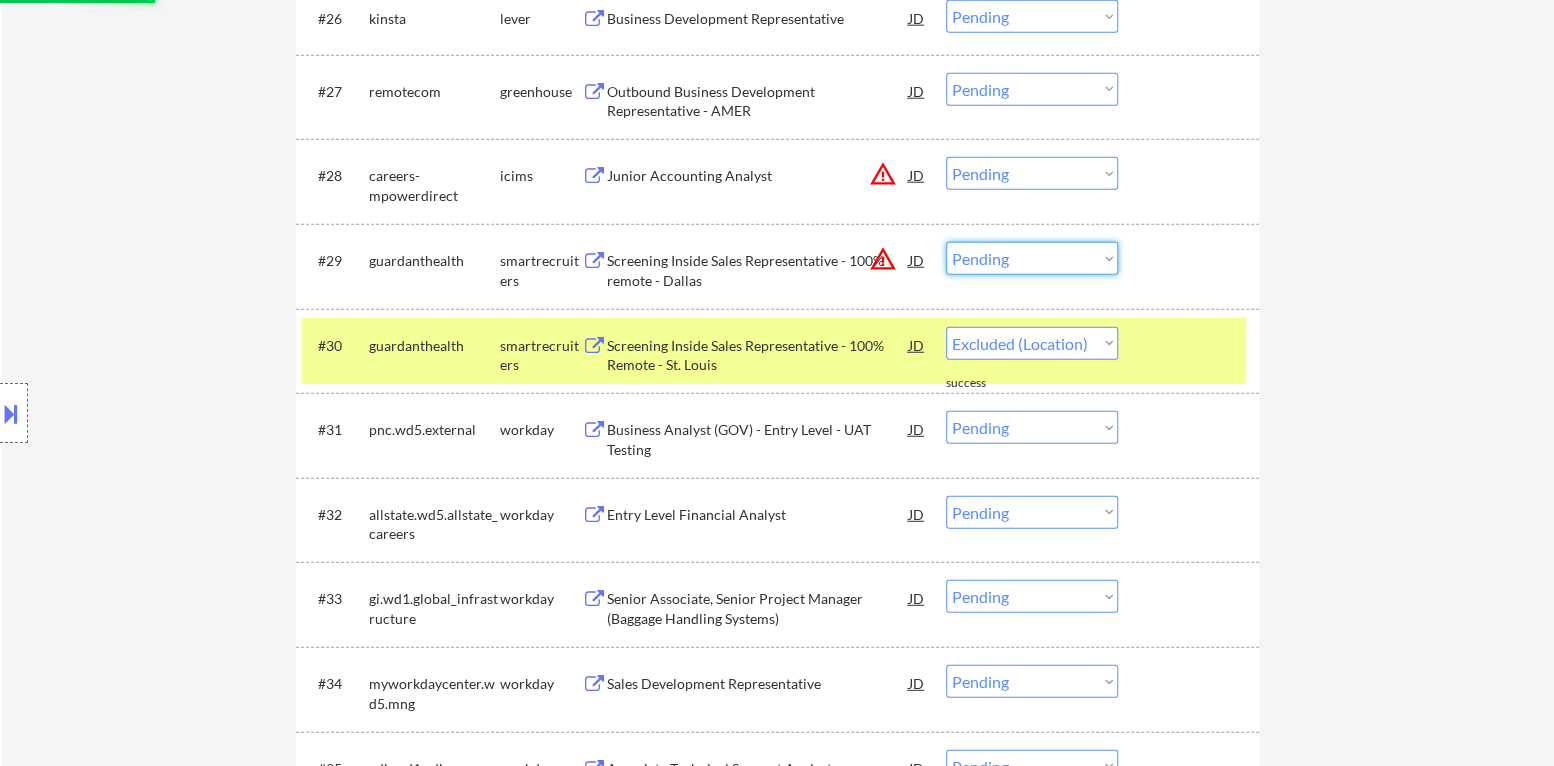 select on ""excluded__location_"" 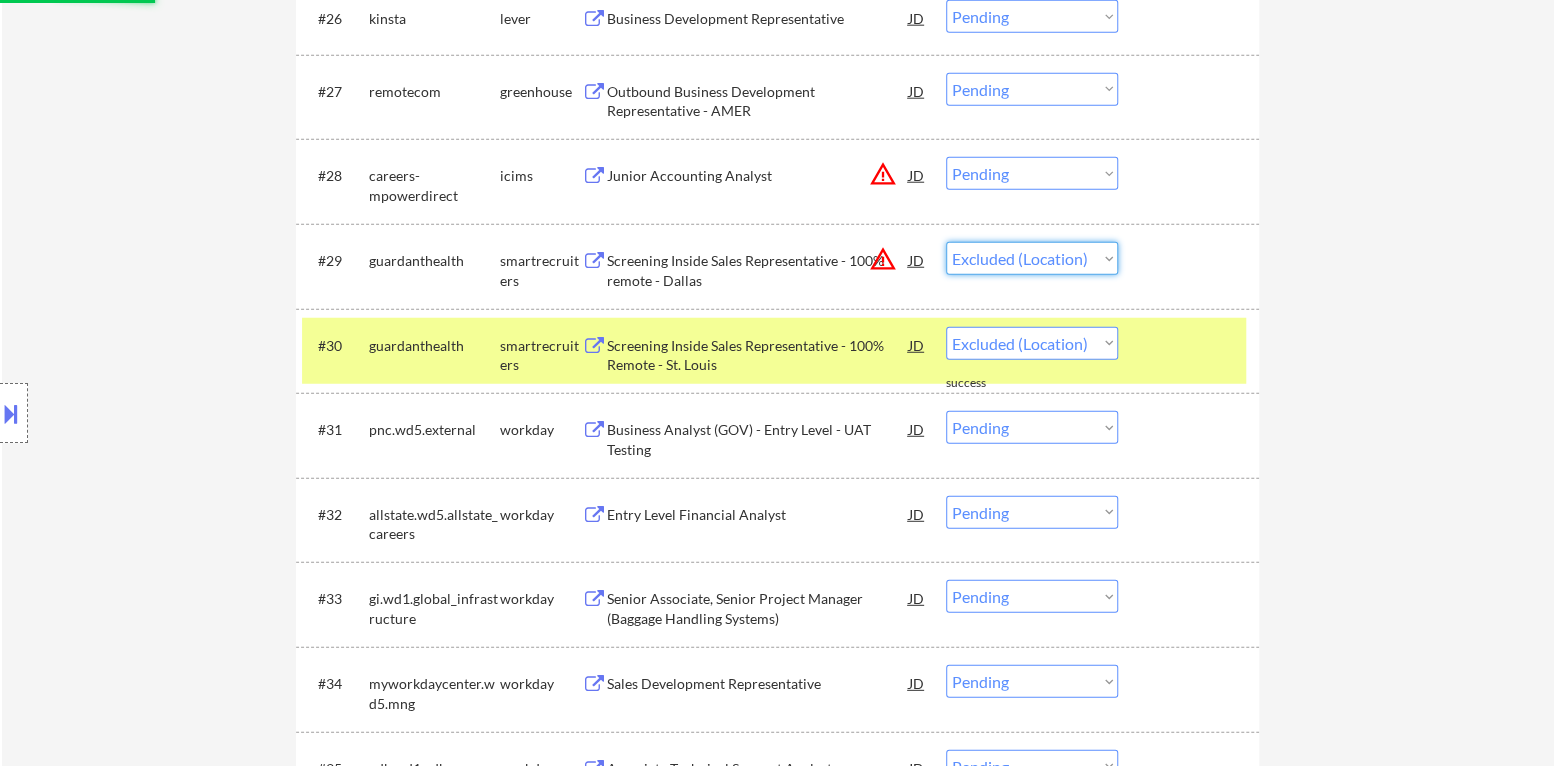 click on "Choose an option... Pending Applied Excluded (Questions) Excluded (Expired) Excluded (Location) Excluded (Bad Match) Excluded (Blocklist) Excluded (Salary) Excluded (Other)" at bounding box center [1032, 258] 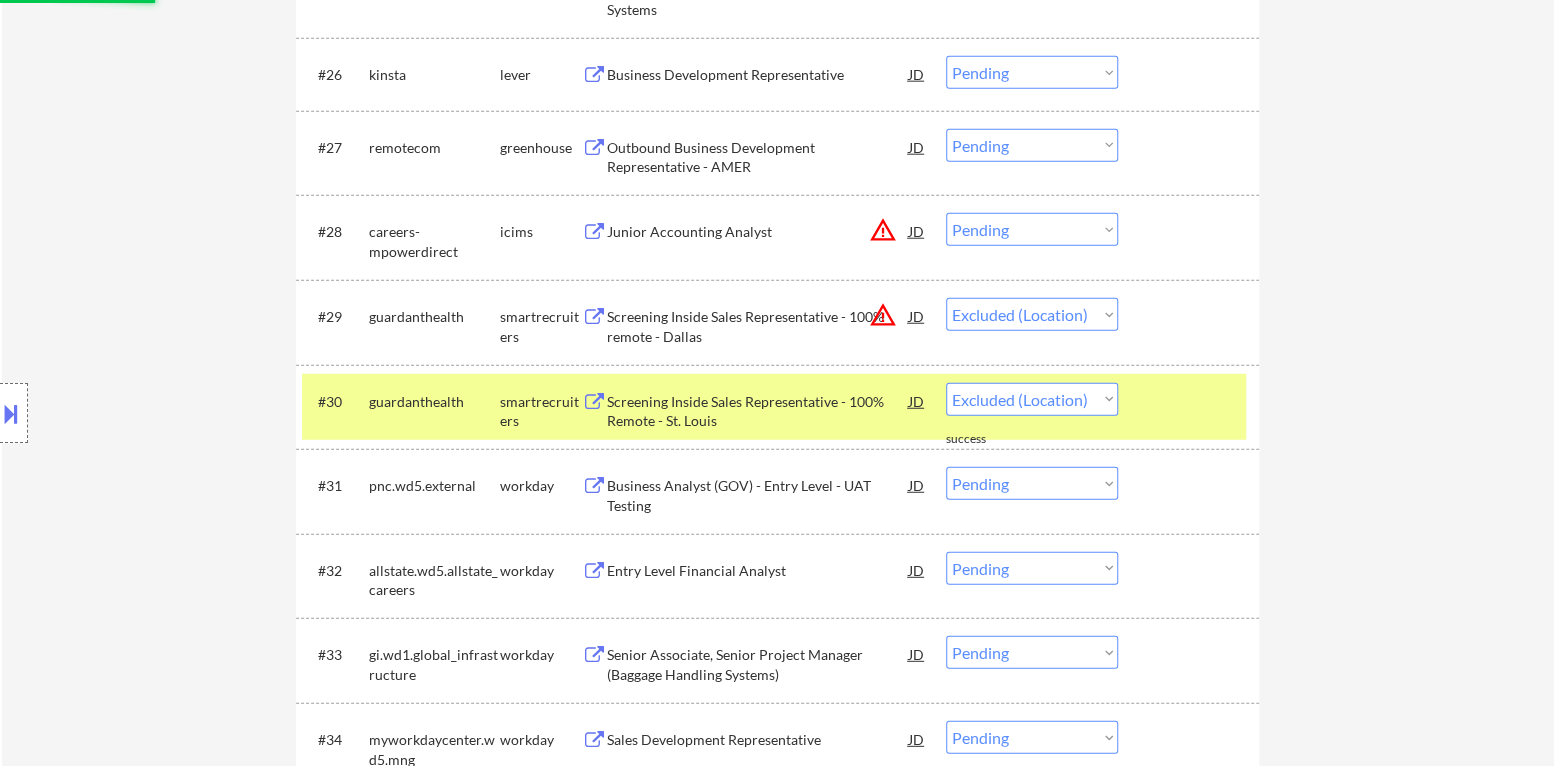 select on ""pending"" 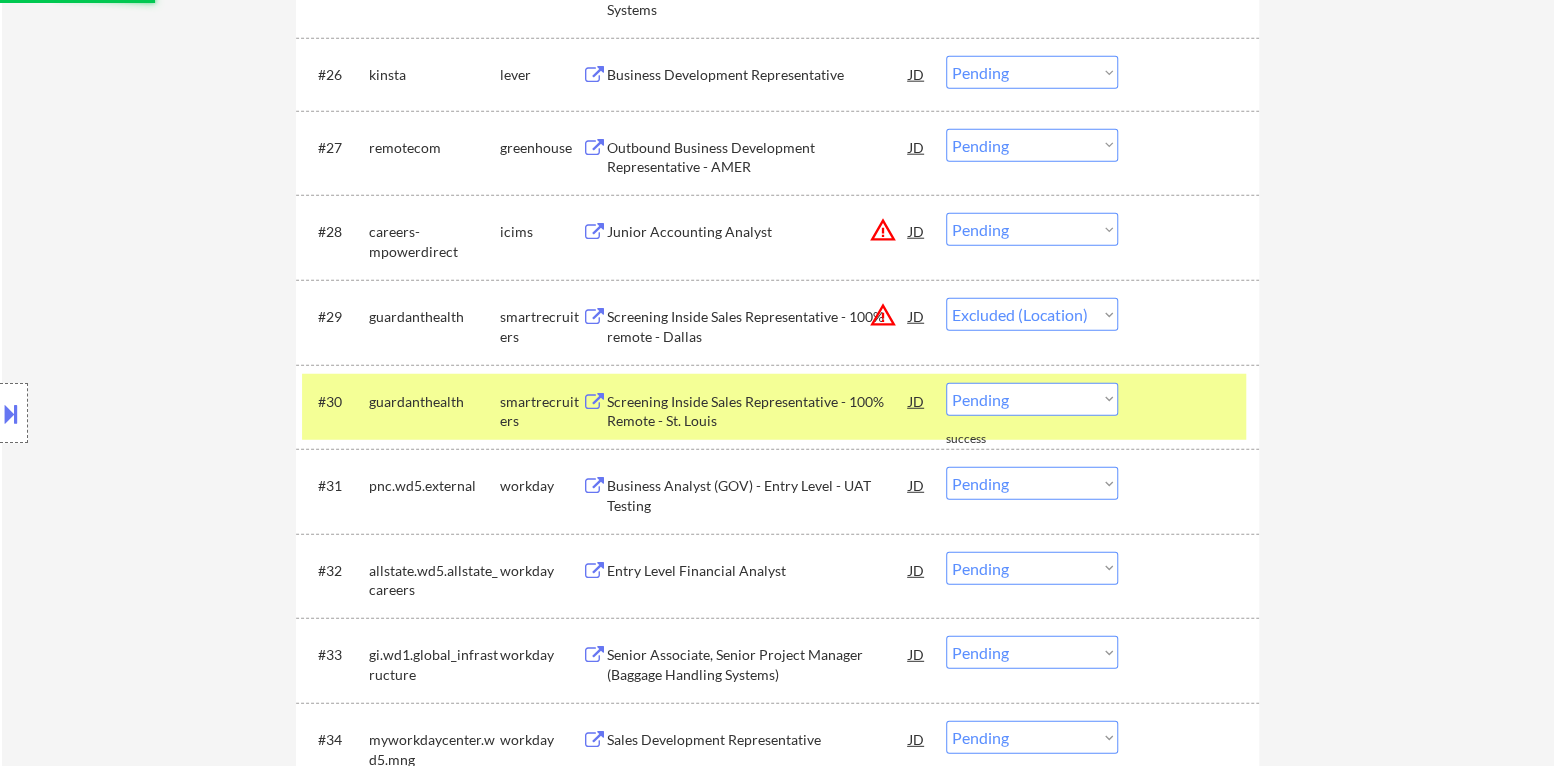 scroll, scrollTop: 2699, scrollLeft: 0, axis: vertical 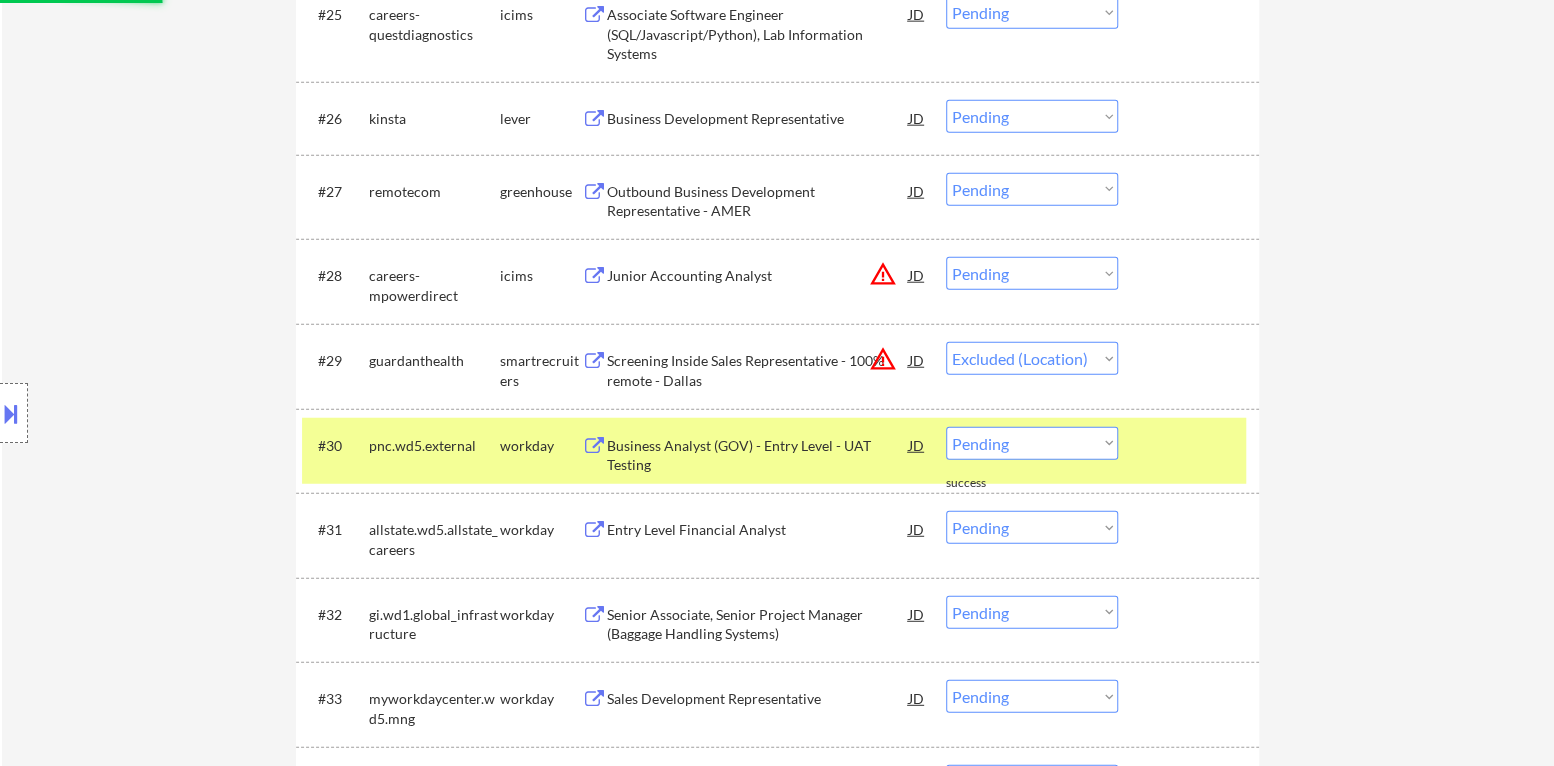 click on "warning_amber" at bounding box center [883, 274] 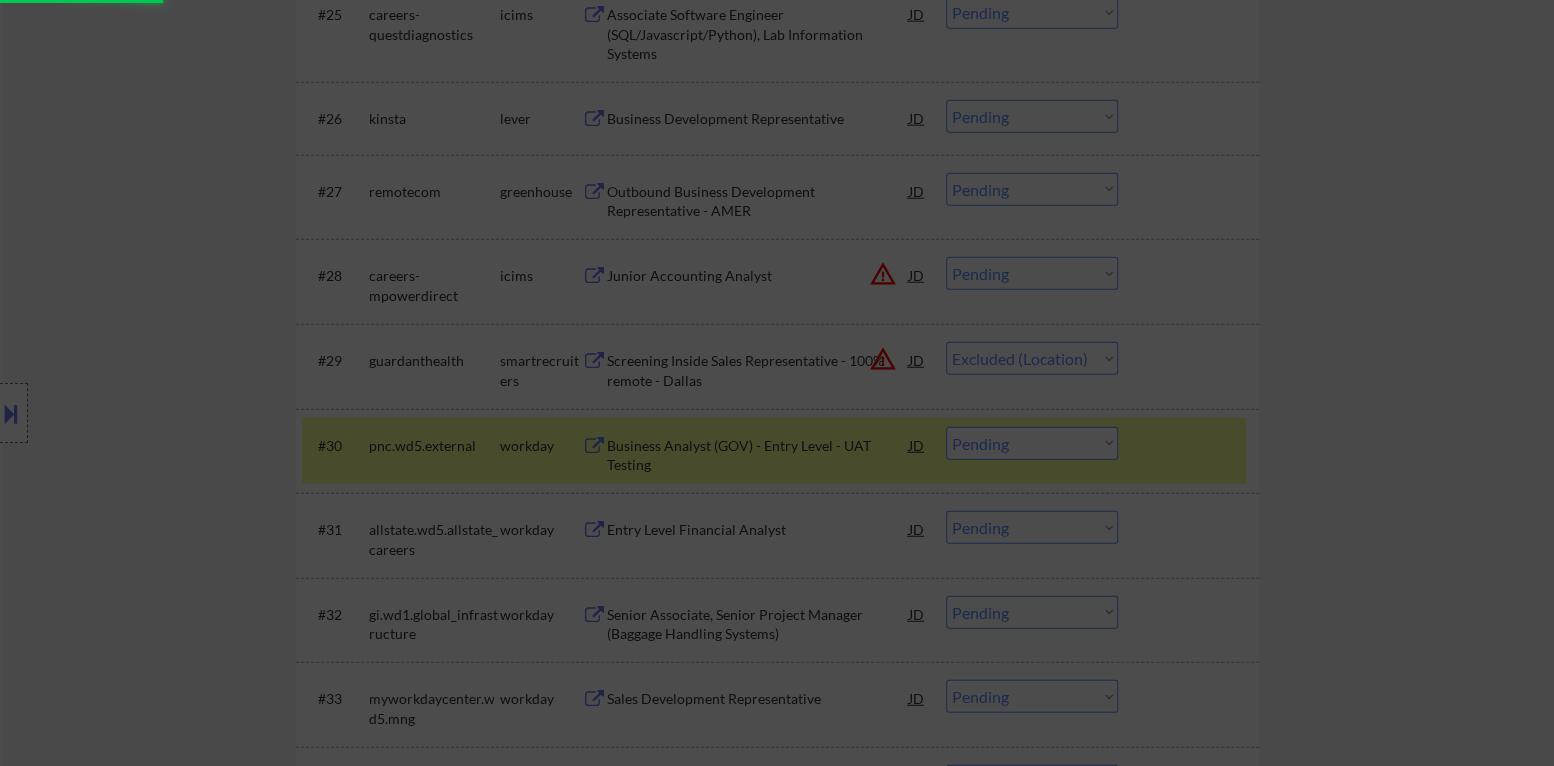 click at bounding box center (777, 383) 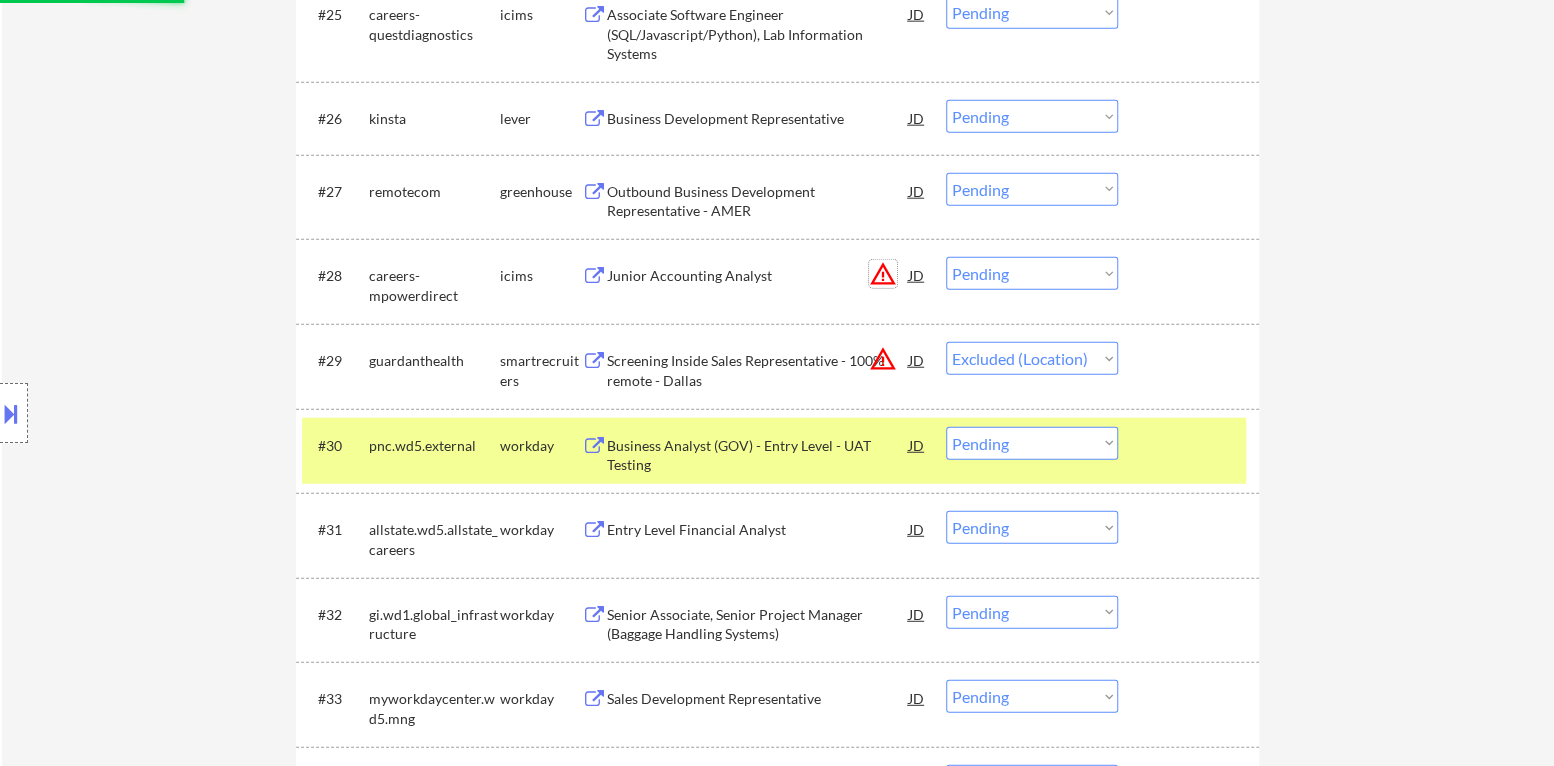 click on "warning_amber" at bounding box center [883, 274] 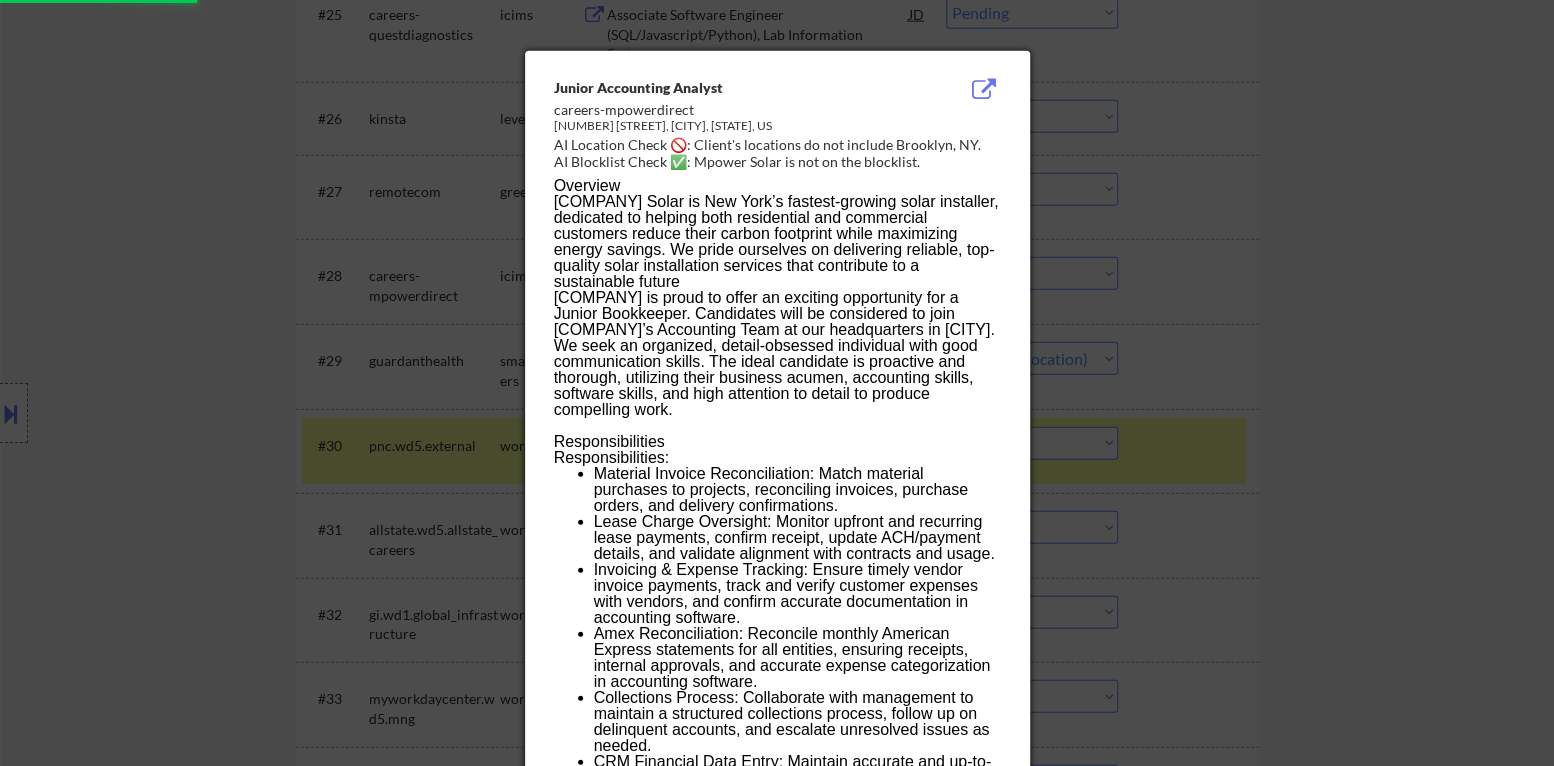 click at bounding box center [777, 383] 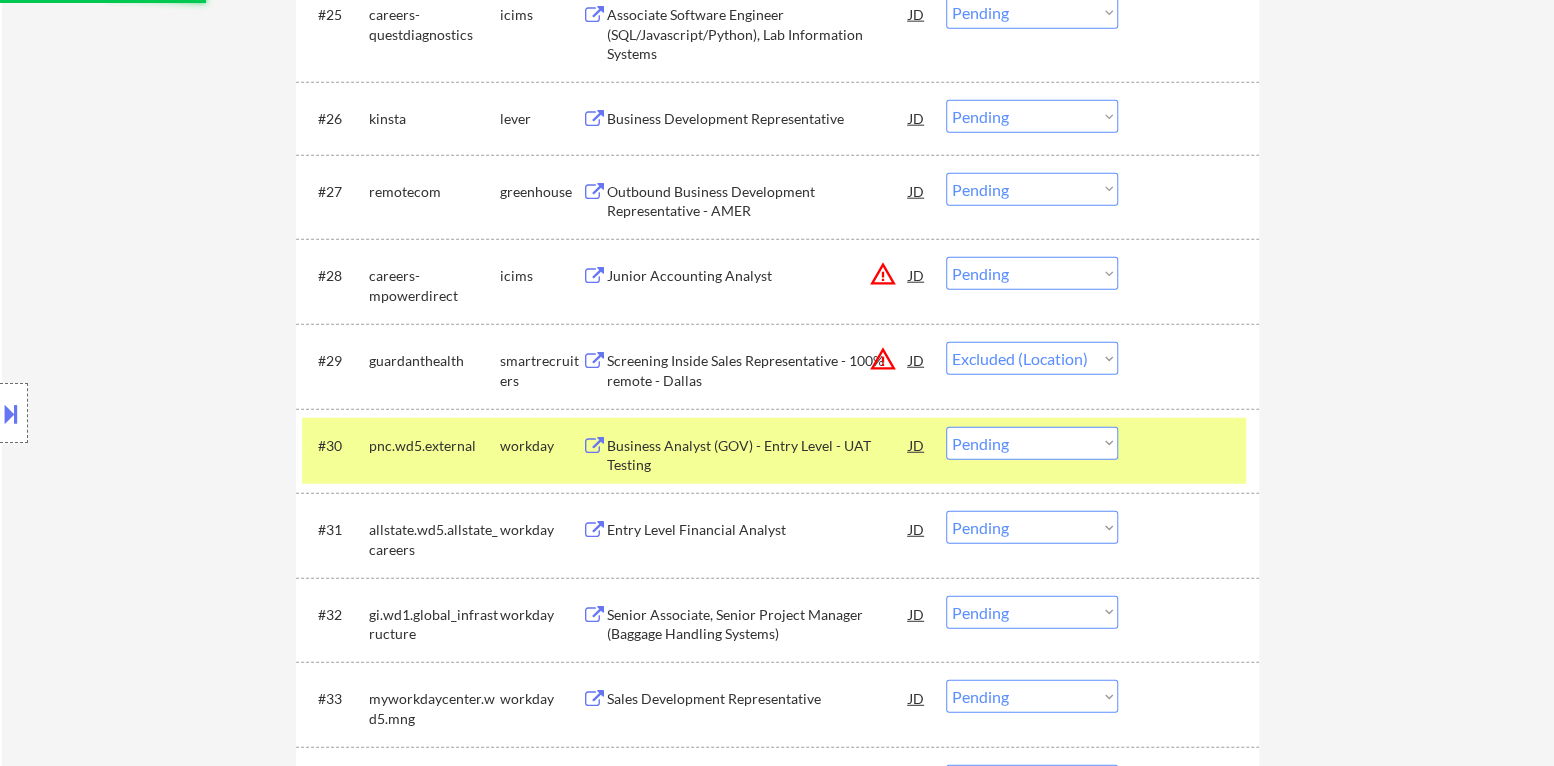 click on "Choose an option... Pending Applied Excluded (Questions) Excluded (Expired) Excluded (Location) Excluded (Bad Match) Excluded (Blocklist) Excluded (Salary) Excluded (Other)" at bounding box center (1032, 273) 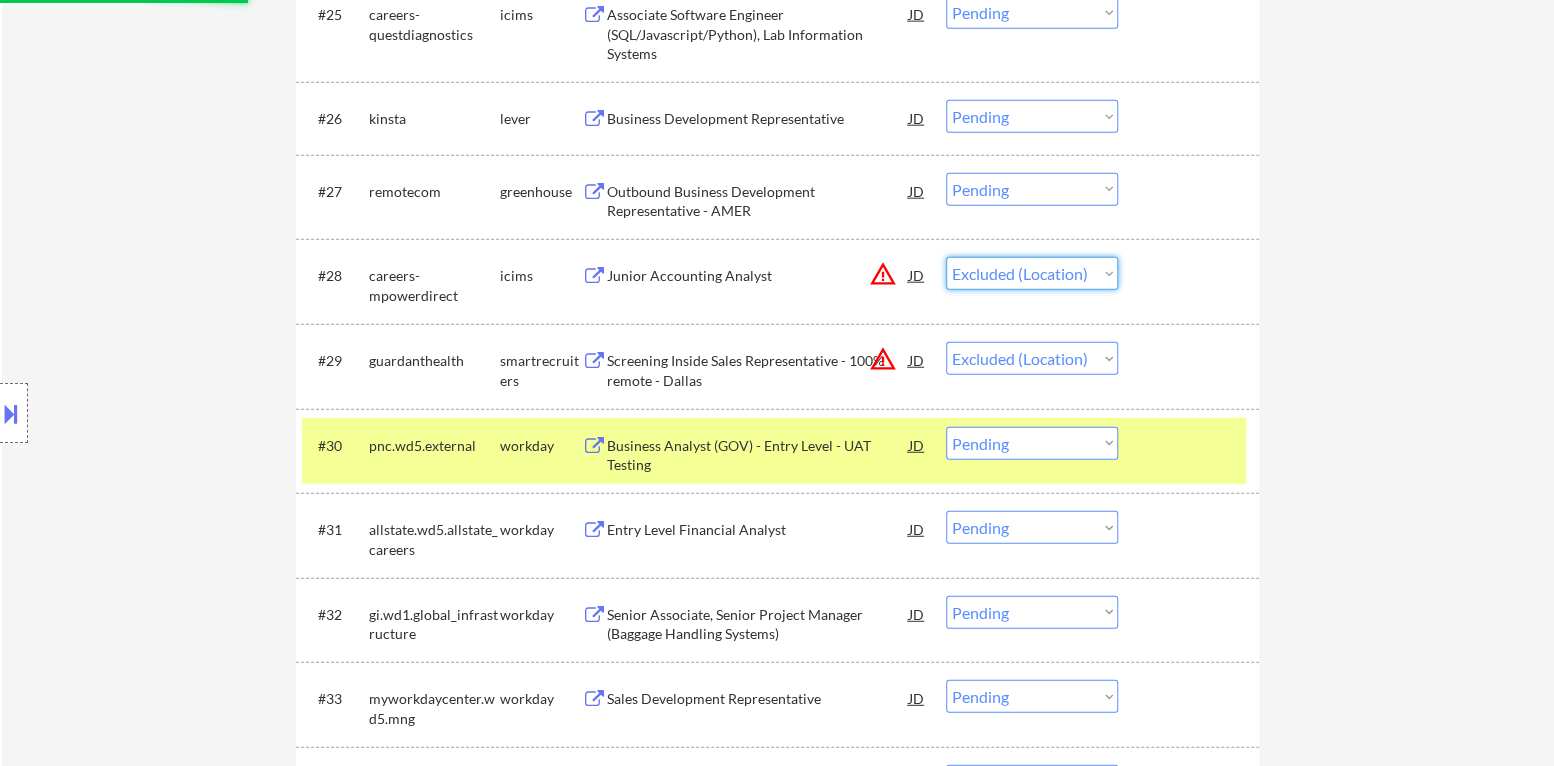 click on "Choose an option... Pending Applied Excluded (Questions) Excluded (Expired) Excluded (Location) Excluded (Bad Match) Excluded (Blocklist) Excluded (Salary) Excluded (Other)" at bounding box center [1032, 273] 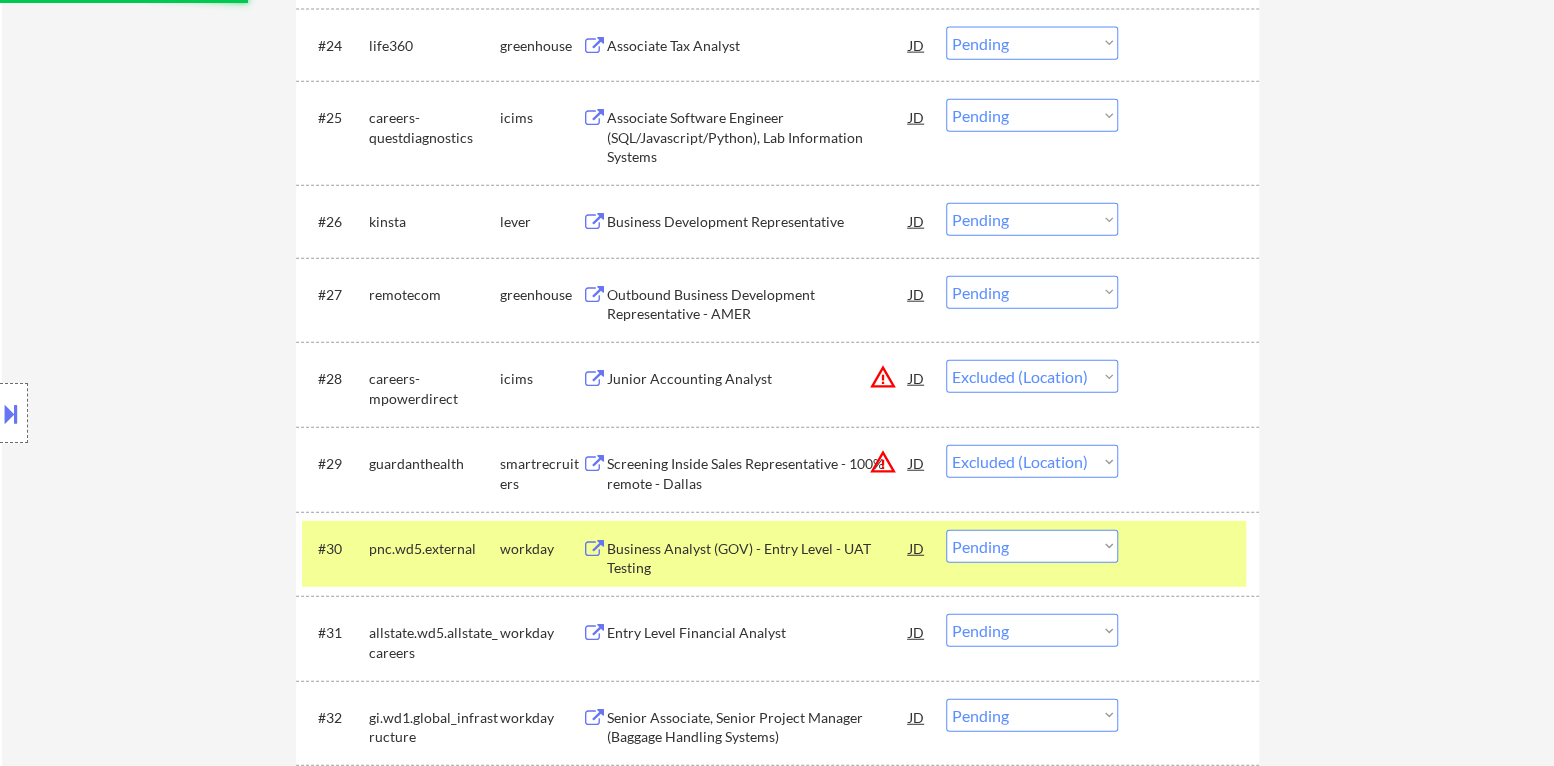 scroll, scrollTop: 2499, scrollLeft: 0, axis: vertical 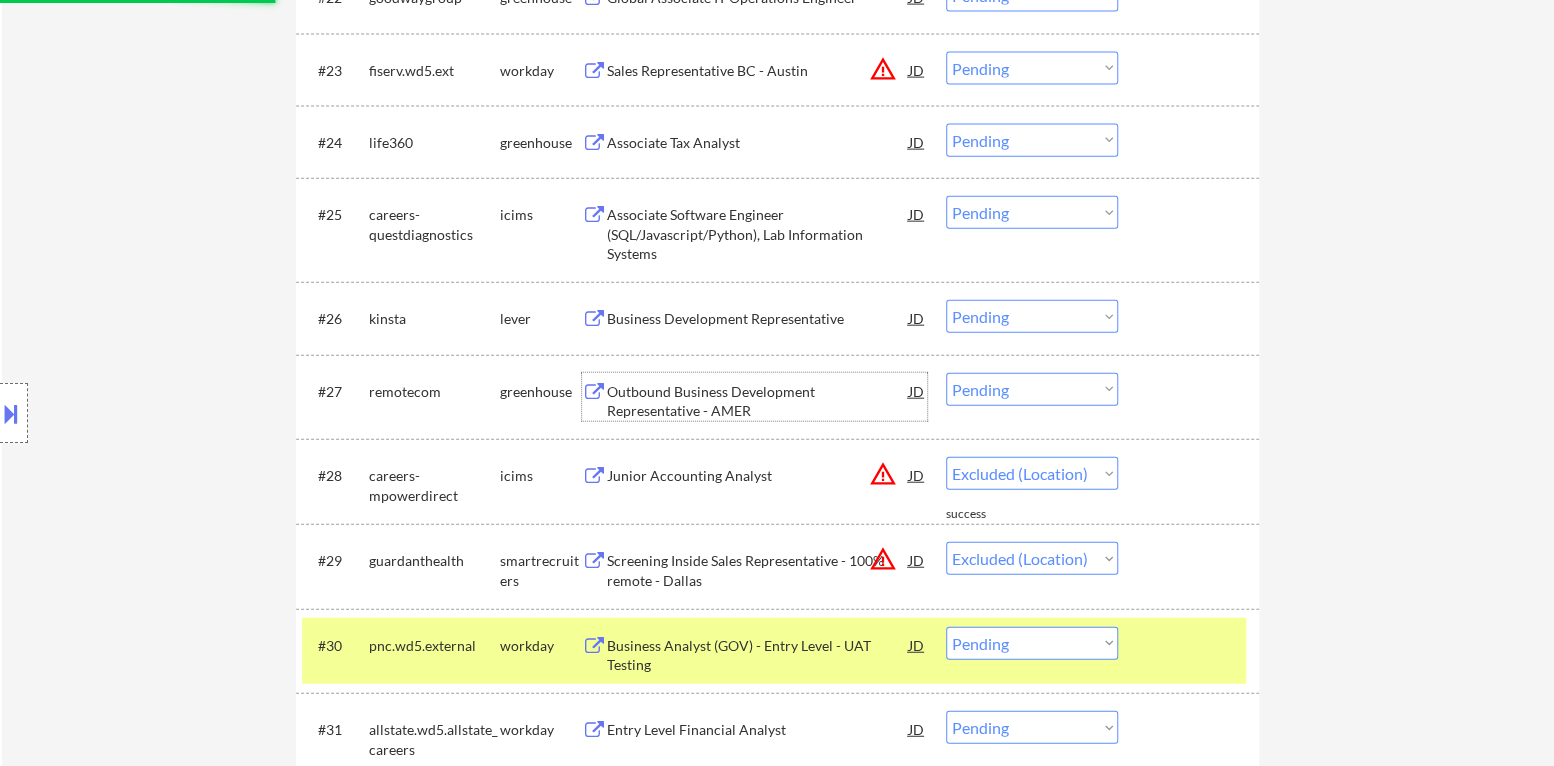 click on "Outbound Business Development Representative - AMER" at bounding box center (758, 401) 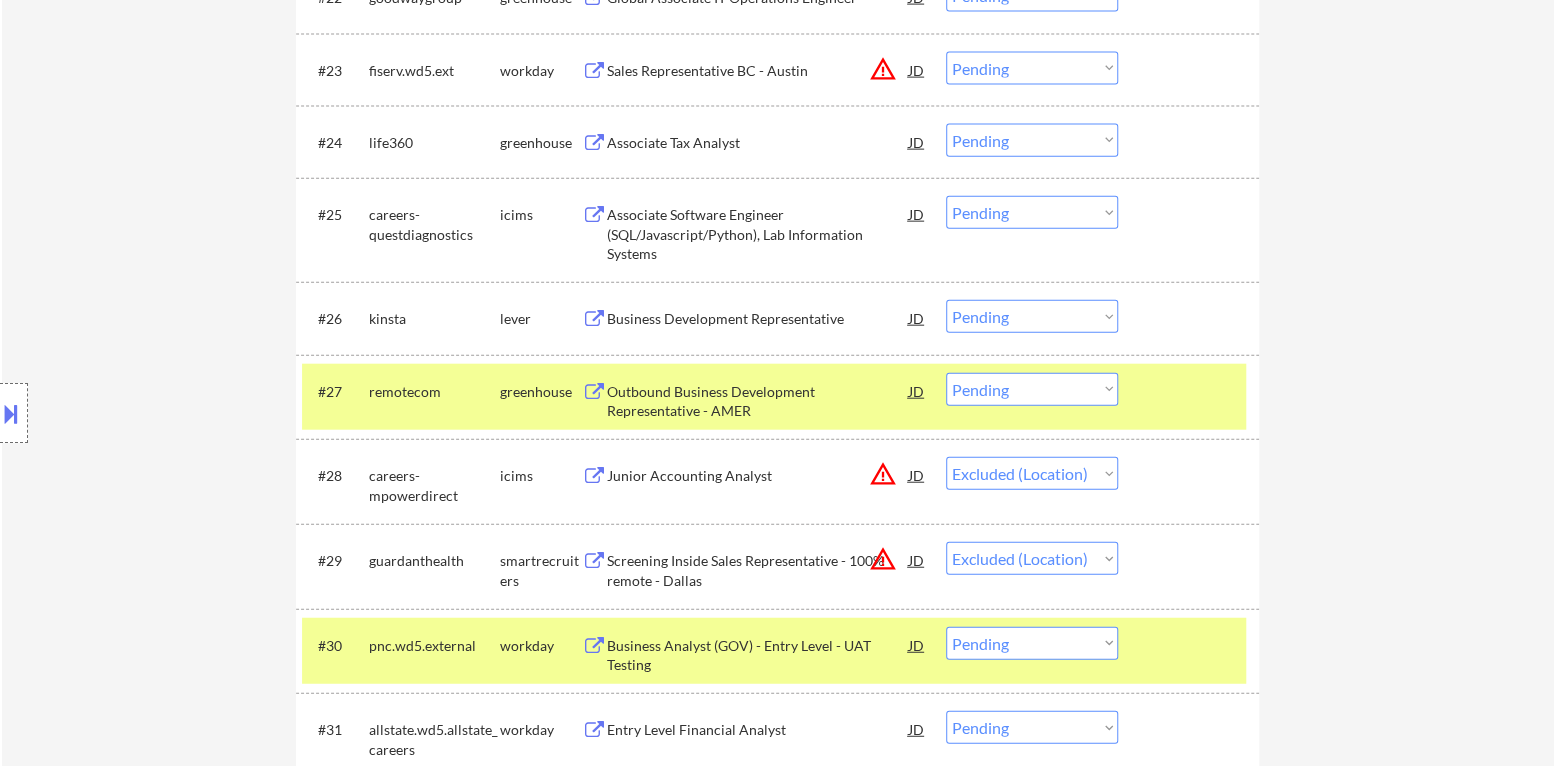 select on ""pending"" 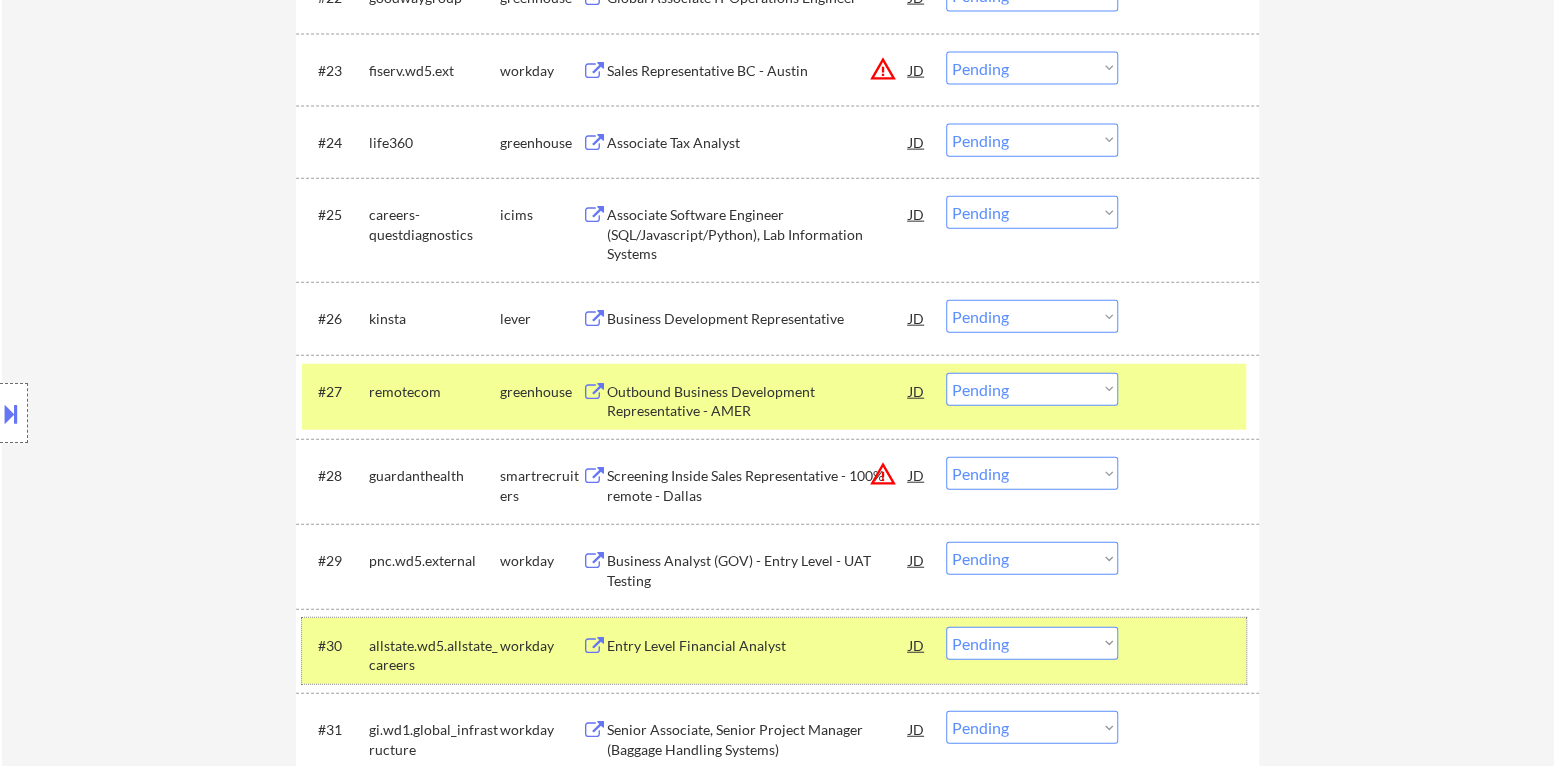 click at bounding box center [1191, 645] 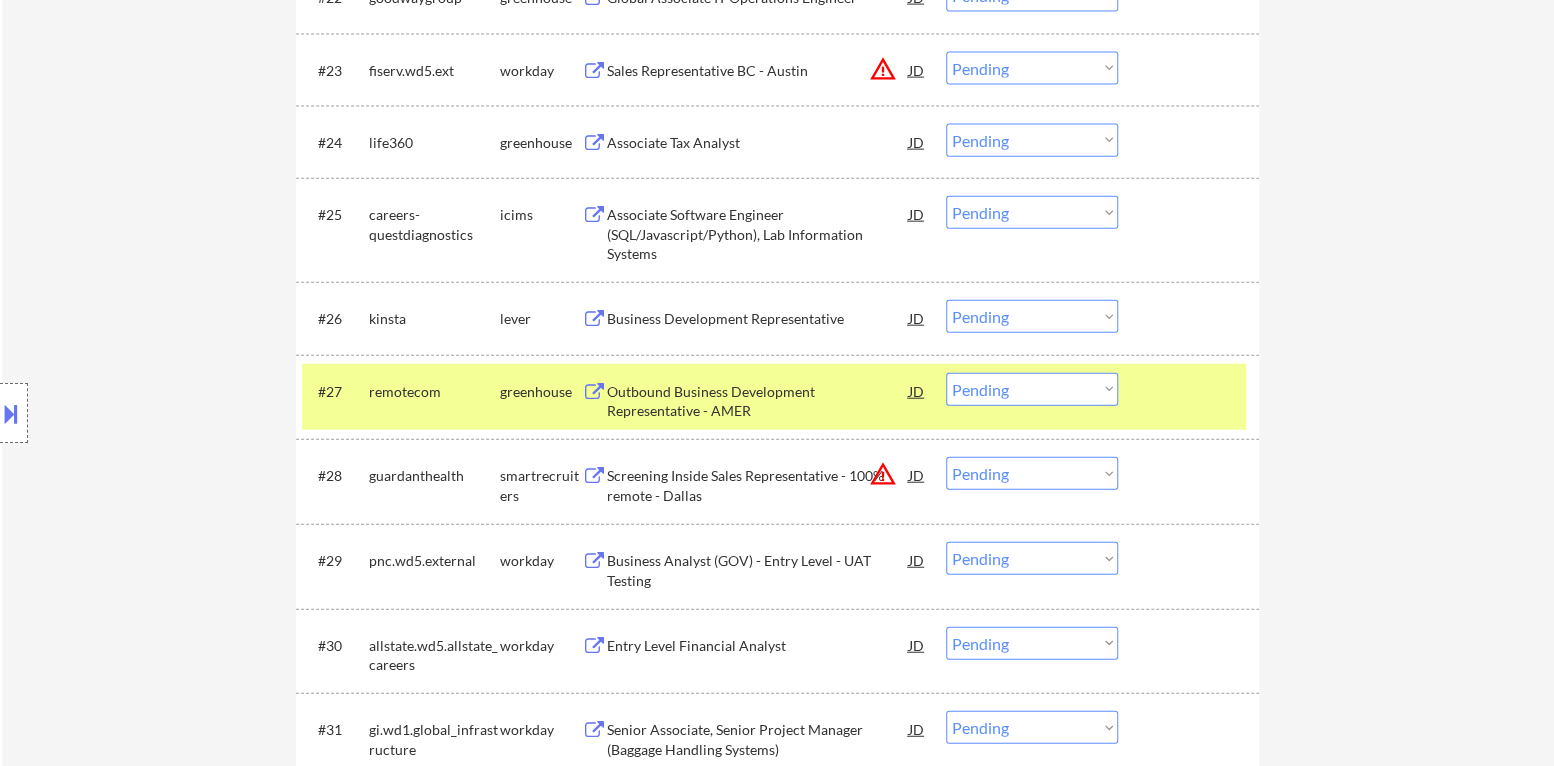 click on "Choose an option... Pending Applied Excluded (Questions) Excluded (Expired) Excluded (Location) Excluded (Bad Match) Excluded (Blocklist) Excluded (Salary) Excluded (Other)" at bounding box center (1032, 389) 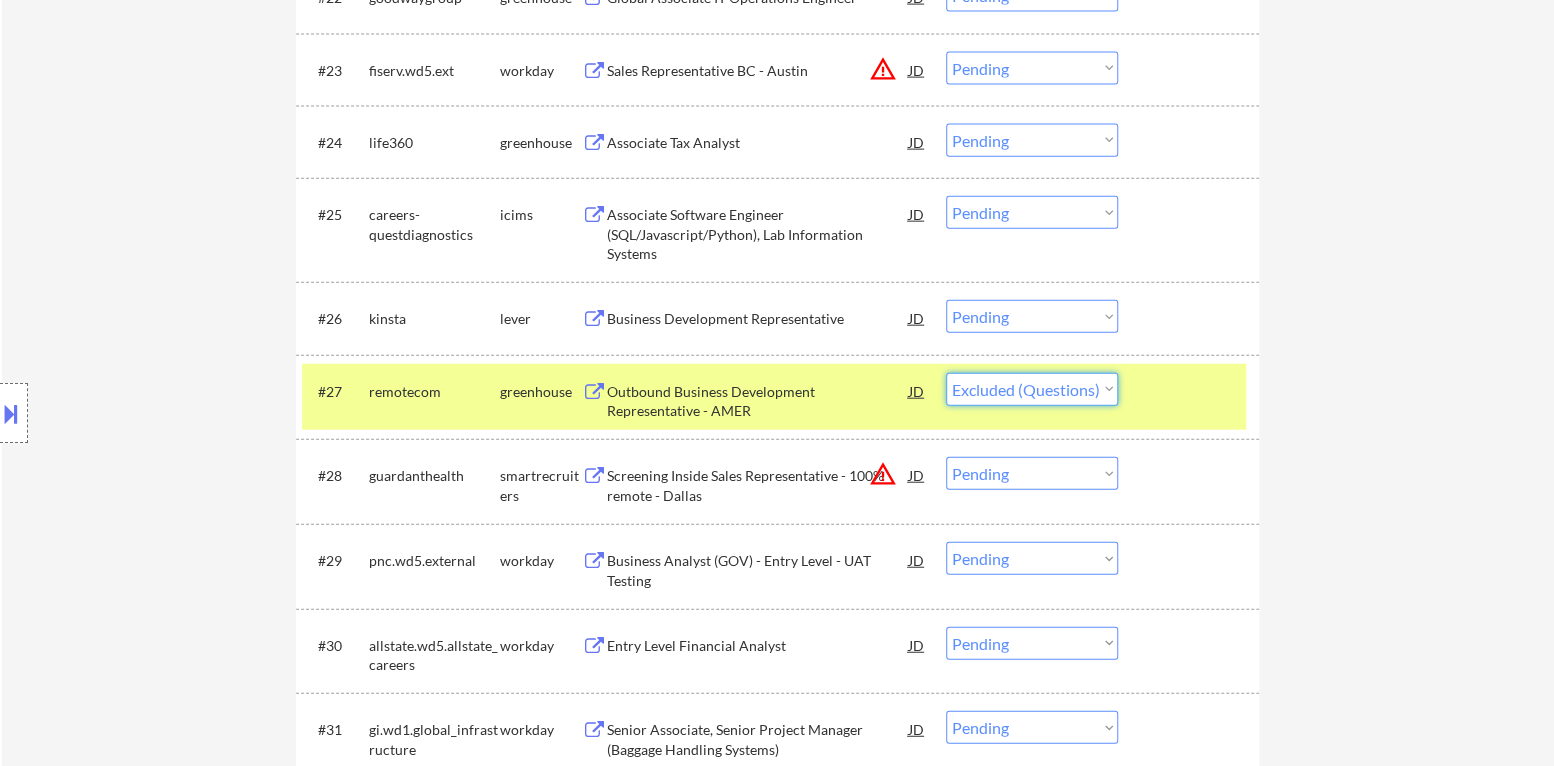 click on "Choose an option... Pending Applied Excluded (Questions) Excluded (Expired) Excluded (Location) Excluded (Bad Match) Excluded (Blocklist) Excluded (Salary) Excluded (Other)" at bounding box center (1032, 389) 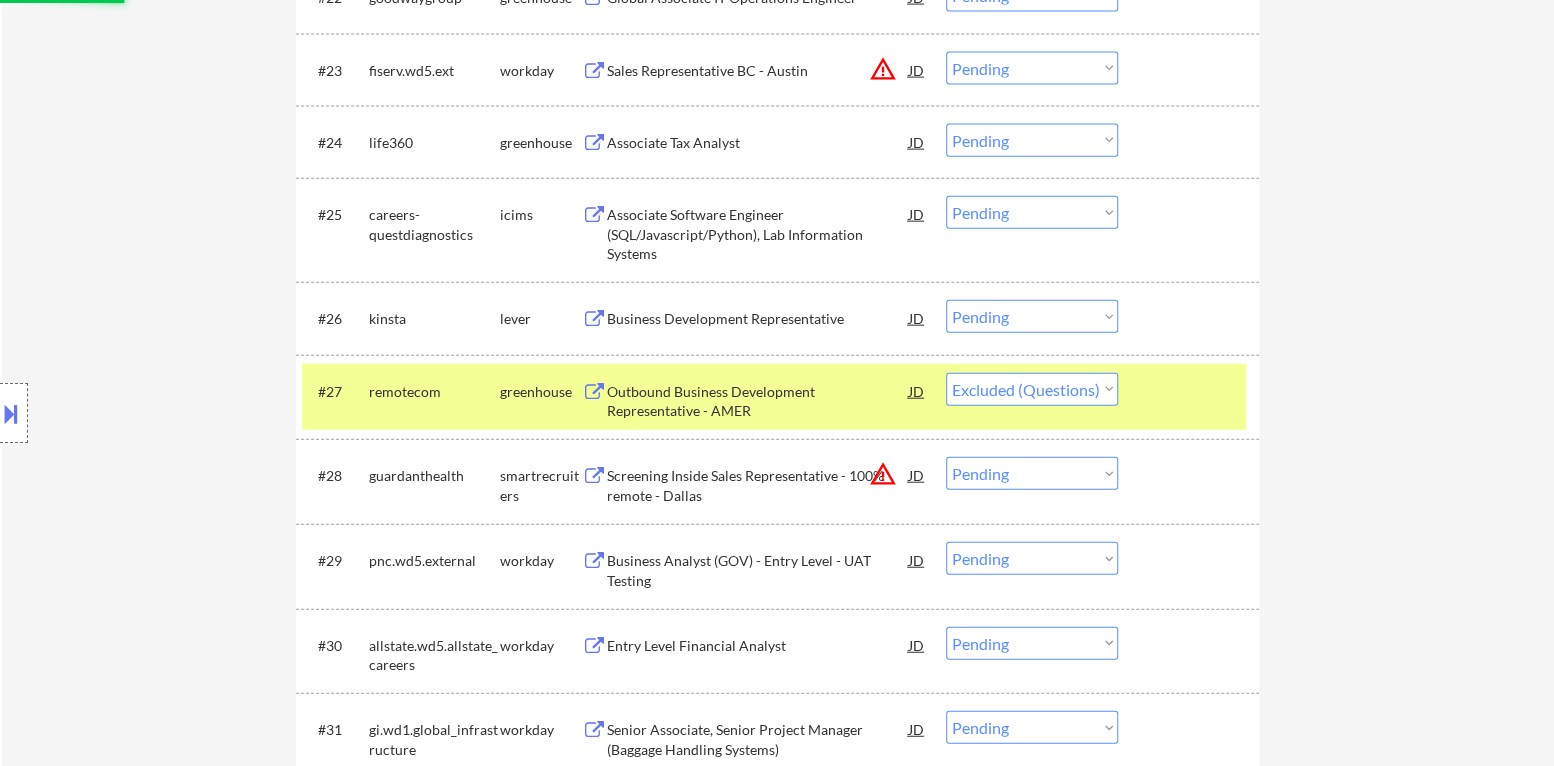 click at bounding box center (1191, 391) 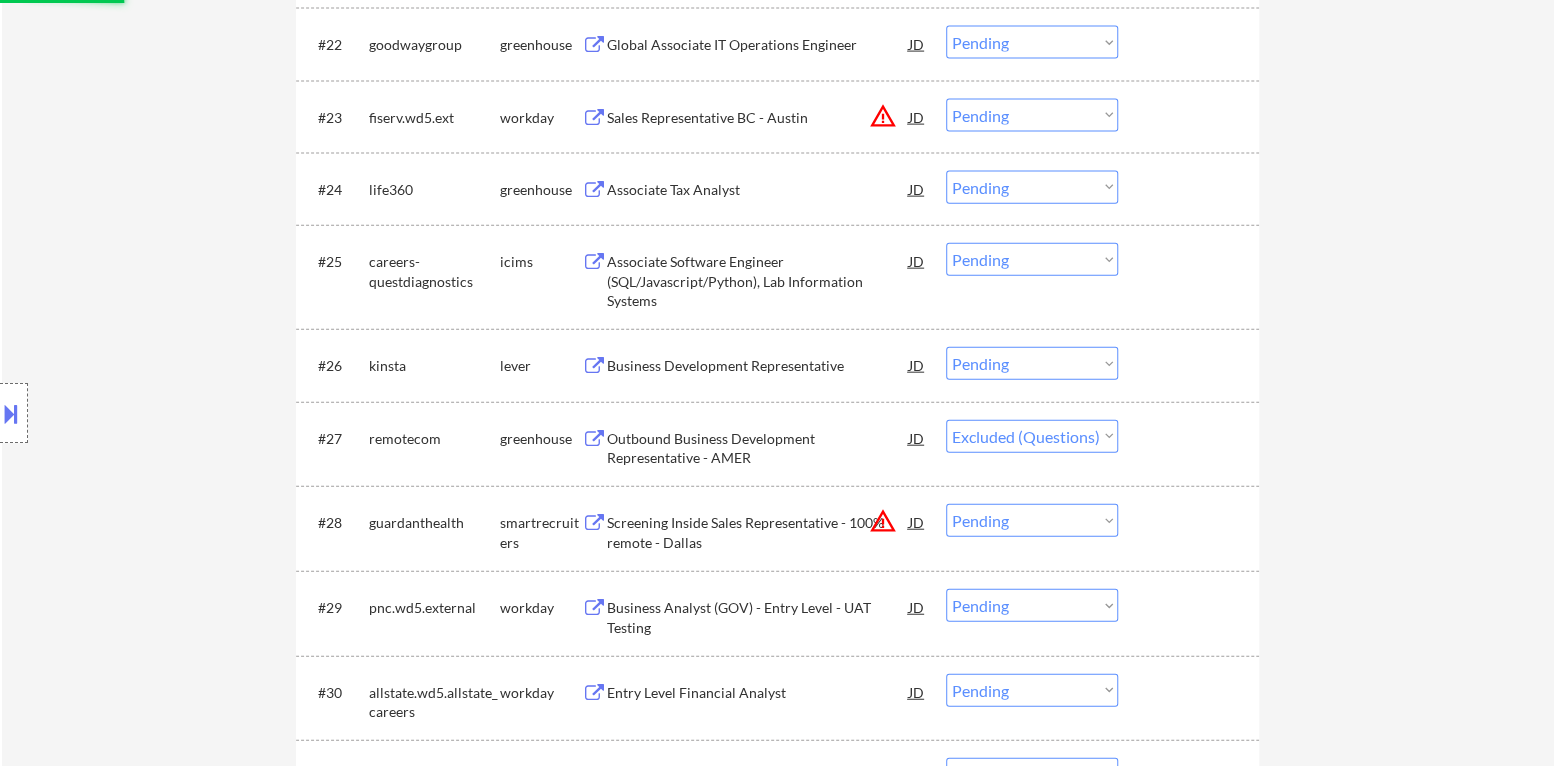 scroll, scrollTop: 2400, scrollLeft: 0, axis: vertical 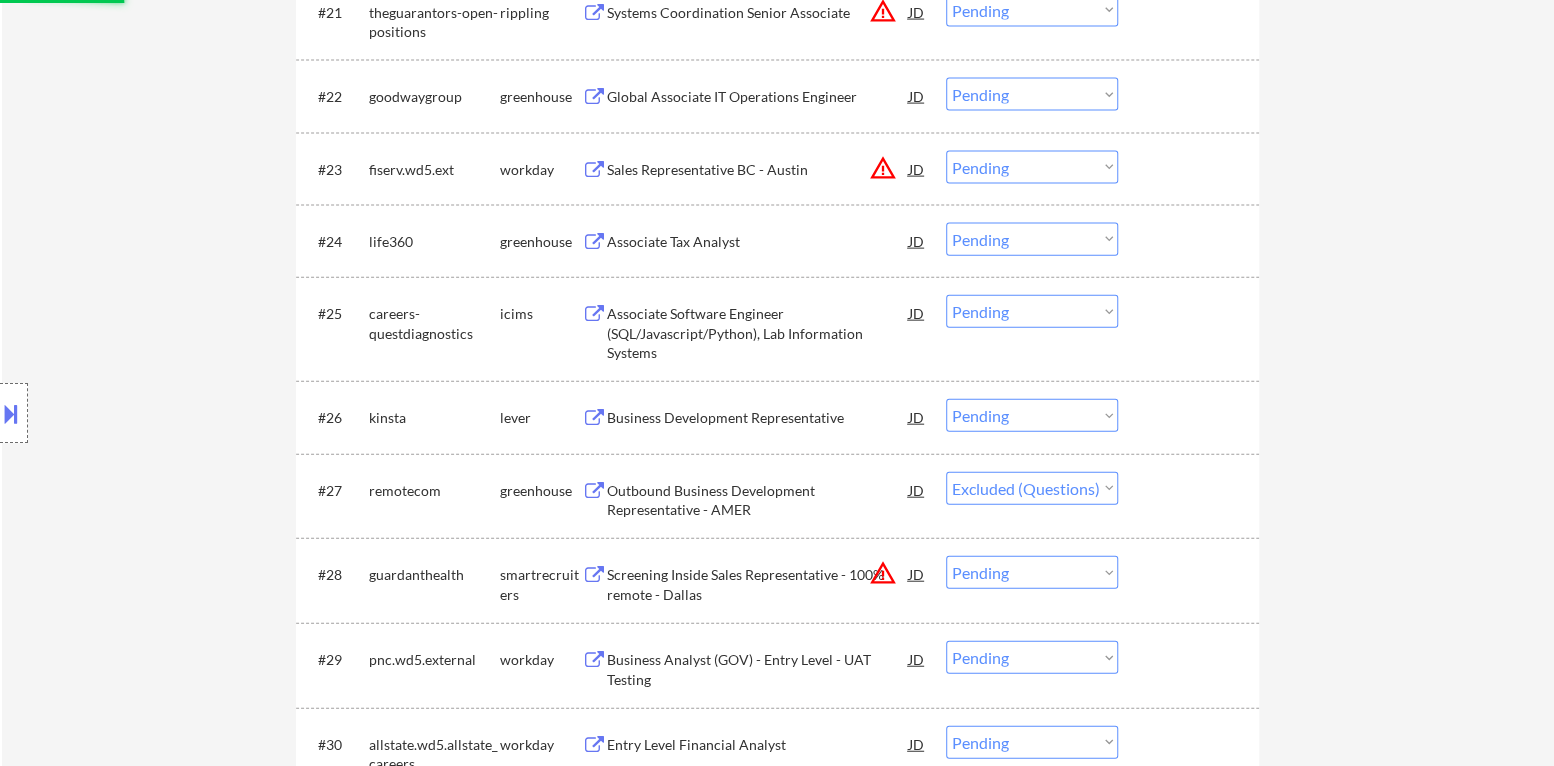 click on "Business Development Representative" at bounding box center (758, 418) 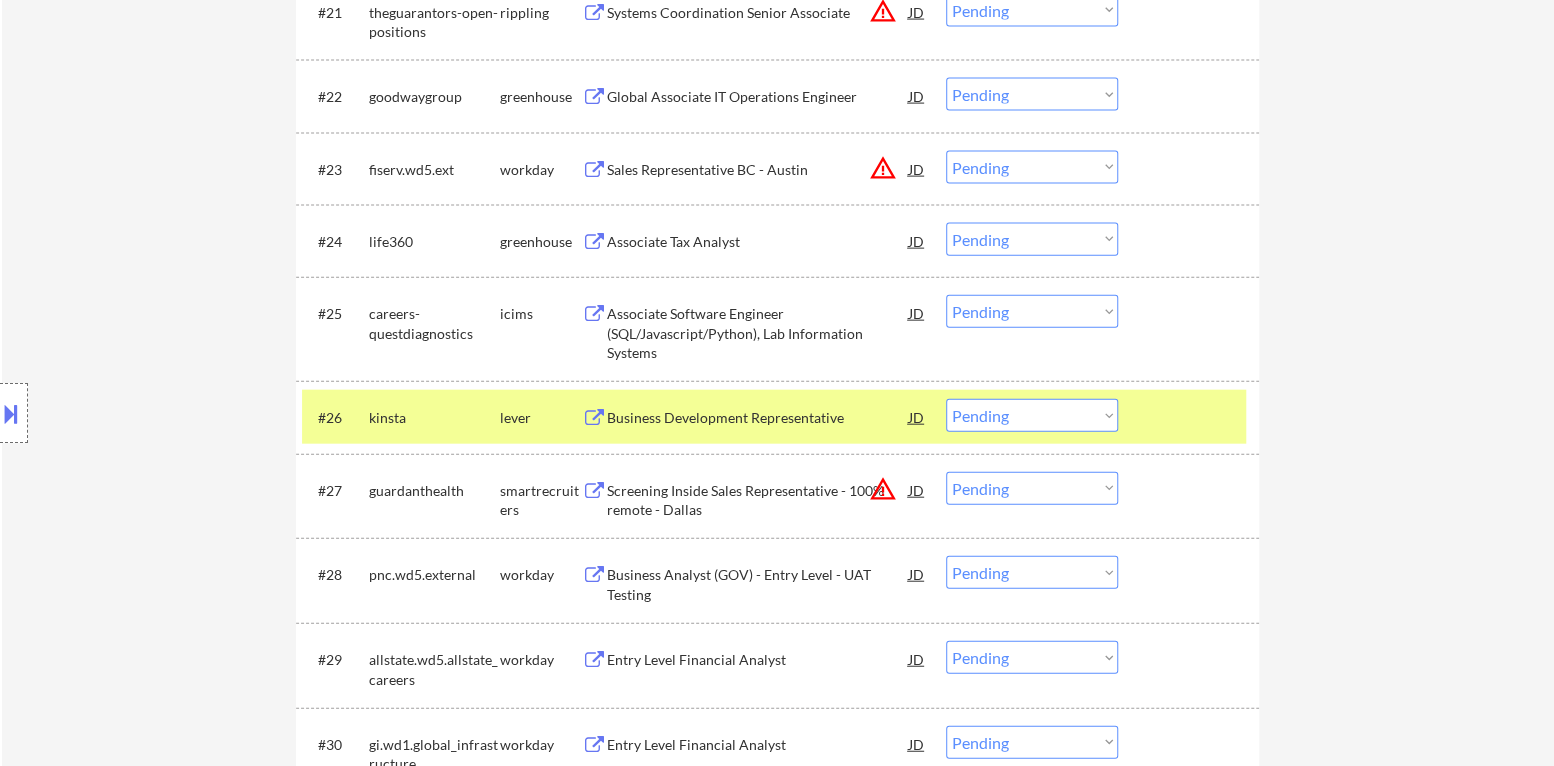 select on ""pending"" 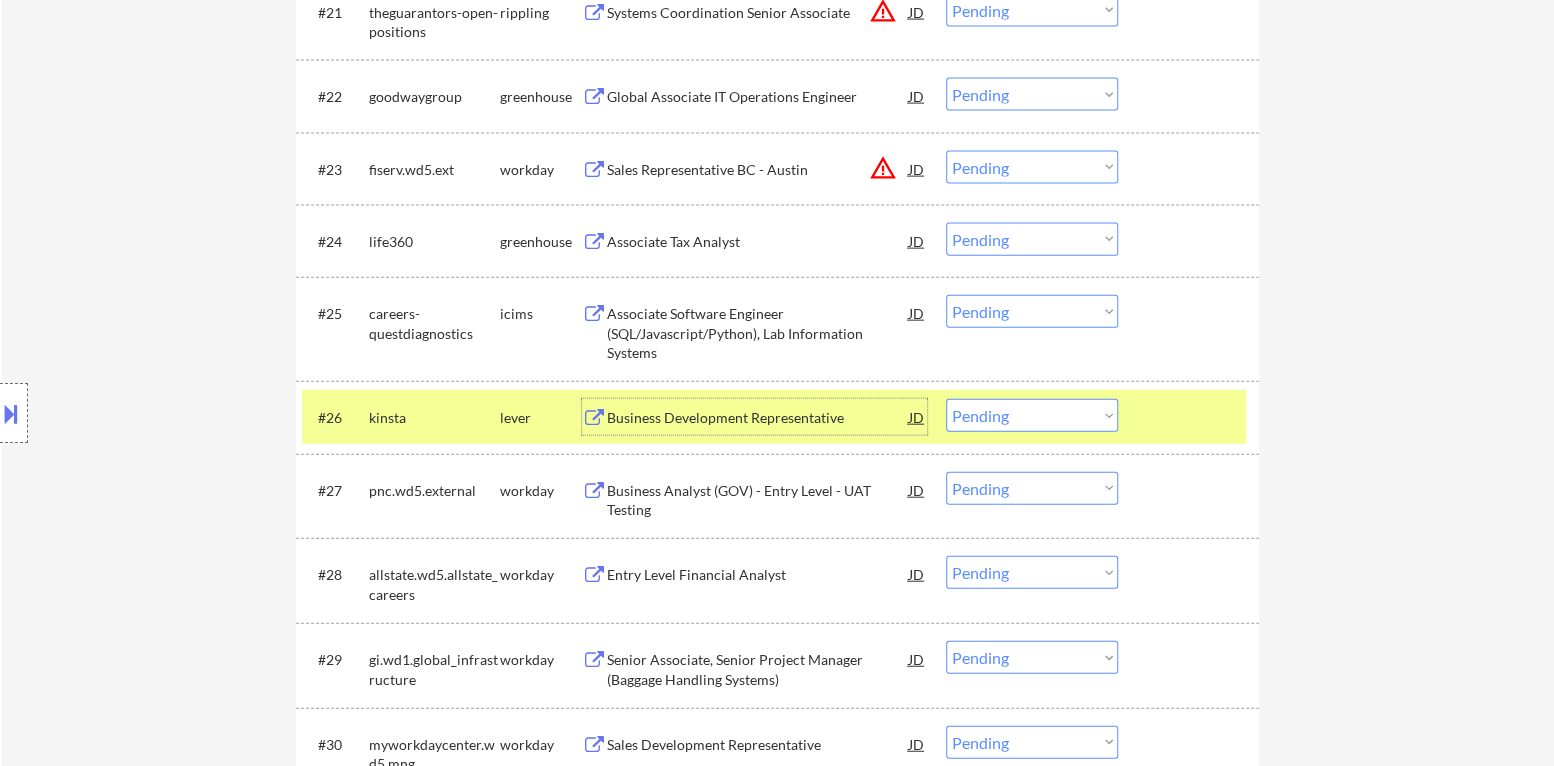 click on "Business Development Representative" at bounding box center [758, 418] 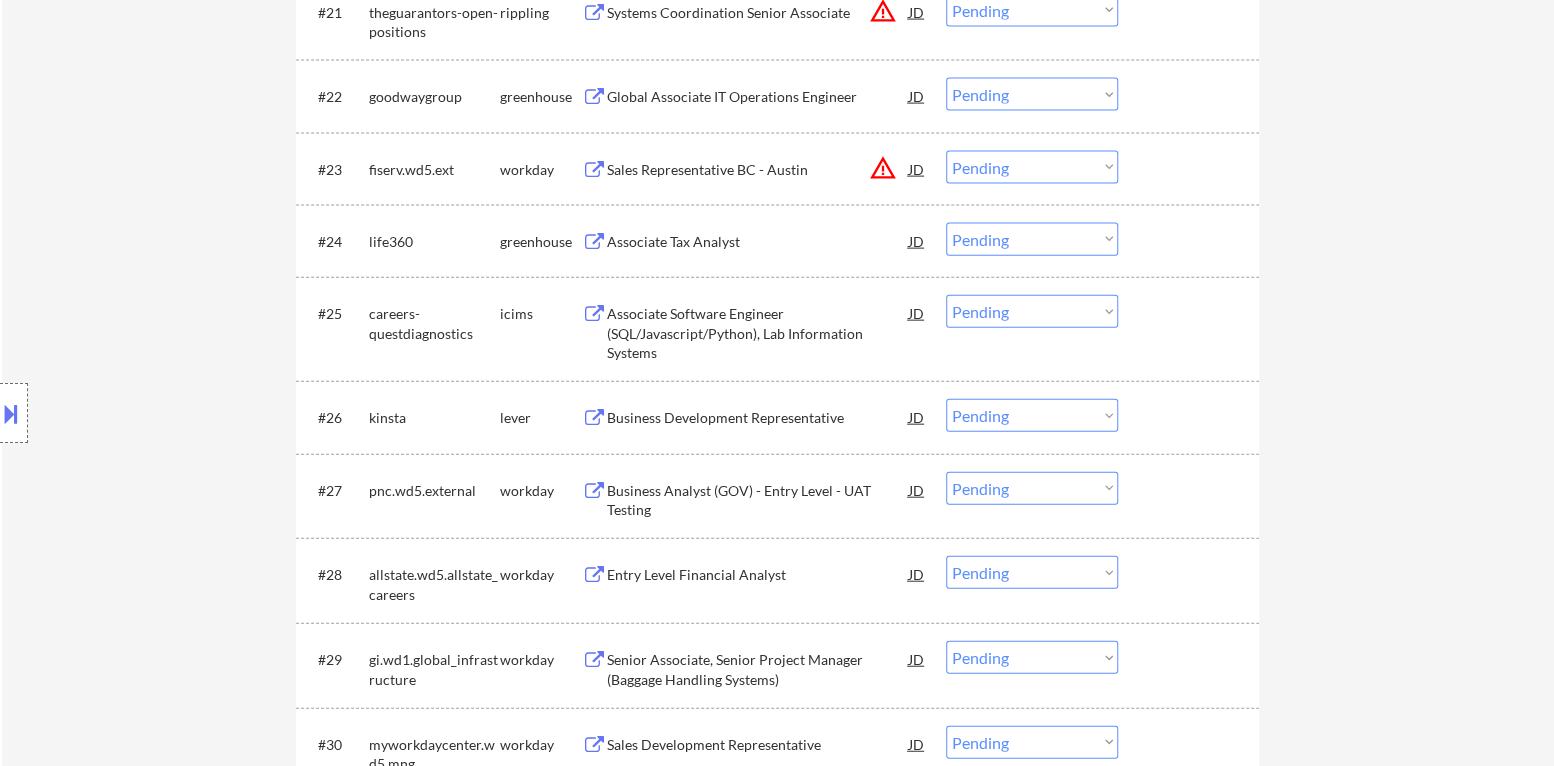 click on "Choose an option... Pending Applied Excluded (Questions) Excluded (Expired) Excluded (Location) Excluded (Bad Match) Excluded (Blocklist) Excluded (Salary) Excluded (Other)" at bounding box center [1032, 415] 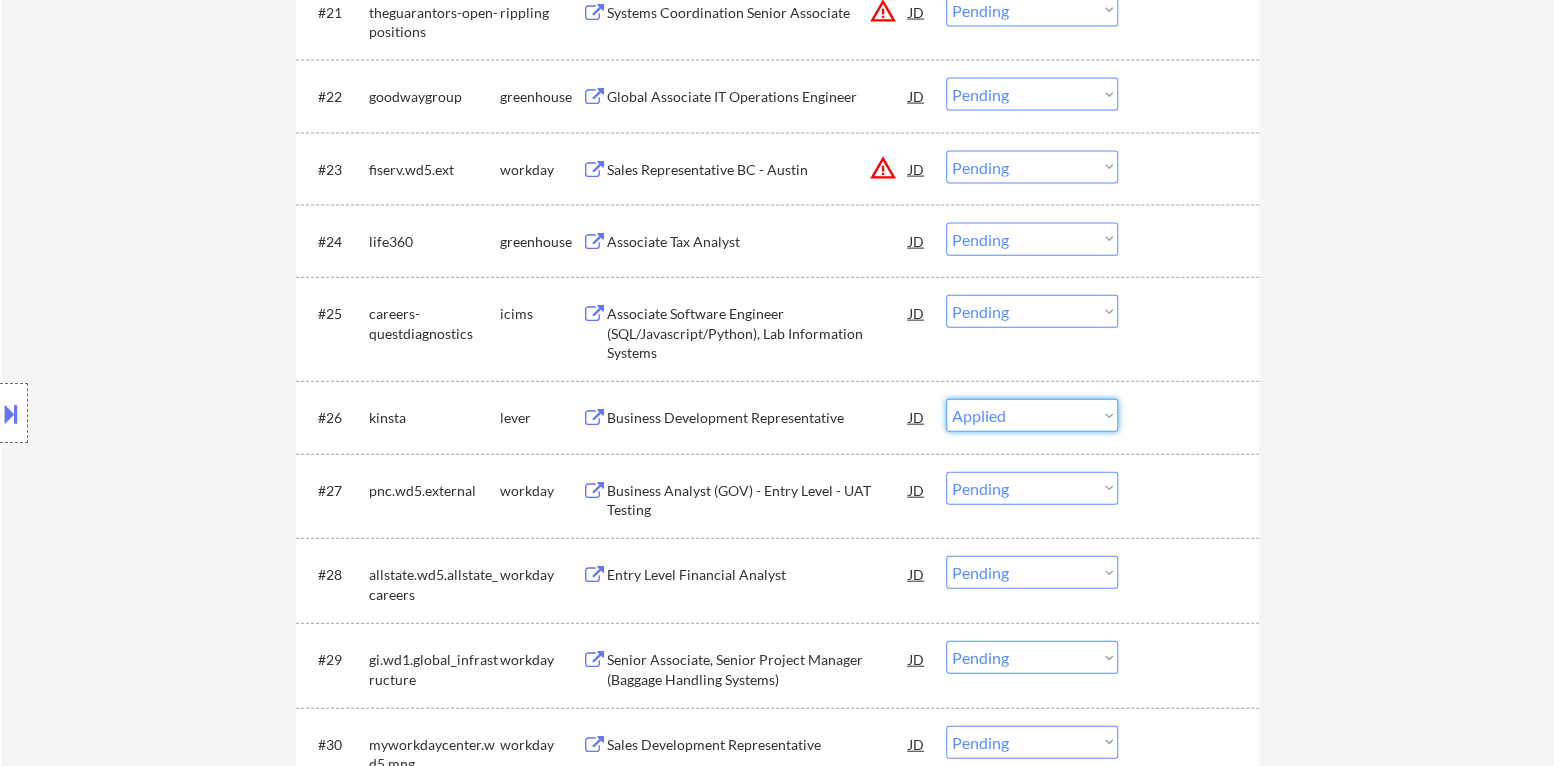click on "Choose an option... Pending Applied Excluded (Questions) Excluded (Expired) Excluded (Location) Excluded (Bad Match) Excluded (Blocklist) Excluded (Salary) Excluded (Other)" at bounding box center (1032, 415) 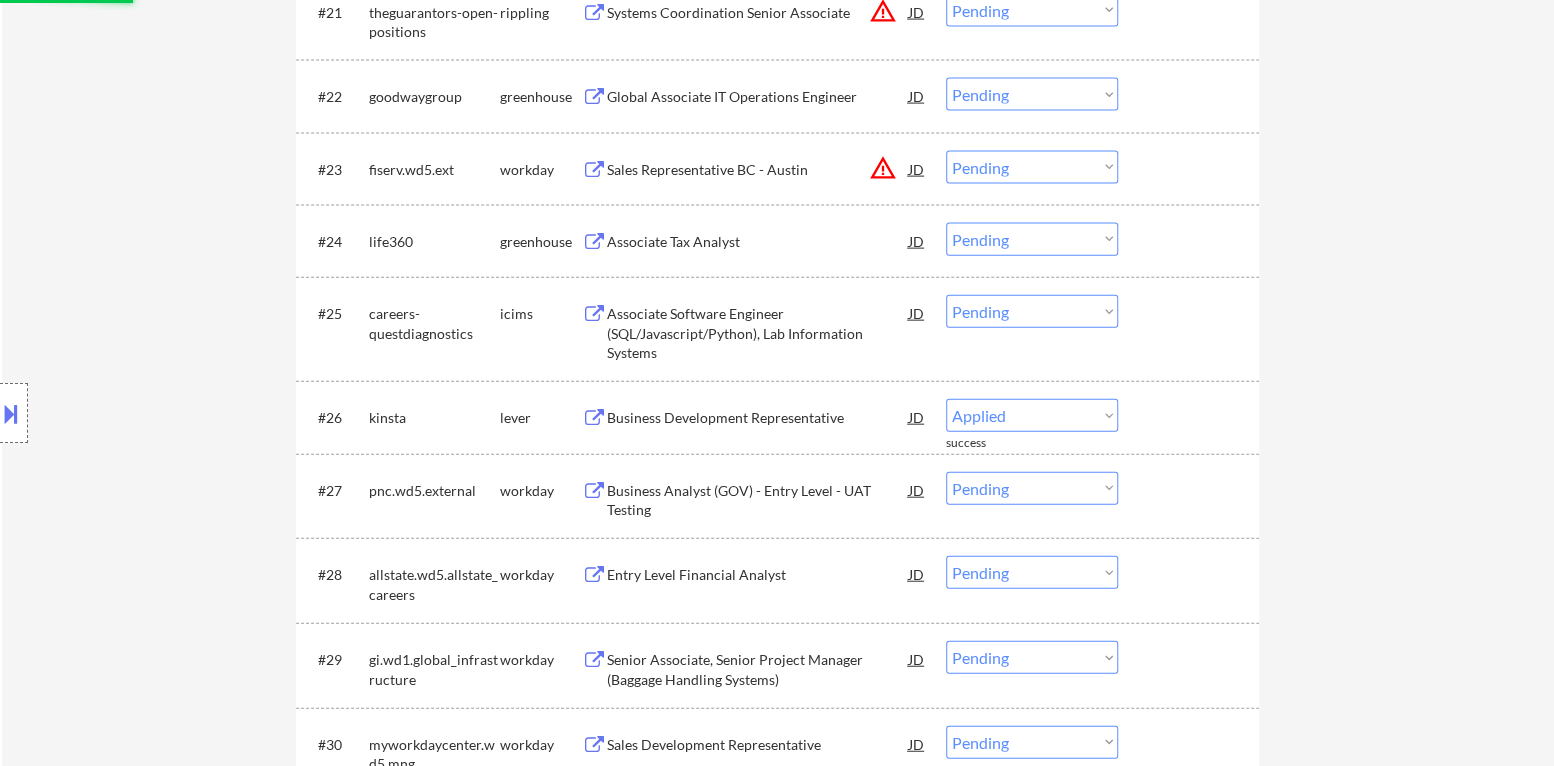 select on ""pending"" 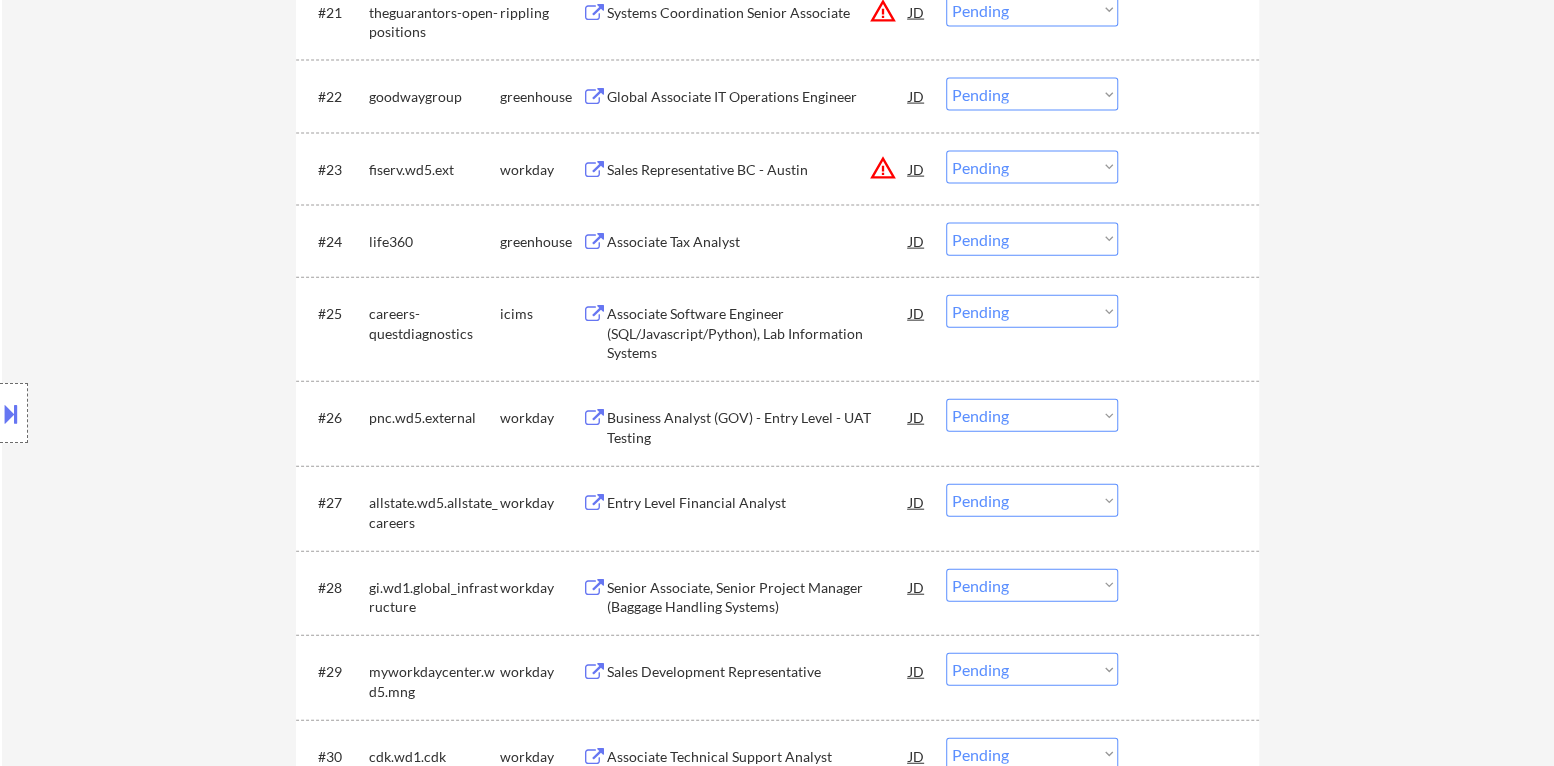 click on "Associate Tax Analyst" at bounding box center (758, 242) 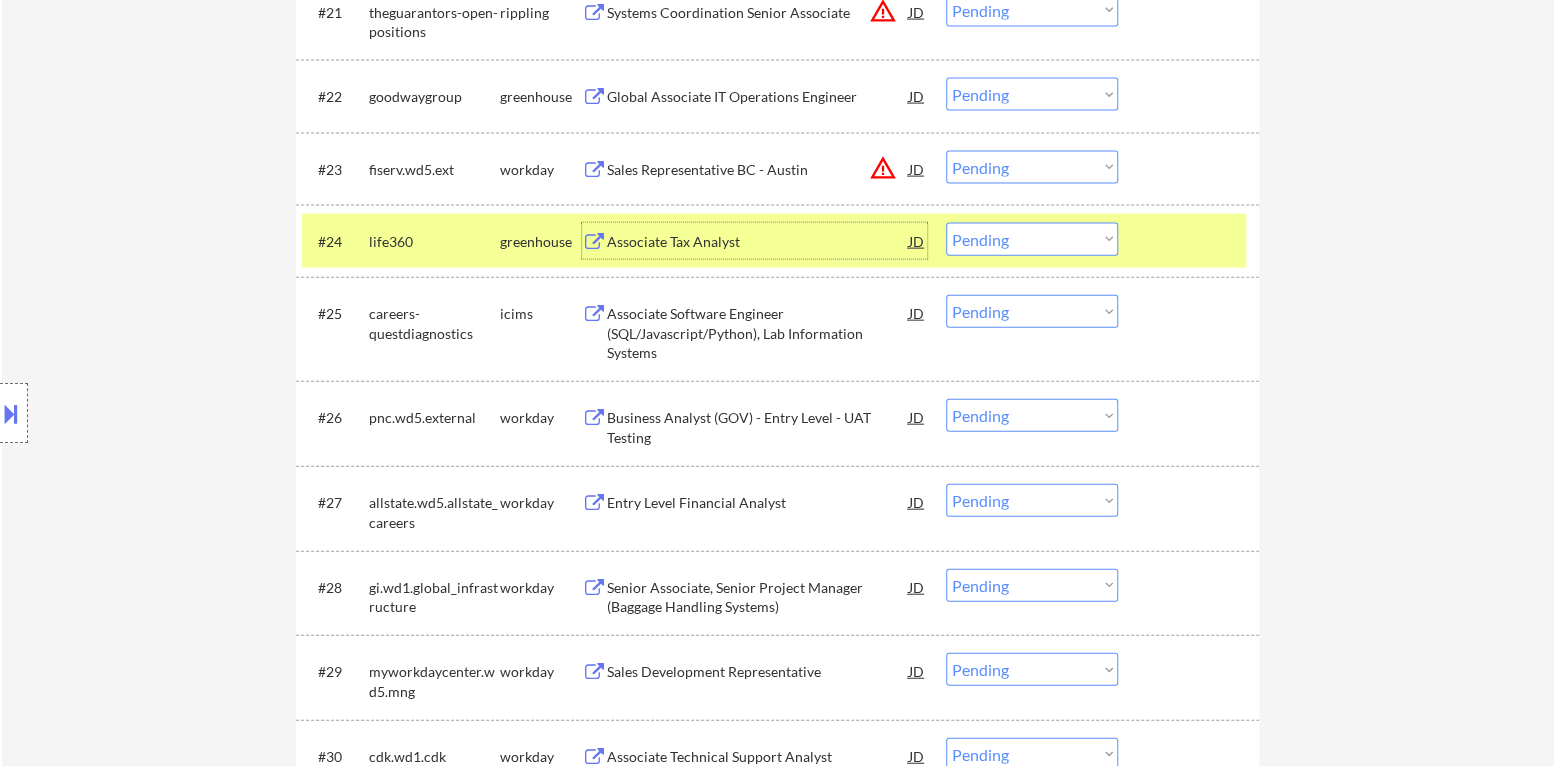 click on "Choose an option... Pending Applied Excluded (Questions) Excluded (Expired) Excluded (Location) Excluded (Bad Match) Excluded (Blocklist) Excluded (Salary) Excluded (Other)" at bounding box center [1032, 239] 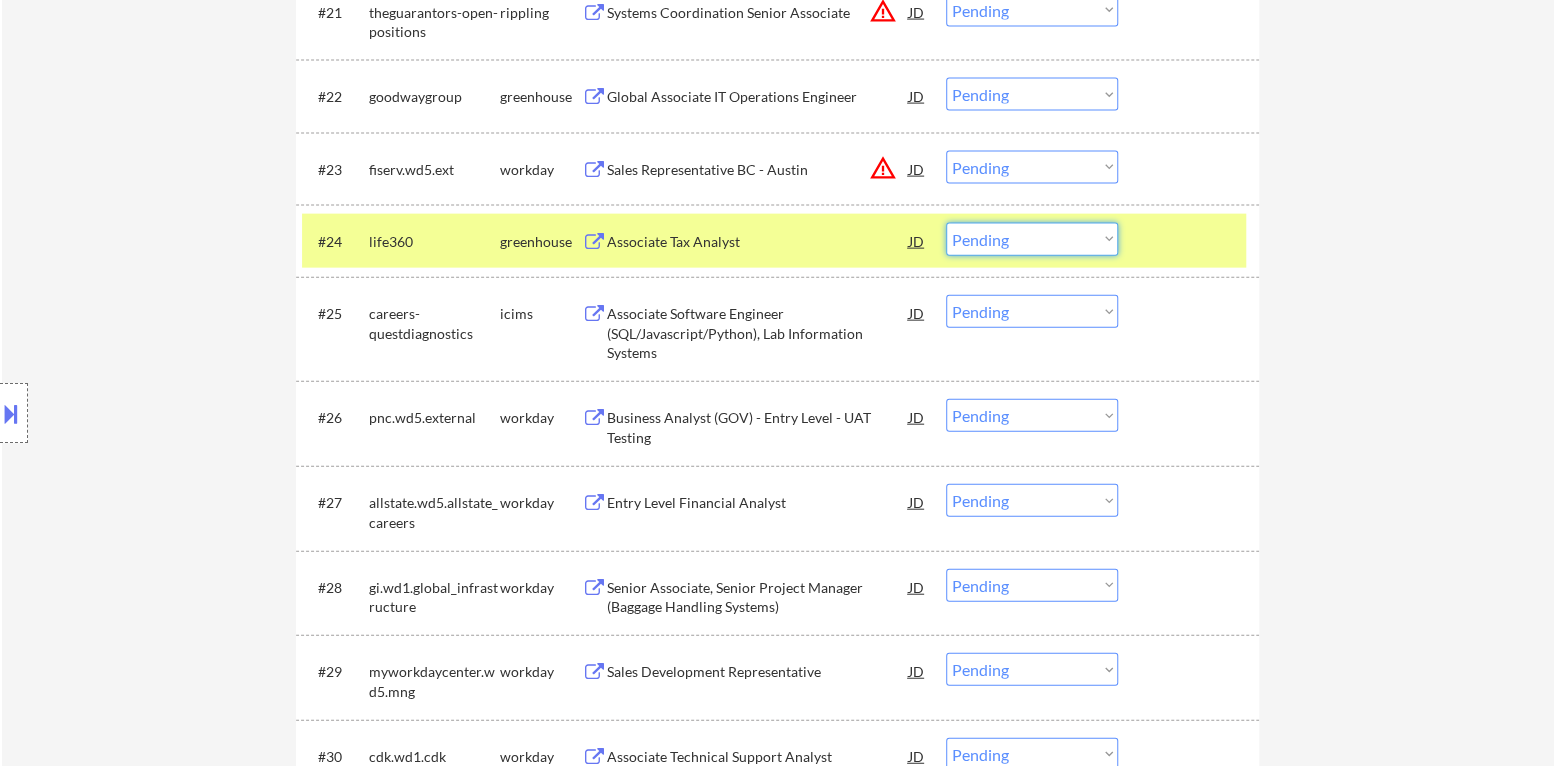 select on ""excluded__bad_match_"" 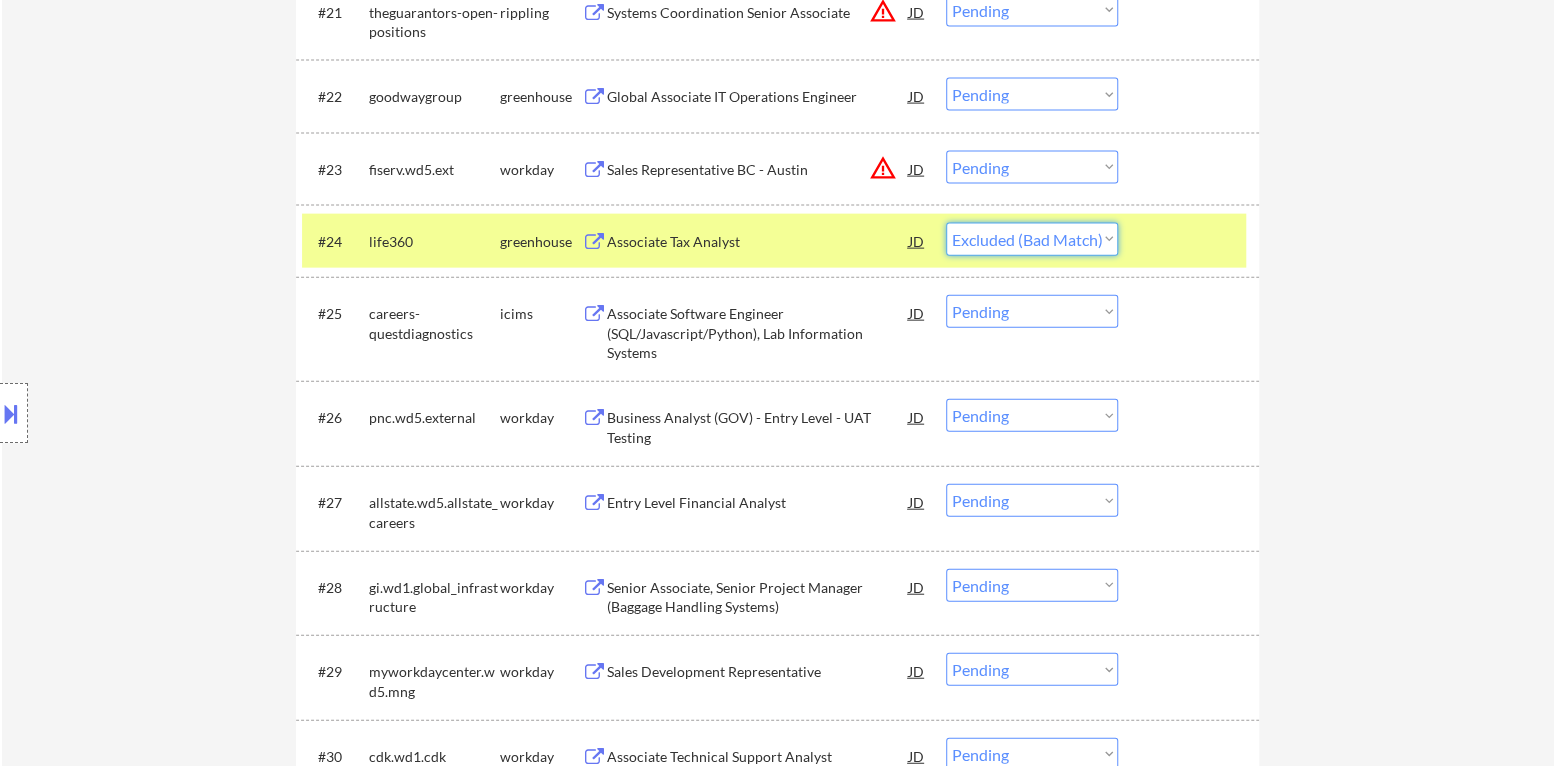 click on "Choose an option... Pending Applied Excluded (Questions) Excluded (Expired) Excluded (Location) Excluded (Bad Match) Excluded (Blocklist) Excluded (Salary) Excluded (Other)" at bounding box center [1032, 239] 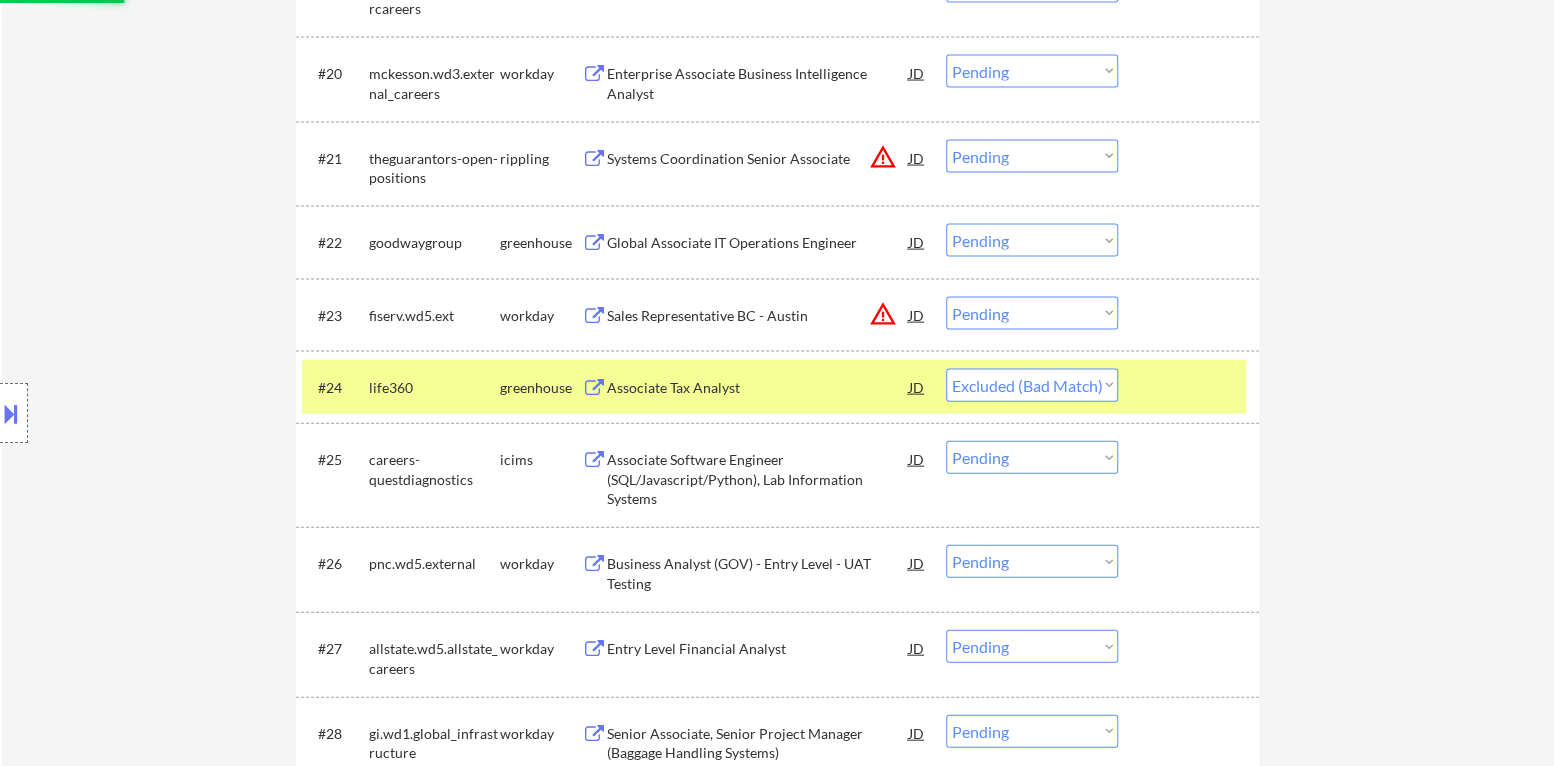 scroll, scrollTop: 2200, scrollLeft: 0, axis: vertical 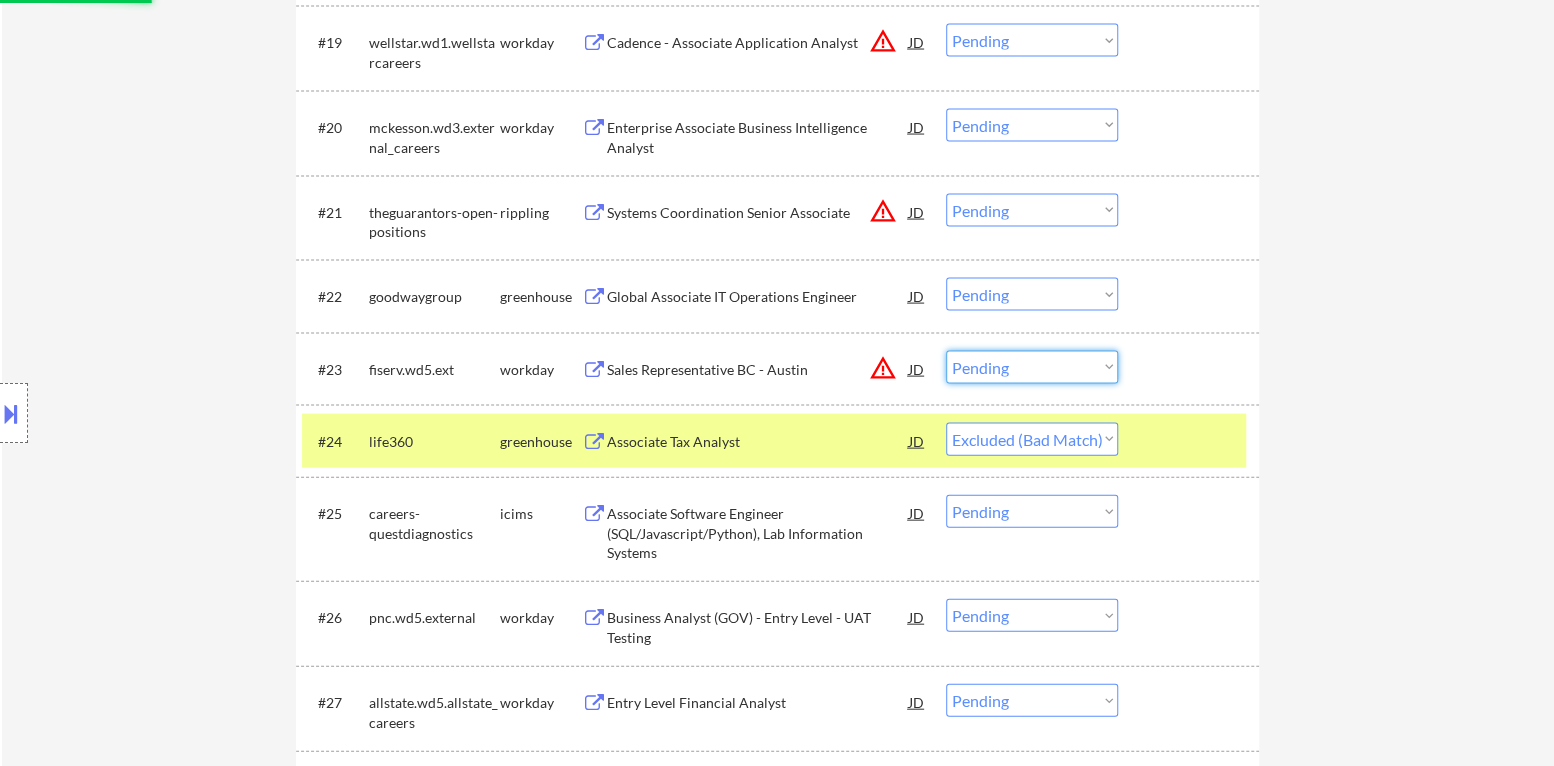 click on "Choose an option... Pending Applied Excluded (Questions) Excluded (Expired) Excluded (Location) Excluded (Bad Match) Excluded (Blocklist) Excluded (Salary) Excluded (Other)" at bounding box center [1032, 367] 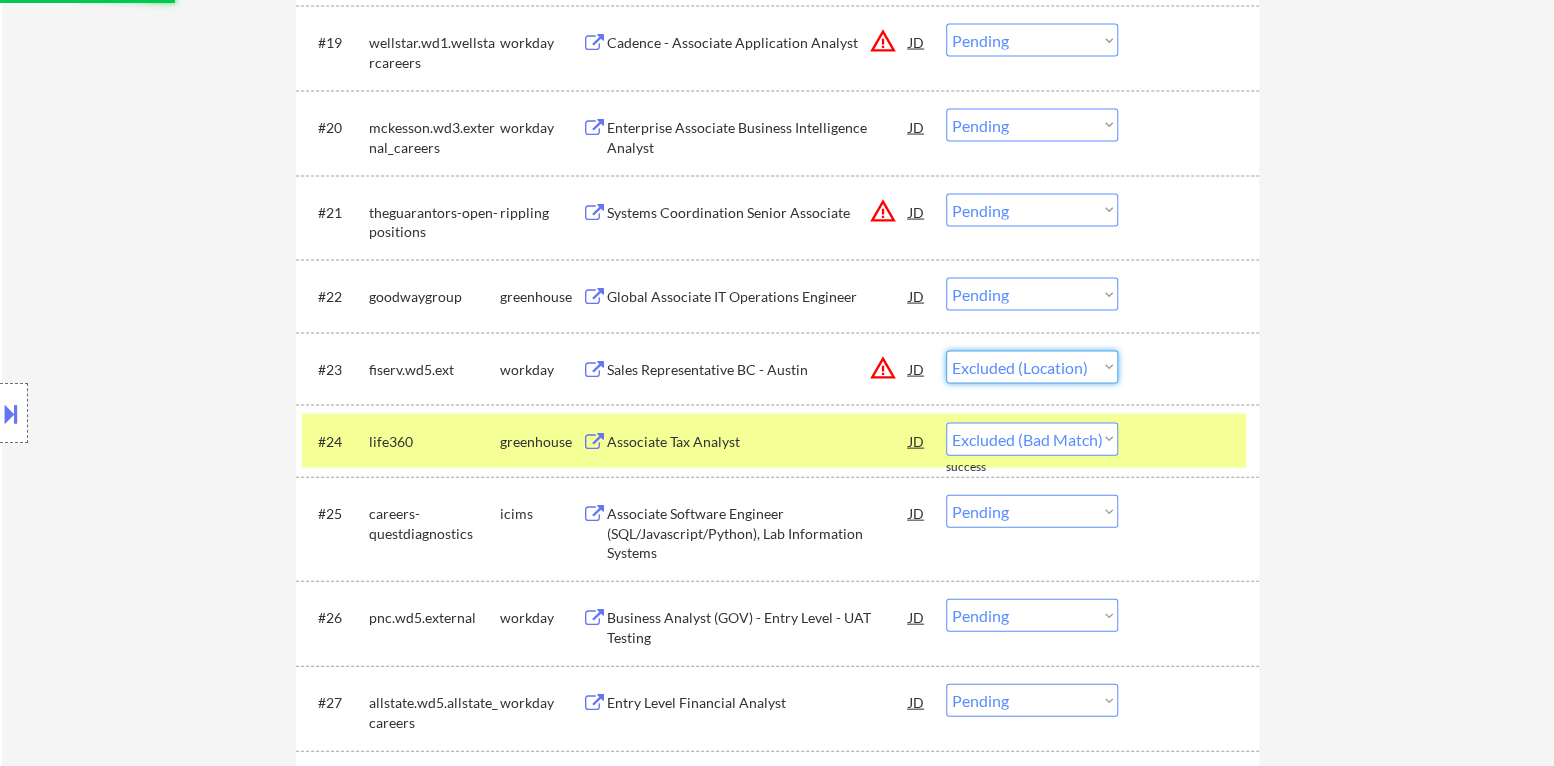 click on "Choose an option... Pending Applied Excluded (Questions) Excluded (Expired) Excluded (Location) Excluded (Bad Match) Excluded (Blocklist) Excluded (Salary) Excluded (Other)" at bounding box center (1032, 367) 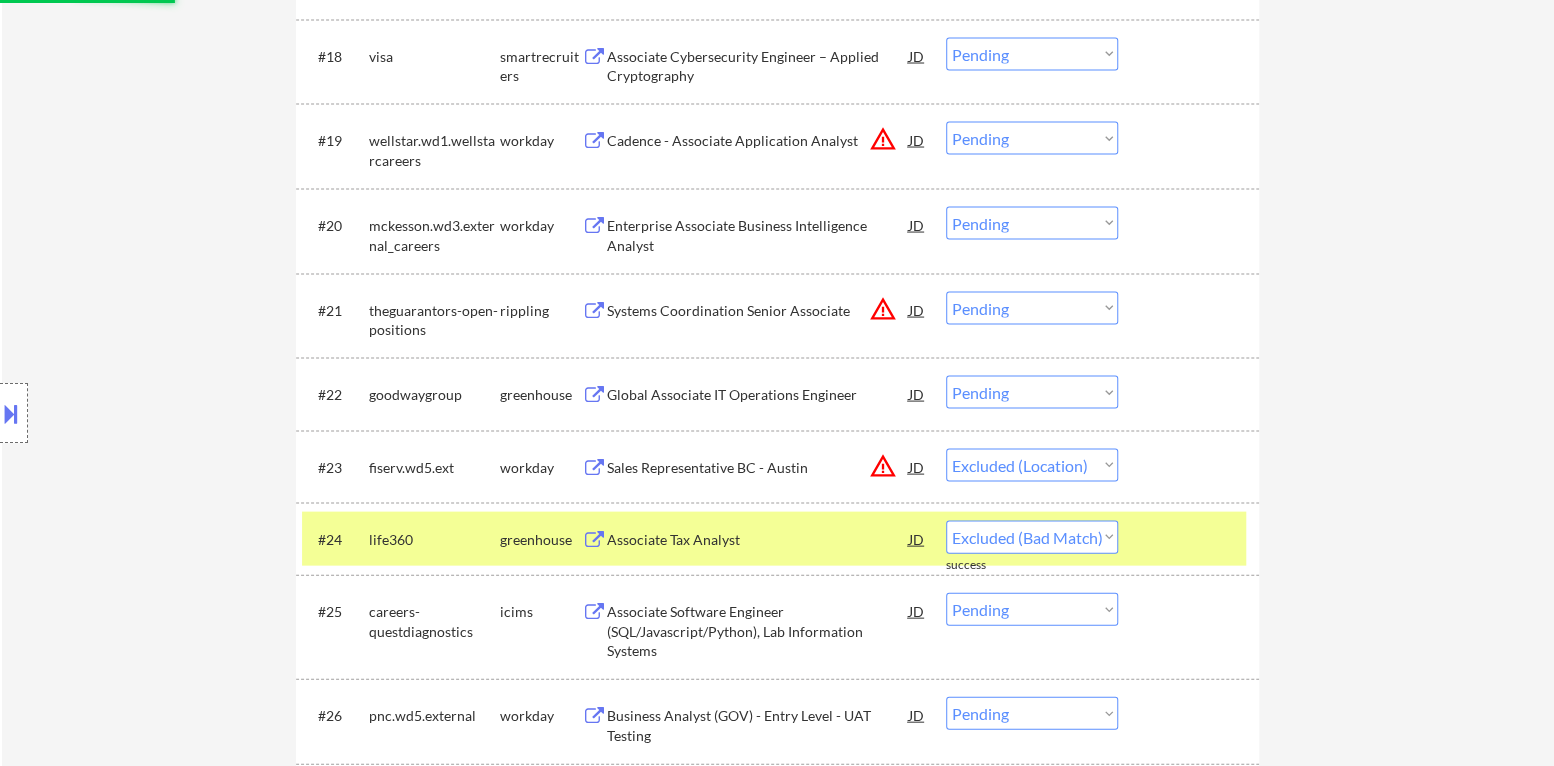 scroll, scrollTop: 2100, scrollLeft: 0, axis: vertical 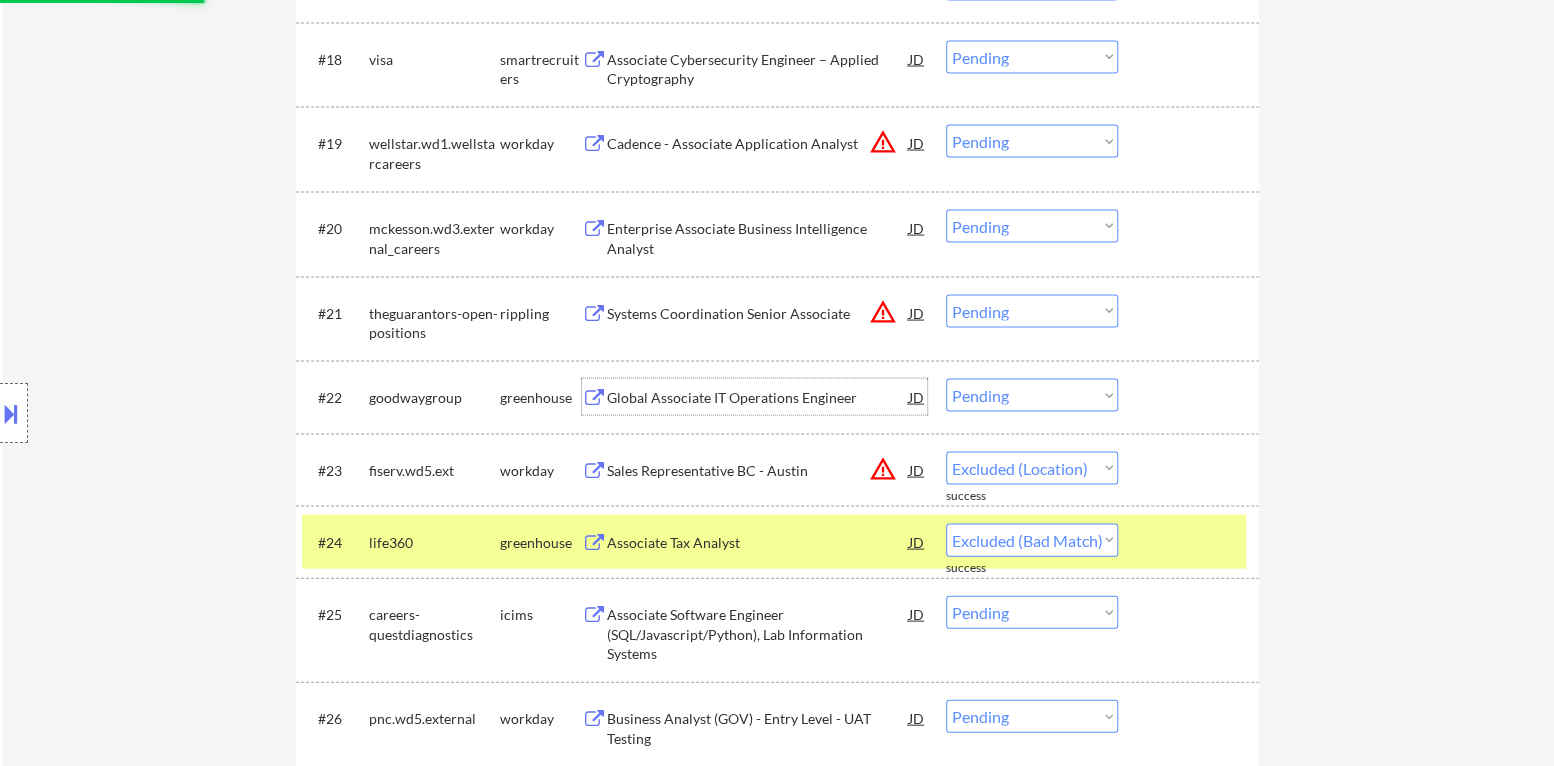 click on "Global Associate IT Operations Engineer" at bounding box center [758, 397] 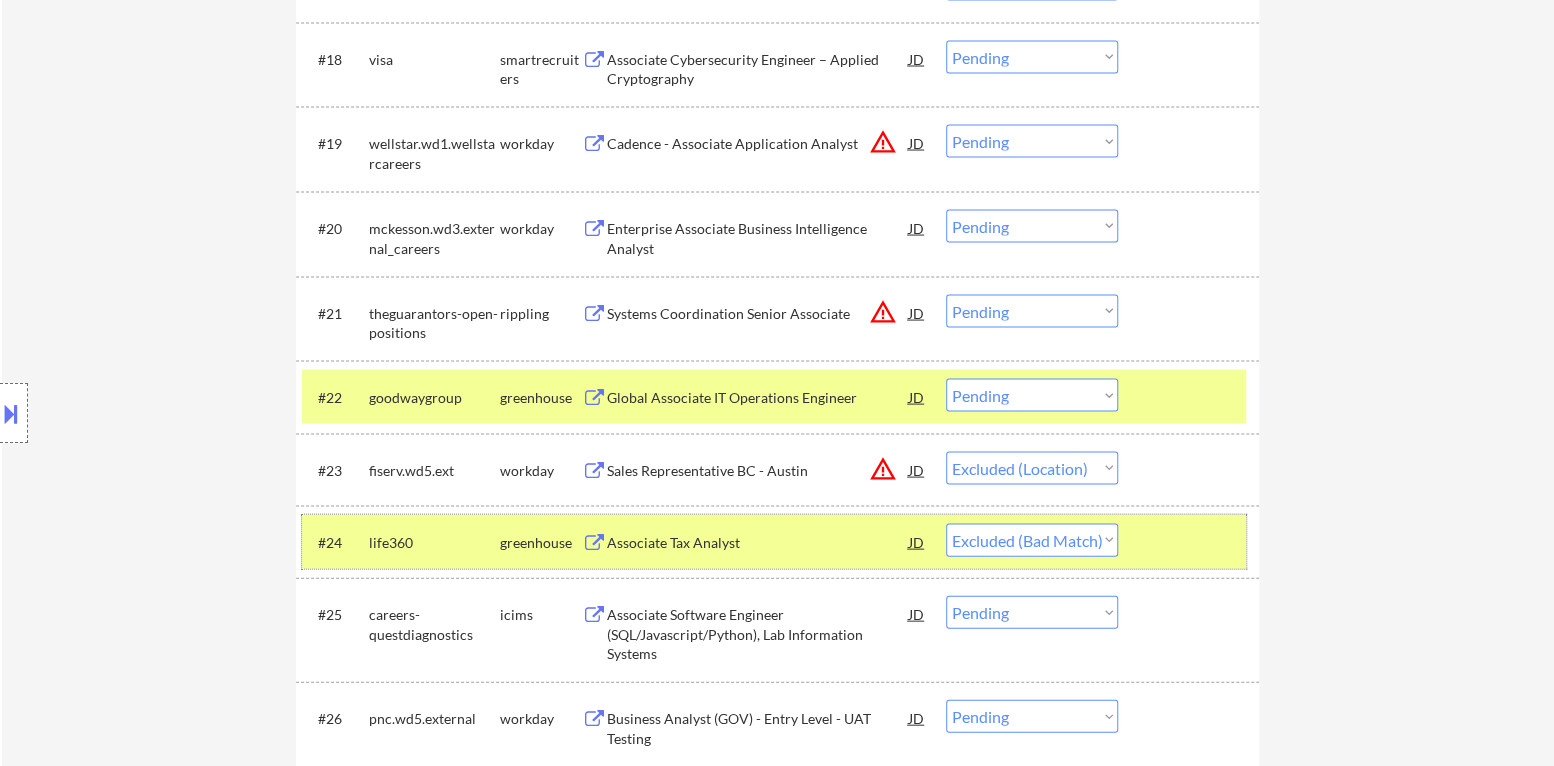 click at bounding box center [1191, 541] 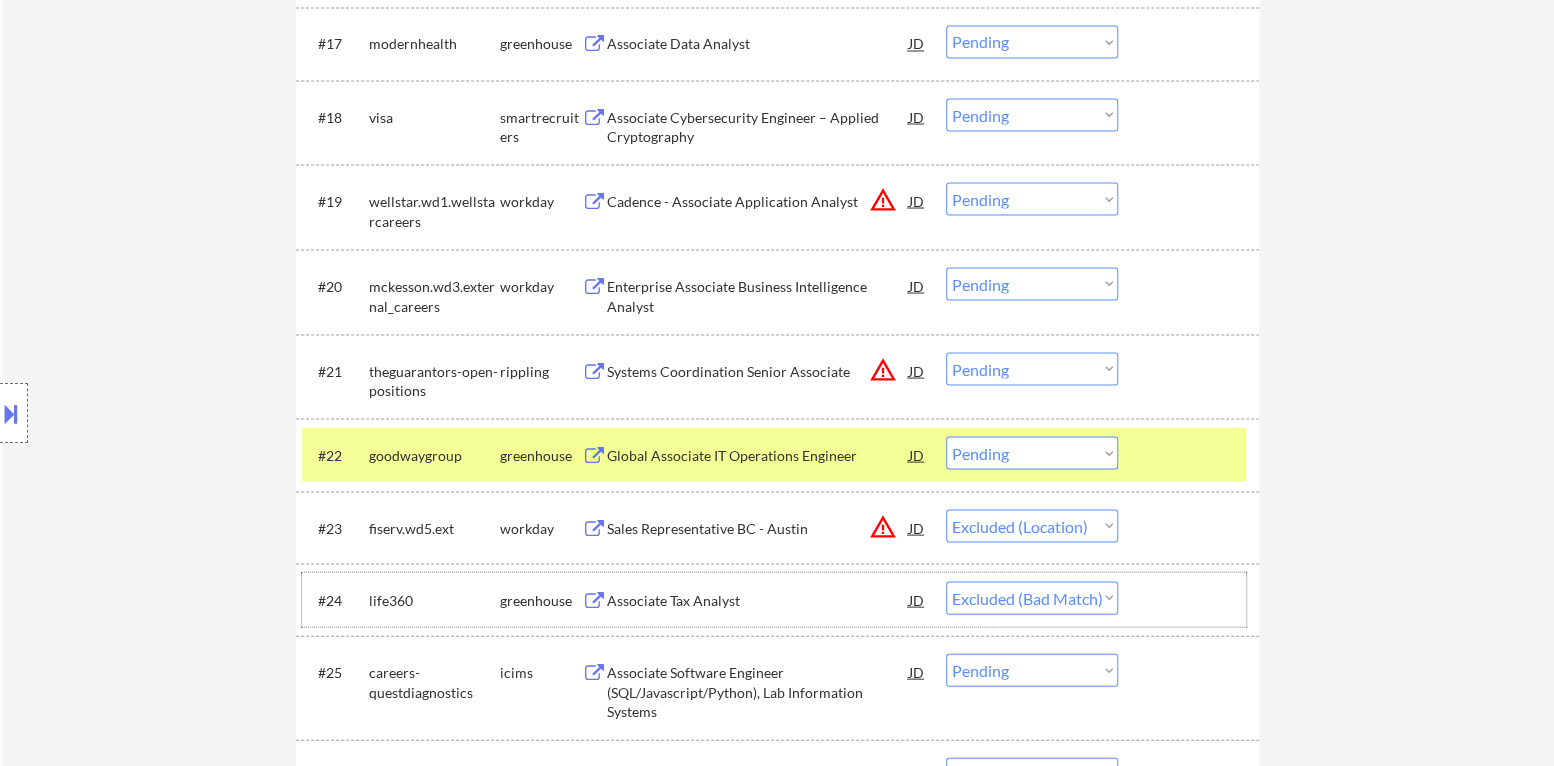 scroll, scrollTop: 2000, scrollLeft: 0, axis: vertical 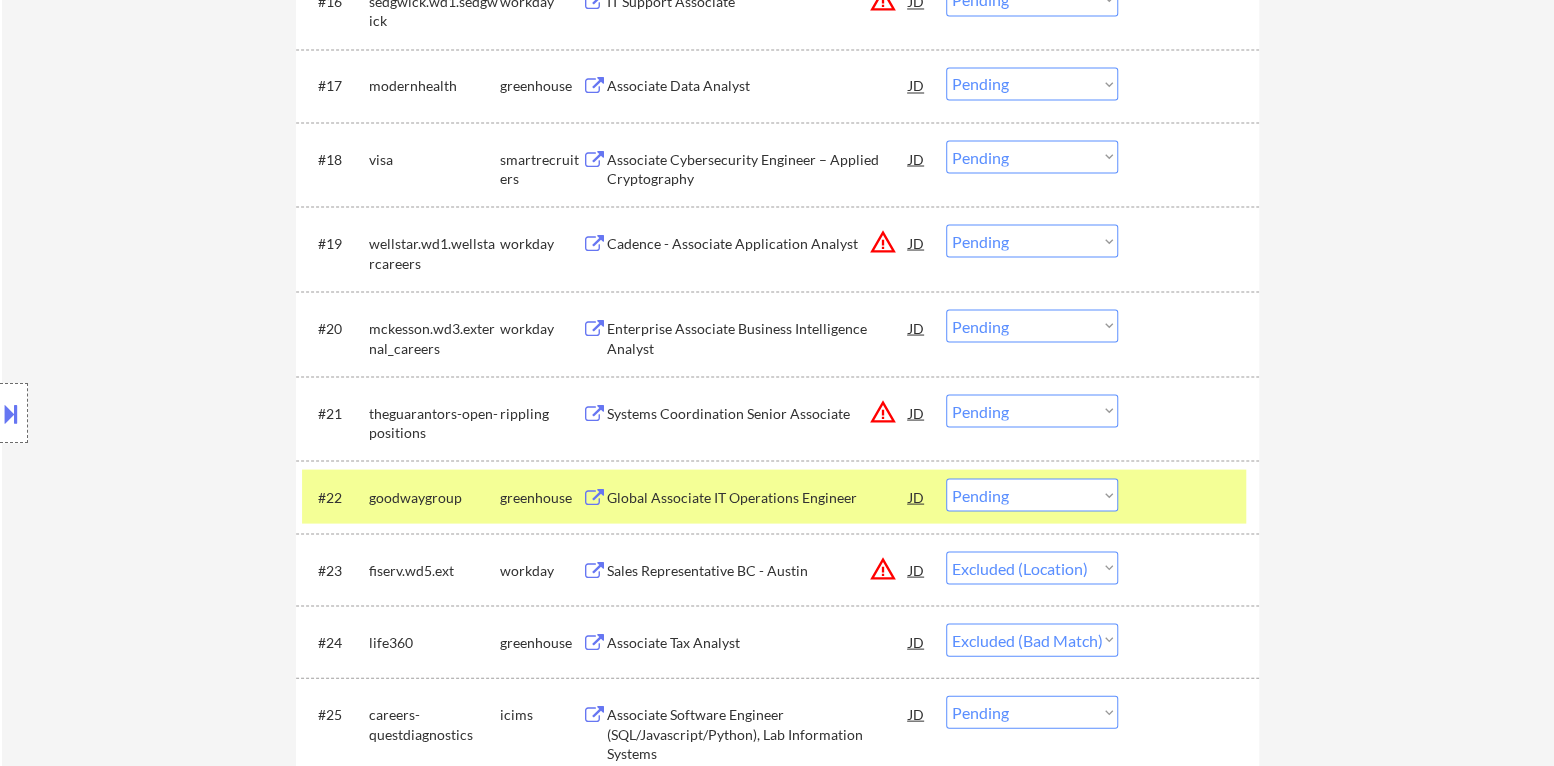 select on ""pending"" 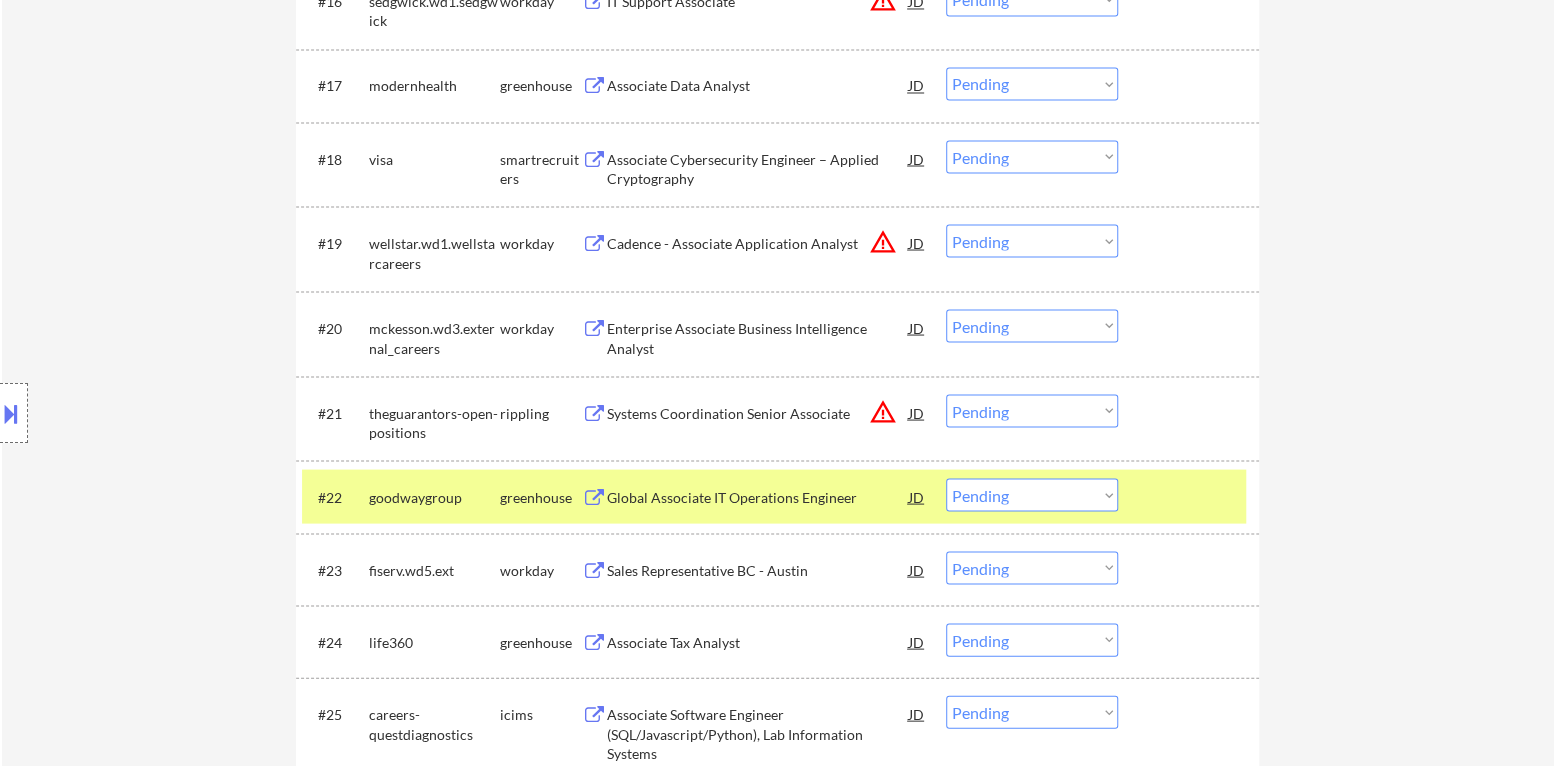select on ""pending"" 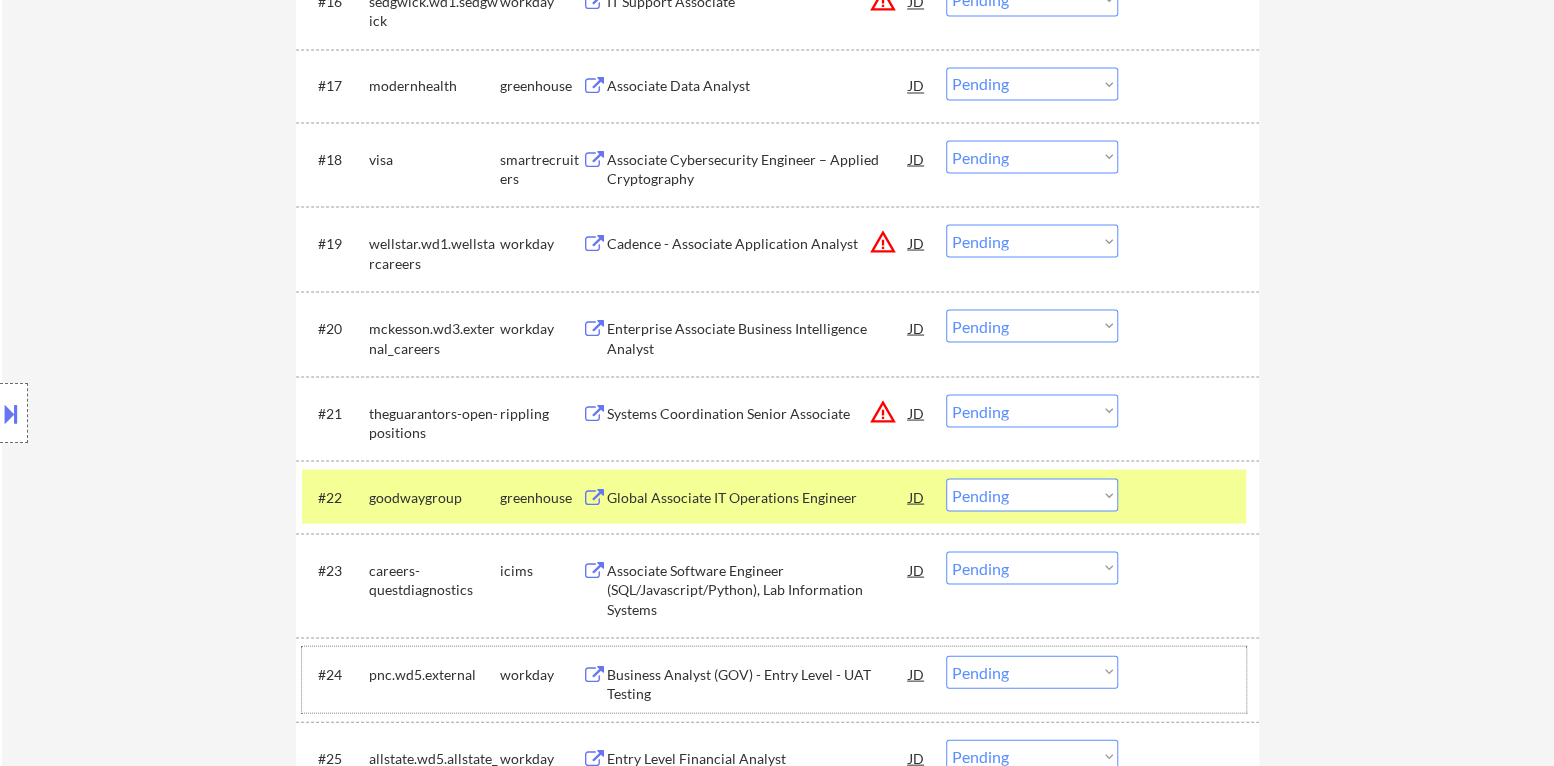 click on "Choose an option... Pending Applied Excluded (Questions) Excluded (Expired) Excluded (Location) Excluded (Bad Match) Excluded (Blocklist) Excluded (Salary) Excluded (Other)" at bounding box center [1032, 494] 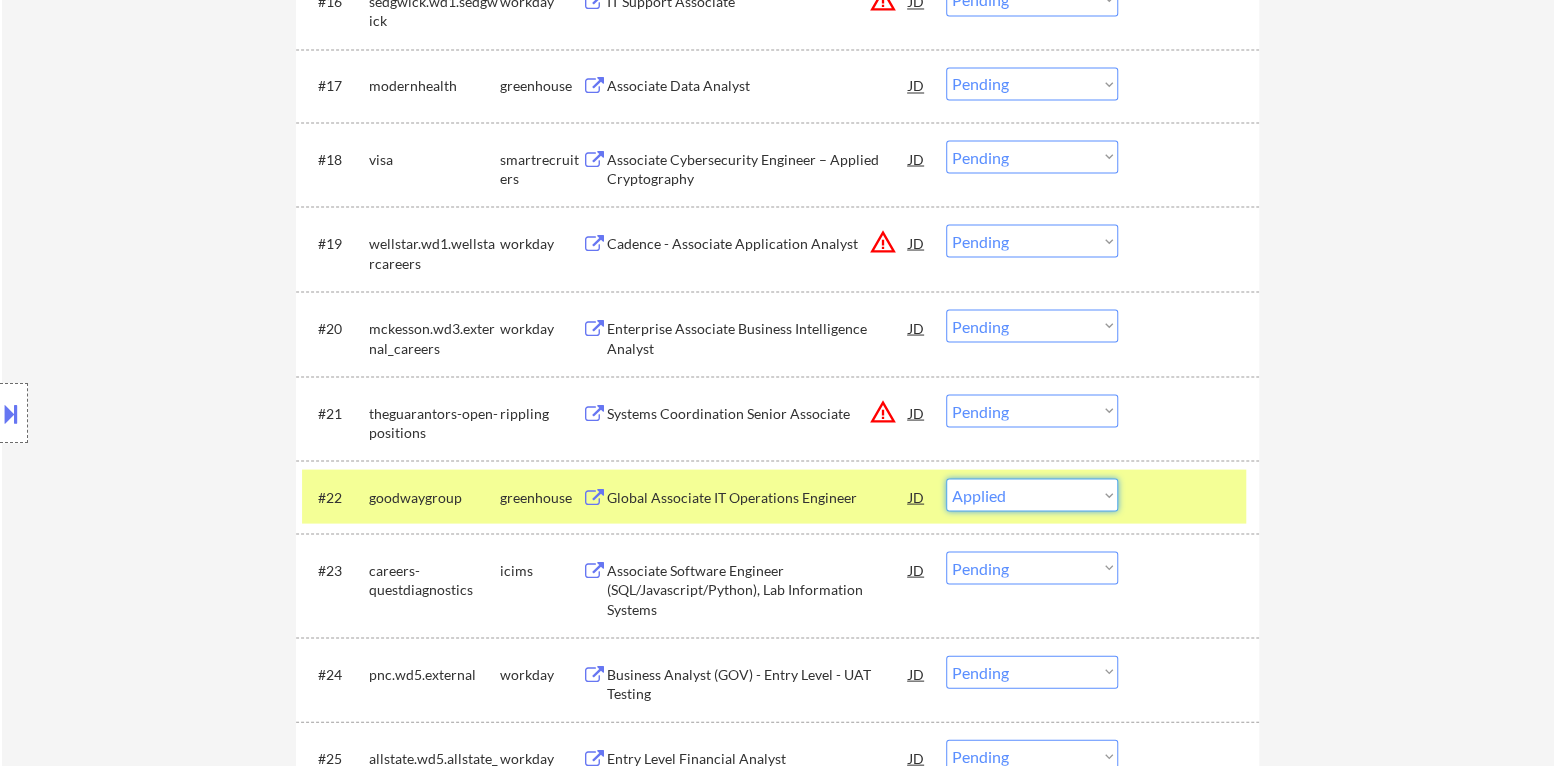 click on "Choose an option... Pending Applied Excluded (Questions) Excluded (Expired) Excluded (Location) Excluded (Bad Match) Excluded (Blocklist) Excluded (Salary) Excluded (Other)" at bounding box center (1032, 494) 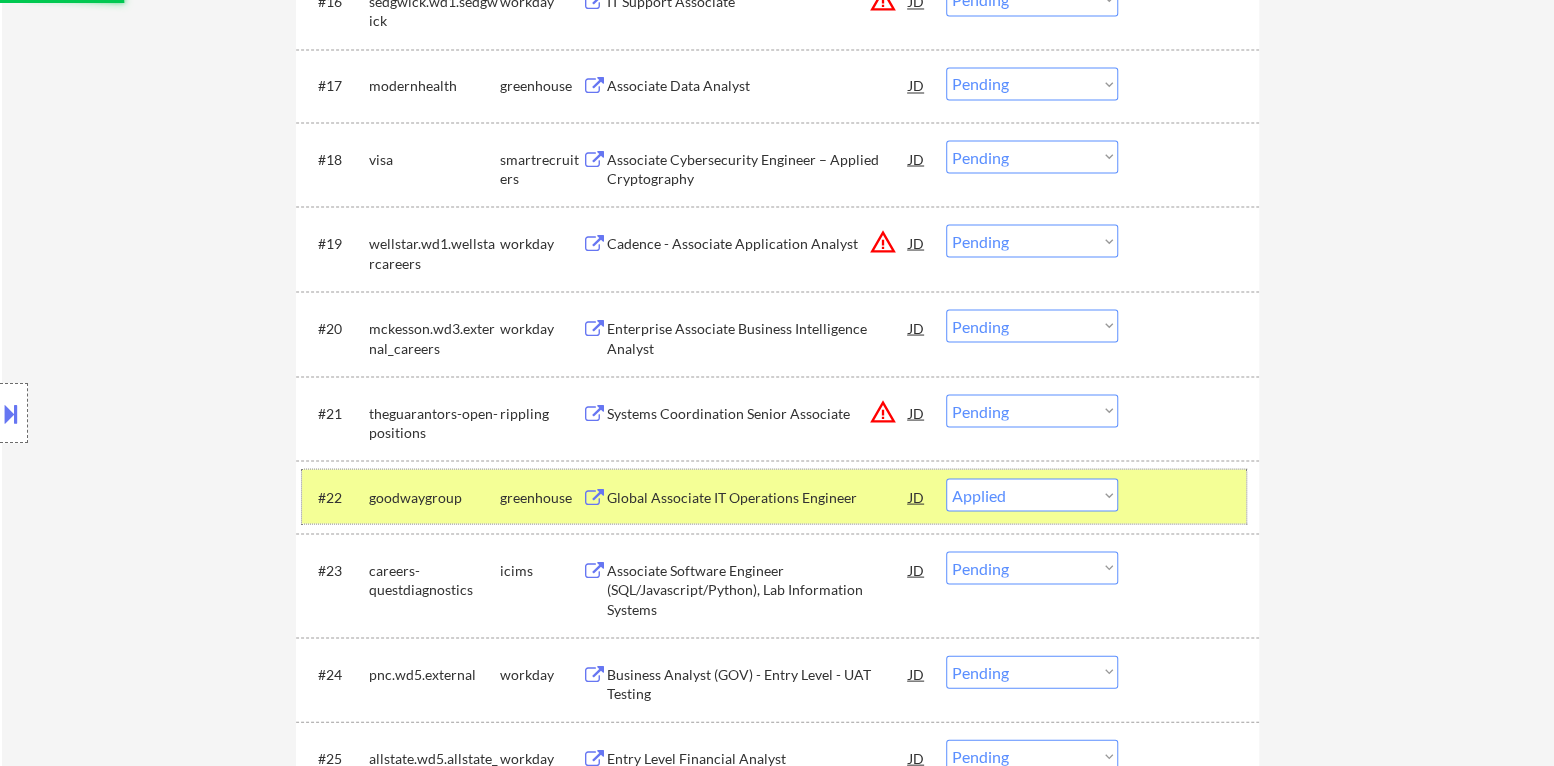 click at bounding box center [1191, 496] 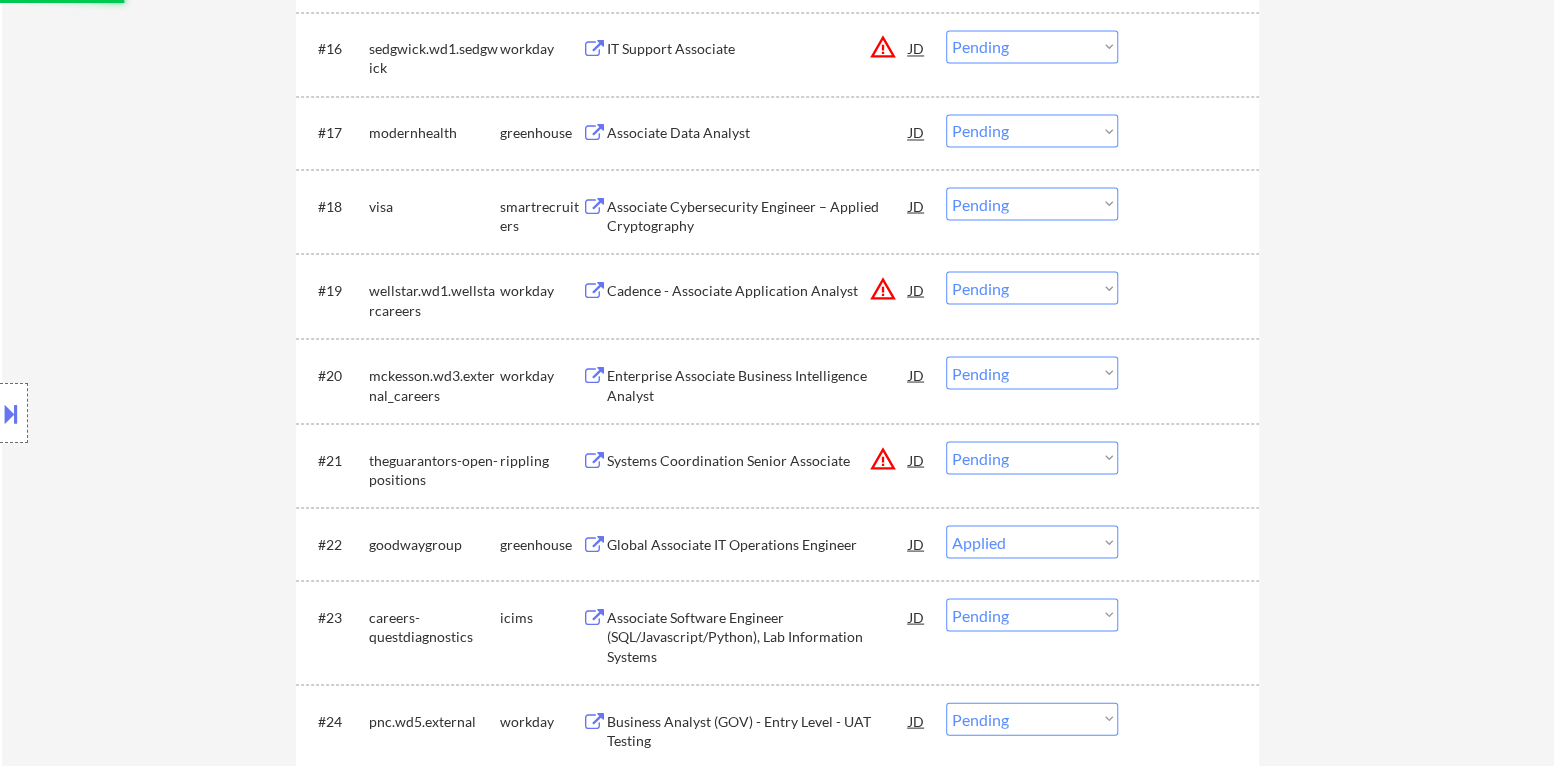 scroll, scrollTop: 1900, scrollLeft: 0, axis: vertical 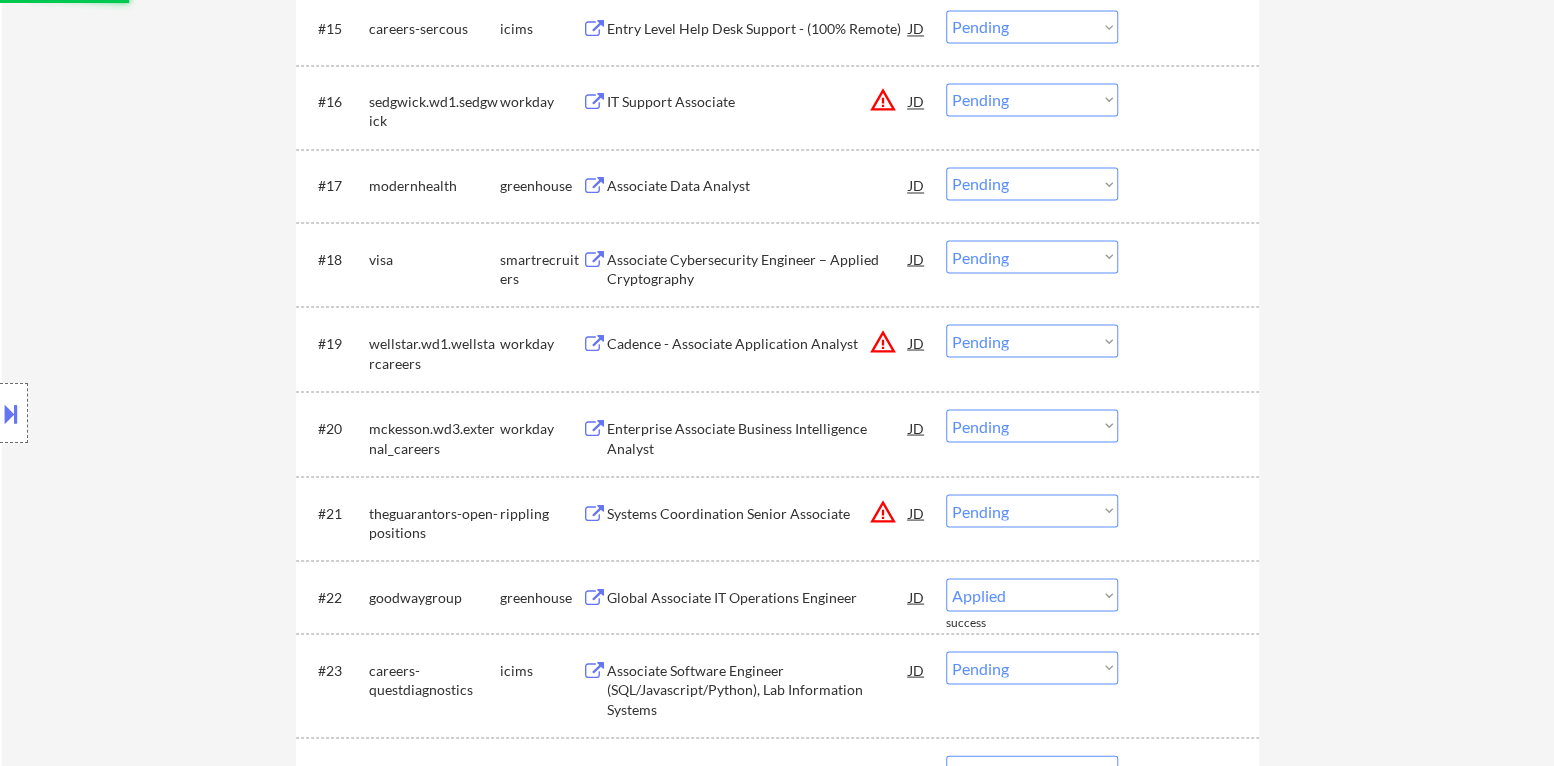 click on "warning_amber" at bounding box center [883, 511] 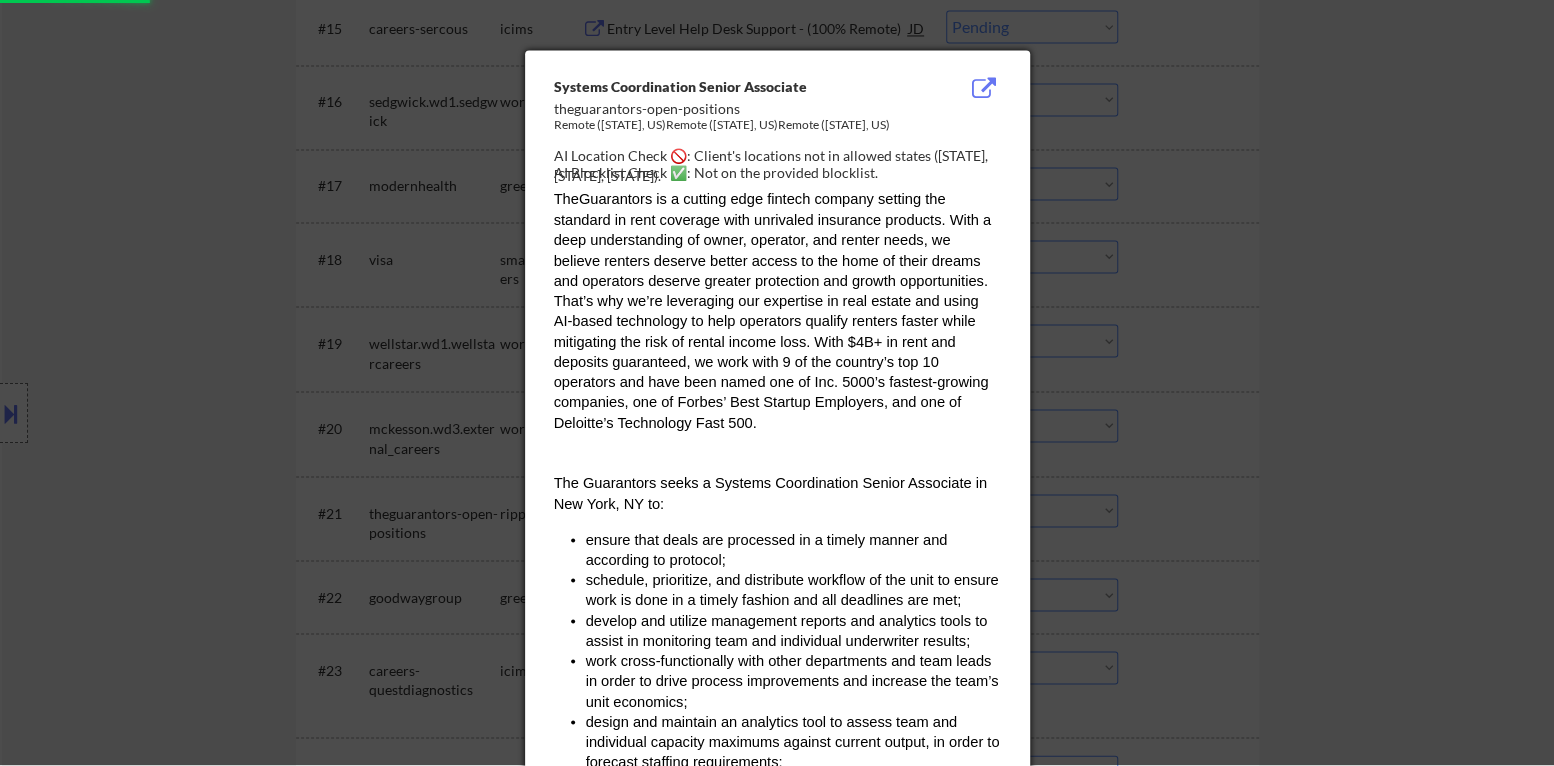 select on ""pending"" 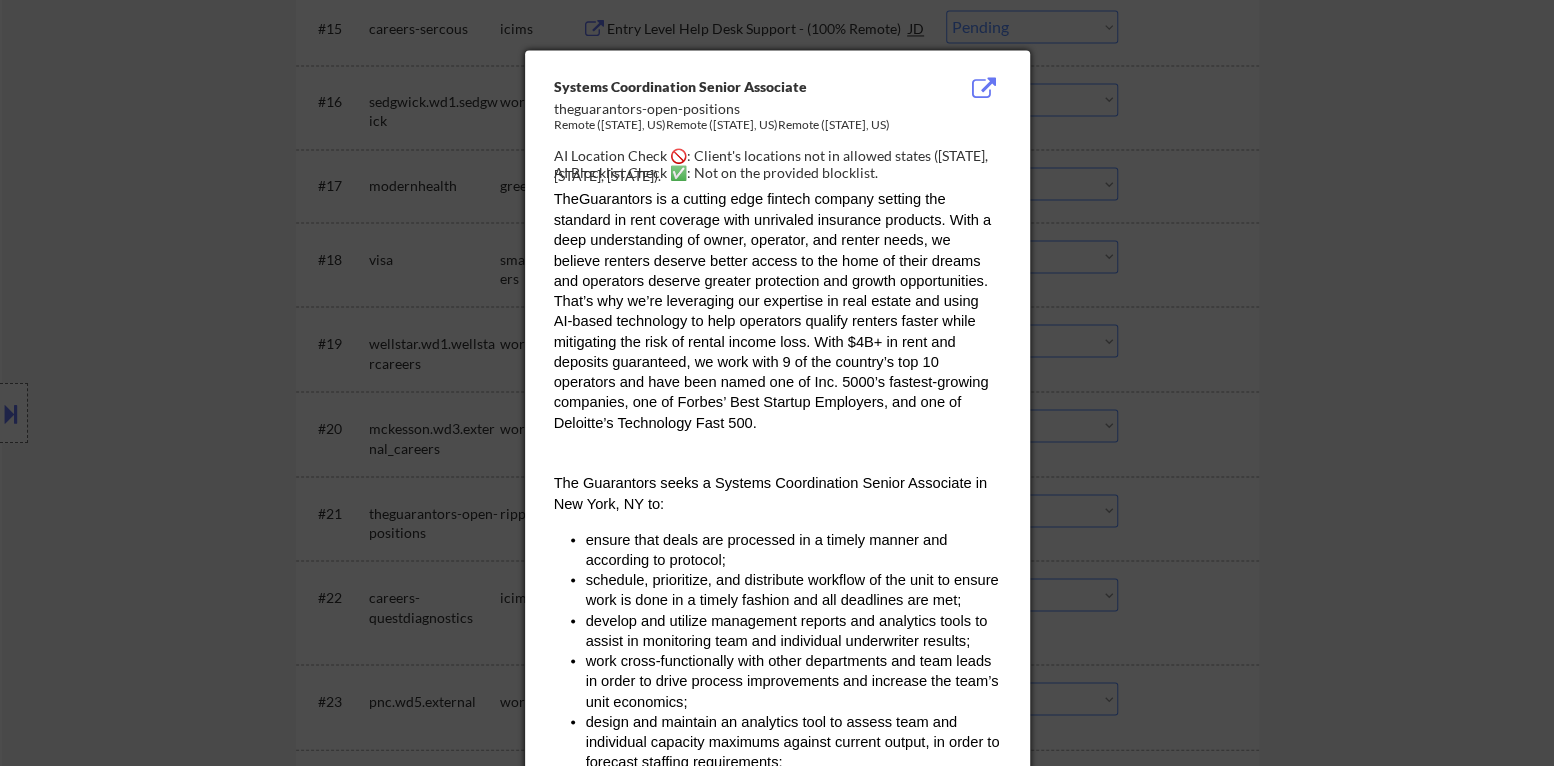 click at bounding box center [777, 383] 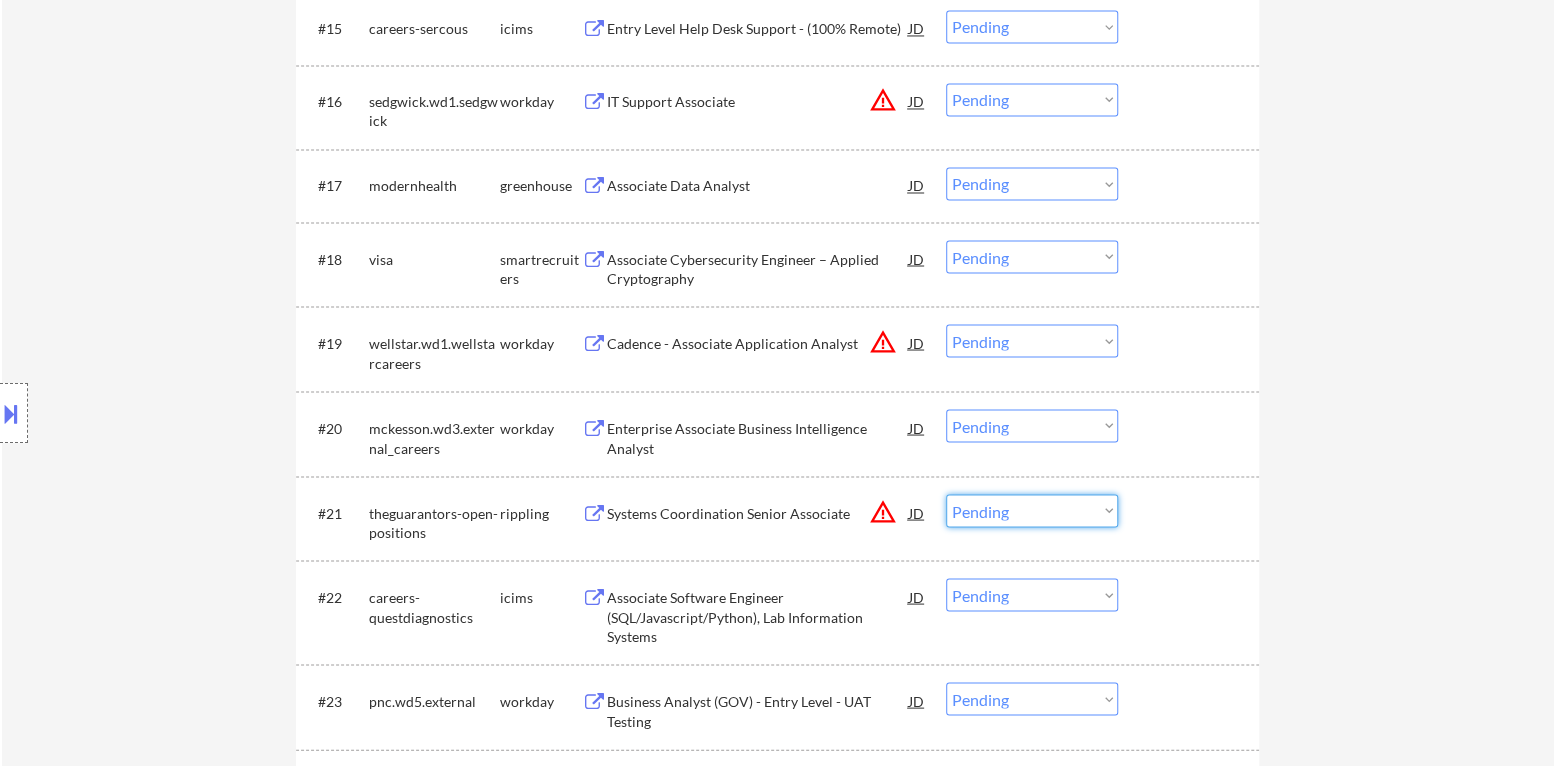 click on "Choose an option... Pending Applied Excluded (Questions) Excluded (Expired) Excluded (Location) Excluded (Bad Match) Excluded (Blocklist) Excluded (Salary) Excluded (Other)" at bounding box center [1032, 510] 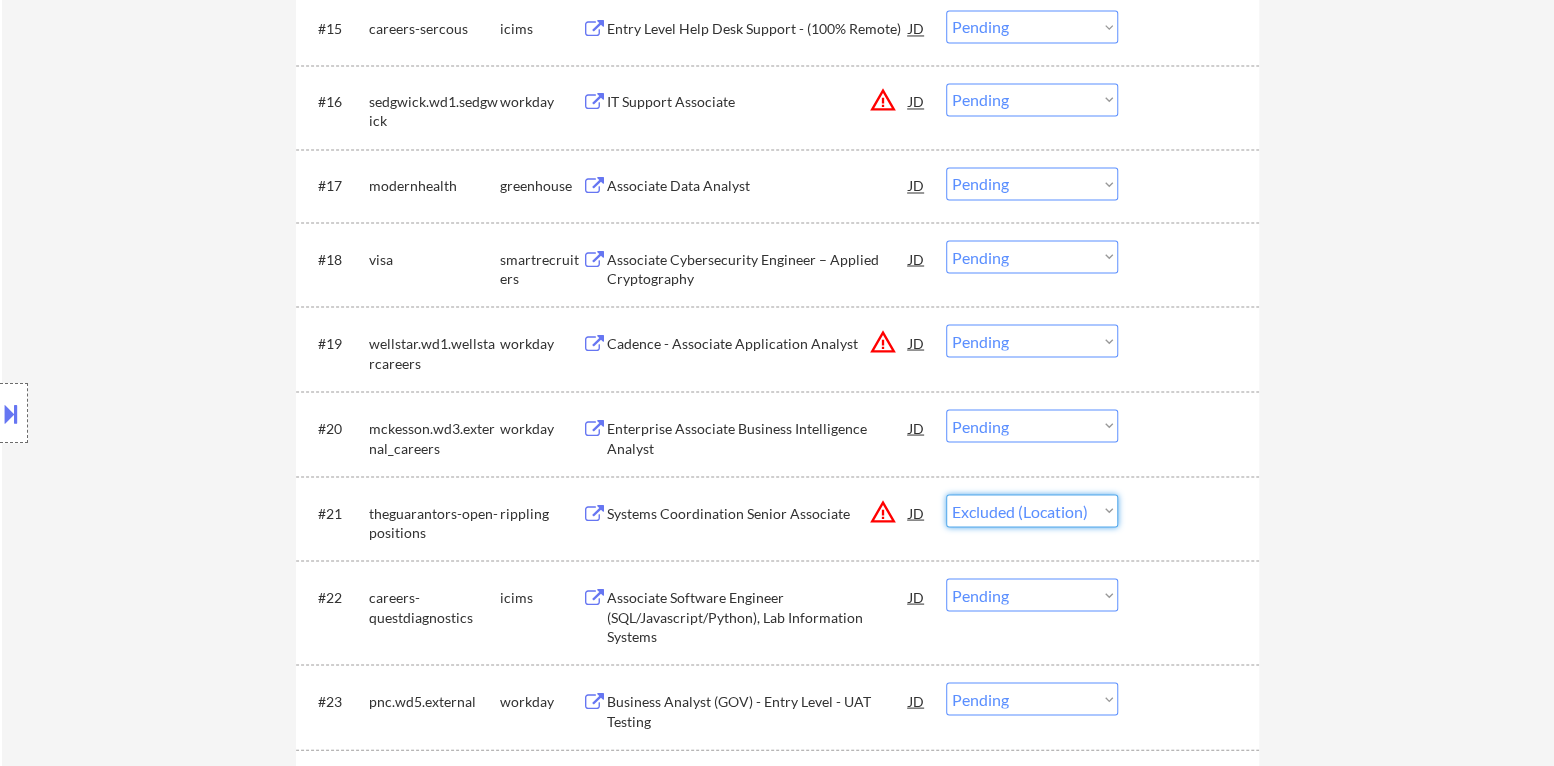 click on "Choose an option... Pending Applied Excluded (Questions) Excluded (Expired) Excluded (Location) Excluded (Bad Match) Excluded (Blocklist) Excluded (Salary) Excluded (Other)" at bounding box center [1032, 510] 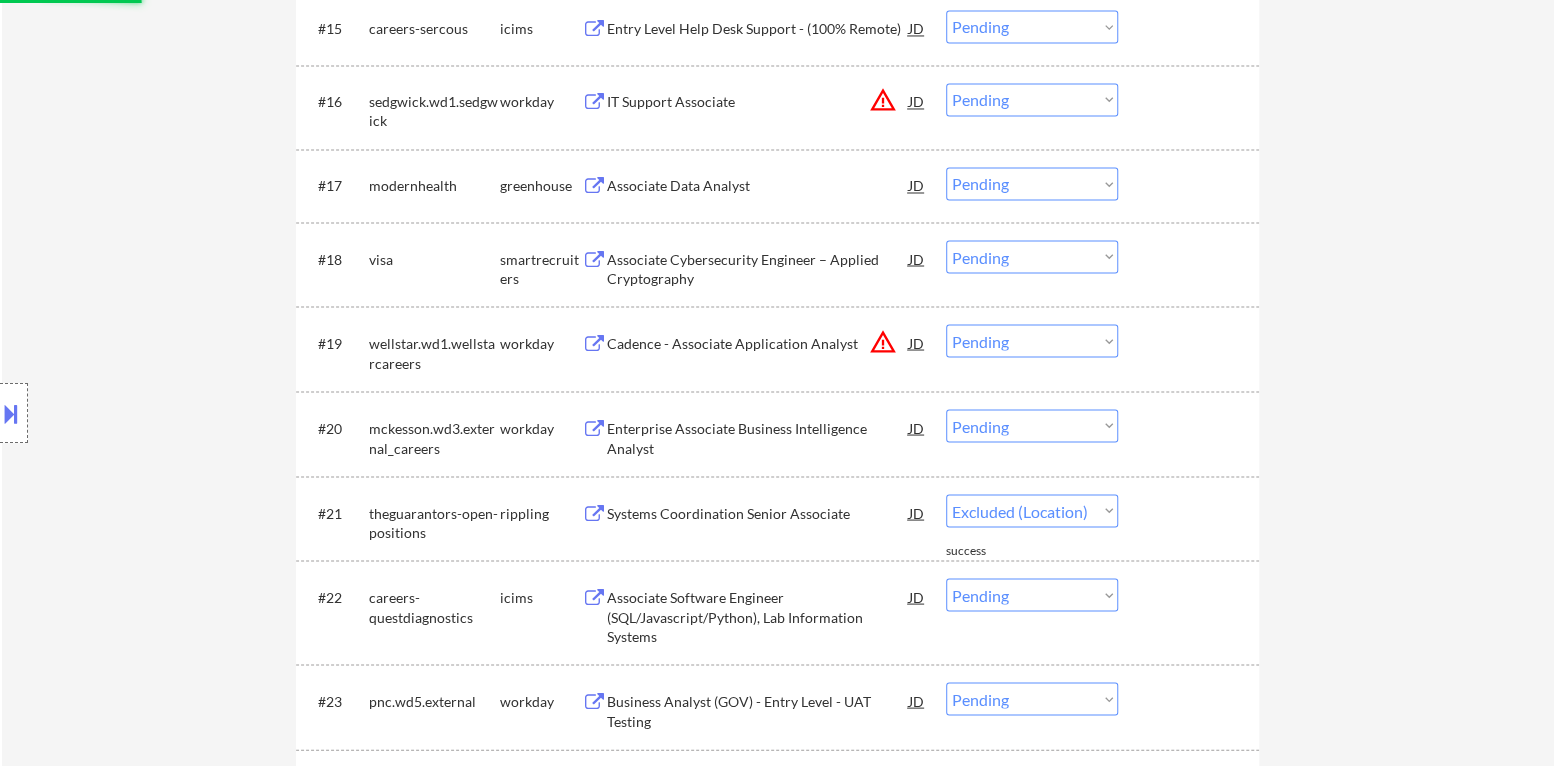 select on ""pending"" 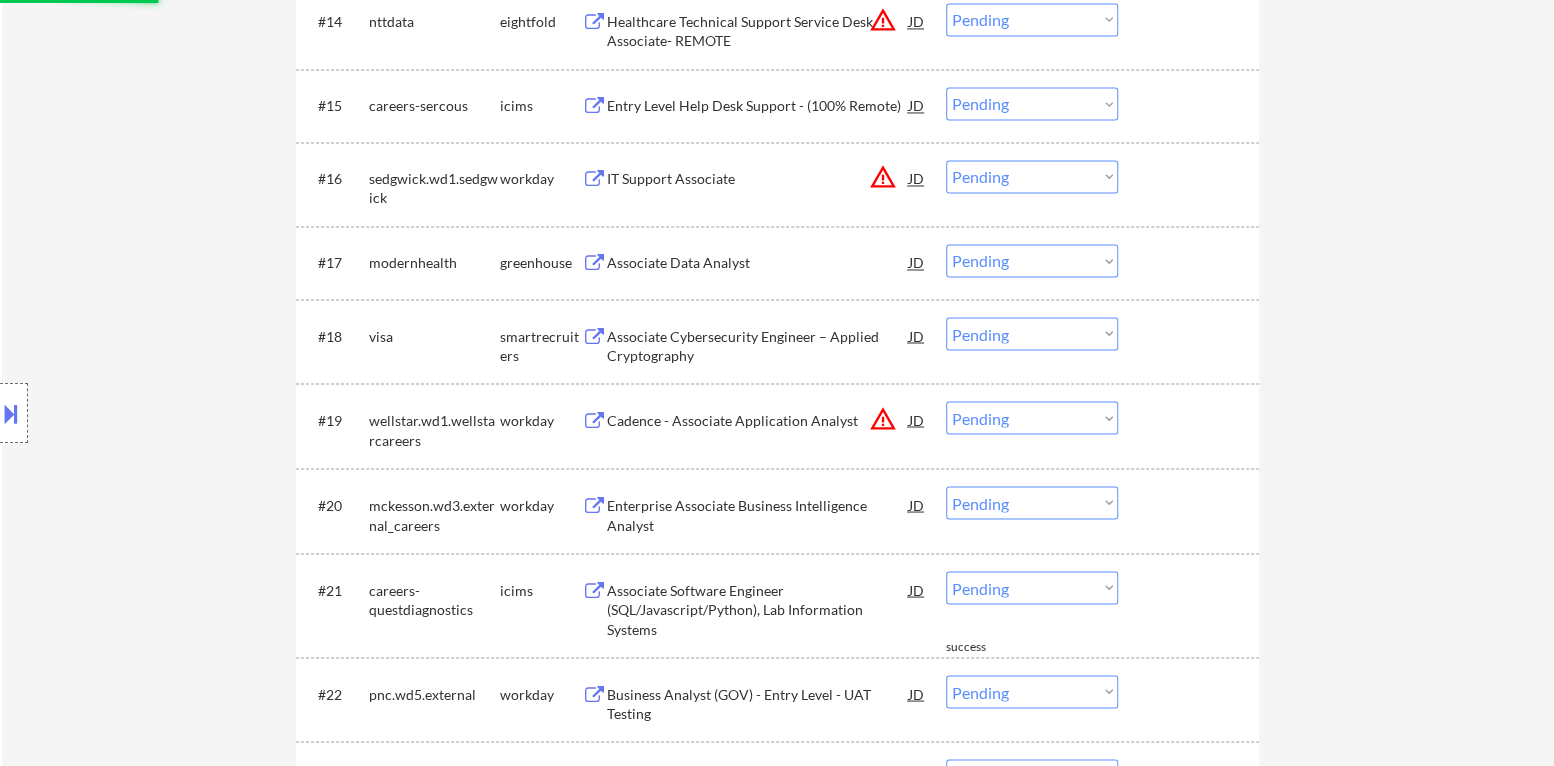 scroll, scrollTop: 1800, scrollLeft: 0, axis: vertical 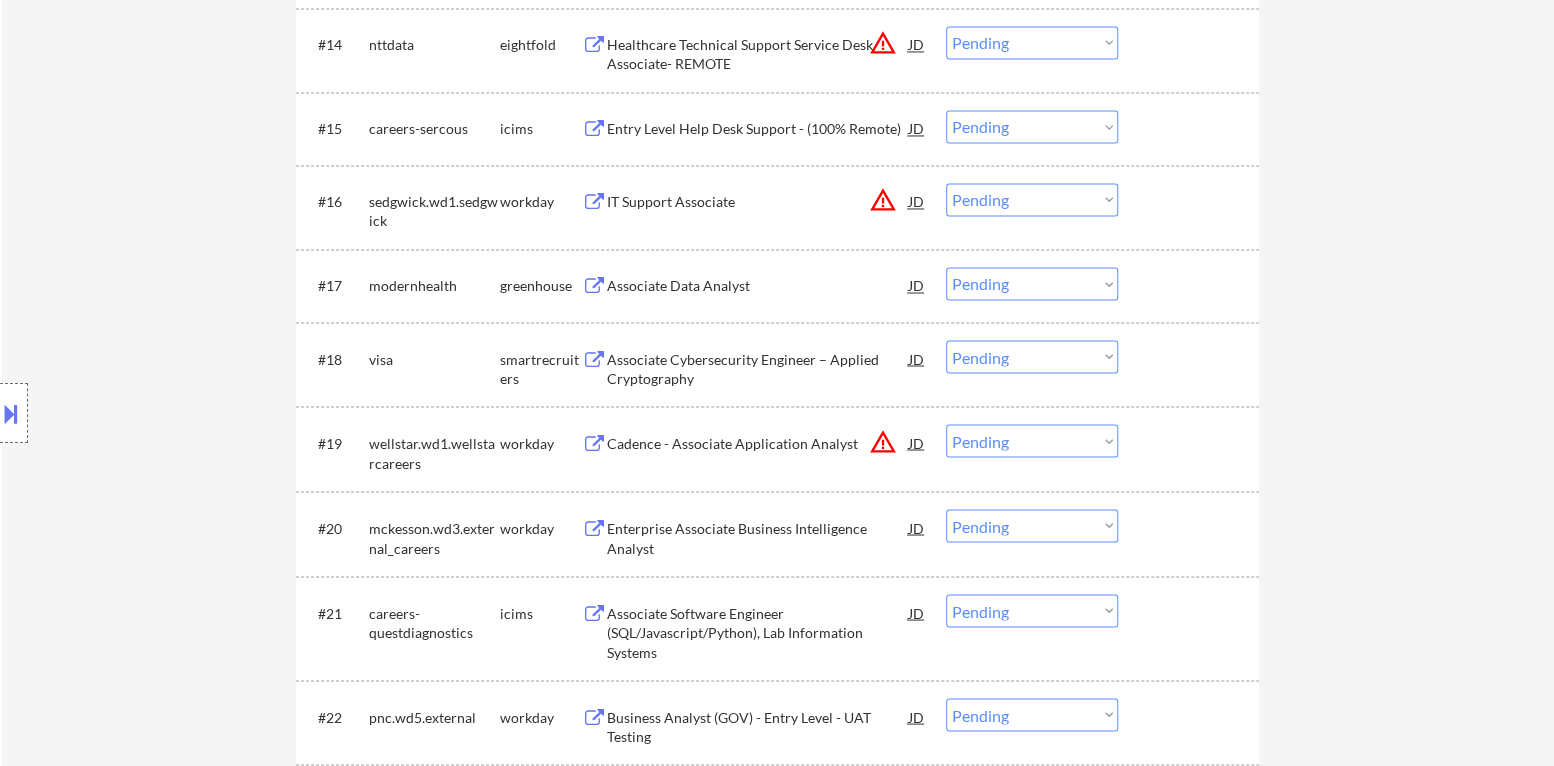 click on "Associate Cybersecurity Engineer – Applied Cryptography" at bounding box center (758, 368) 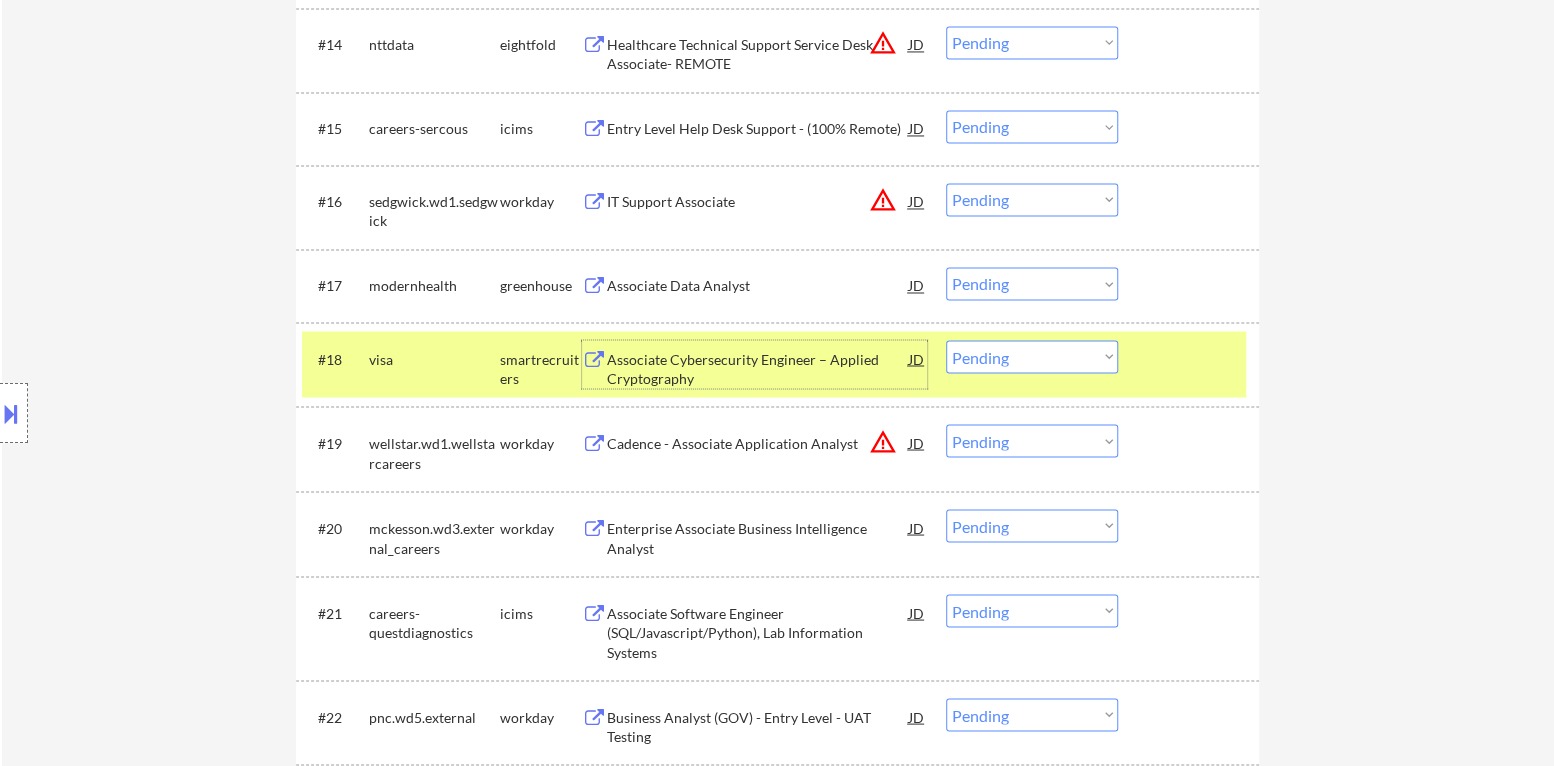 drag, startPoint x: 1033, startPoint y: 359, endPoint x: 1036, endPoint y: 370, distance: 11.401754 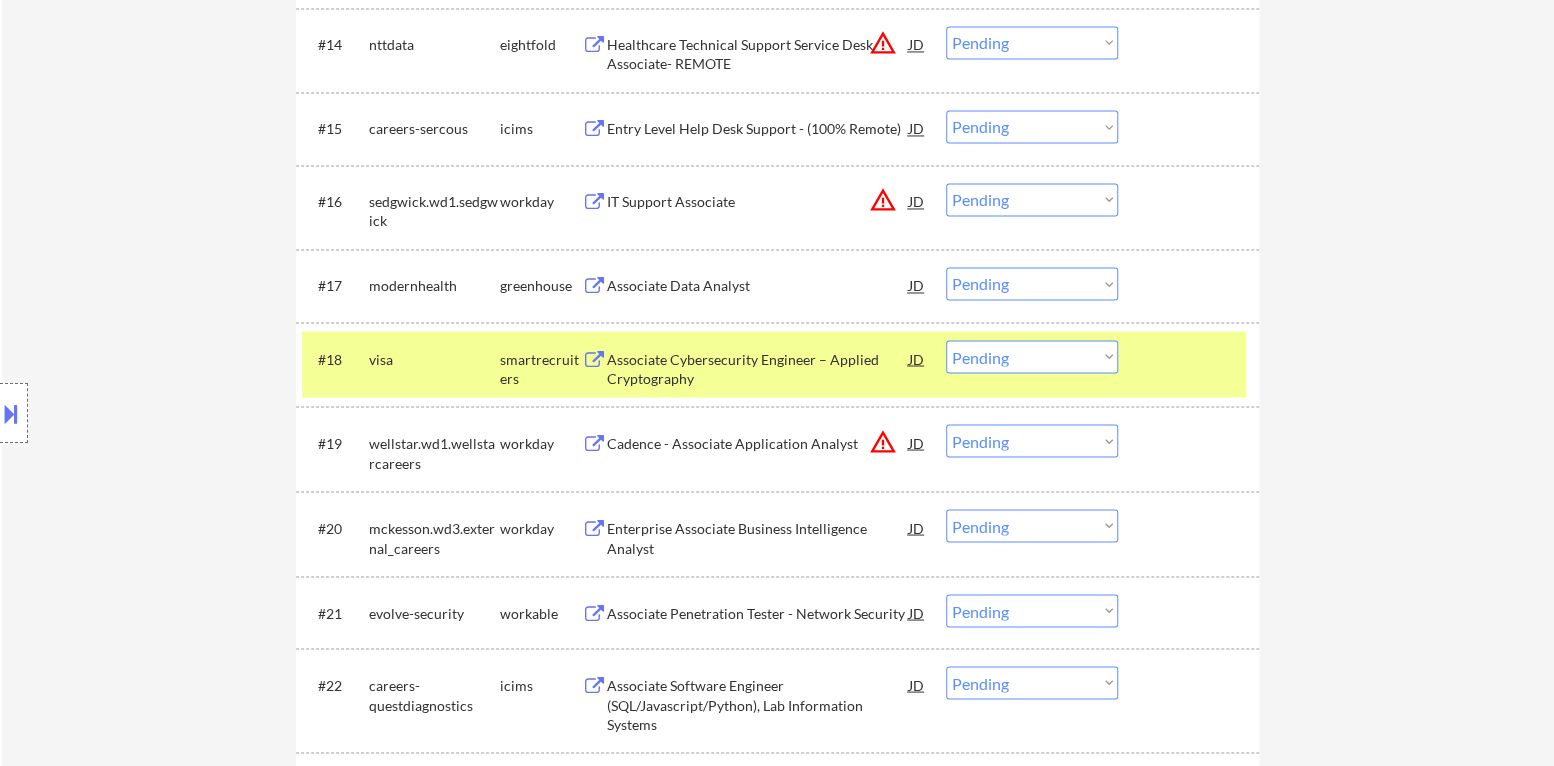 click on "← Return to /applysquad Mailslurp Inbox Job Search Builder Nick Pierro User Email: [EMAIL] Application Email: [EMAIL] Mailslurp Email: [EMAIL] LinkedIn:
Phone:
Current Location: Denver, Colorado | 80219 Applies: 75 sent / 100 bought Internal Notes • Resume version 1 - Sales/BD: Sales Devleopment and Business Development roles
• Resume Version 2 - all others: IT Helpdesk, Analyst, and all other roles
For each role, please quickly double check that no more than 1 (ONE) prior year of experience is required to apply Can work in country of residence?: yes Squad Notes Minimum salary: Will need Visa to work in that country now/future?: no Download Resume Variation 1 Add a Job Manually Download Resume Variation 2 Frank MT
https://npie222.github.io/Nick-Portfolio/
Denver, Colorado | 80219
(970)-531-0992
https://www.linkedin.com/in/nick-pierro-b159721a5/ Applications Pending (94) Excluded (398) Applied (86) All (578) View All Results Back 1 / 1
Next Company ATS Title Status #1" at bounding box center [778, 2574] 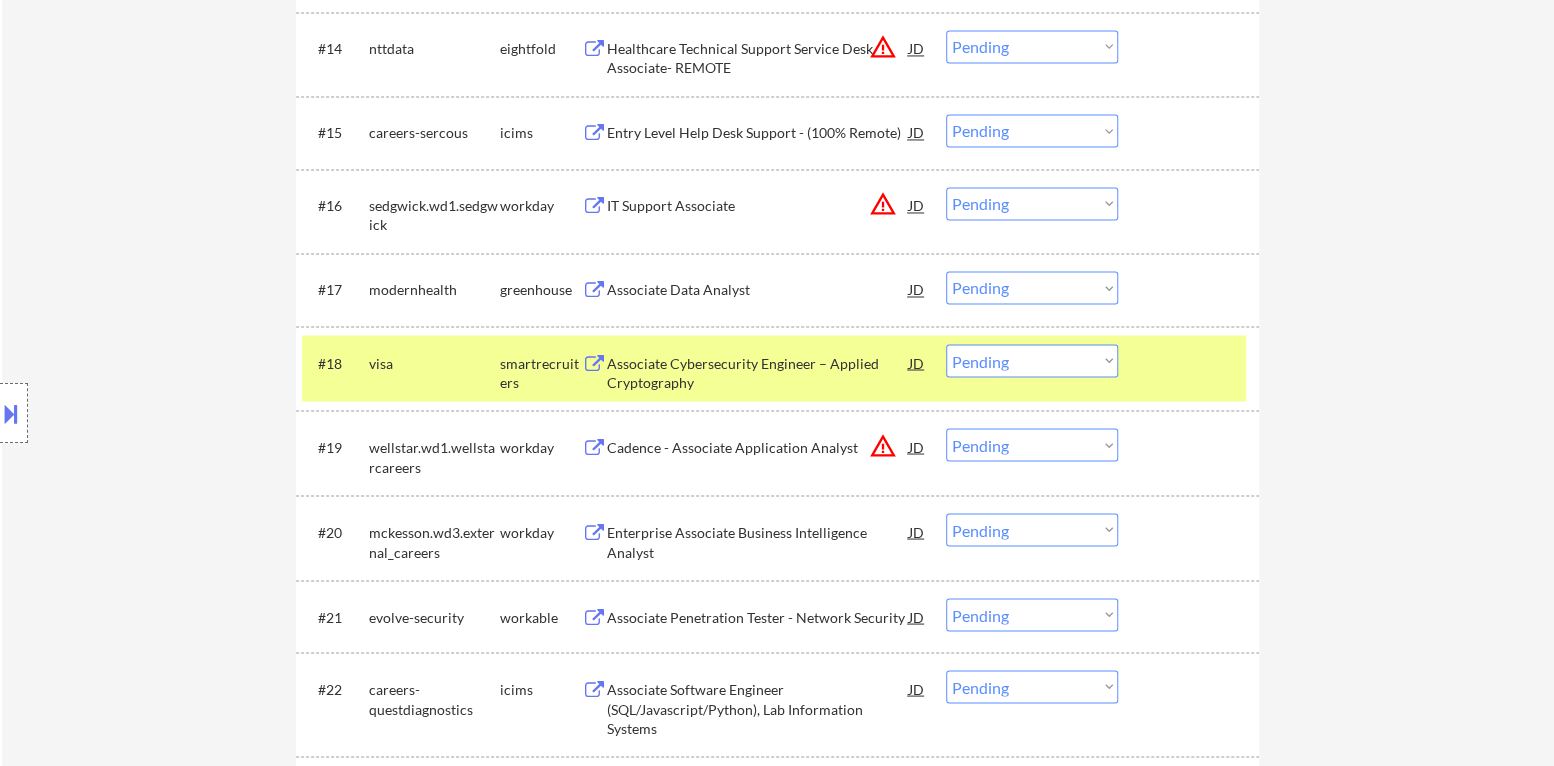 scroll, scrollTop: 1699, scrollLeft: 0, axis: vertical 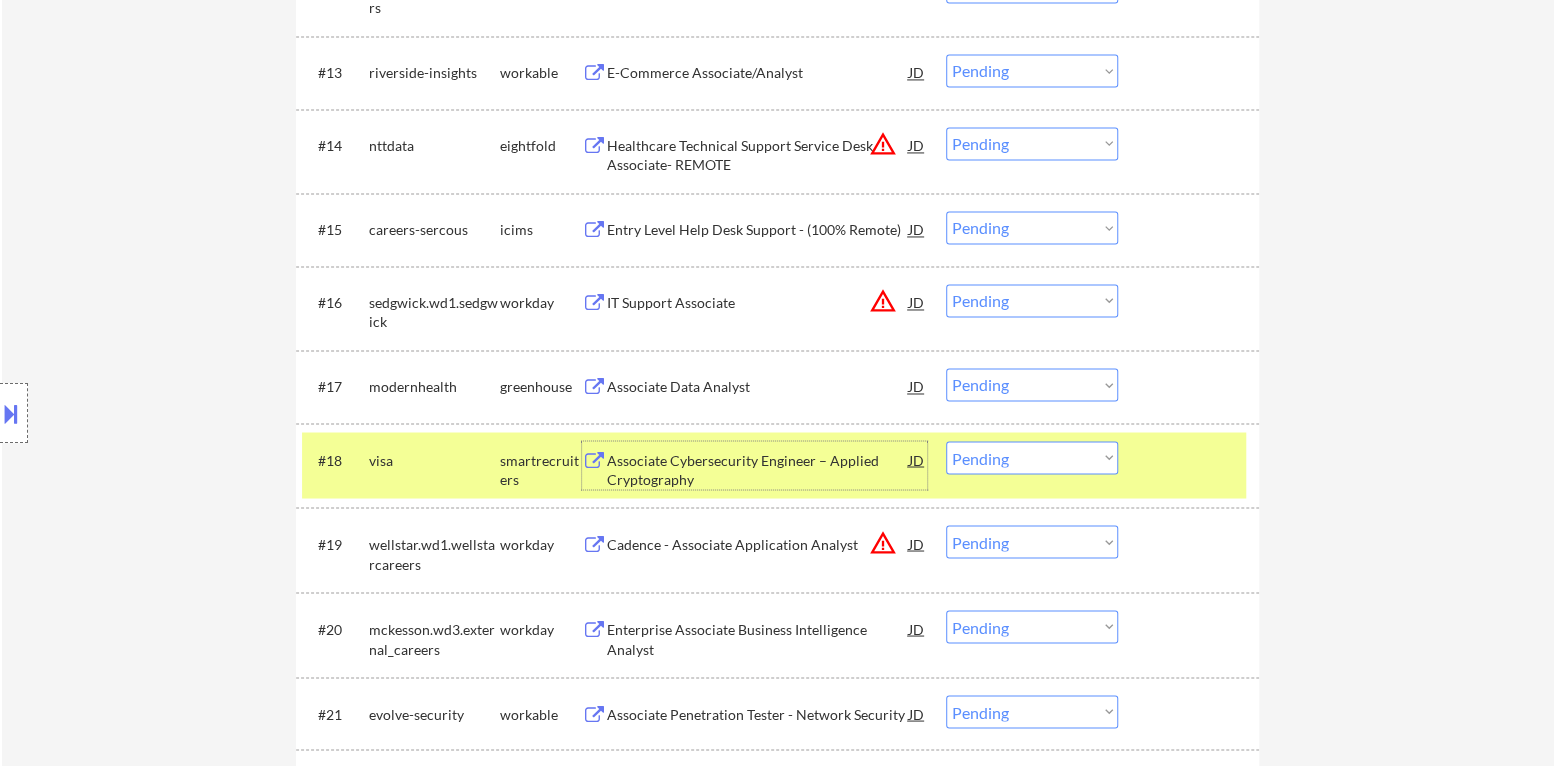 click on "Associate Cybersecurity Engineer – Applied Cryptography" at bounding box center [758, 469] 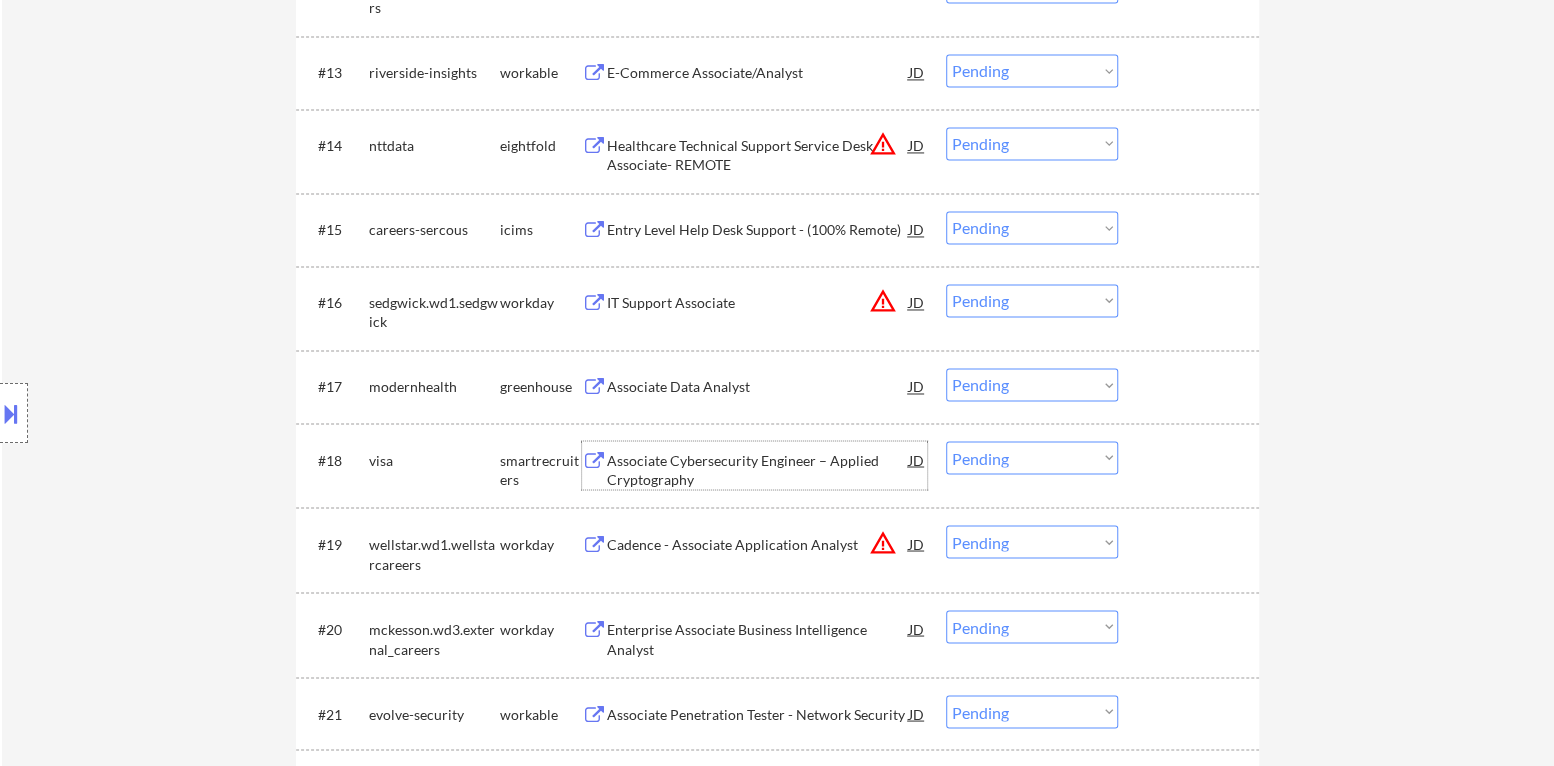 click on "Choose an option... Pending Applied Excluded (Questions) Excluded (Expired) Excluded (Location) Excluded (Bad Match) Excluded (Blocklist) Excluded (Salary) Excluded (Other)" at bounding box center (1032, 457) 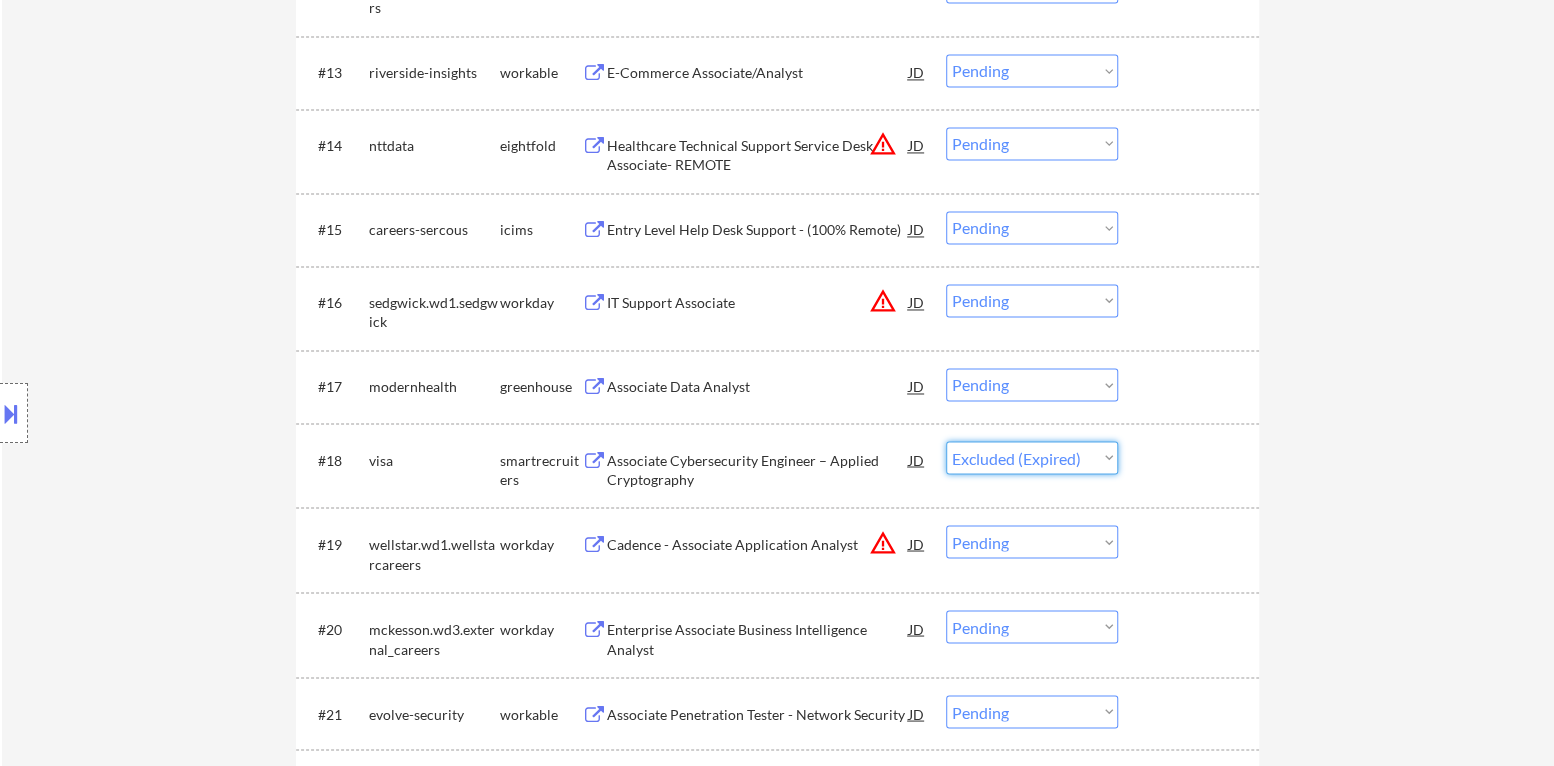 click on "Choose an option... Pending Applied Excluded (Questions) Excluded (Expired) Excluded (Location) Excluded (Bad Match) Excluded (Blocklist) Excluded (Salary) Excluded (Other)" at bounding box center (1032, 457) 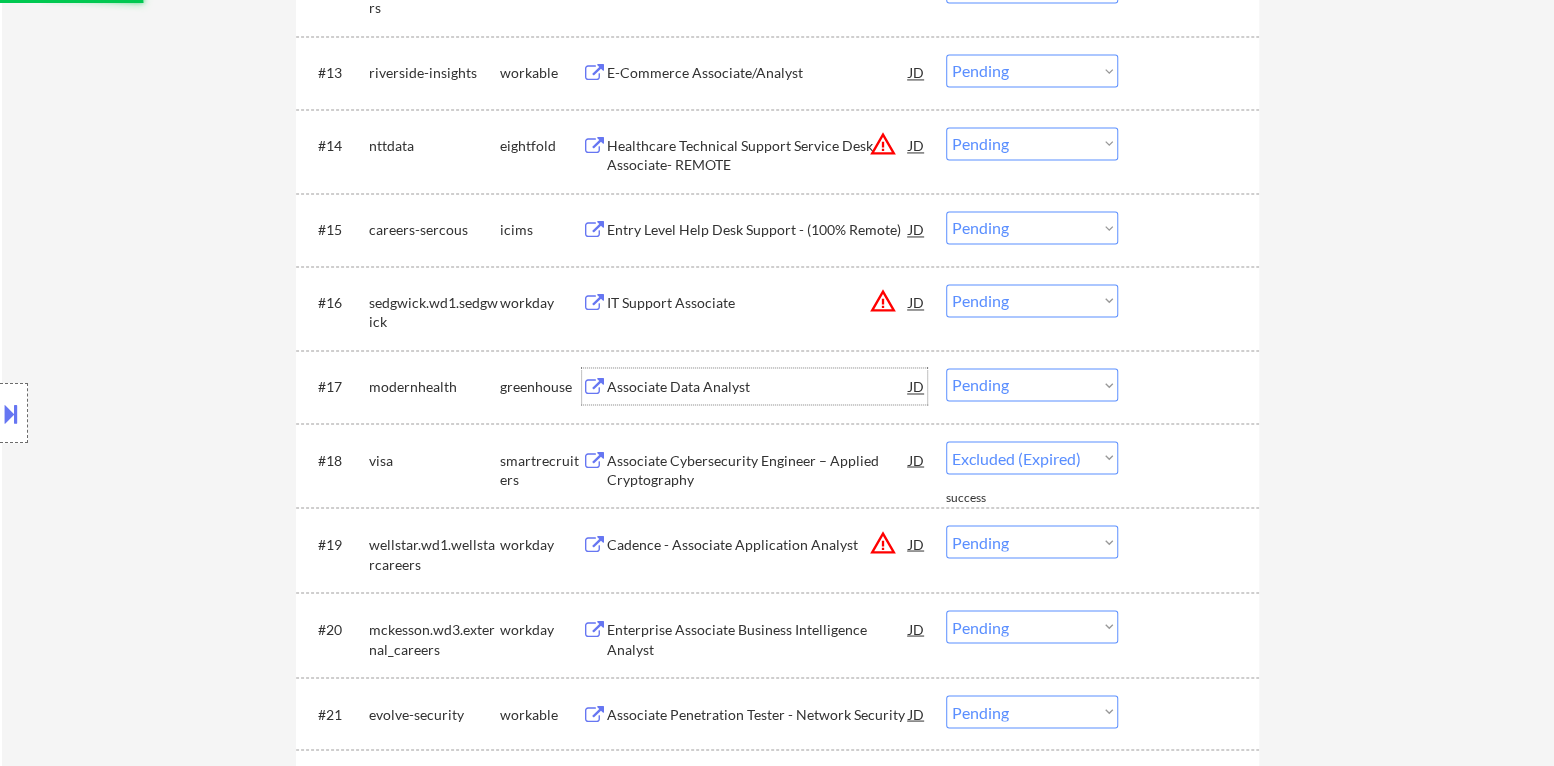 click on "Associate Data Analyst" at bounding box center (758, 387) 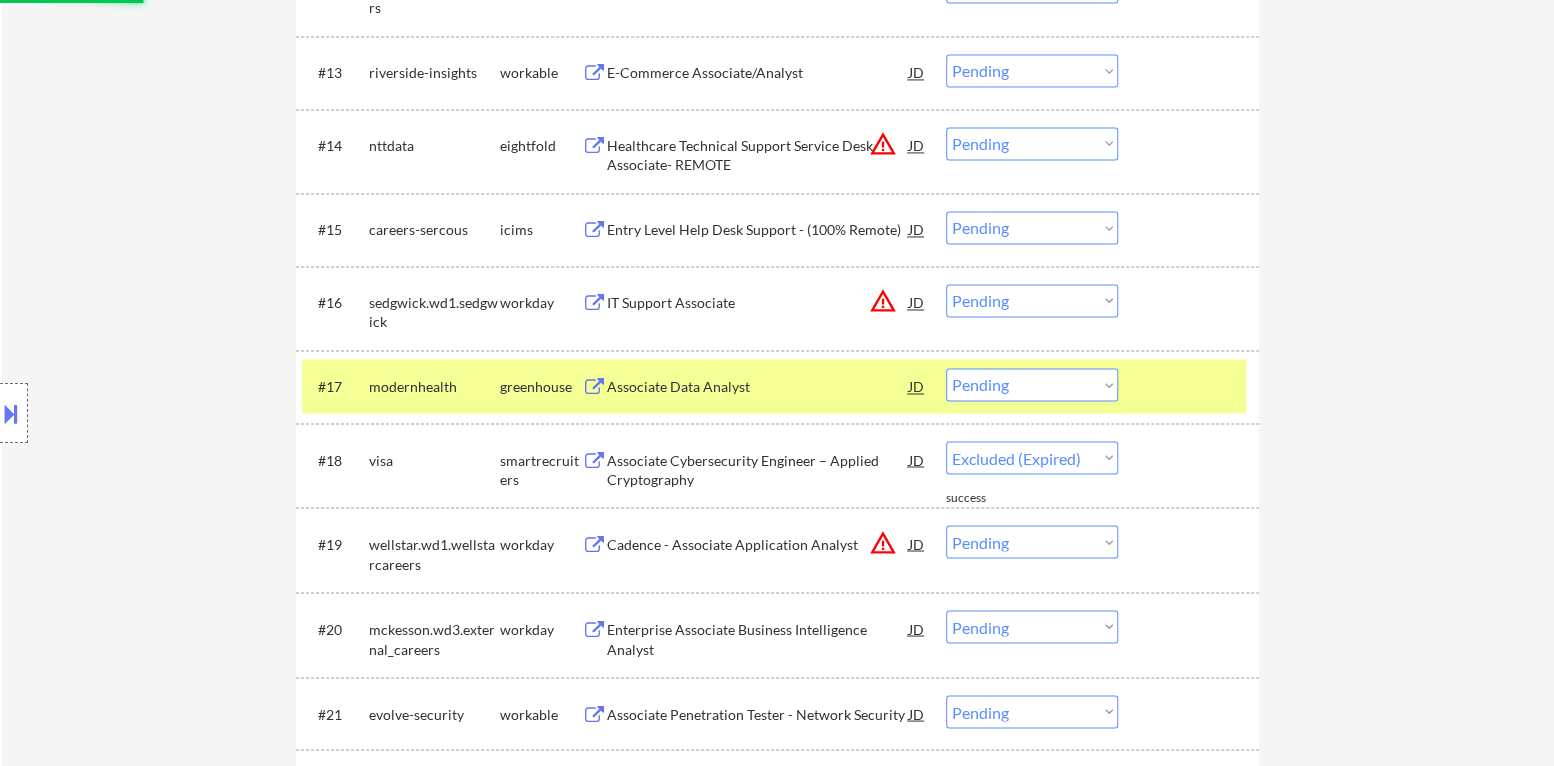 select on ""pending"" 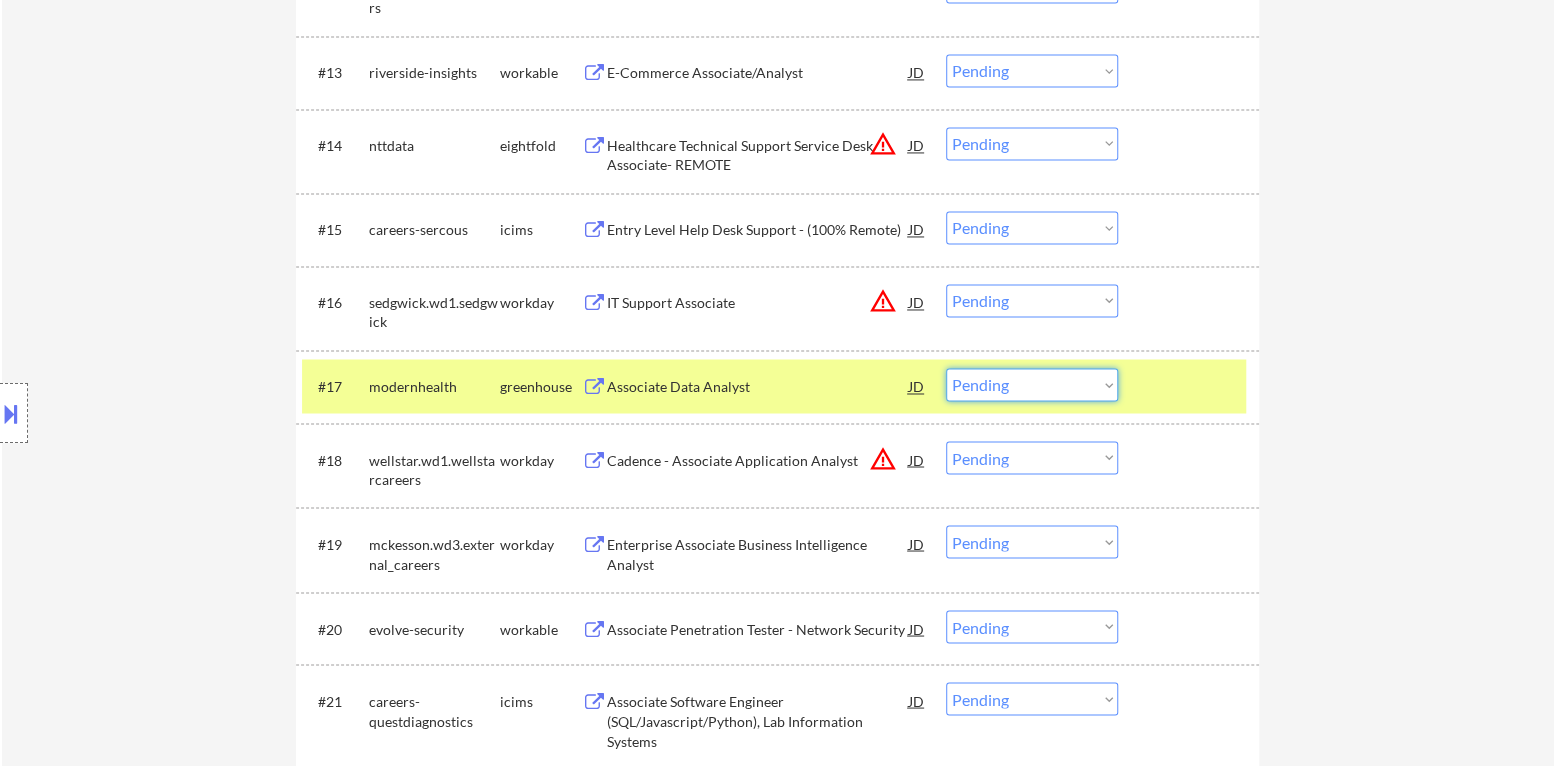 click on "Choose an option... Pending Applied Excluded (Questions) Excluded (Expired) Excluded (Location) Excluded (Bad Match) Excluded (Blocklist) Excluded (Salary) Excluded (Other)" at bounding box center [1032, 384] 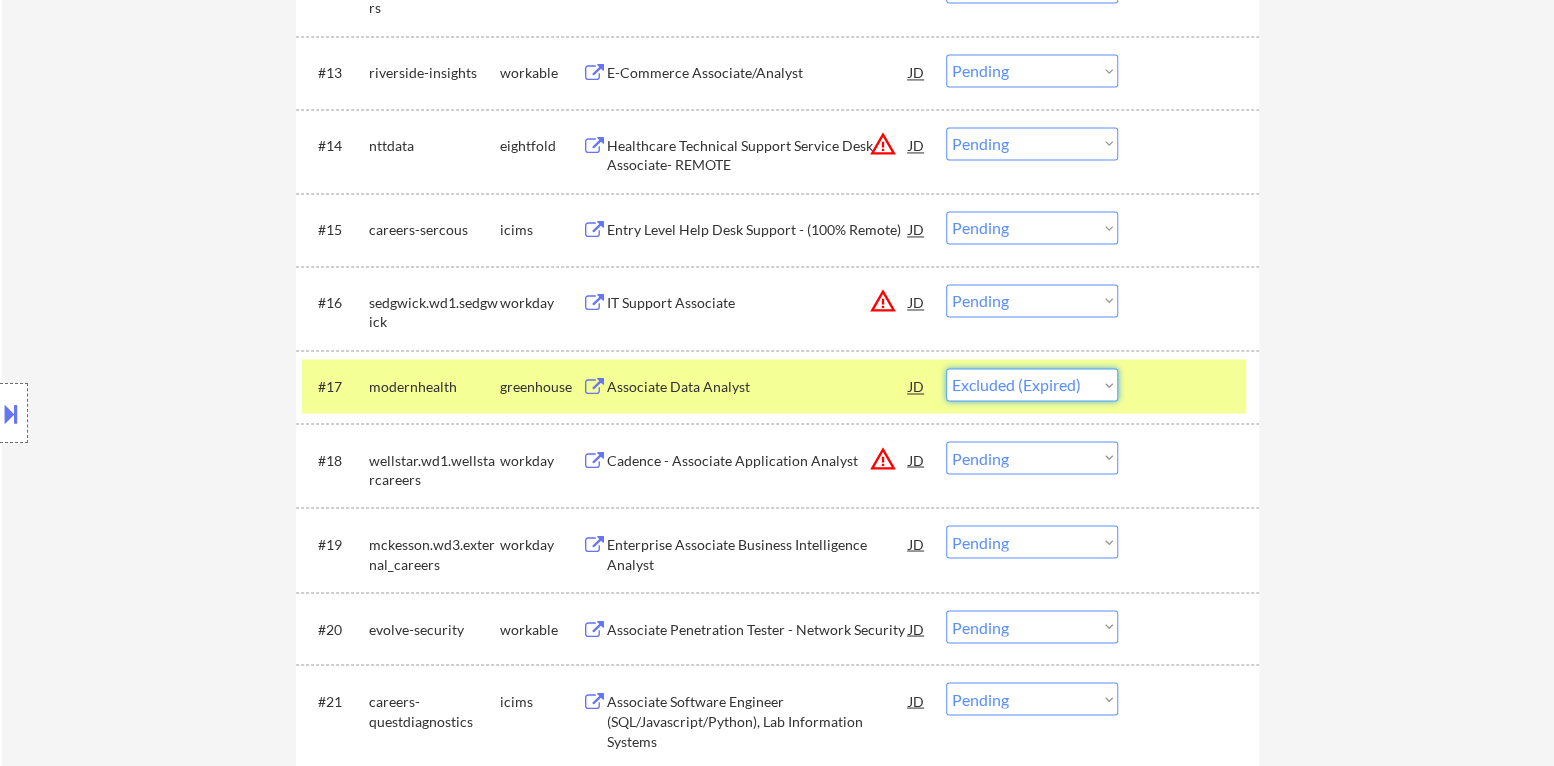 click on "Choose an option... Pending Applied Excluded (Questions) Excluded (Expired) Excluded (Location) Excluded (Bad Match) Excluded (Blocklist) Excluded (Salary) Excluded (Other)" at bounding box center (1032, 384) 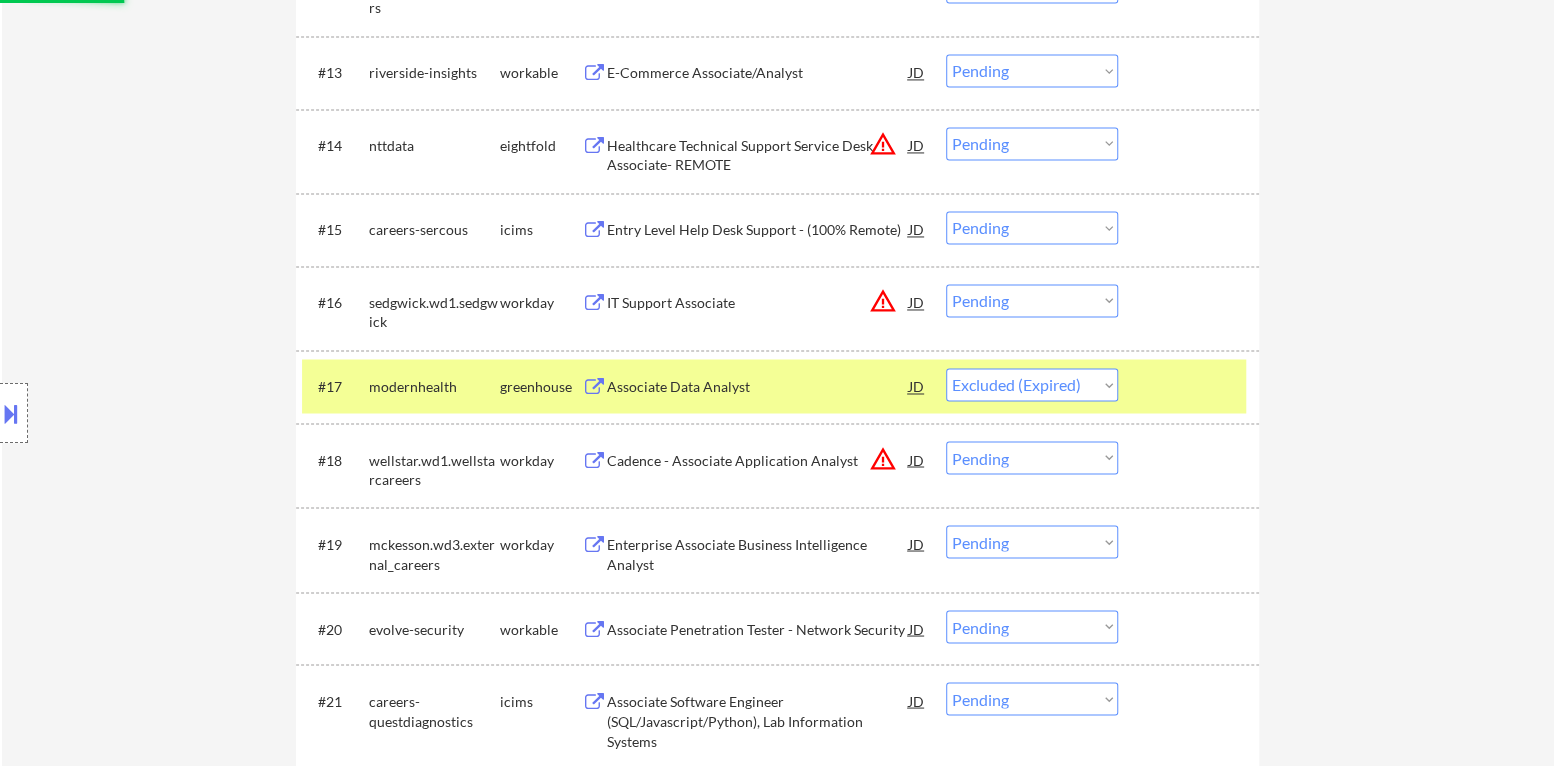 click at bounding box center (1191, 386) 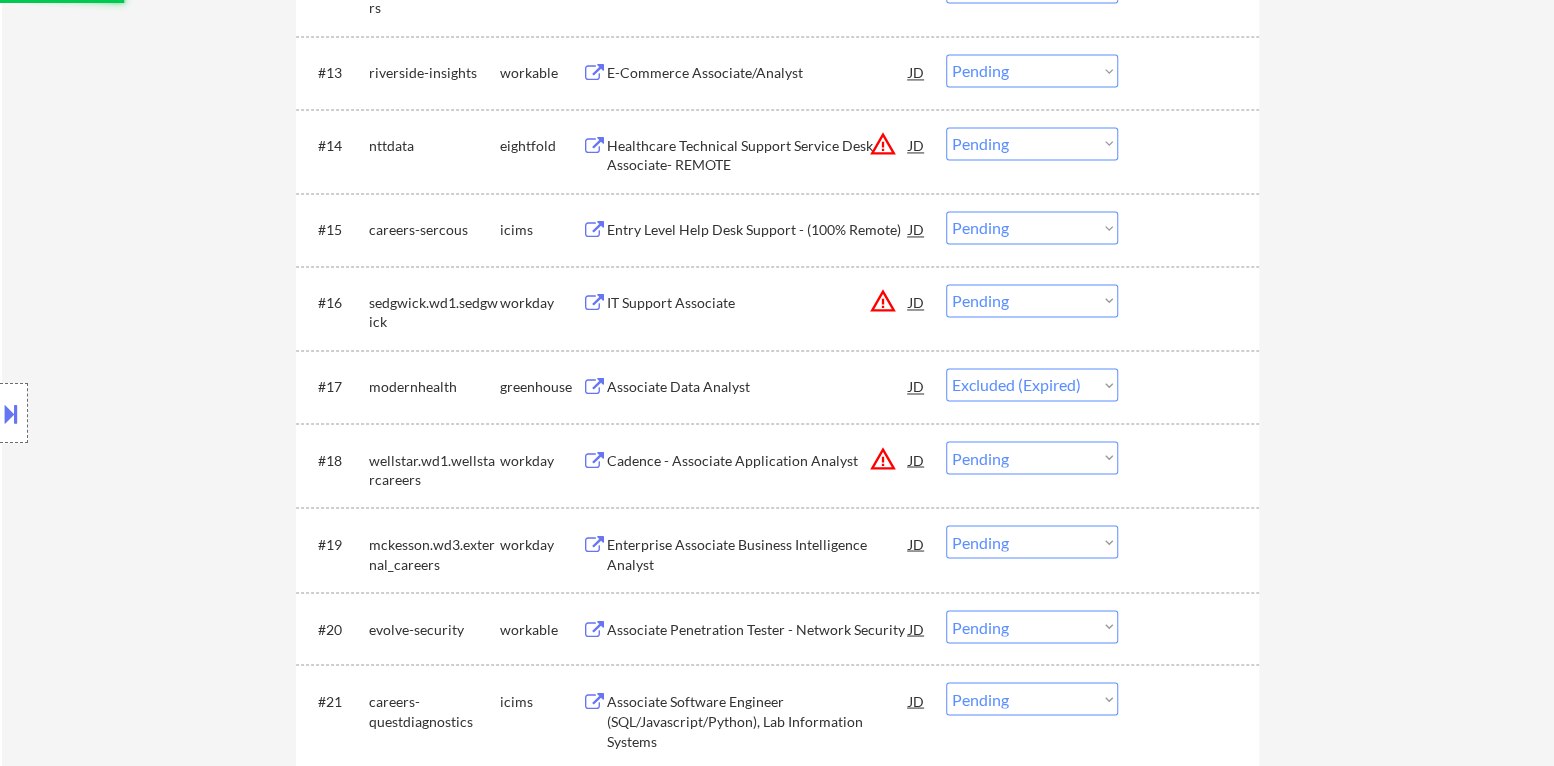 scroll, scrollTop: 1599, scrollLeft: 0, axis: vertical 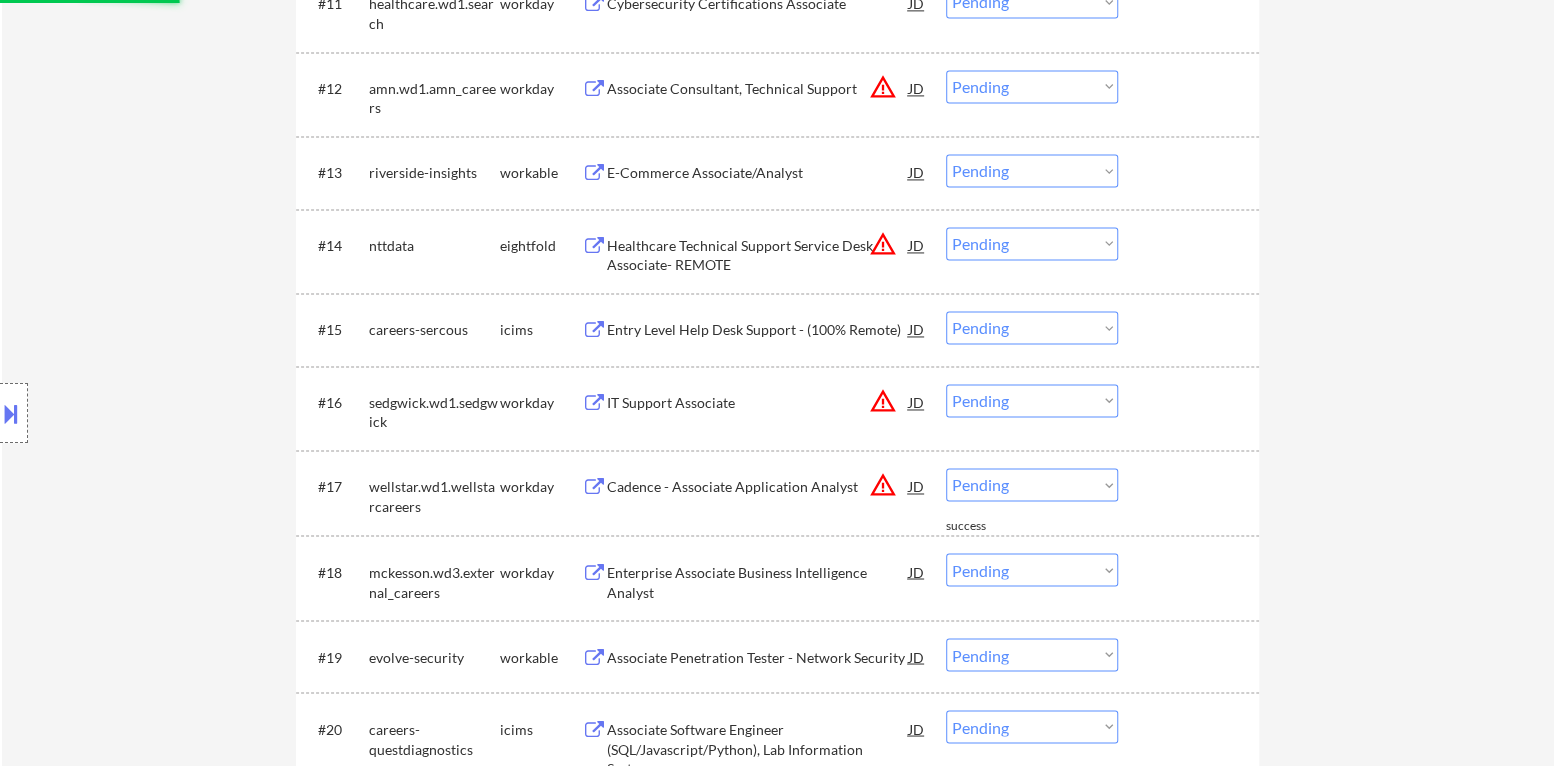 click on "Choose an option... Pending Applied Excluded (Questions) Excluded (Expired) Excluded (Location) Excluded (Bad Match) Excluded (Blocklist) Excluded (Salary) Excluded (Other)" at bounding box center [1032, 484] 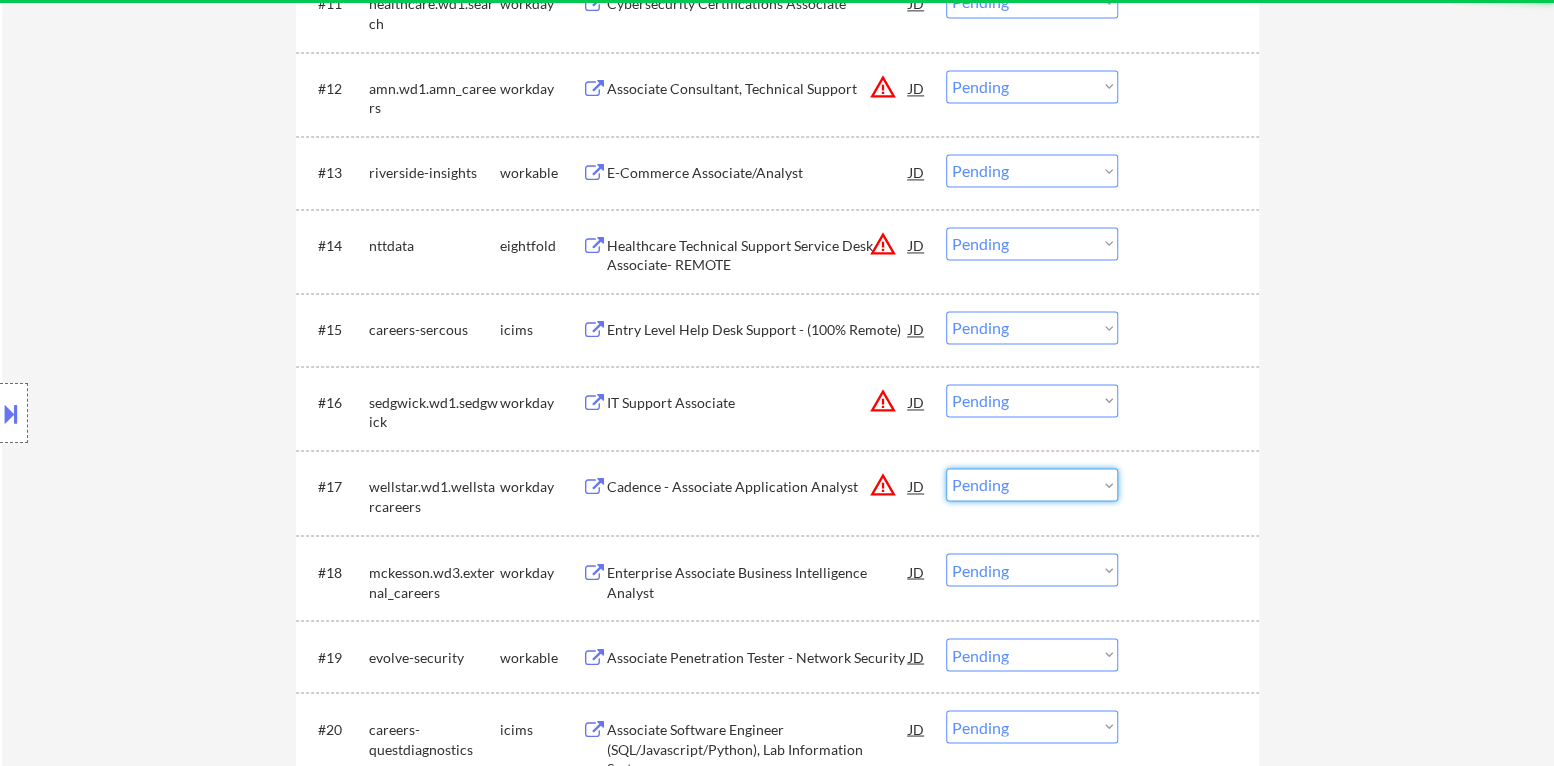 select on ""excluded__location_"" 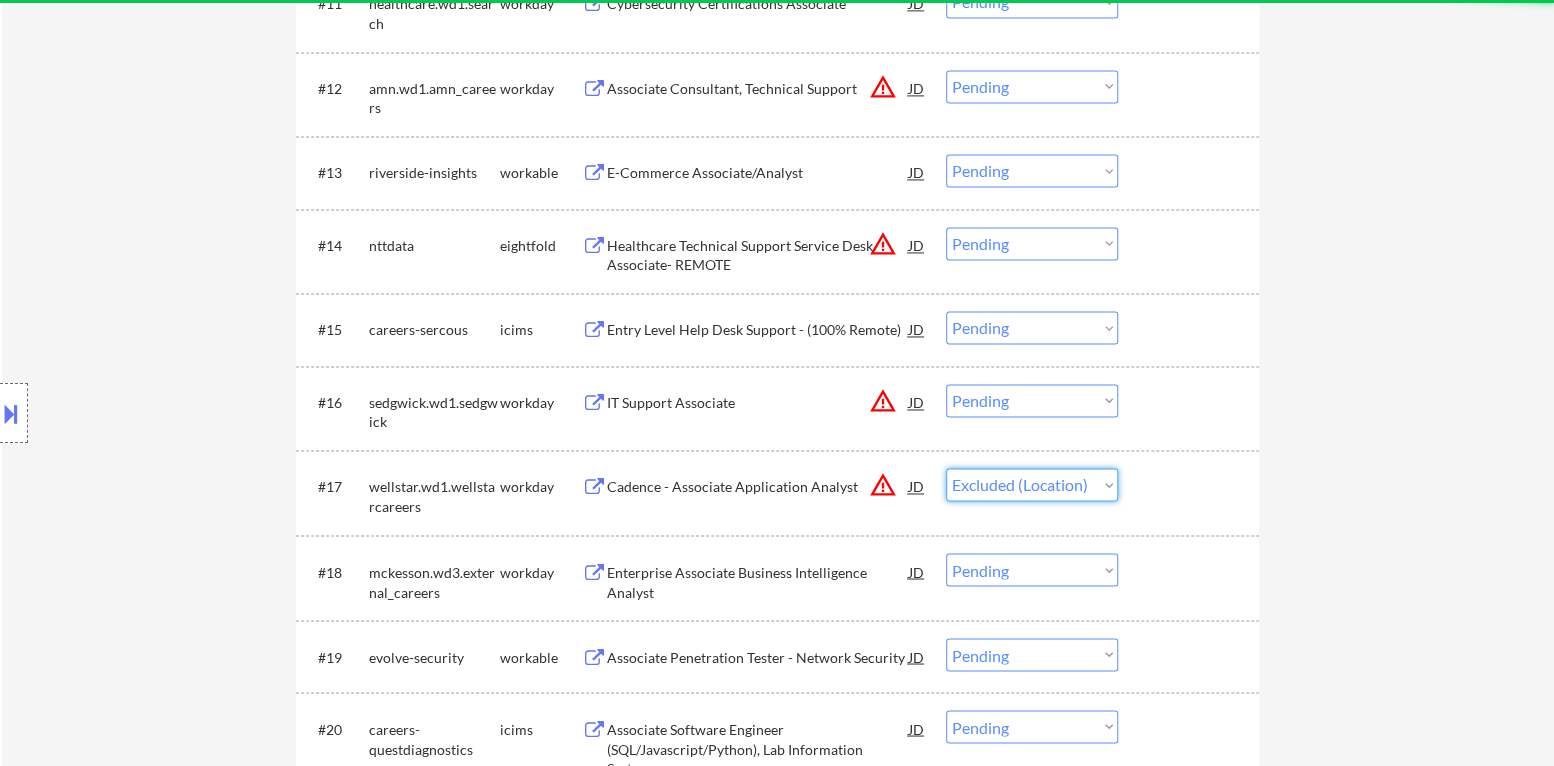 click on "Choose an option... Pending Applied Excluded (Questions) Excluded (Expired) Excluded (Location) Excluded (Bad Match) Excluded (Blocklist) Excluded (Salary) Excluded (Other)" at bounding box center (1032, 484) 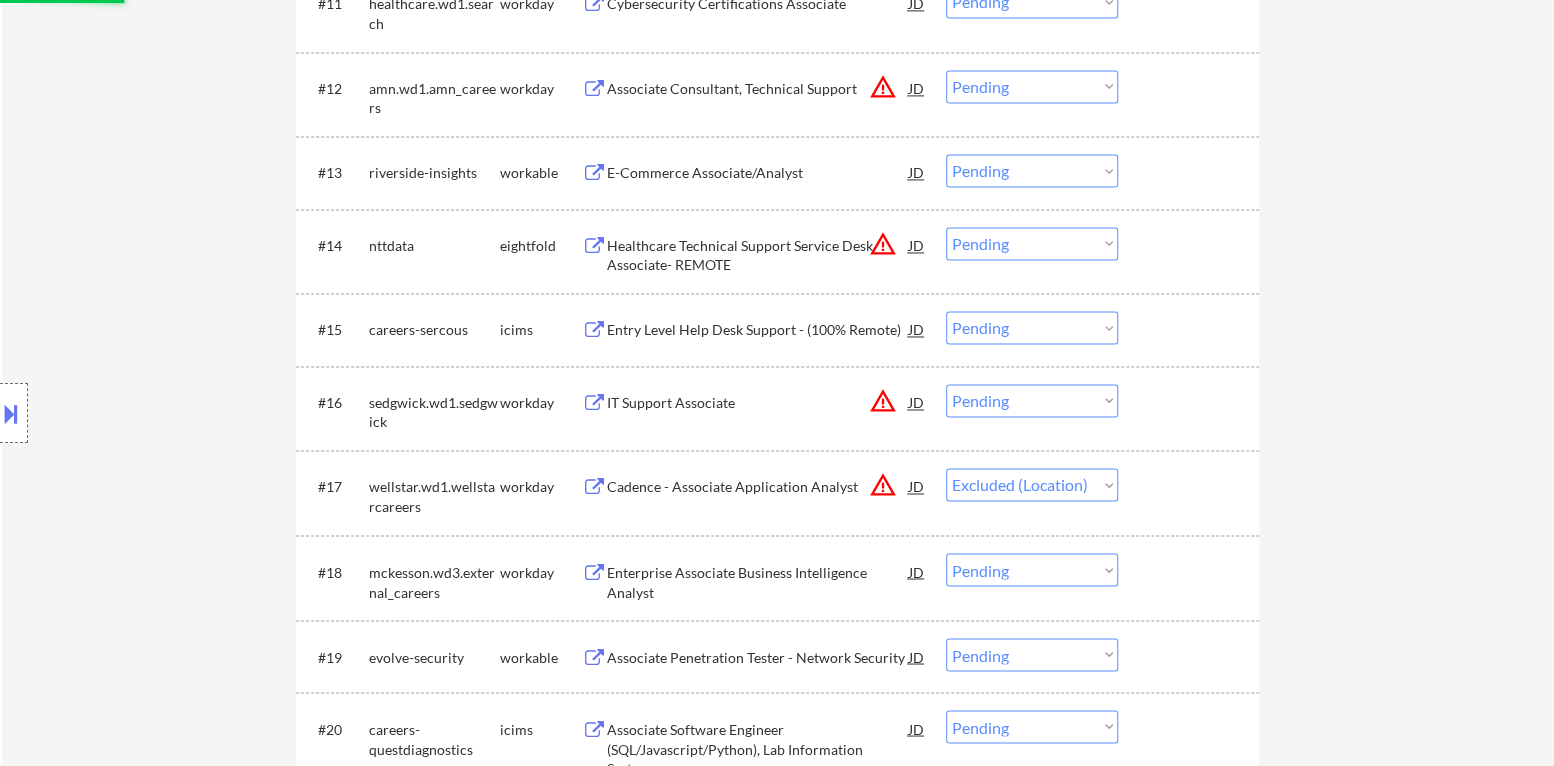 click on "Choose an option... Pending Applied Excluded (Questions) Excluded (Expired) Excluded (Location) Excluded (Bad Match) Excluded (Blocklist) Excluded (Salary) Excluded (Other)" at bounding box center [1032, 400] 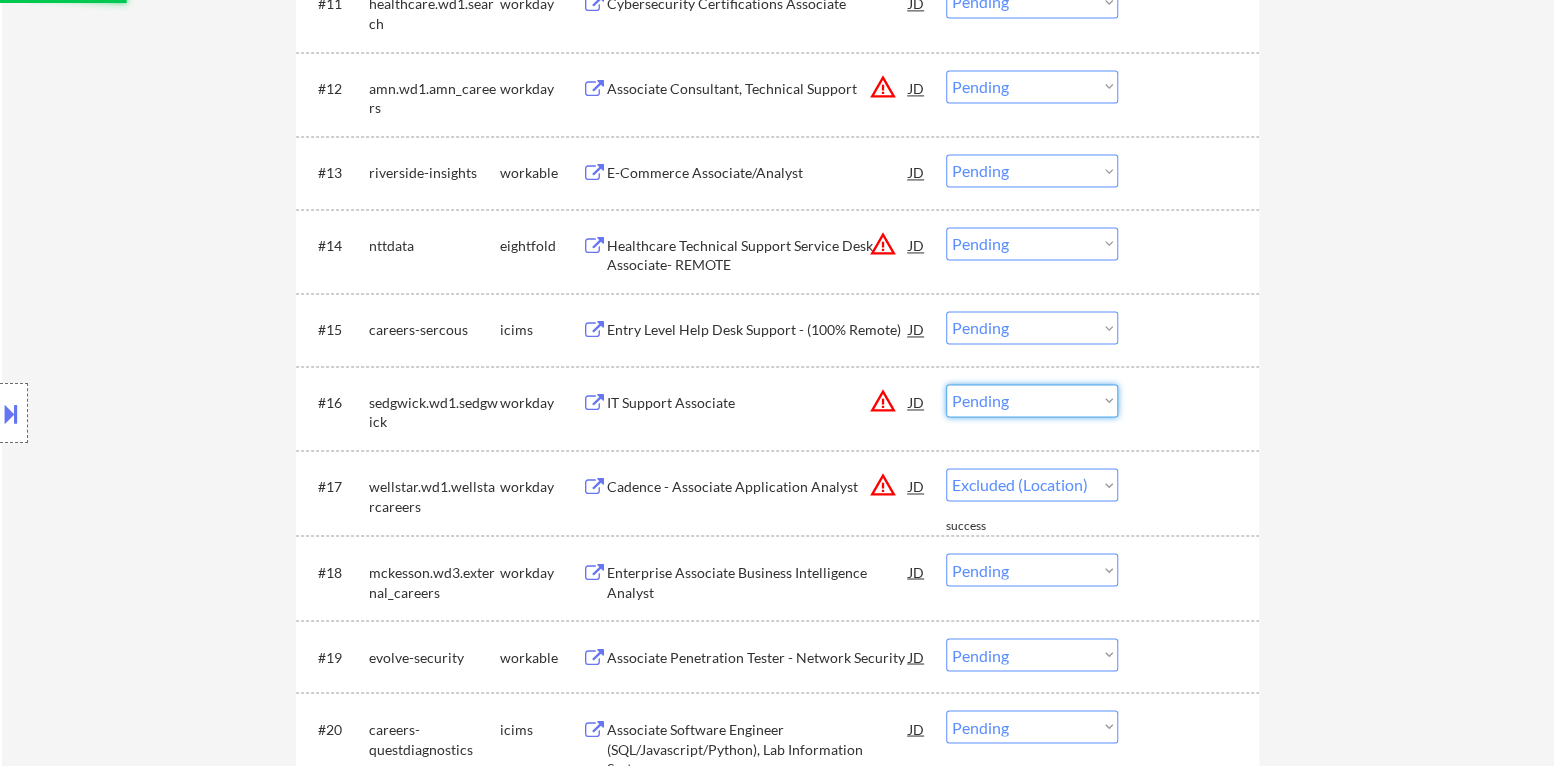 select on ""excluded__location_"" 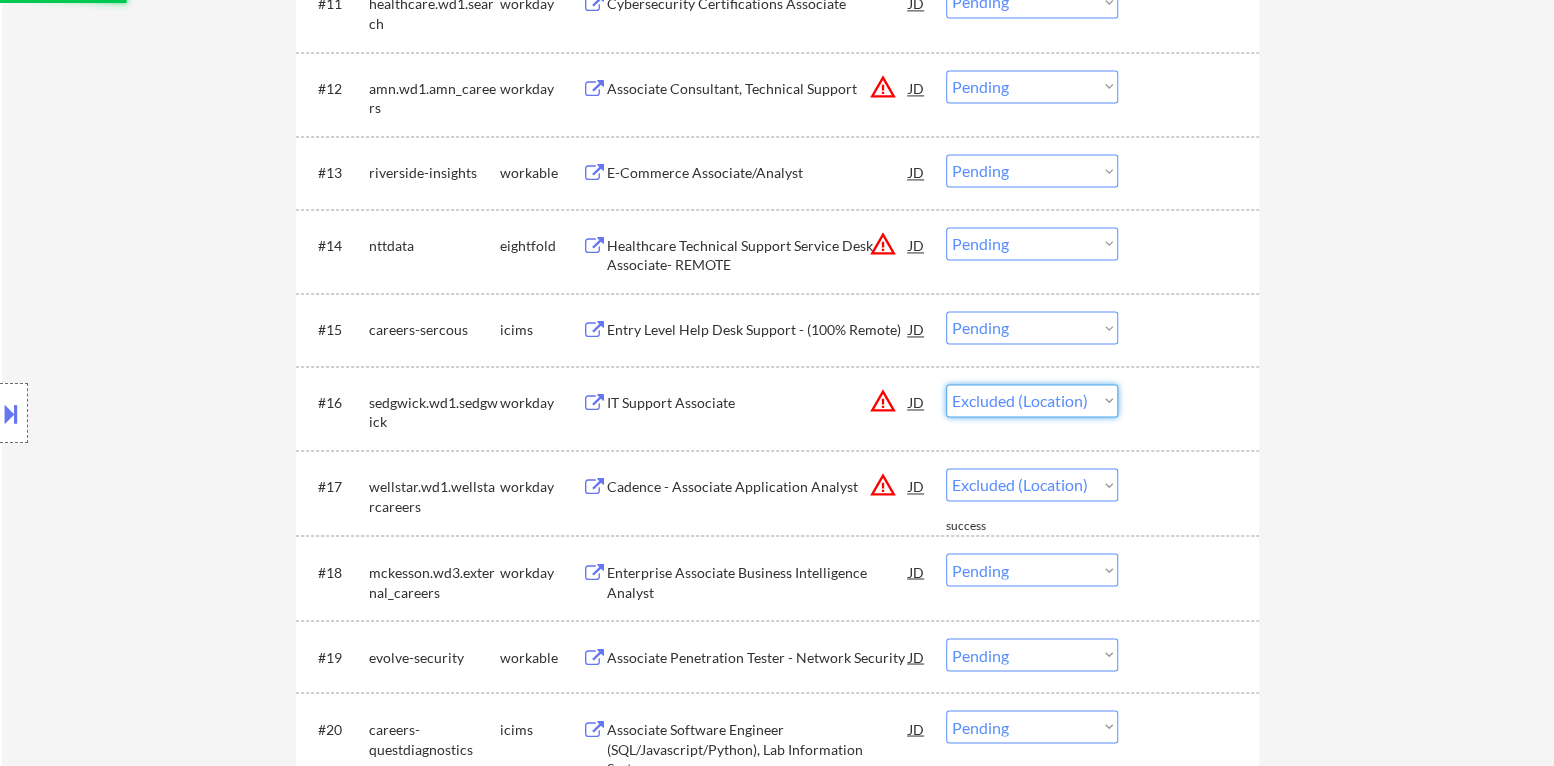 click on "Choose an option... Pending Applied Excluded (Questions) Excluded (Expired) Excluded (Location) Excluded (Bad Match) Excluded (Blocklist) Excluded (Salary) Excluded (Other)" at bounding box center [1032, 400] 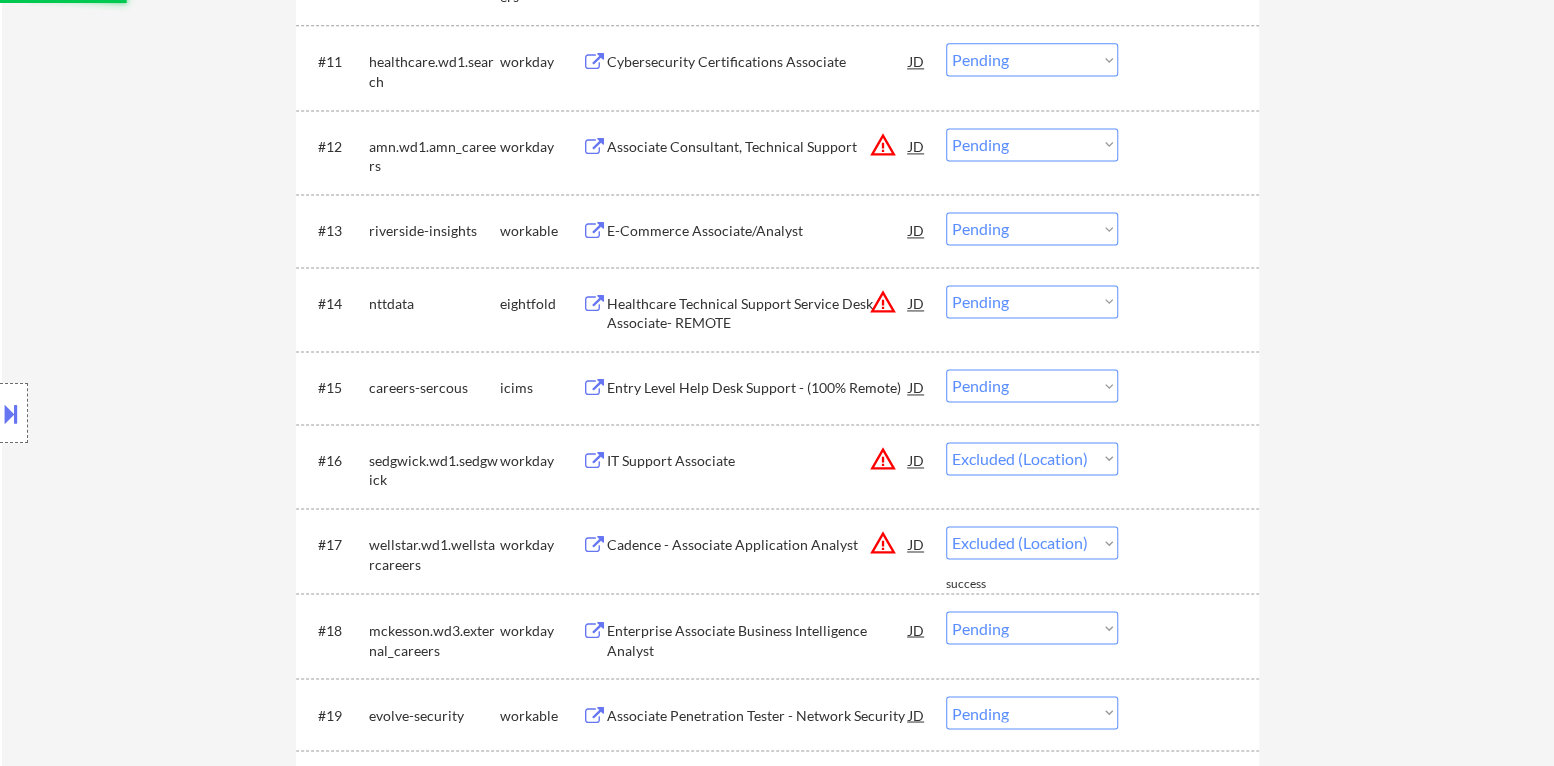 scroll, scrollTop: 1499, scrollLeft: 0, axis: vertical 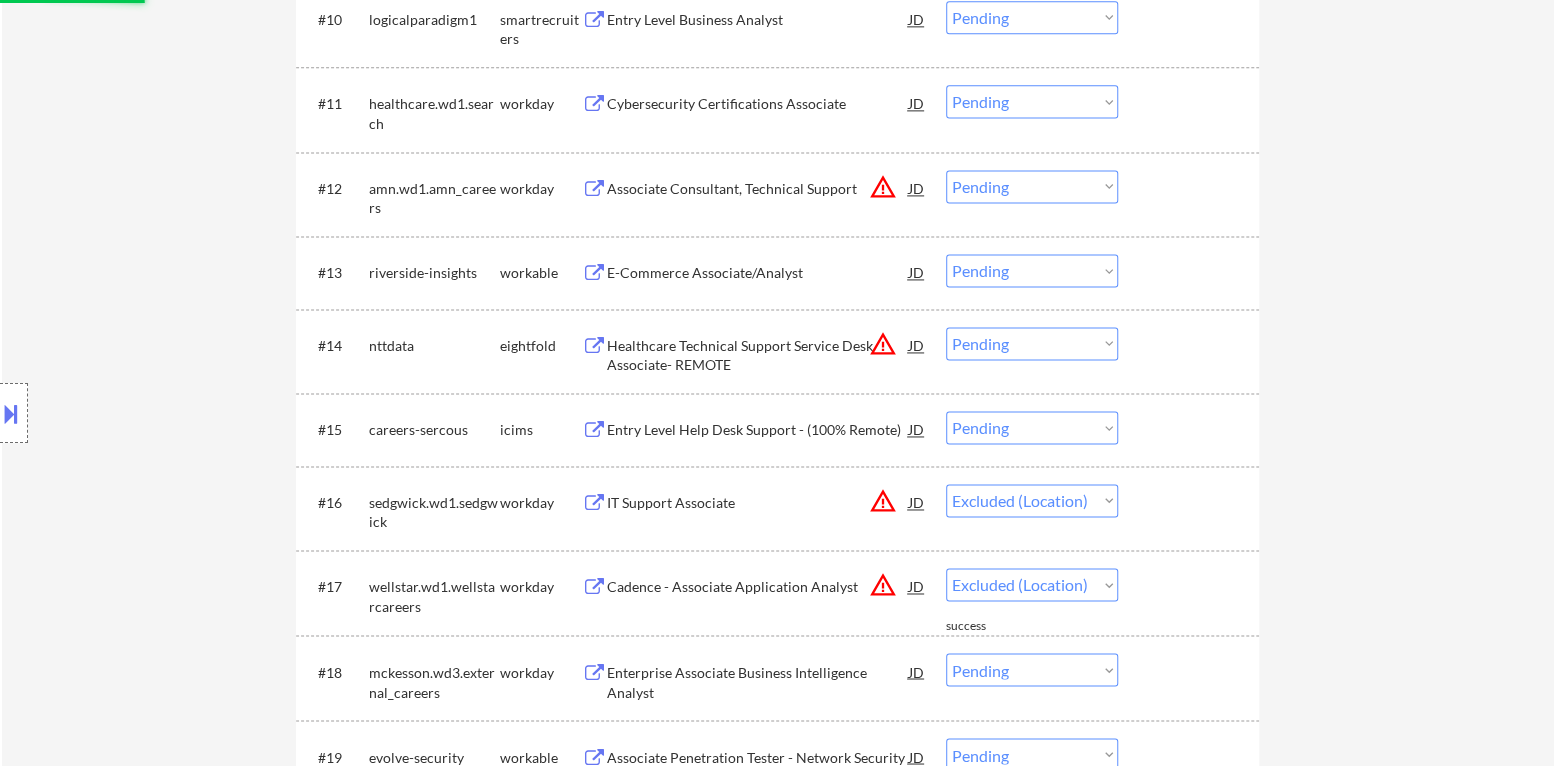 select on ""pending"" 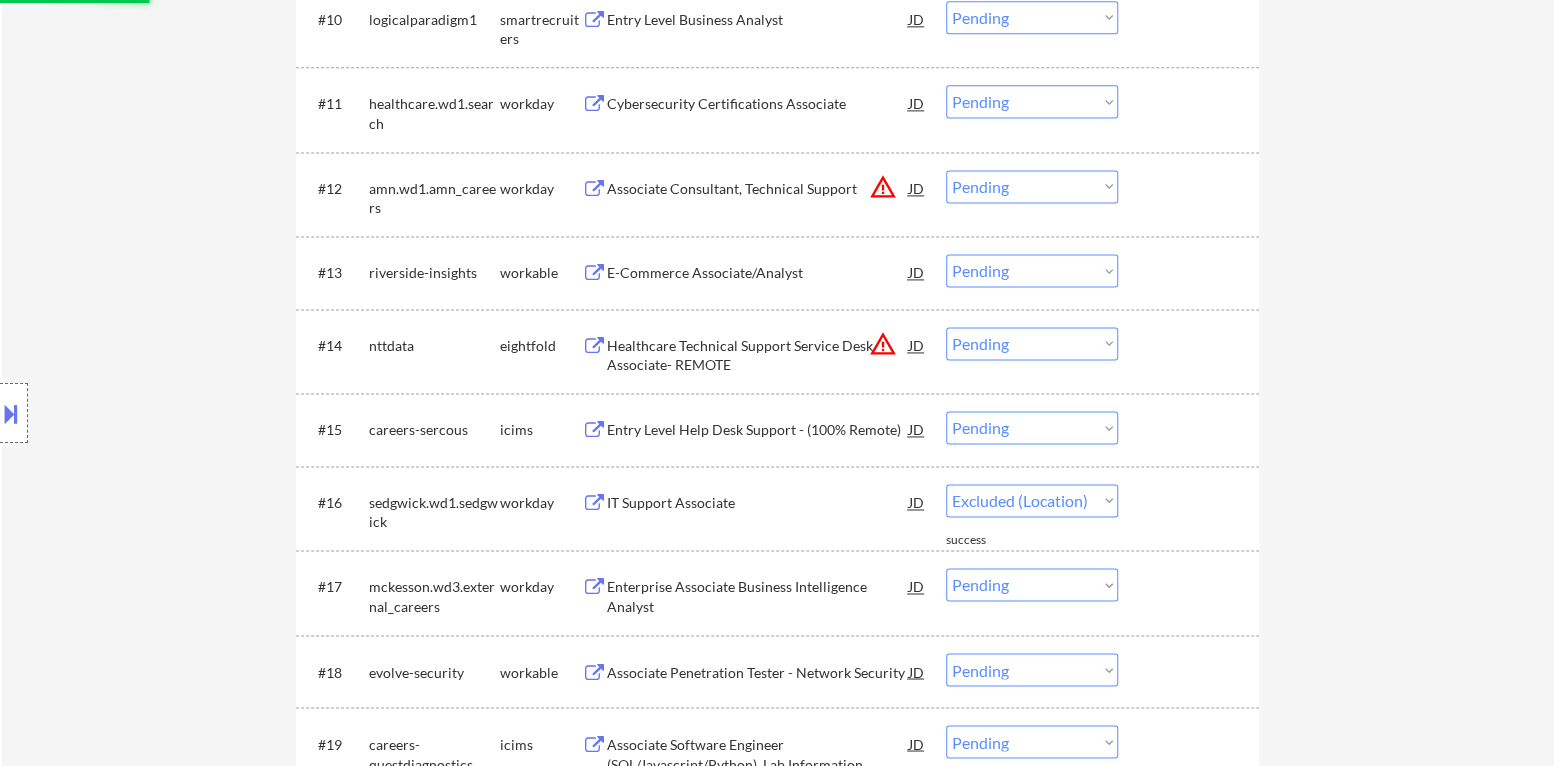 select on ""pending"" 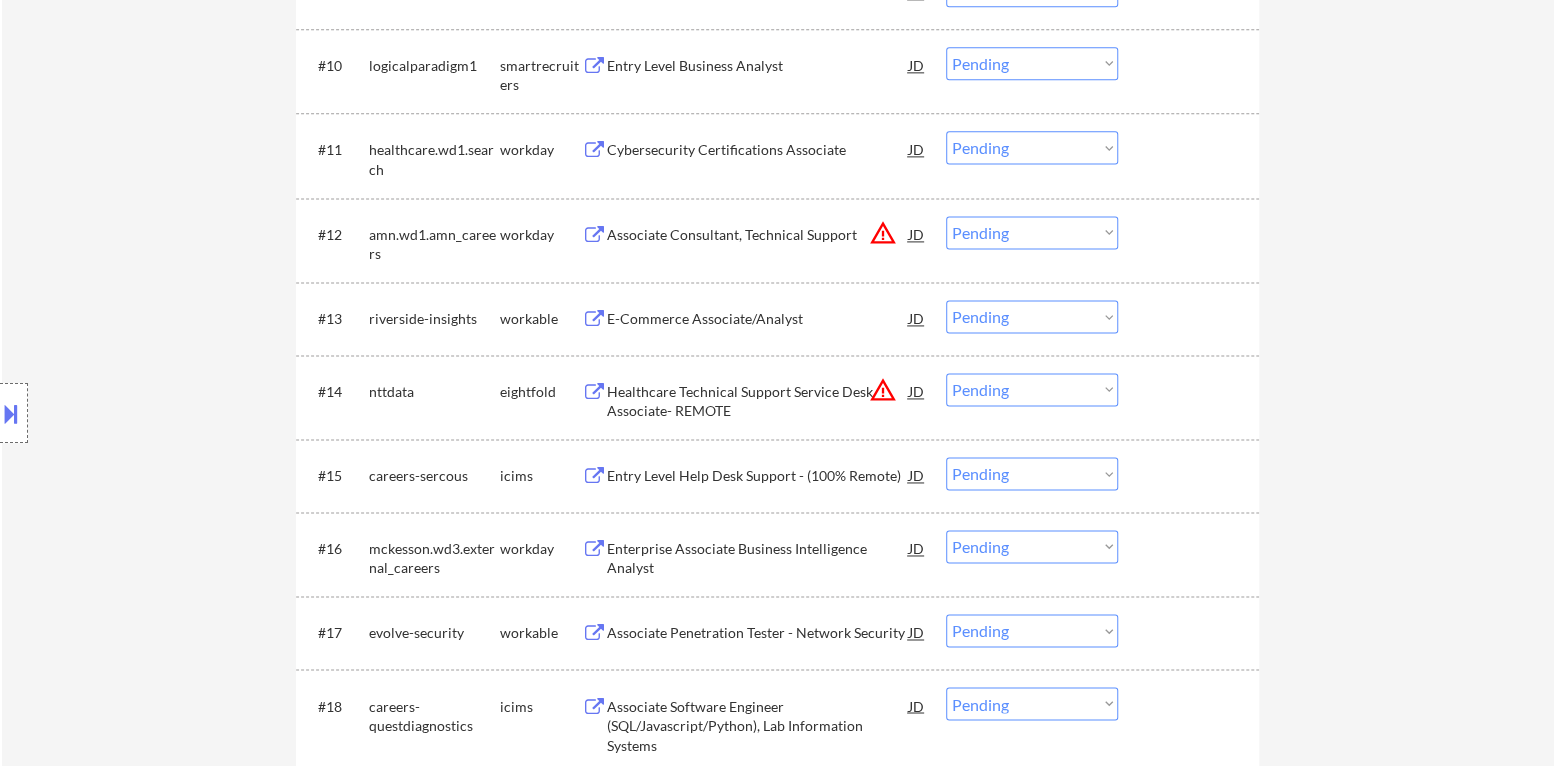 scroll, scrollTop: 1399, scrollLeft: 0, axis: vertical 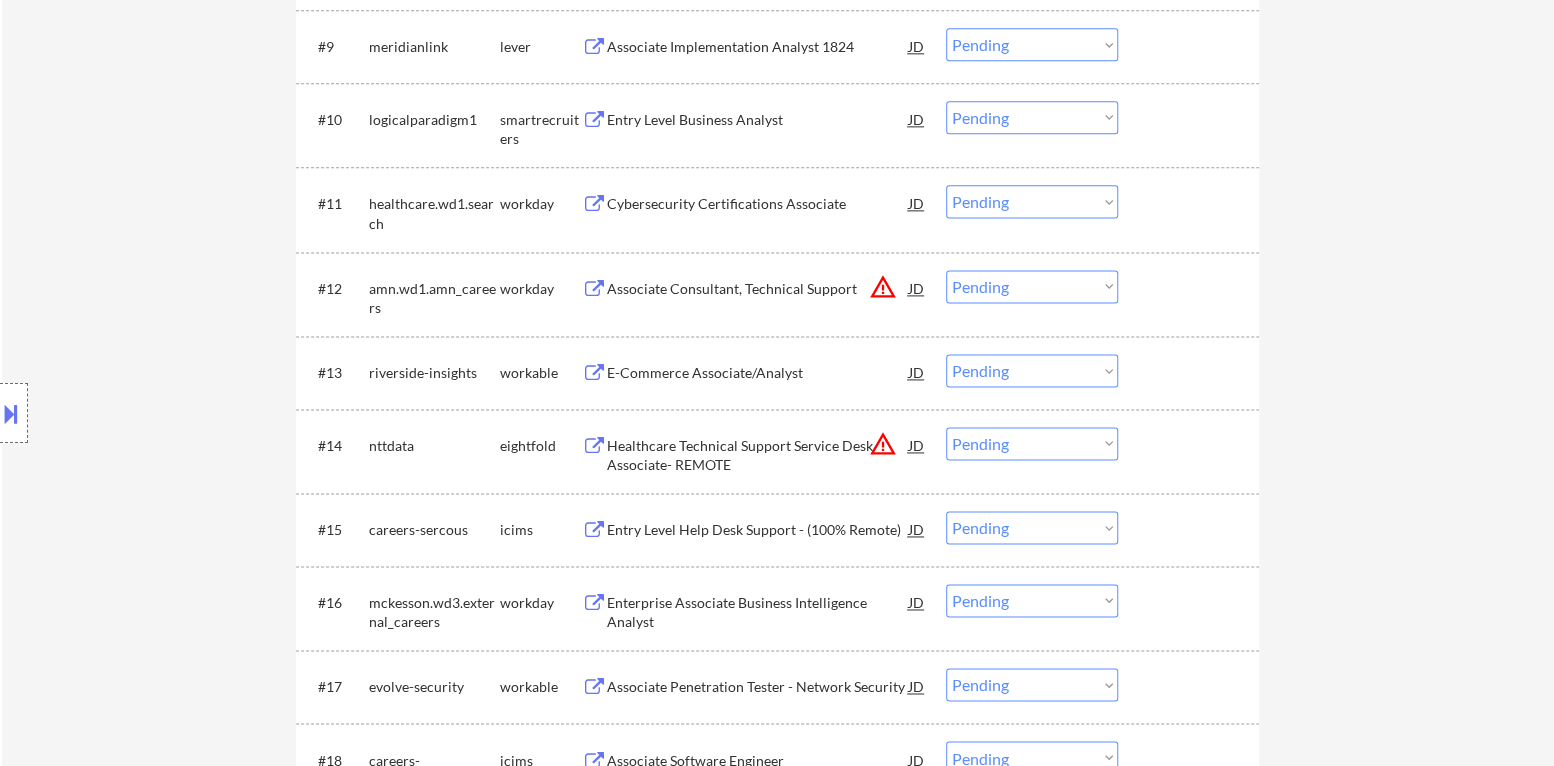click on "E-Commerce Associate/Analyst" at bounding box center (758, 373) 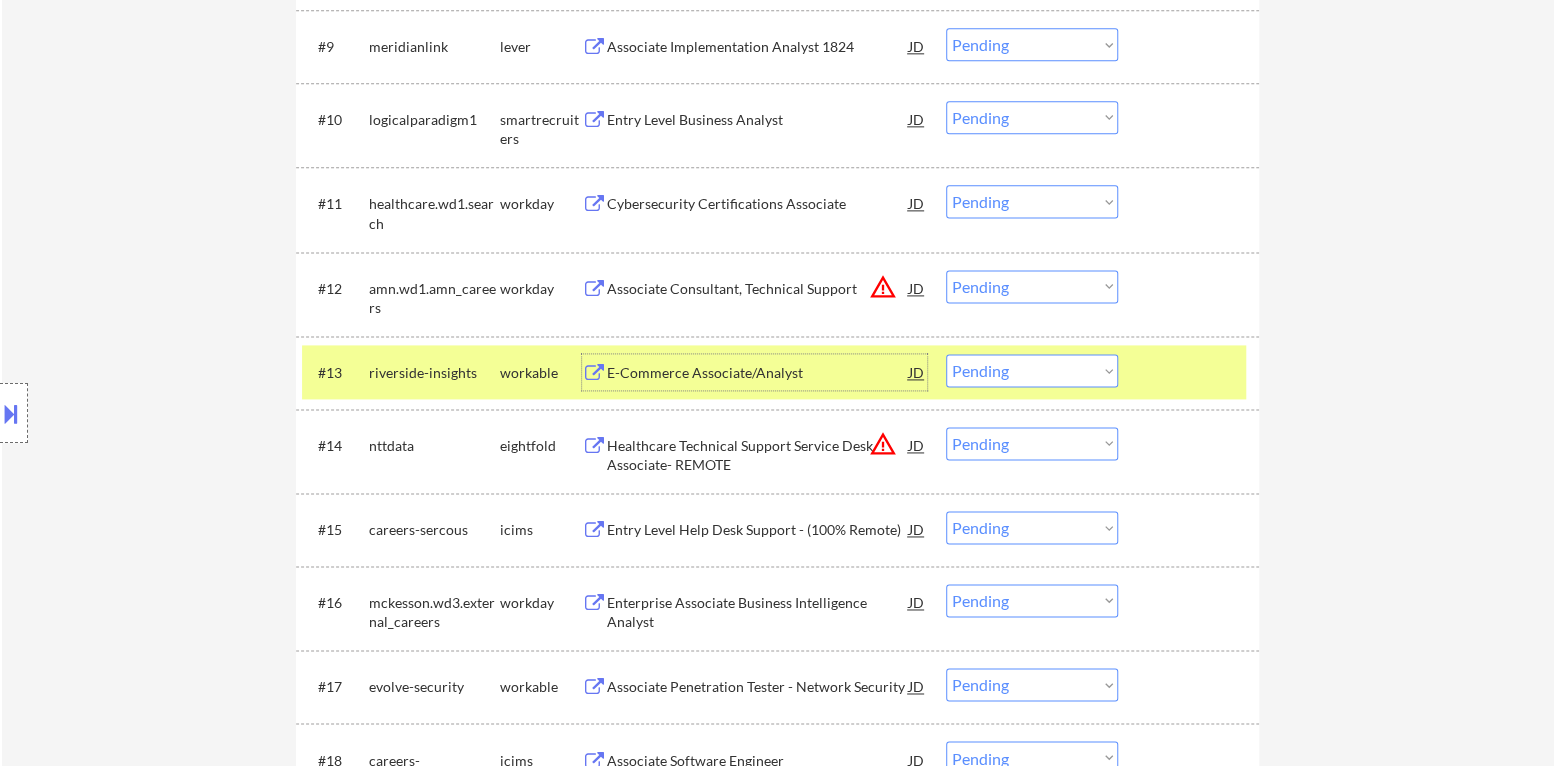 click on "Choose an option... Pending Applied Excluded (Questions) Excluded (Expired) Excluded (Location) Excluded (Bad Match) Excluded (Blocklist) Excluded (Salary) Excluded (Other)" at bounding box center [1032, 370] 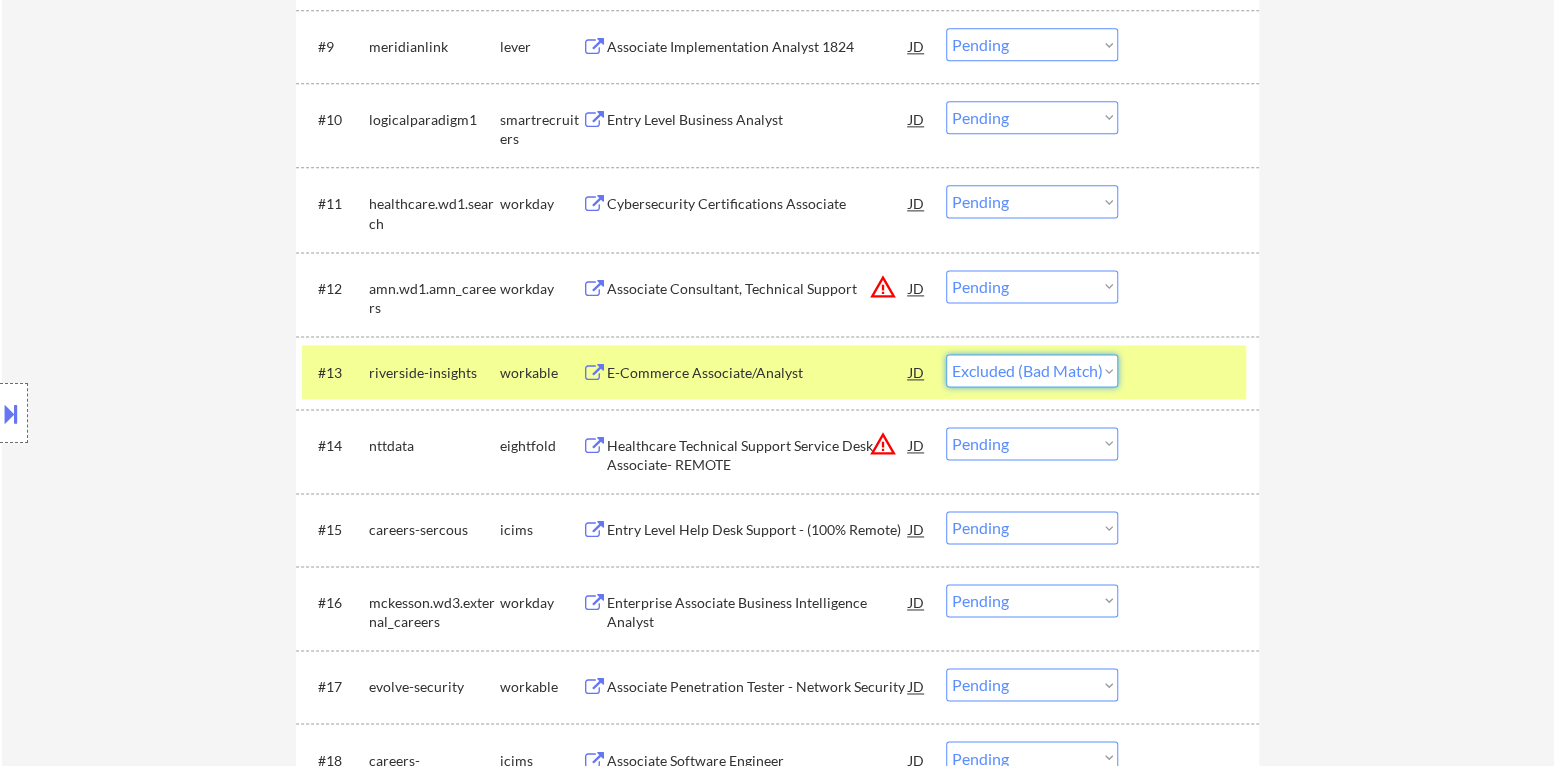 click on "Choose an option... Pending Applied Excluded (Questions) Excluded (Expired) Excluded (Location) Excluded (Bad Match) Excluded (Blocklist) Excluded (Salary) Excluded (Other)" at bounding box center (1032, 370) 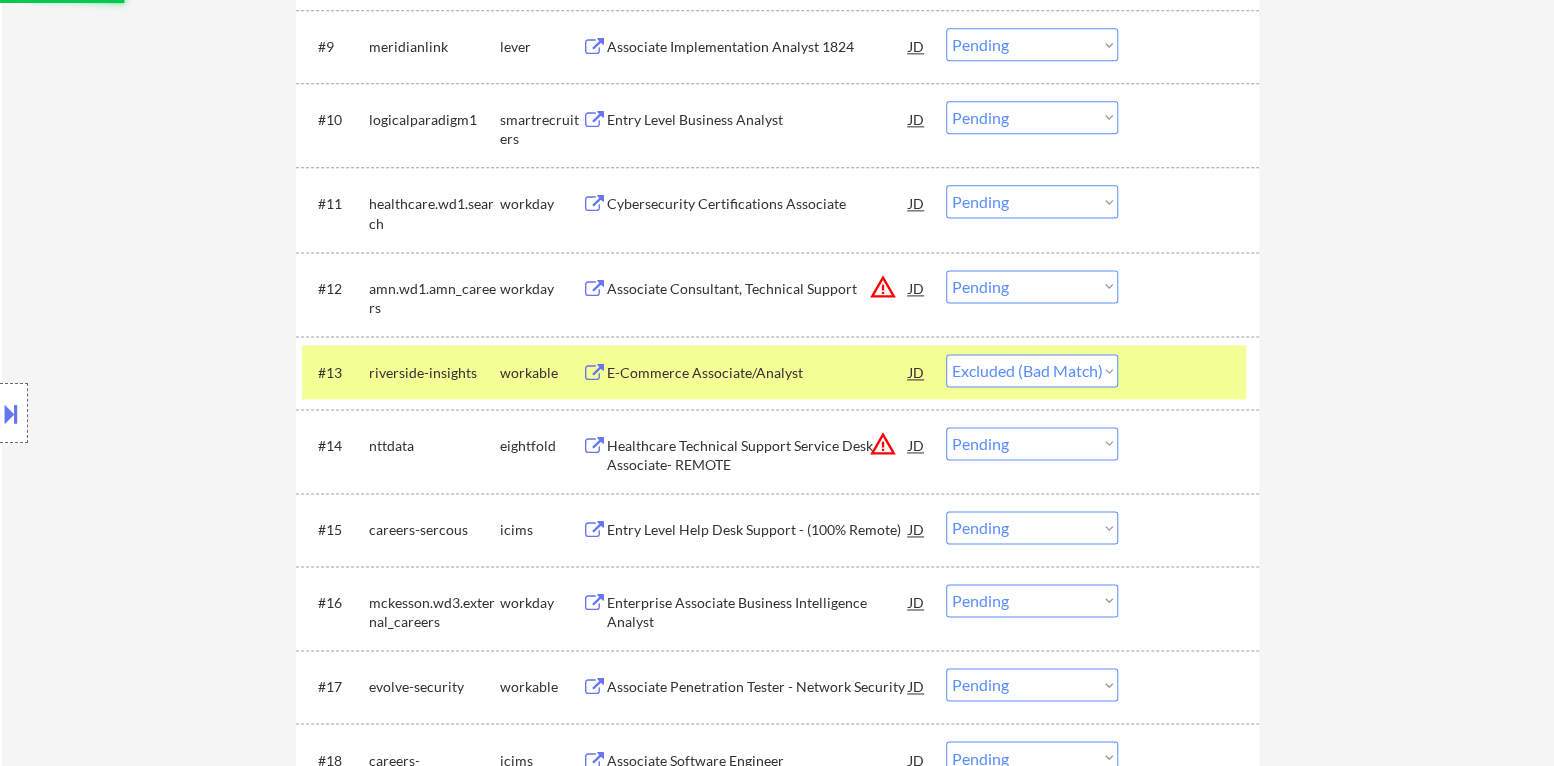 click on "#13 riverside-insights workable E-Commerce Associate/Analyst JD Choose an option... Pending Applied Excluded (Questions) Excluded (Expired) Excluded (Location) Excluded (Bad Match) Excluded (Blocklist) Excluded (Salary) Excluded (Other)" at bounding box center [777, 372] 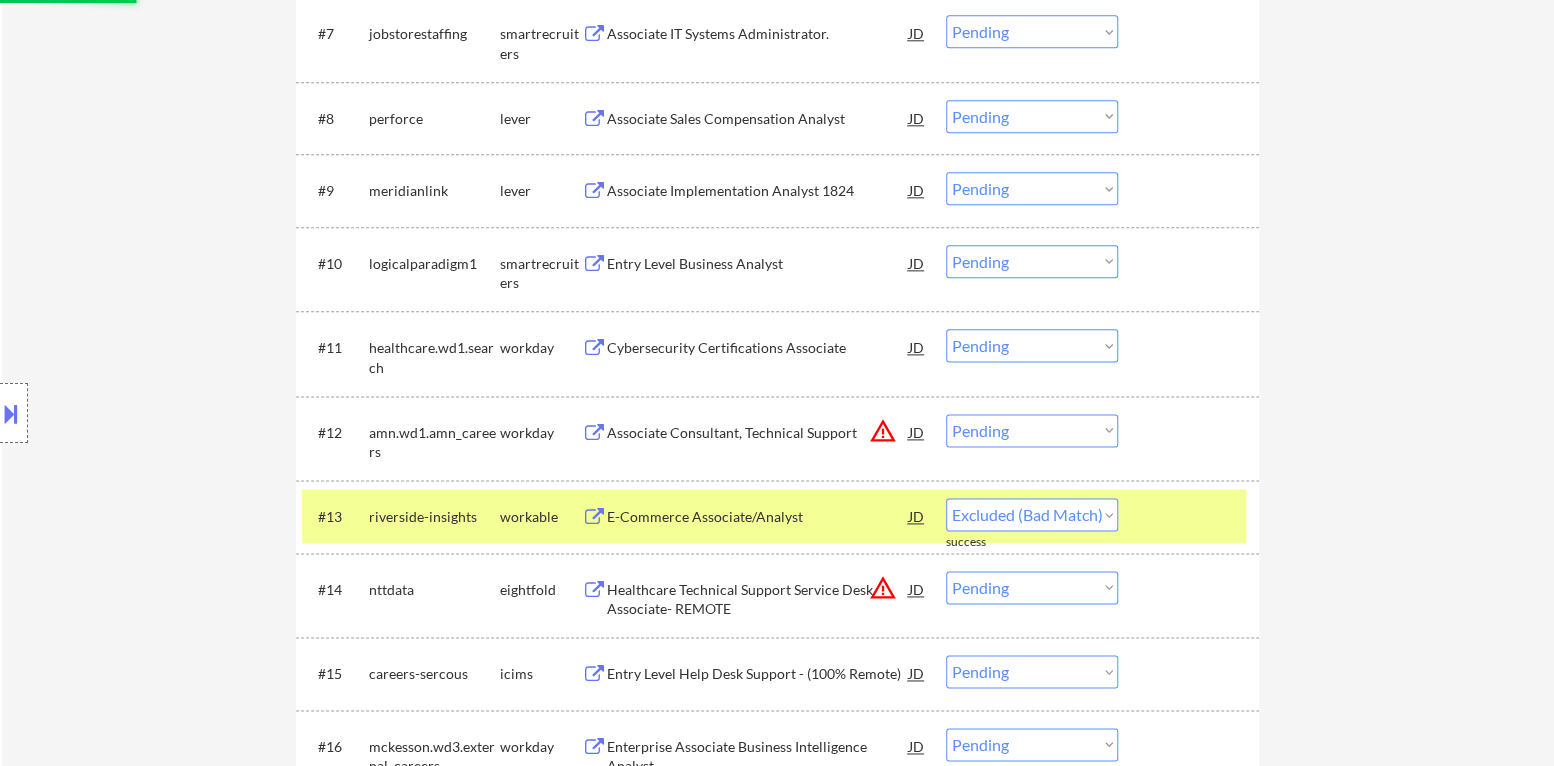 scroll, scrollTop: 1299, scrollLeft: 0, axis: vertical 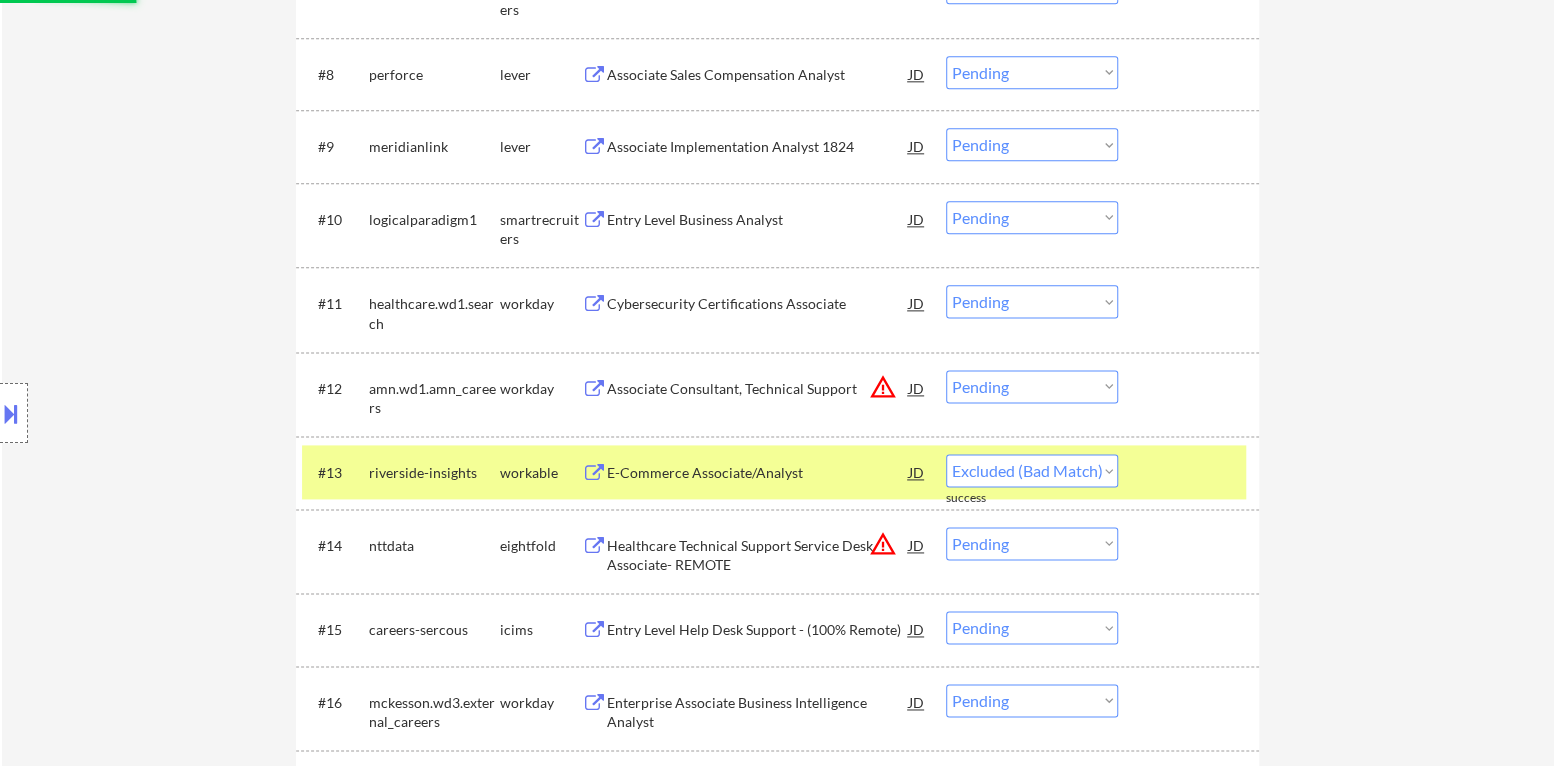 click at bounding box center (1191, 472) 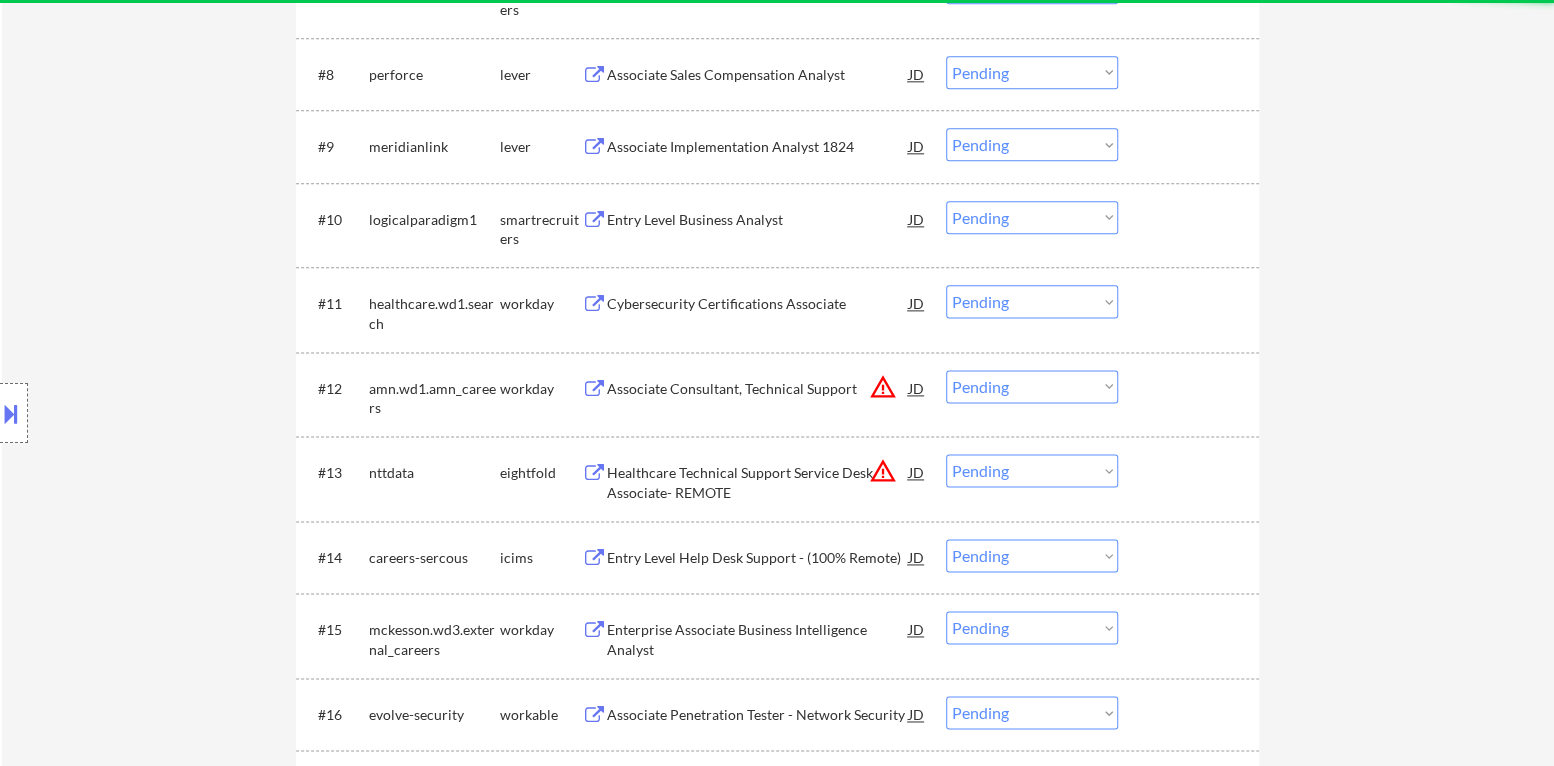 click on "Choose an option... Pending Applied Excluded (Questions) Excluded (Expired) Excluded (Location) Excluded (Bad Match) Excluded (Blocklist) Excluded (Salary) Excluded (Other)" at bounding box center (1032, 470) 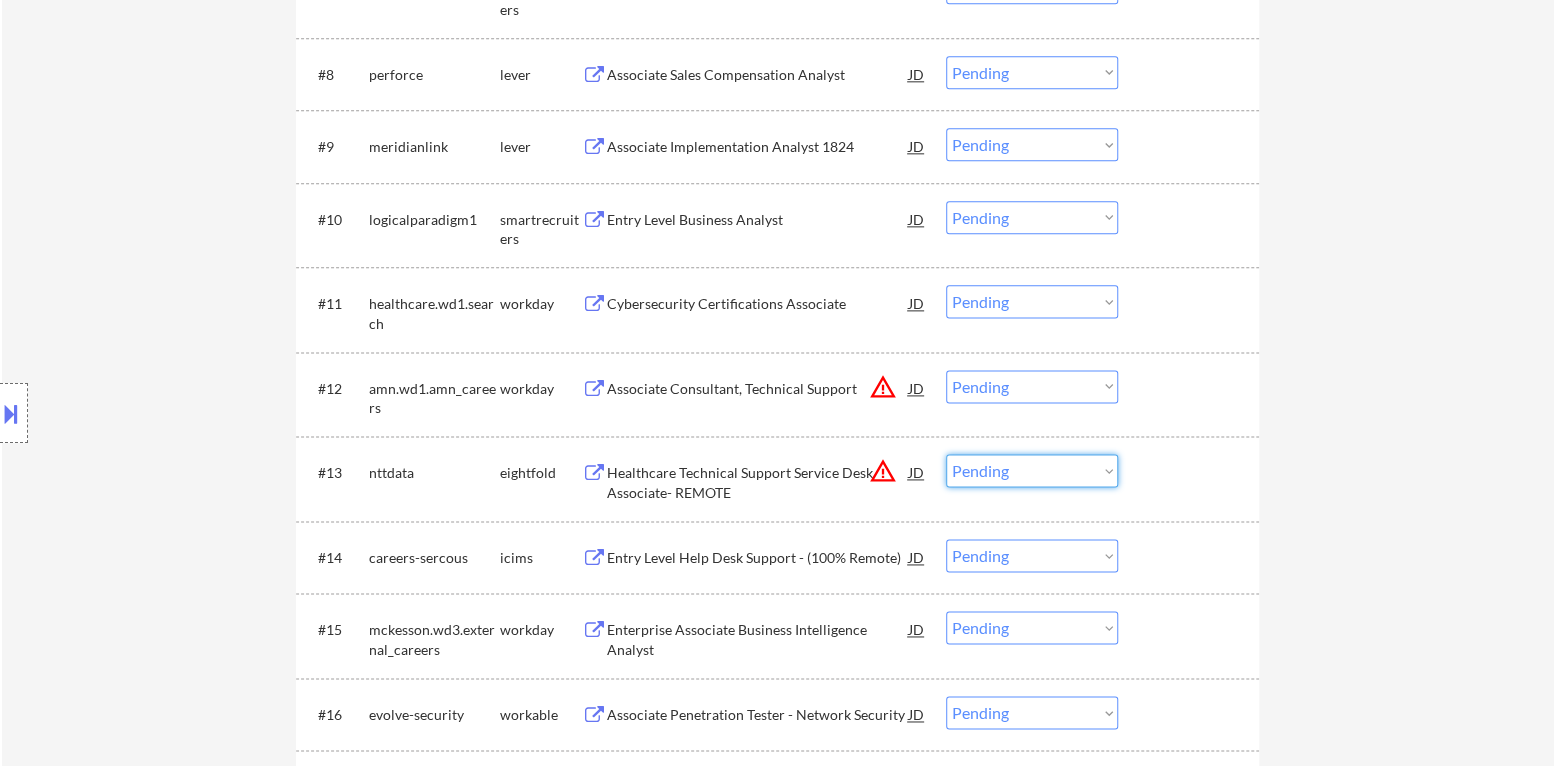 select on ""excluded__location_"" 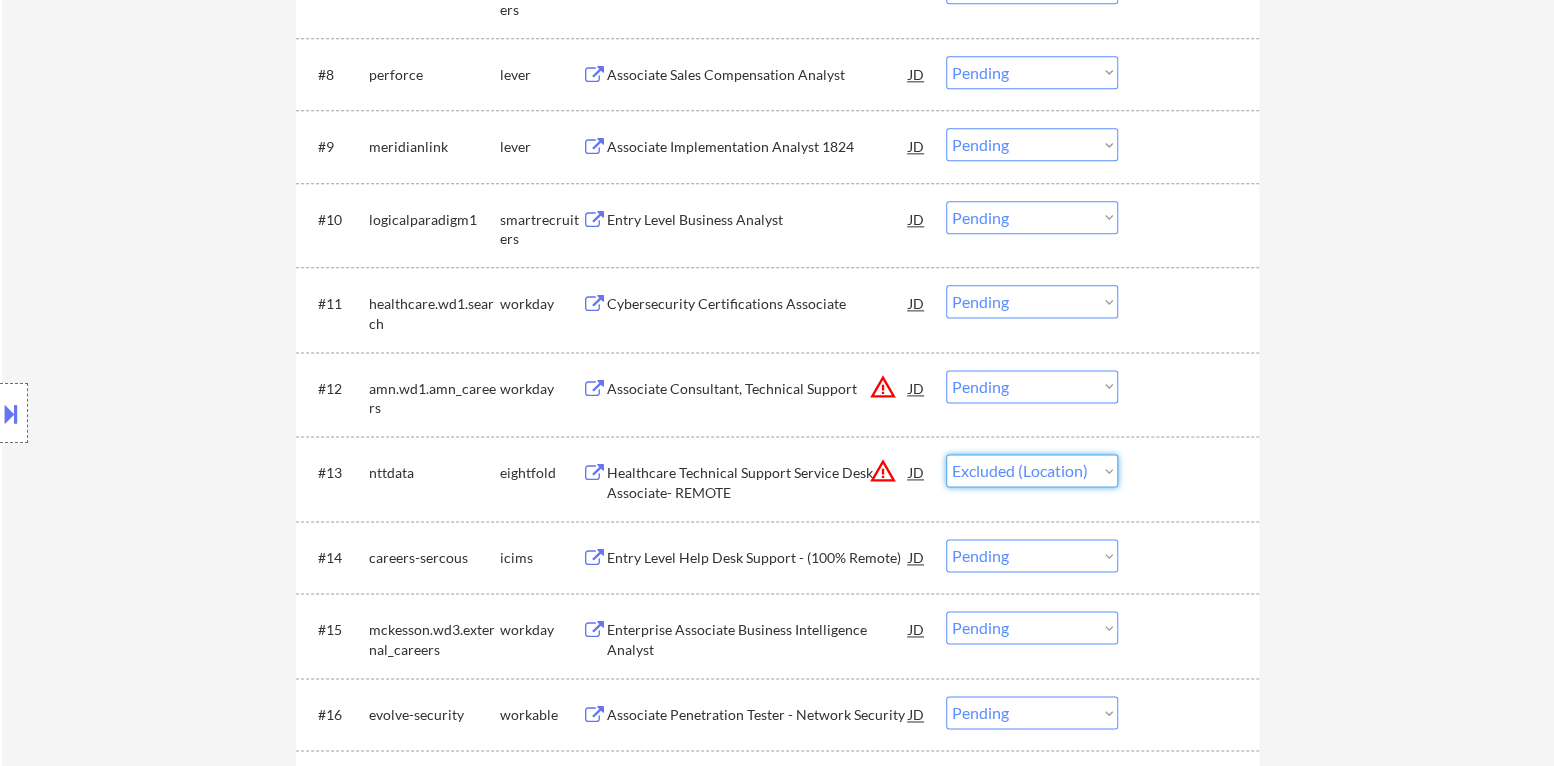 click on "Choose an option... Pending Applied Excluded (Questions) Excluded (Expired) Excluded (Location) Excluded (Bad Match) Excluded (Blocklist) Excluded (Salary) Excluded (Other)" at bounding box center (1032, 470) 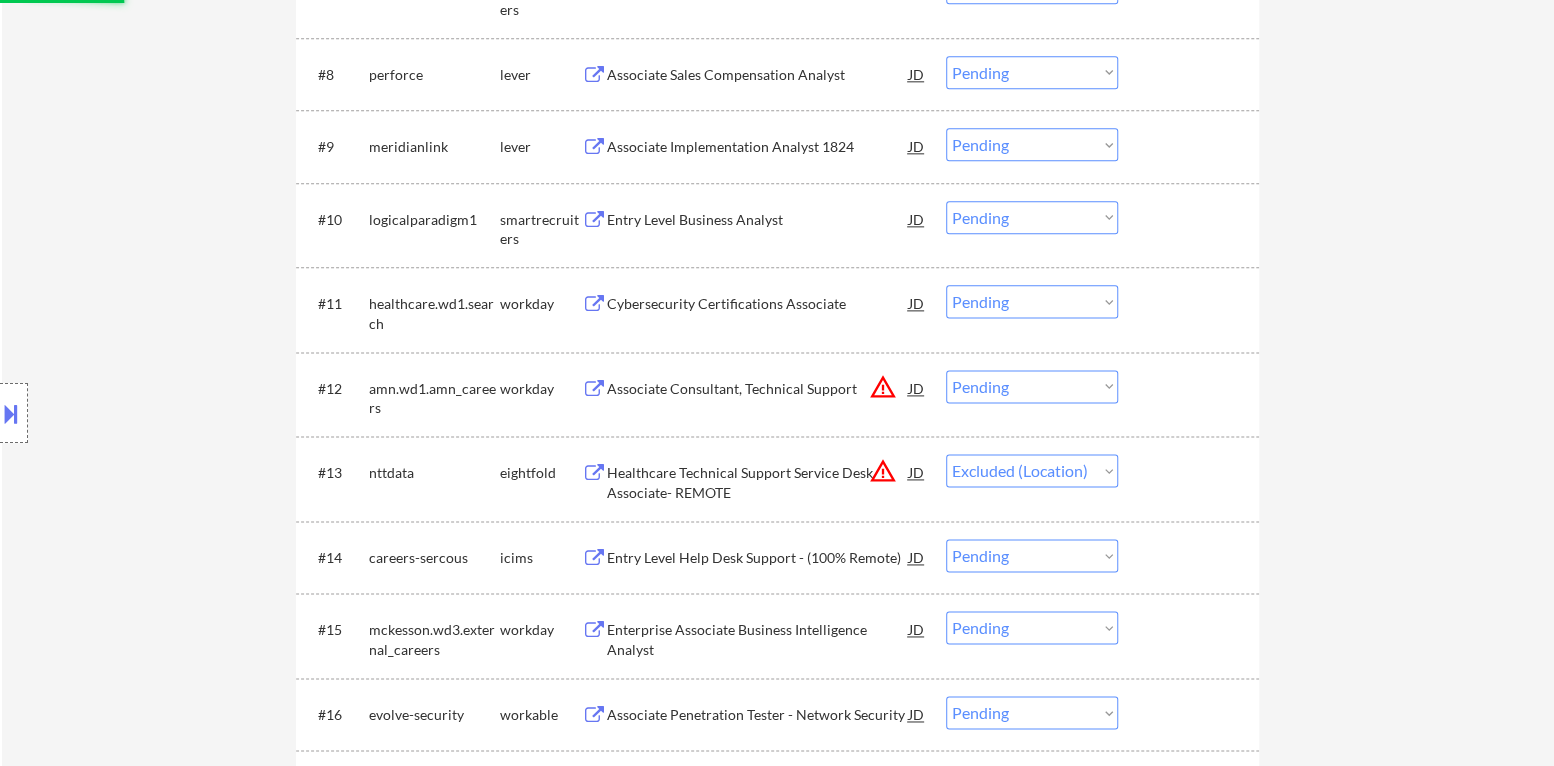 click on "Choose an option... Pending Applied Excluded (Questions) Excluded (Expired) Excluded (Location) Excluded (Bad Match) Excluded (Blocklist) Excluded (Salary) Excluded (Other)" at bounding box center [1032, 386] 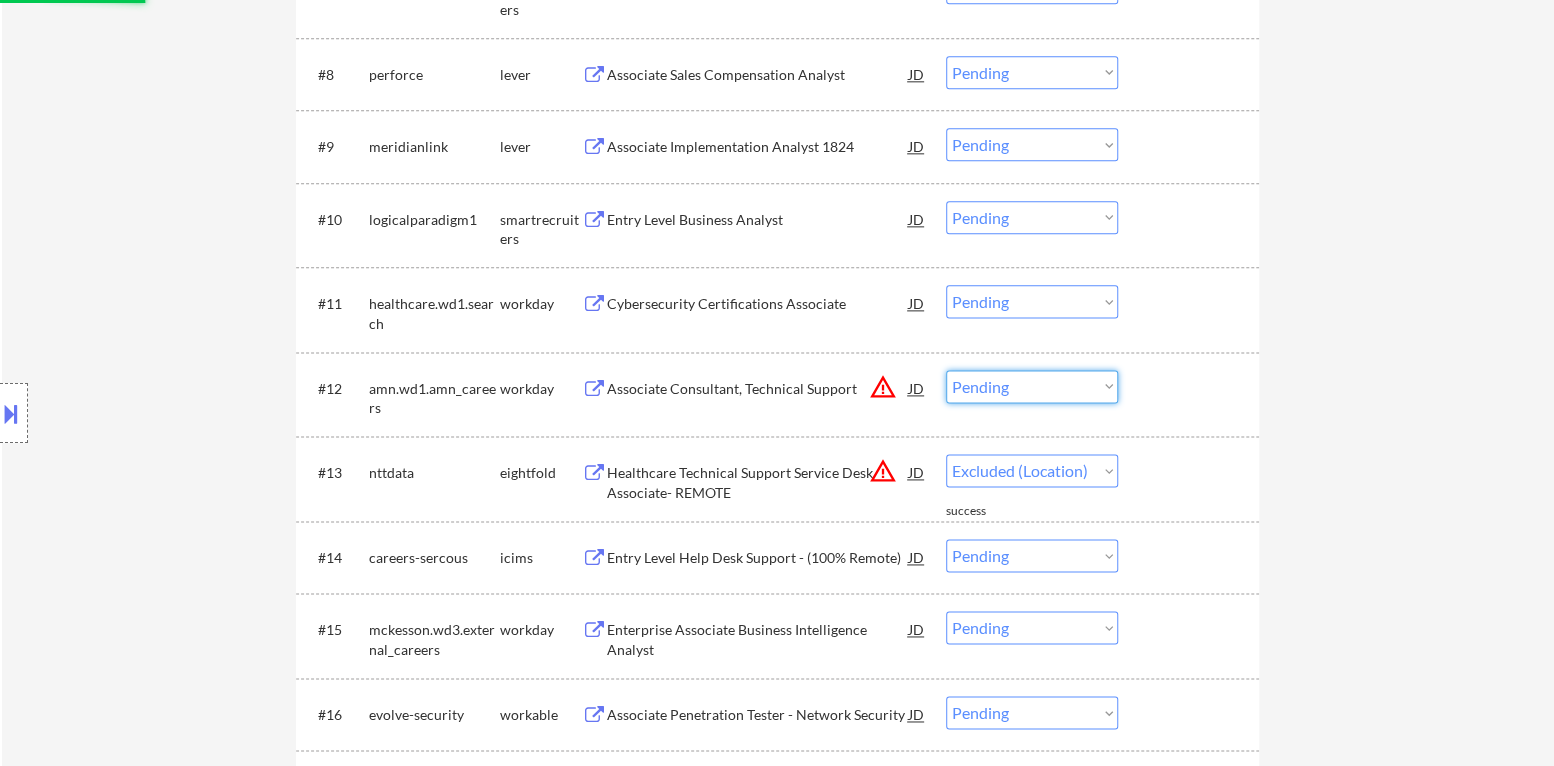 select on ""excluded__location_"" 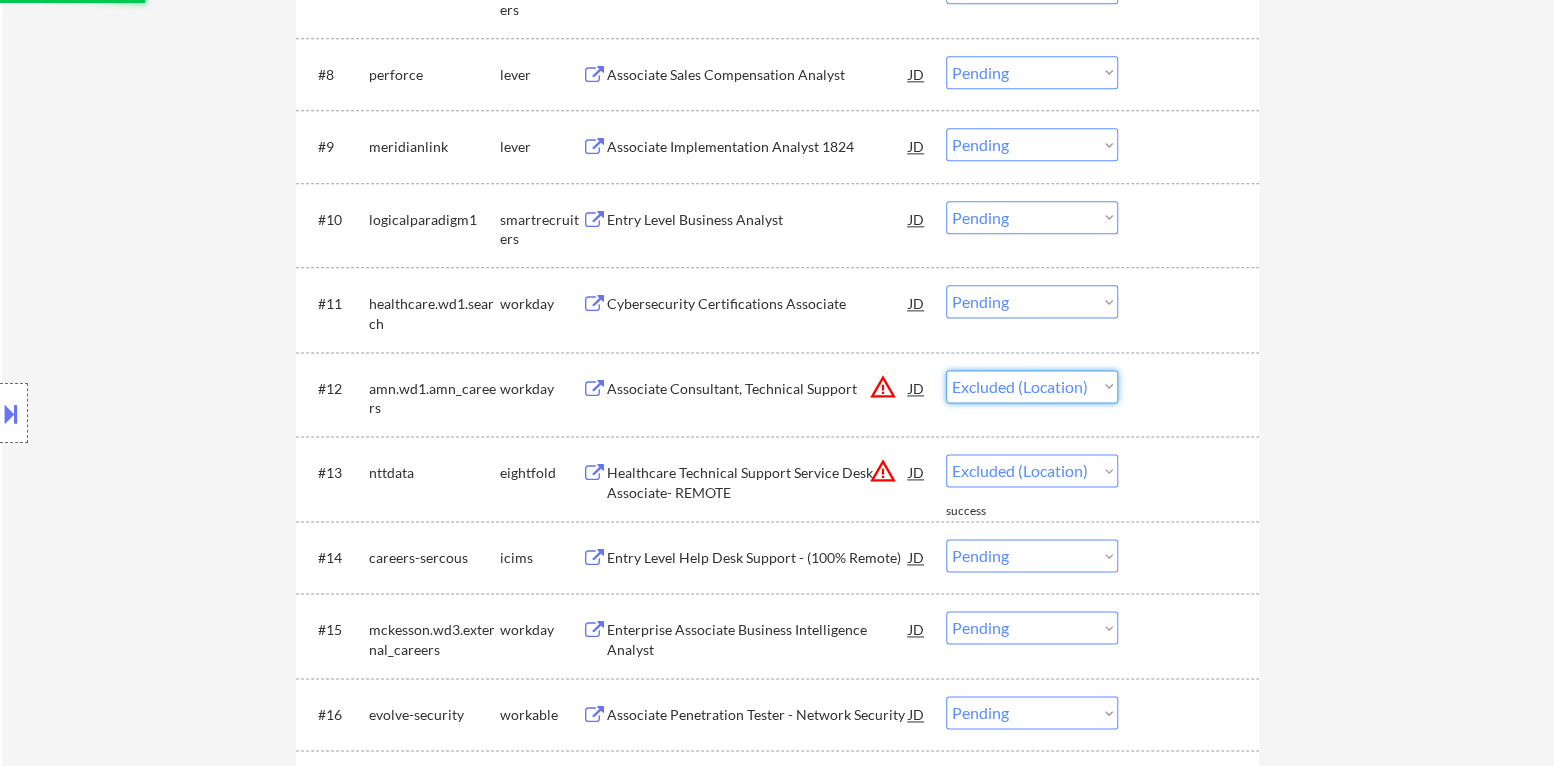 click on "Choose an option... Pending Applied Excluded (Questions) Excluded (Expired) Excluded (Location) Excluded (Bad Match) Excluded (Blocklist) Excluded (Salary) Excluded (Other)" at bounding box center [1032, 386] 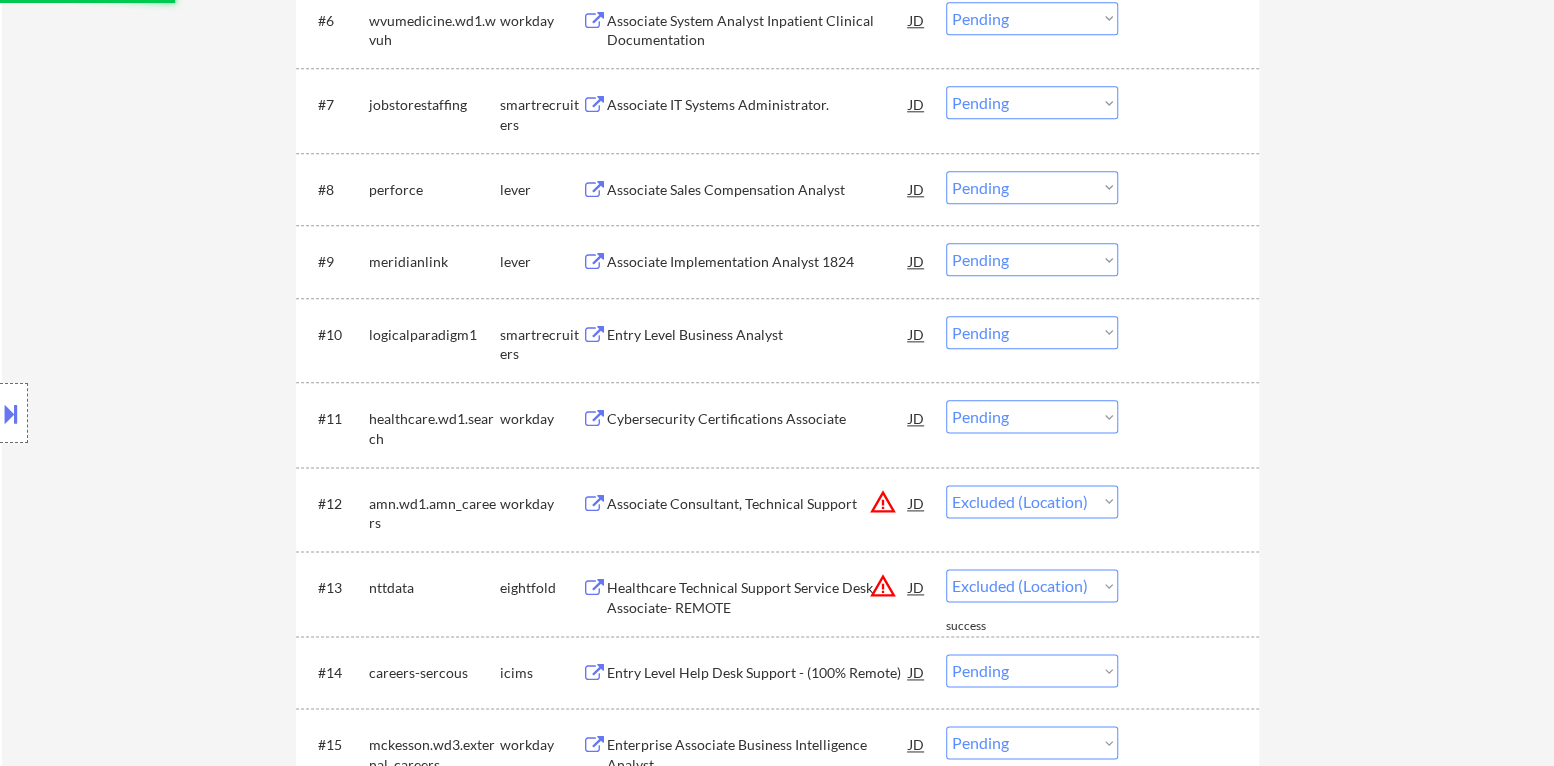 scroll, scrollTop: 1100, scrollLeft: 0, axis: vertical 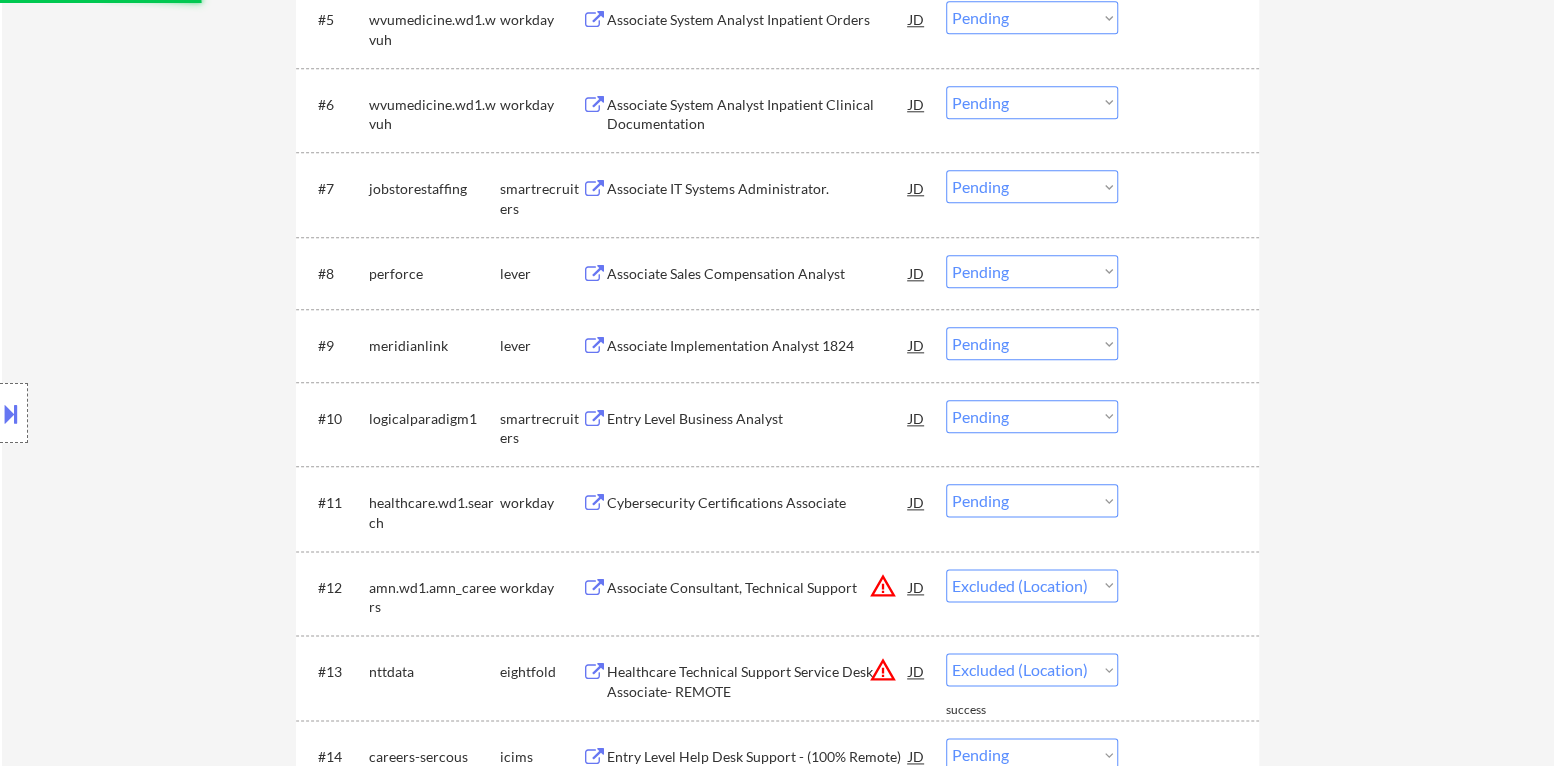 click on "Entry Level Business Analyst" at bounding box center [758, 419] 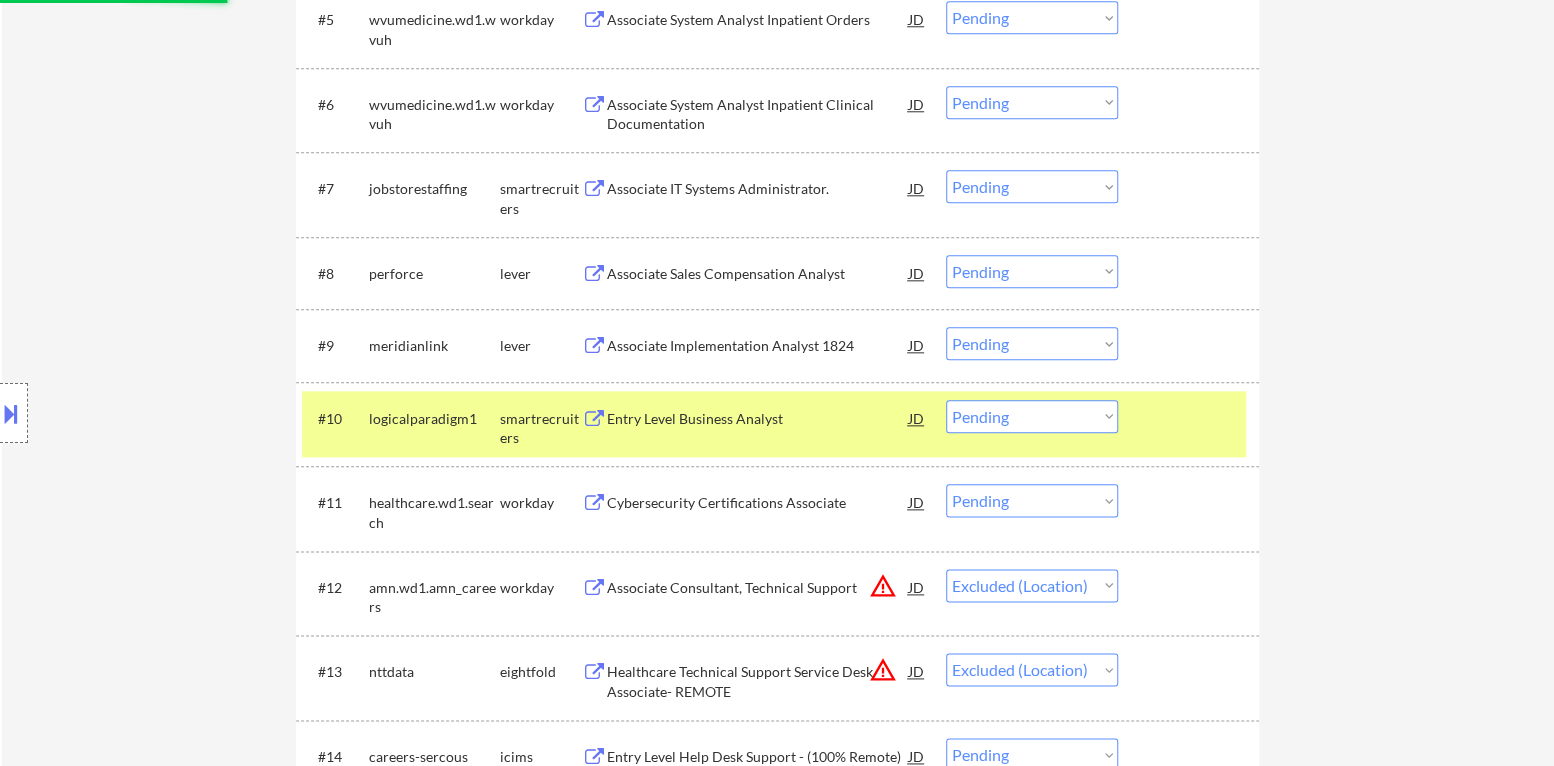 select on ""pending"" 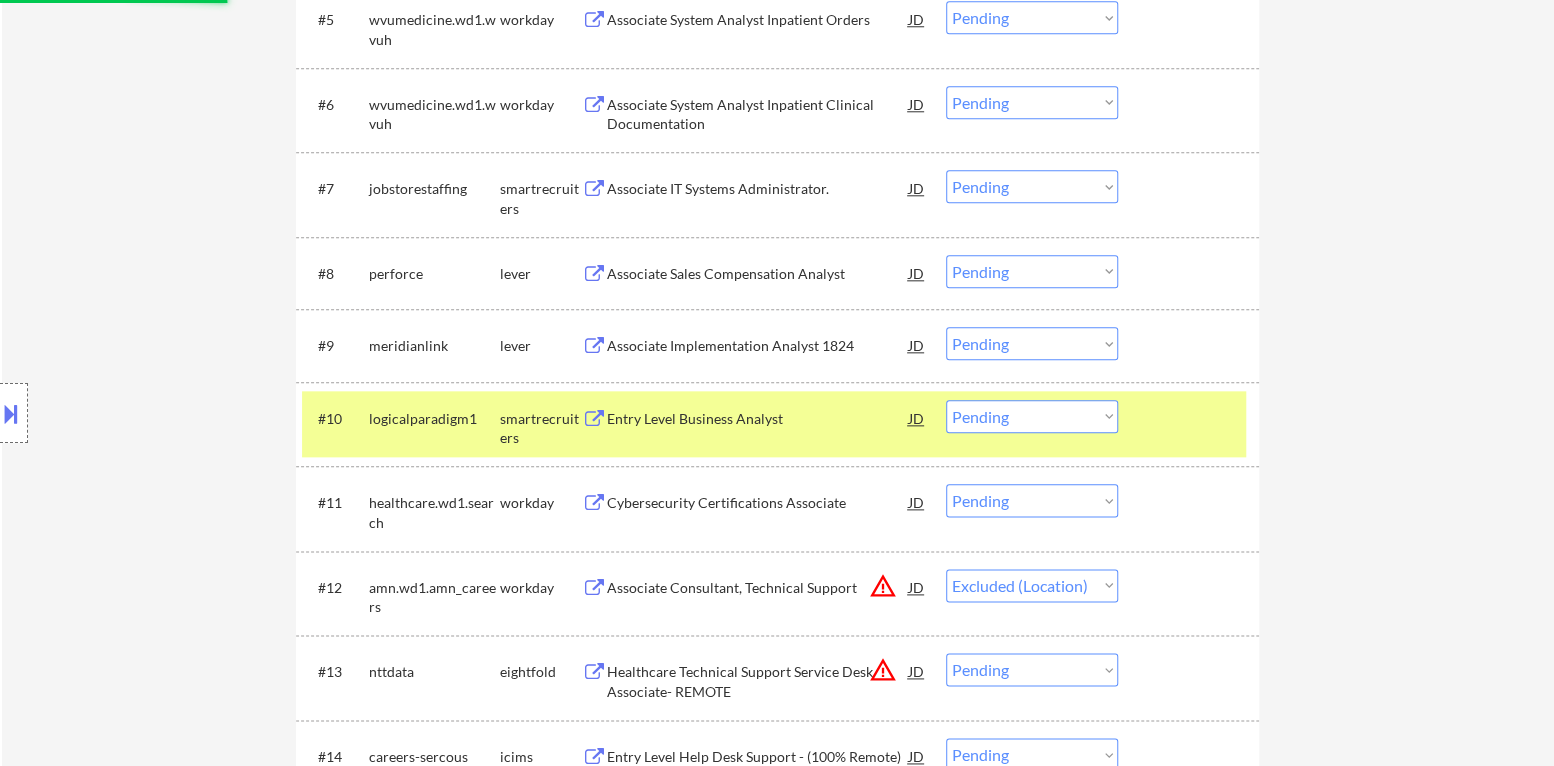 select on ""pending"" 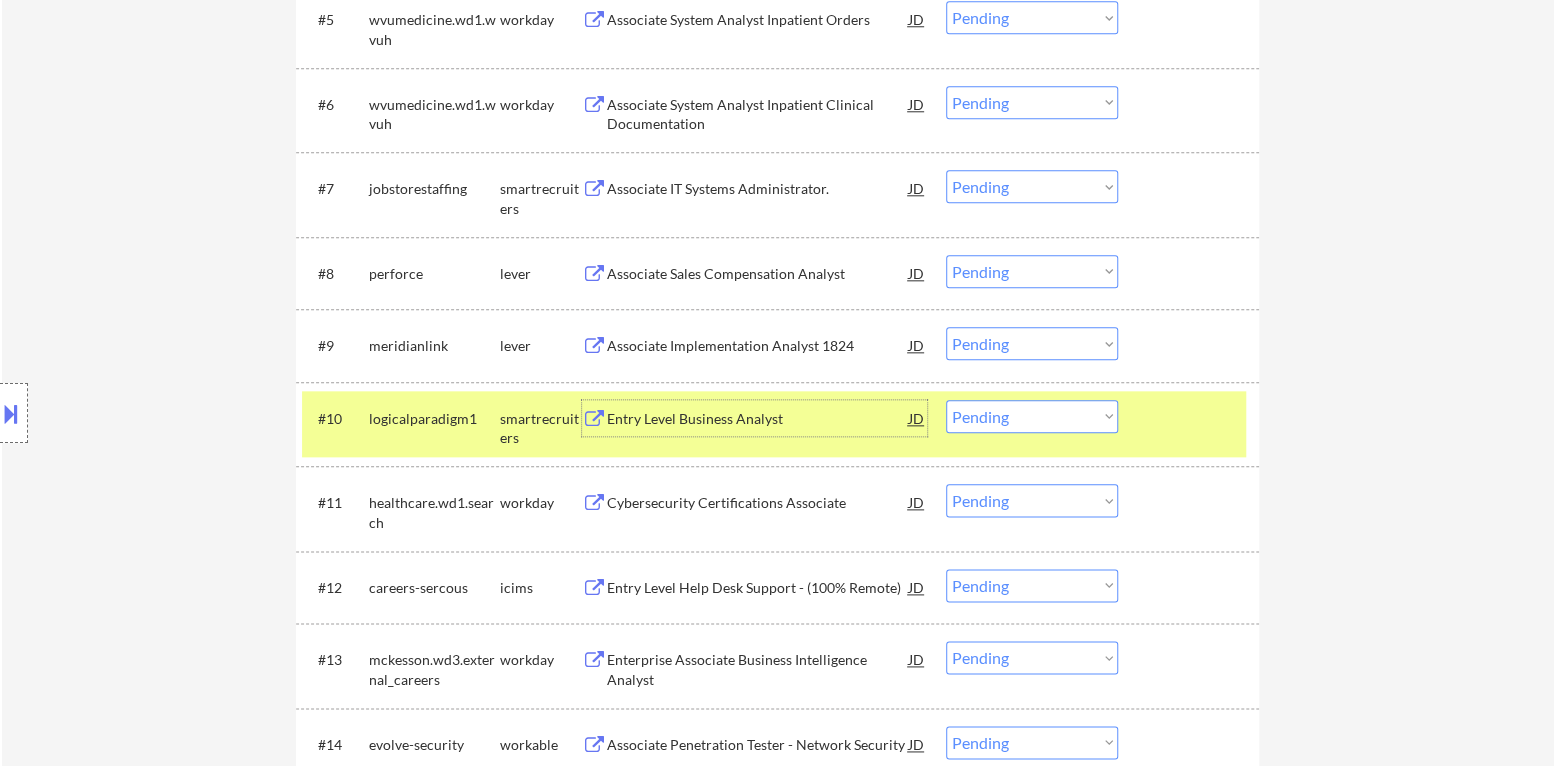click on "Choose an option... Pending Applied Excluded (Questions) Excluded (Expired) Excluded (Location) Excluded (Bad Match) Excluded (Blocklist) Excluded (Salary) Excluded (Other)" at bounding box center [1032, 416] 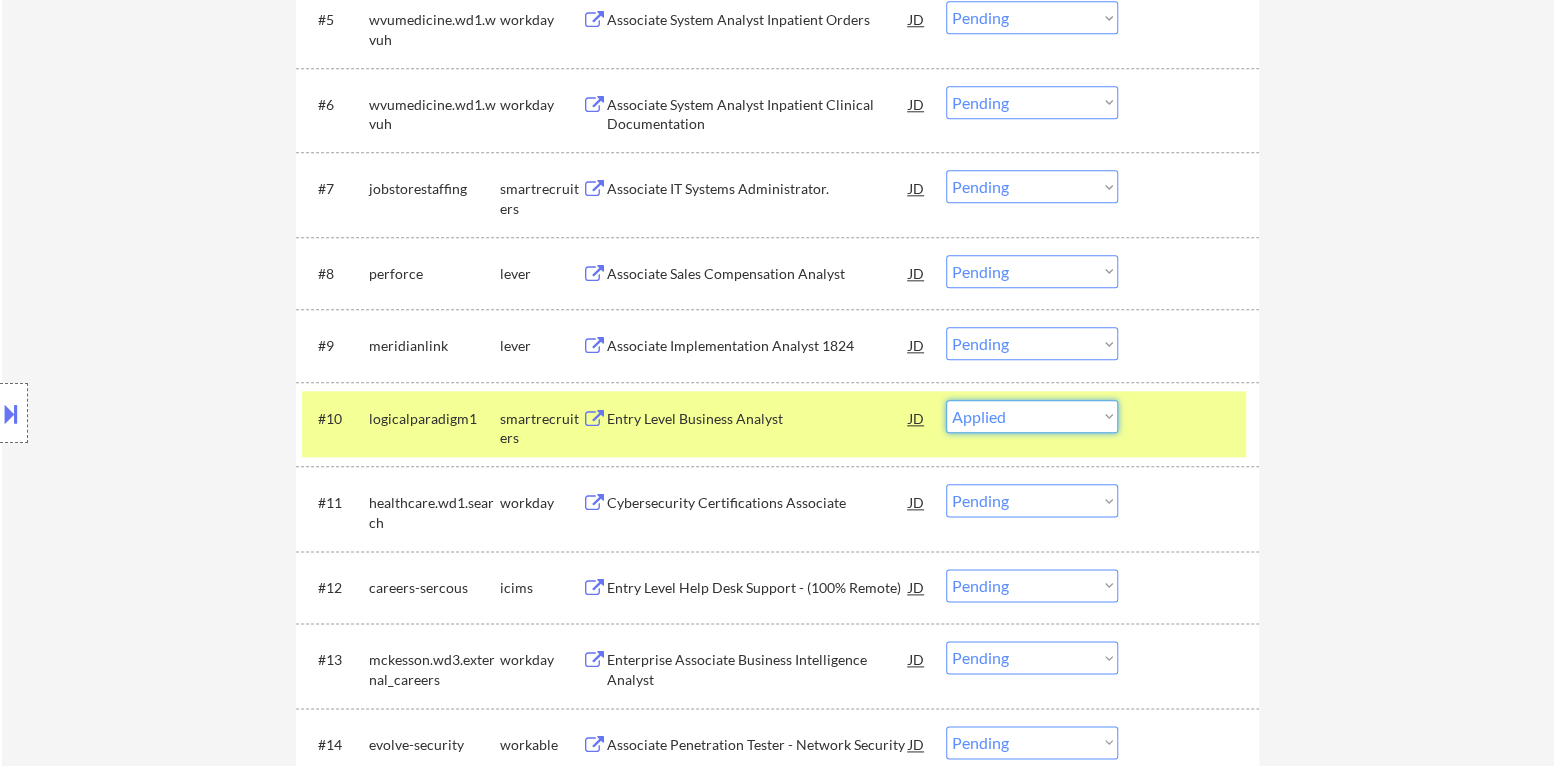 click on "Choose an option... Pending Applied Excluded (Questions) Excluded (Expired) Excluded (Location) Excluded (Bad Match) Excluded (Blocklist) Excluded (Salary) Excluded (Other)" at bounding box center [1032, 416] 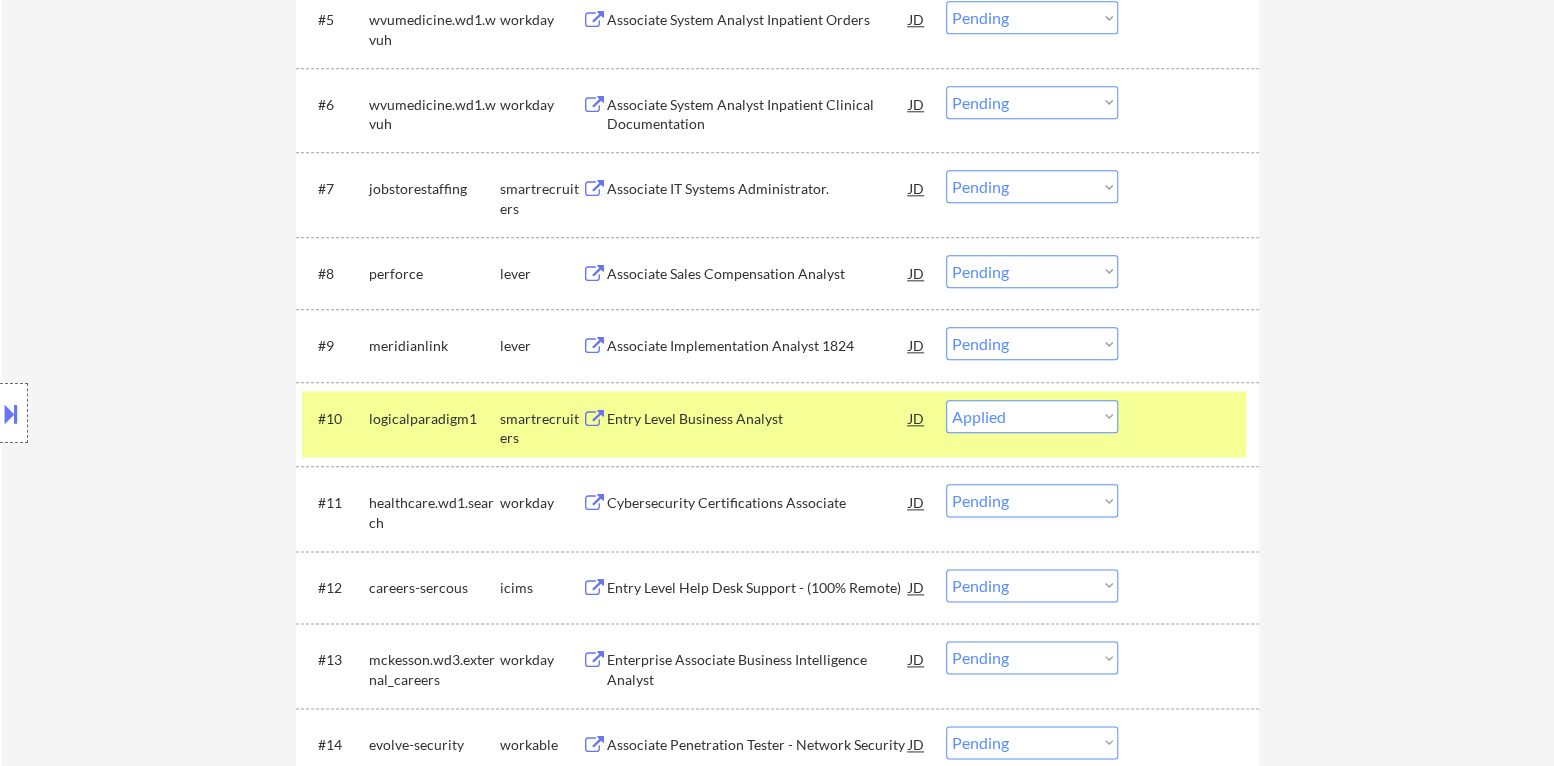 click at bounding box center [1191, 418] 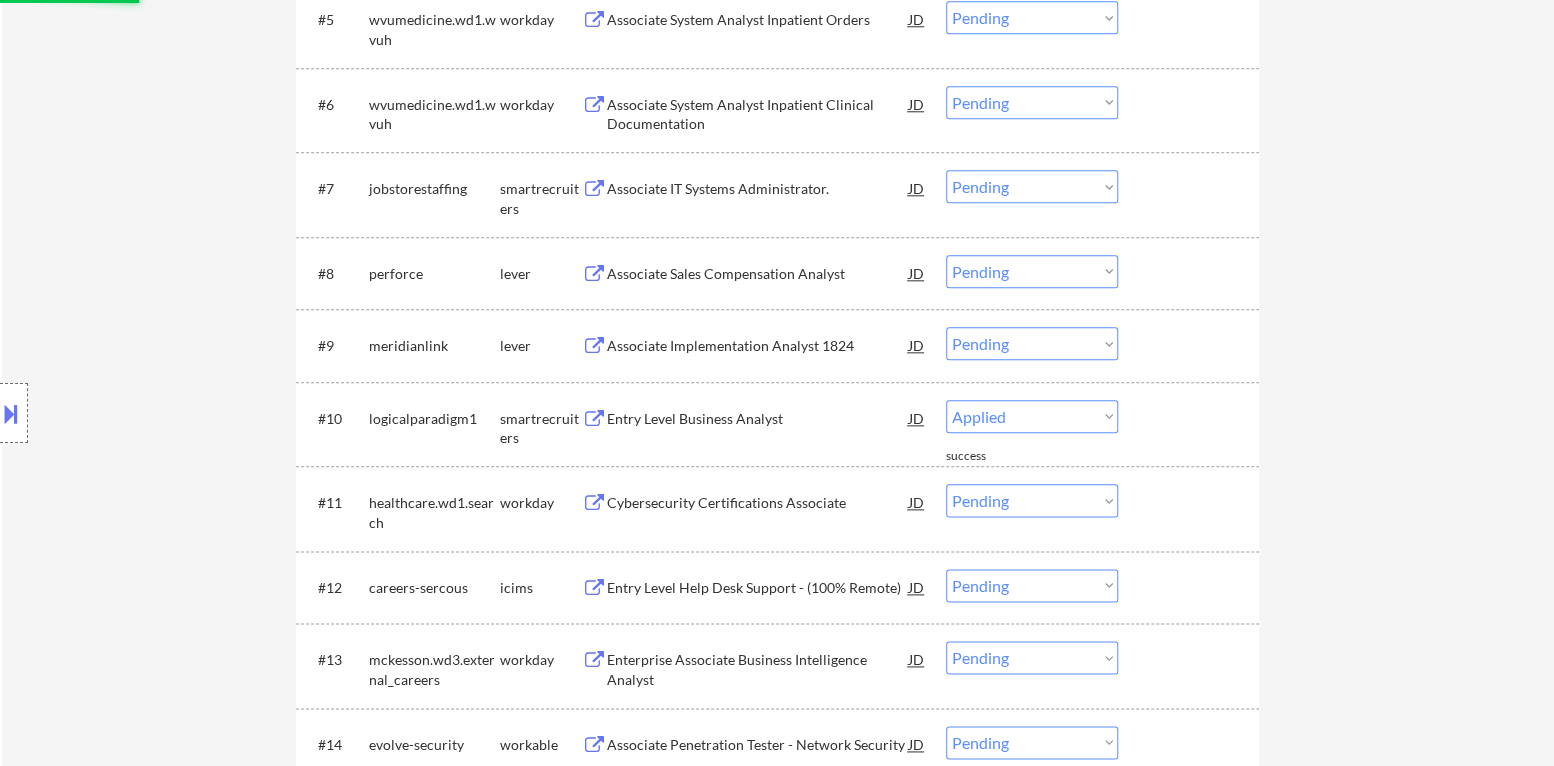 select on ""pending"" 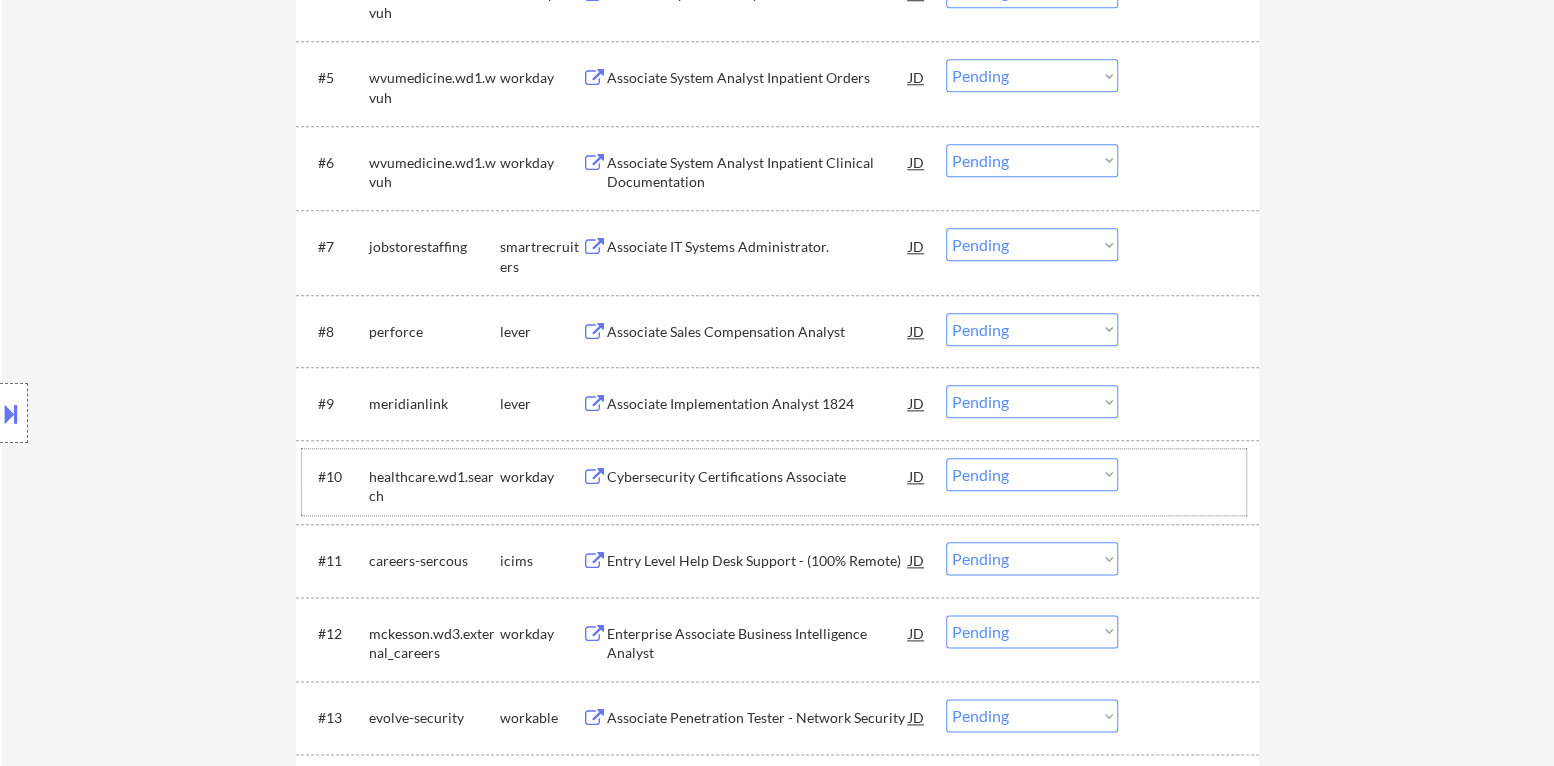 scroll, scrollTop: 1000, scrollLeft: 0, axis: vertical 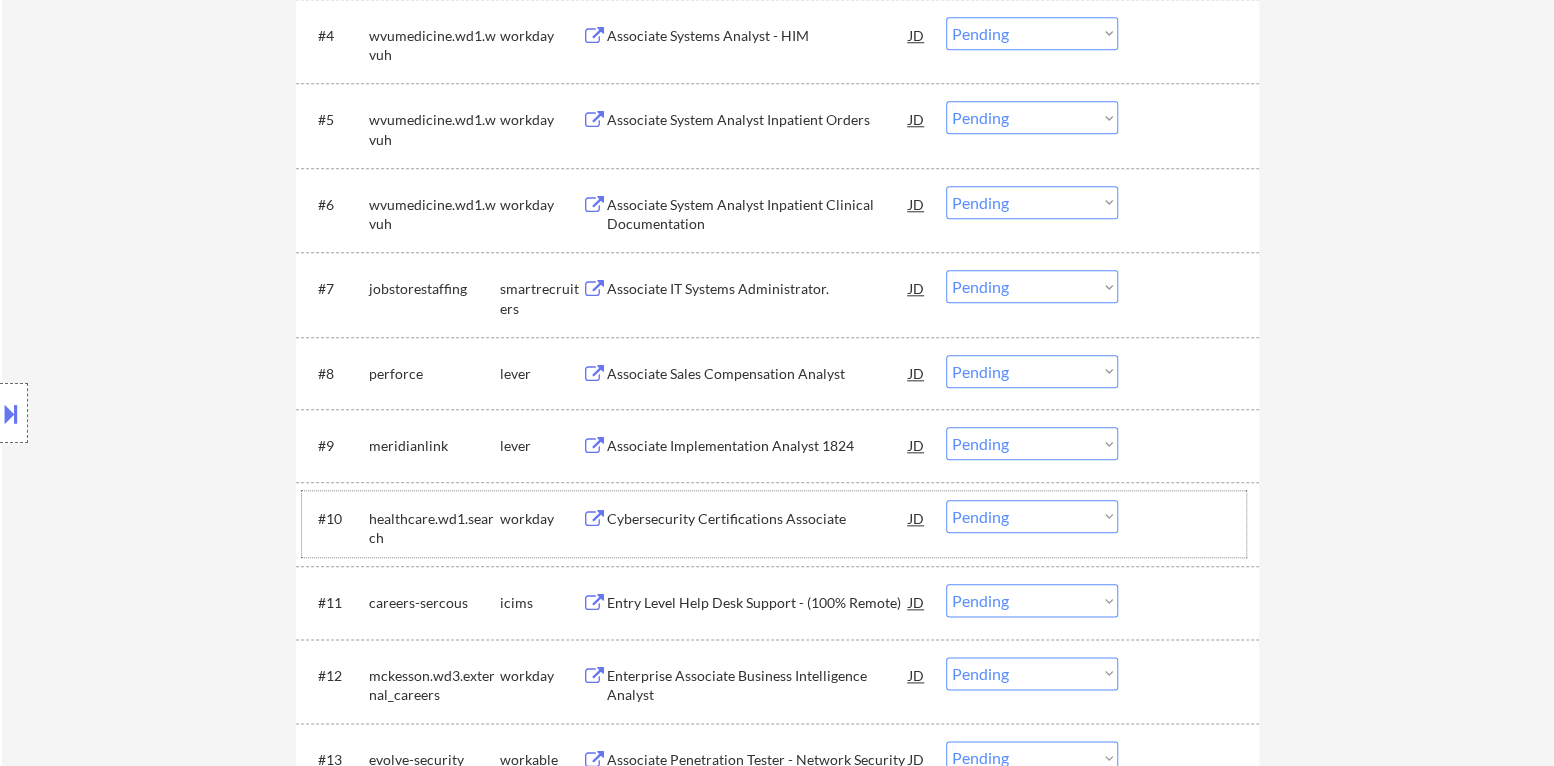 click on "Associate Implementation Analyst 1824" at bounding box center (758, 446) 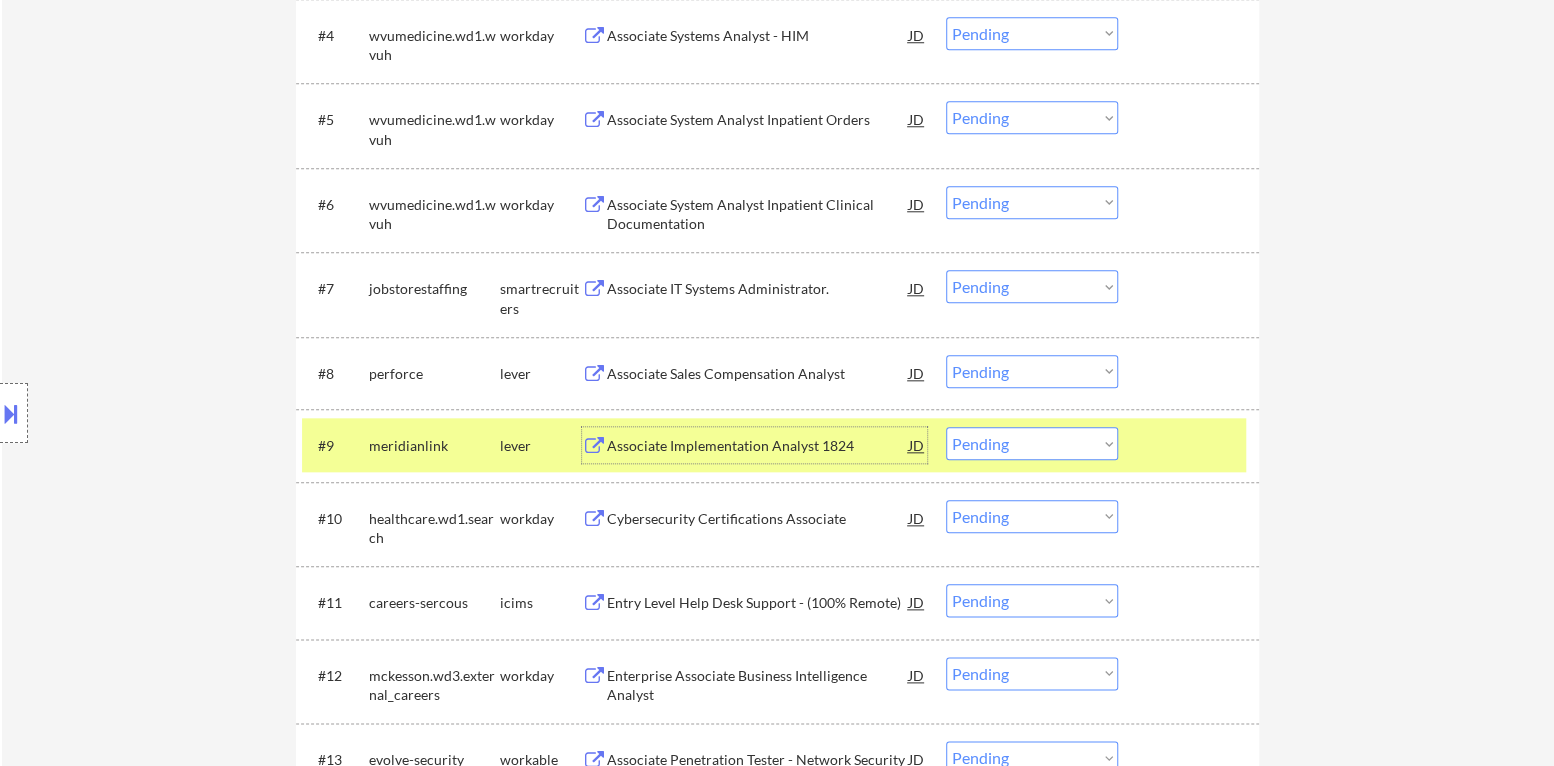 click on "Associate Implementation Analyst 1824" at bounding box center (758, 446) 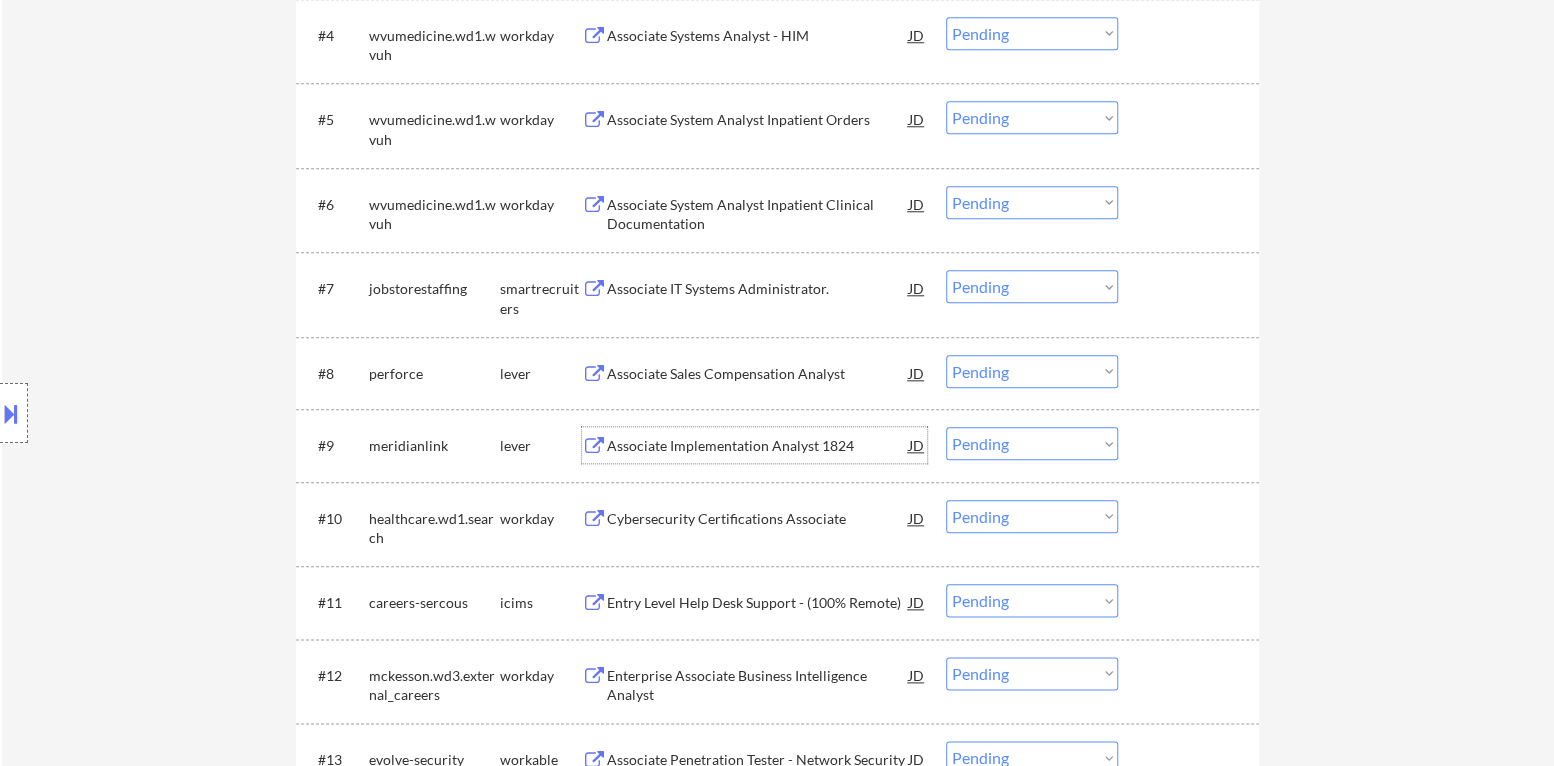 click on "Choose an option... Pending Applied Excluded (Questions) Excluded (Expired) Excluded (Location) Excluded (Bad Match) Excluded (Blocklist) Excluded (Salary) Excluded (Other)" at bounding box center (1032, 443) 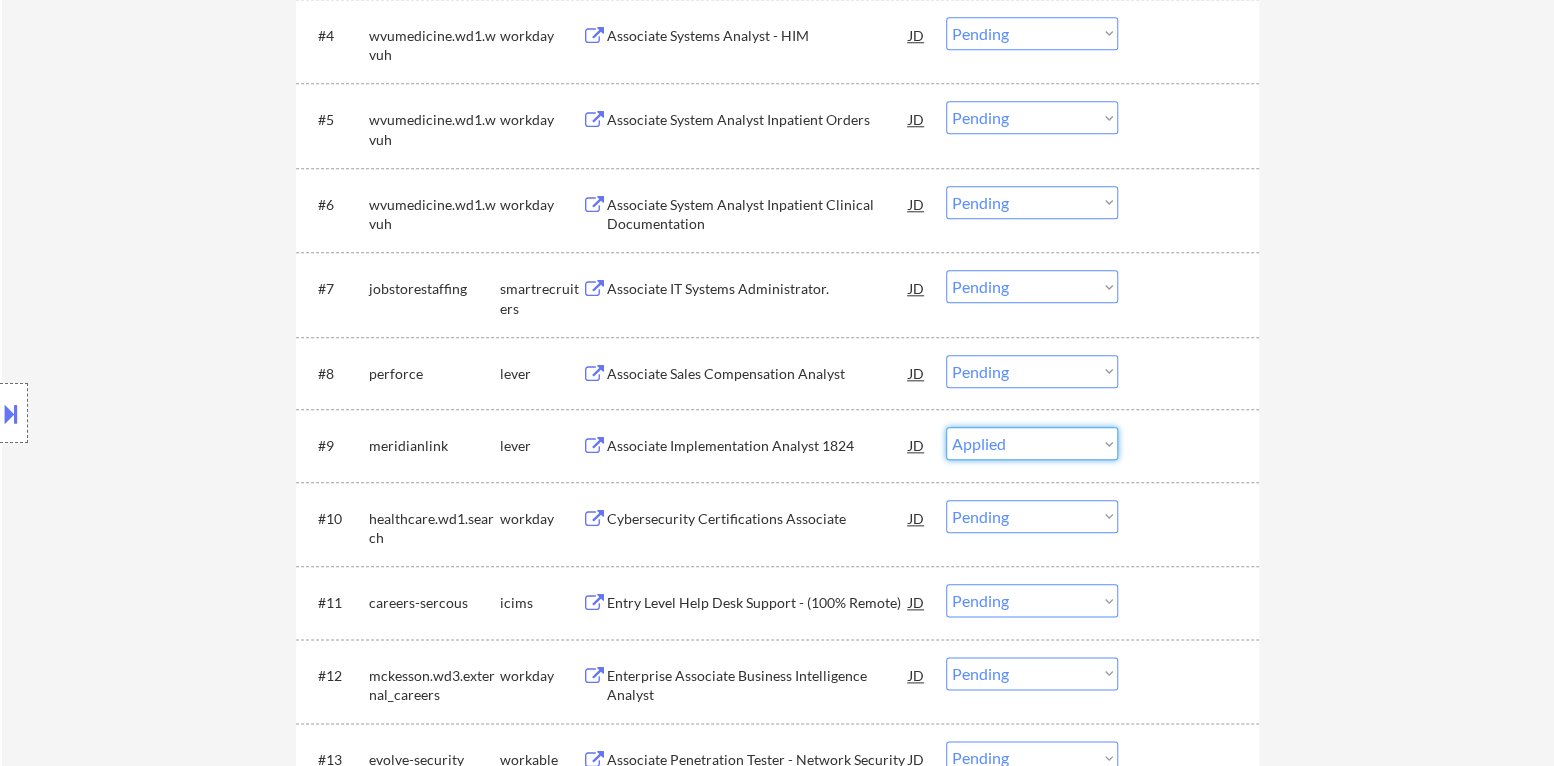 click on "Choose an option... Pending Applied Excluded (Questions) Excluded (Expired) Excluded (Location) Excluded (Bad Match) Excluded (Blocklist) Excluded (Salary) Excluded (Other)" at bounding box center (1032, 443) 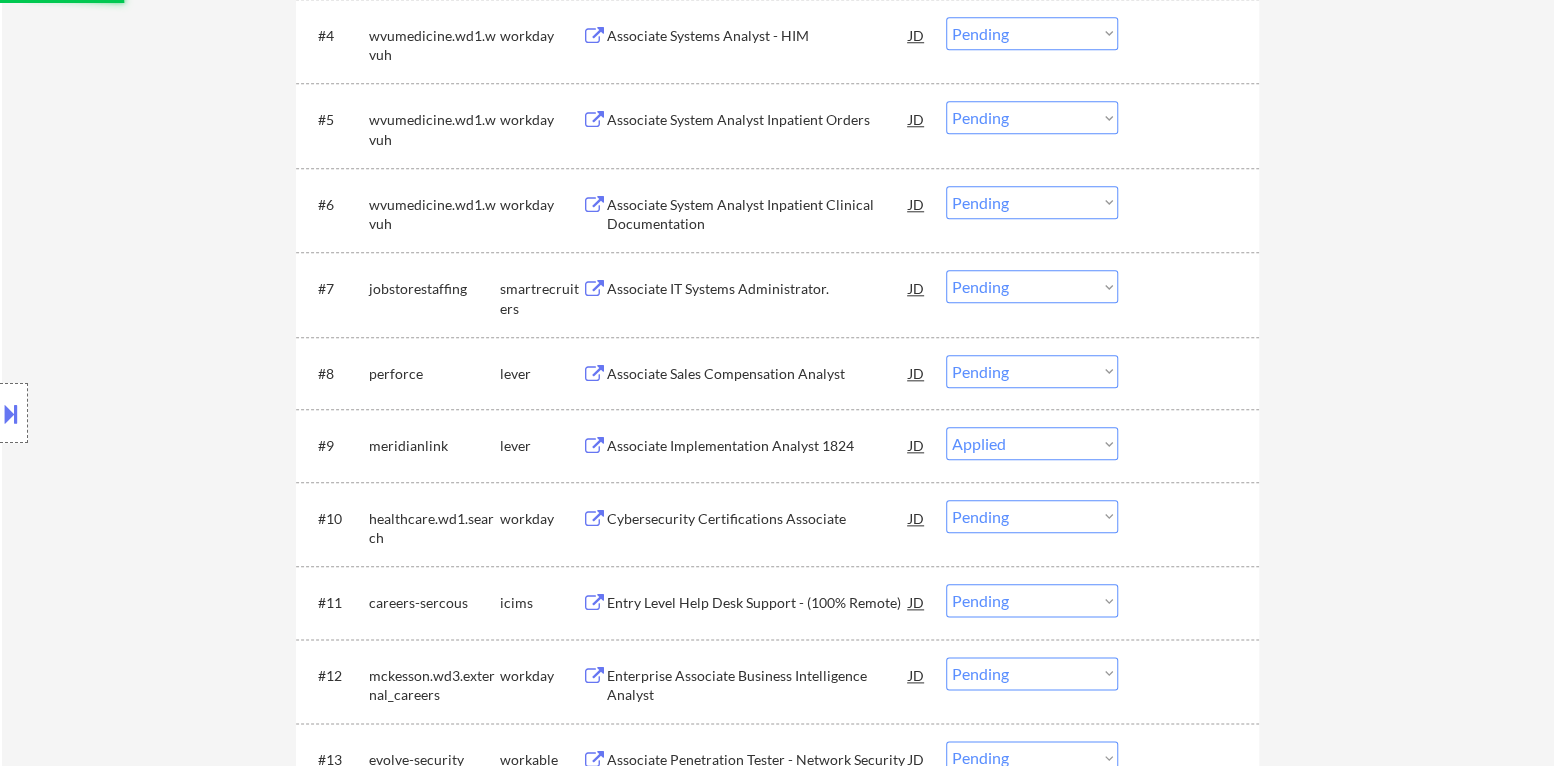 click on "Associate Sales Compensation Analyst" at bounding box center [758, 374] 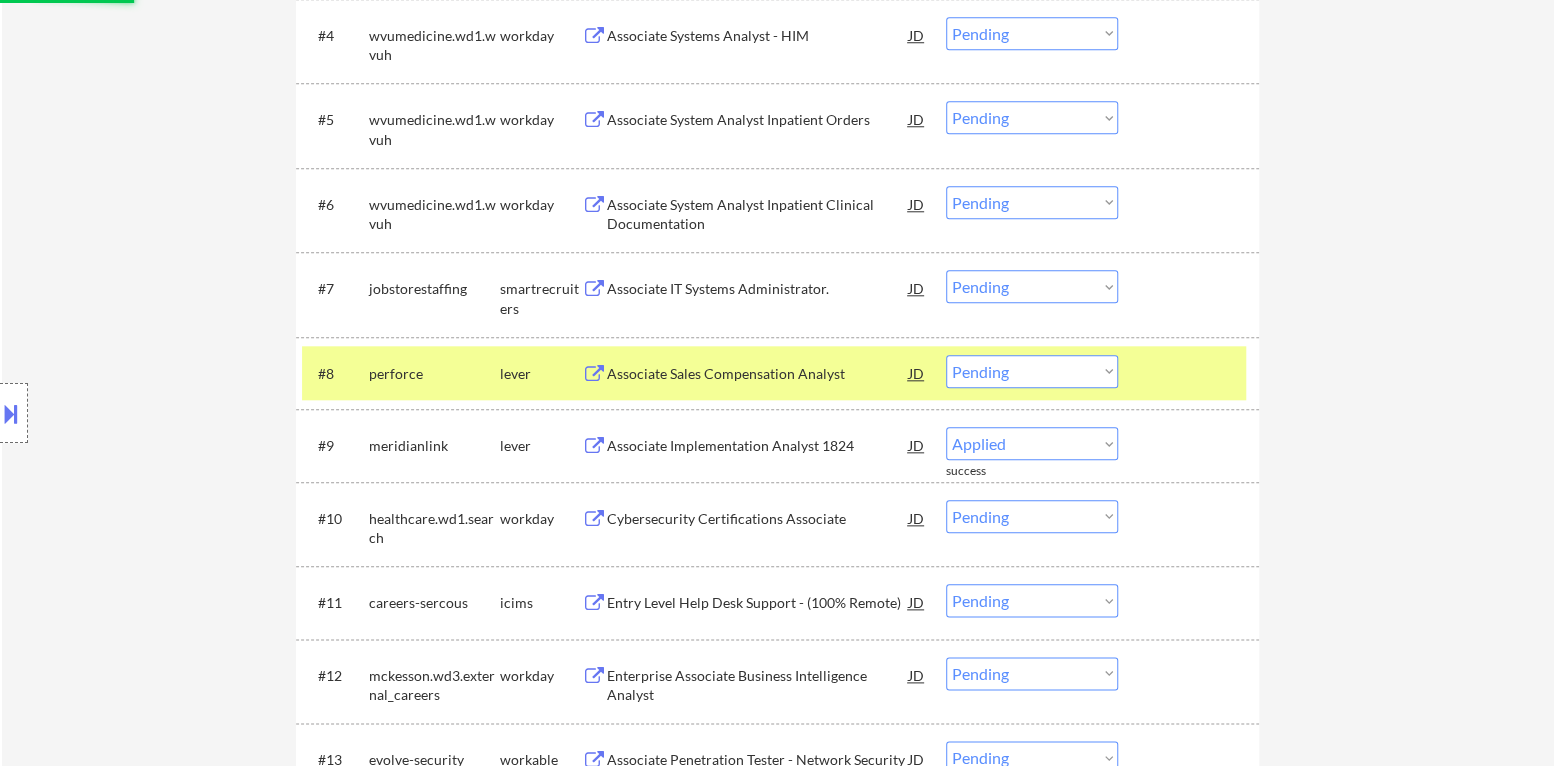 select on ""pending"" 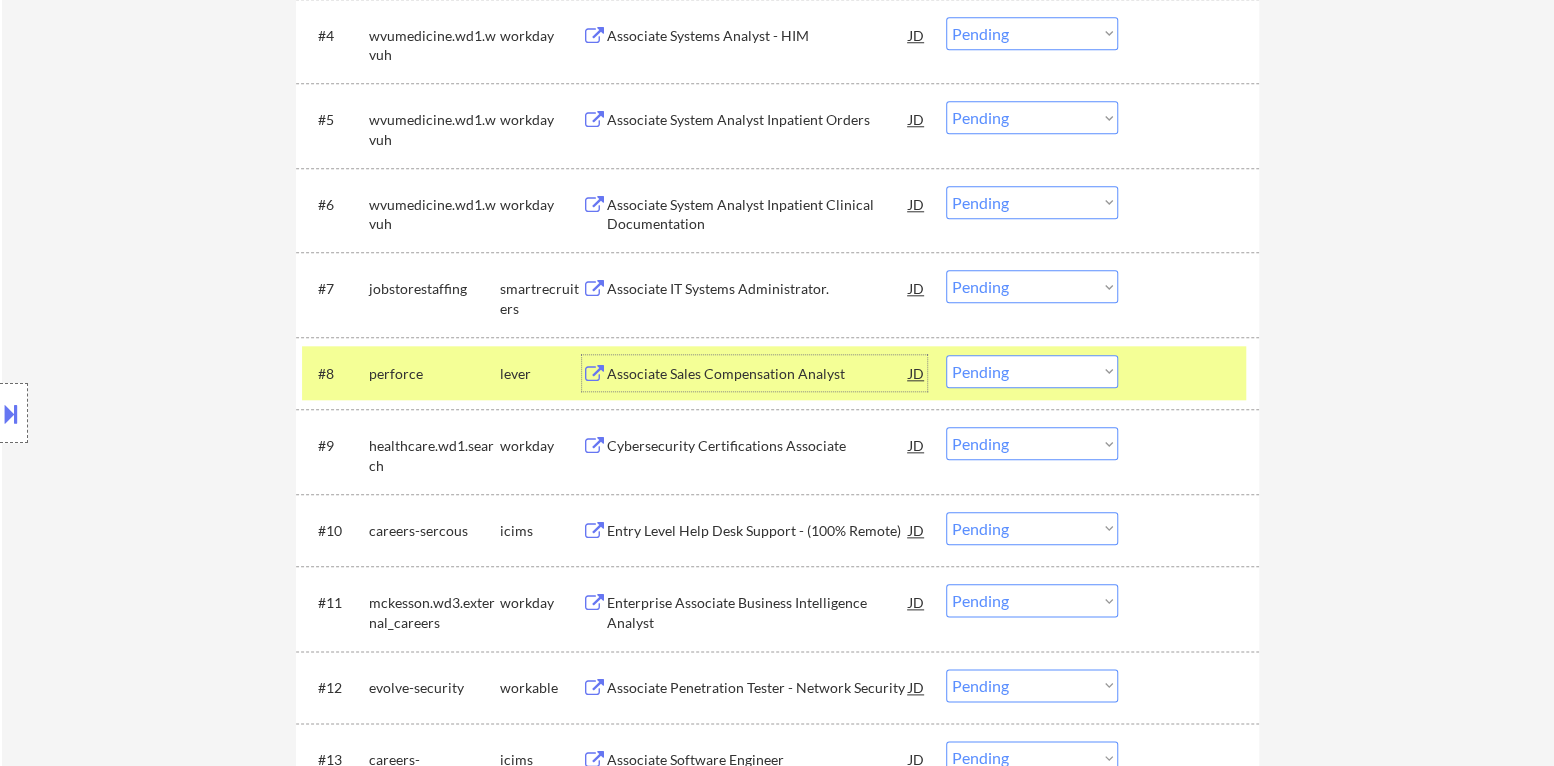 click on "Choose an option... Pending Applied Excluded (Questions) Excluded (Expired) Excluded (Location) Excluded (Bad Match) Excluded (Blocklist) Excluded (Salary) Excluded (Other)" at bounding box center [1032, 371] 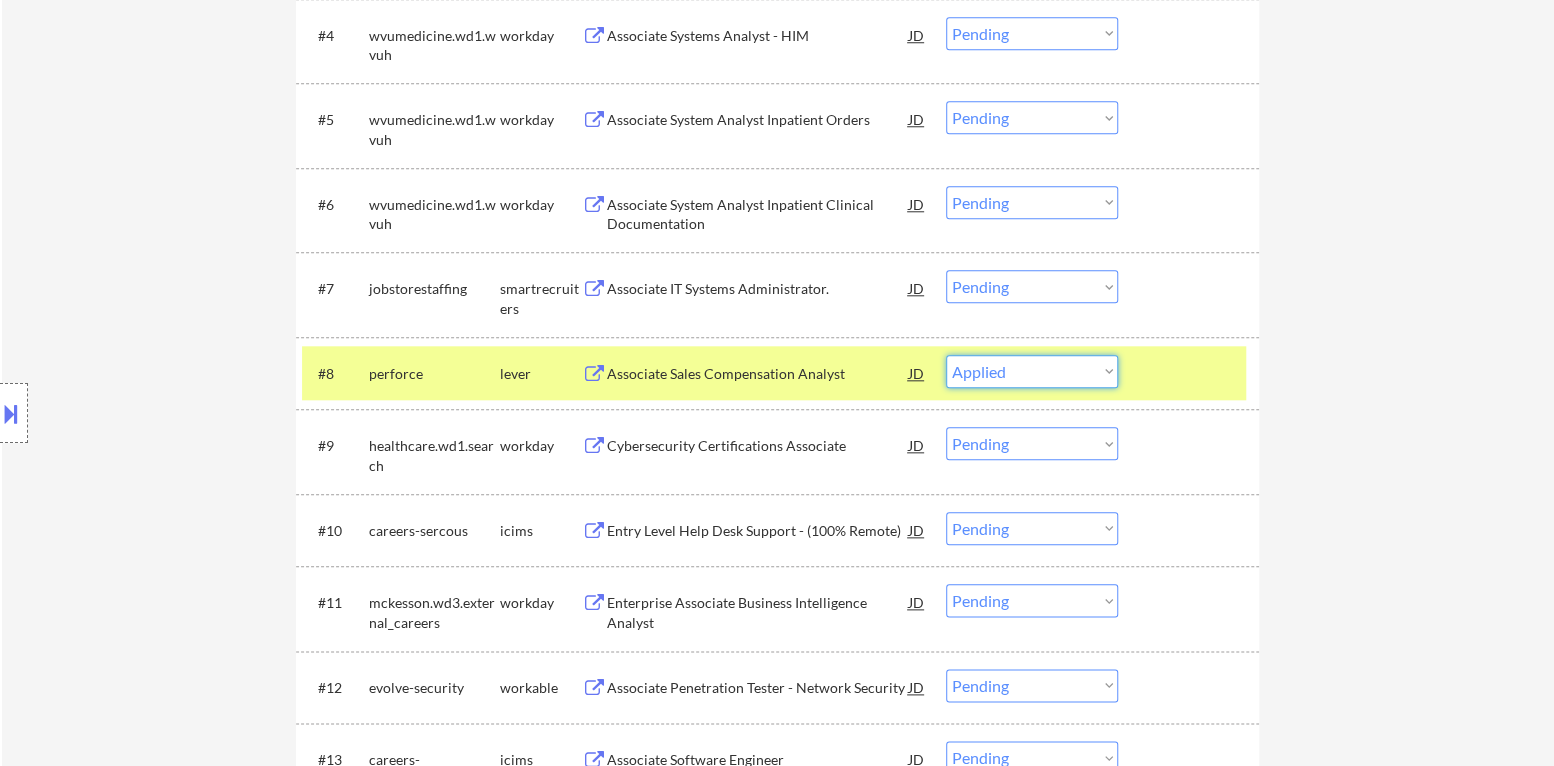 click on "Choose an option... Pending Applied Excluded (Questions) Excluded (Expired) Excluded (Location) Excluded (Bad Match) Excluded (Blocklist) Excluded (Salary) Excluded (Other)" at bounding box center (1032, 371) 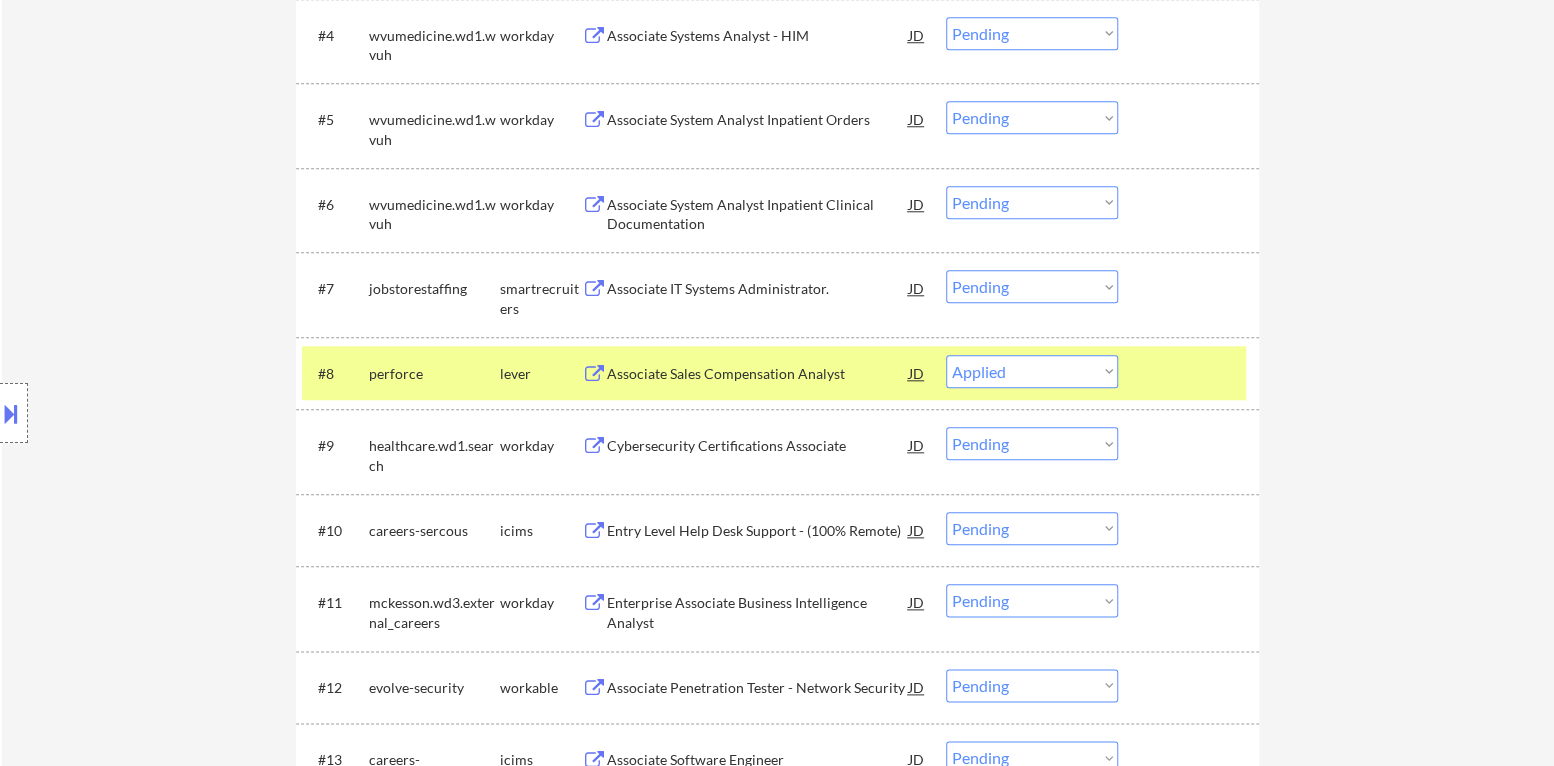 click at bounding box center (1191, 373) 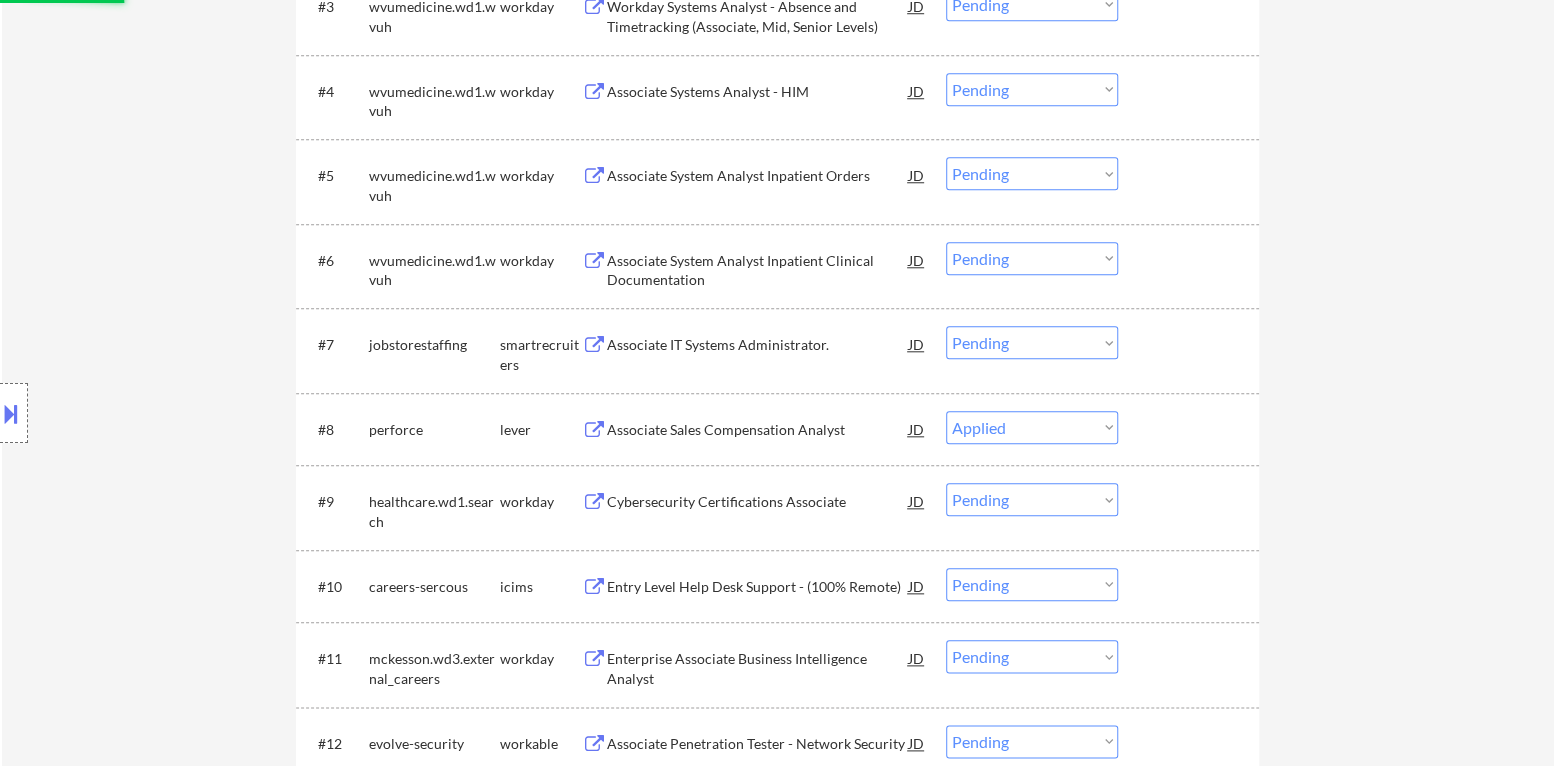 scroll, scrollTop: 900, scrollLeft: 0, axis: vertical 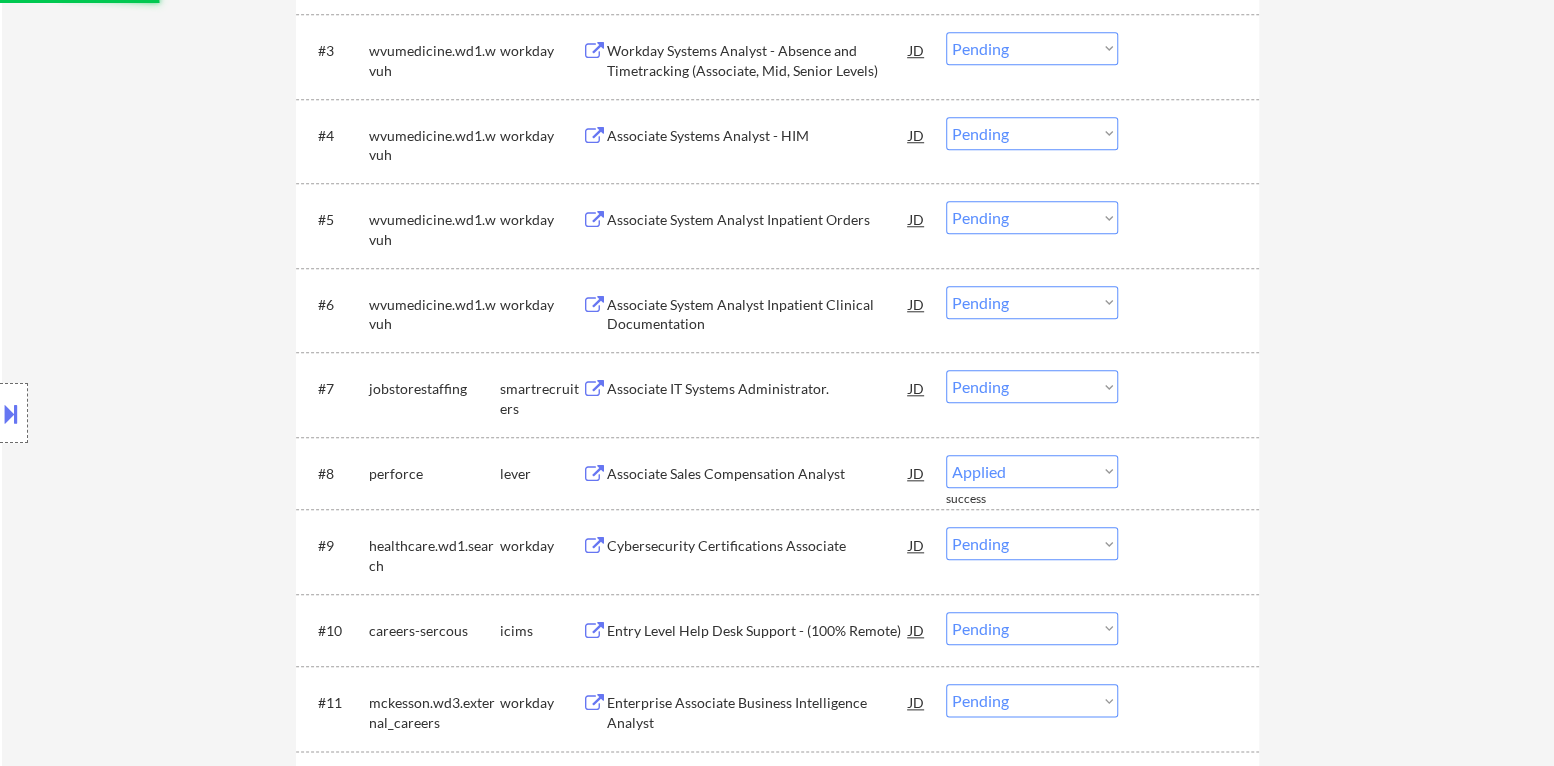 select on ""pending"" 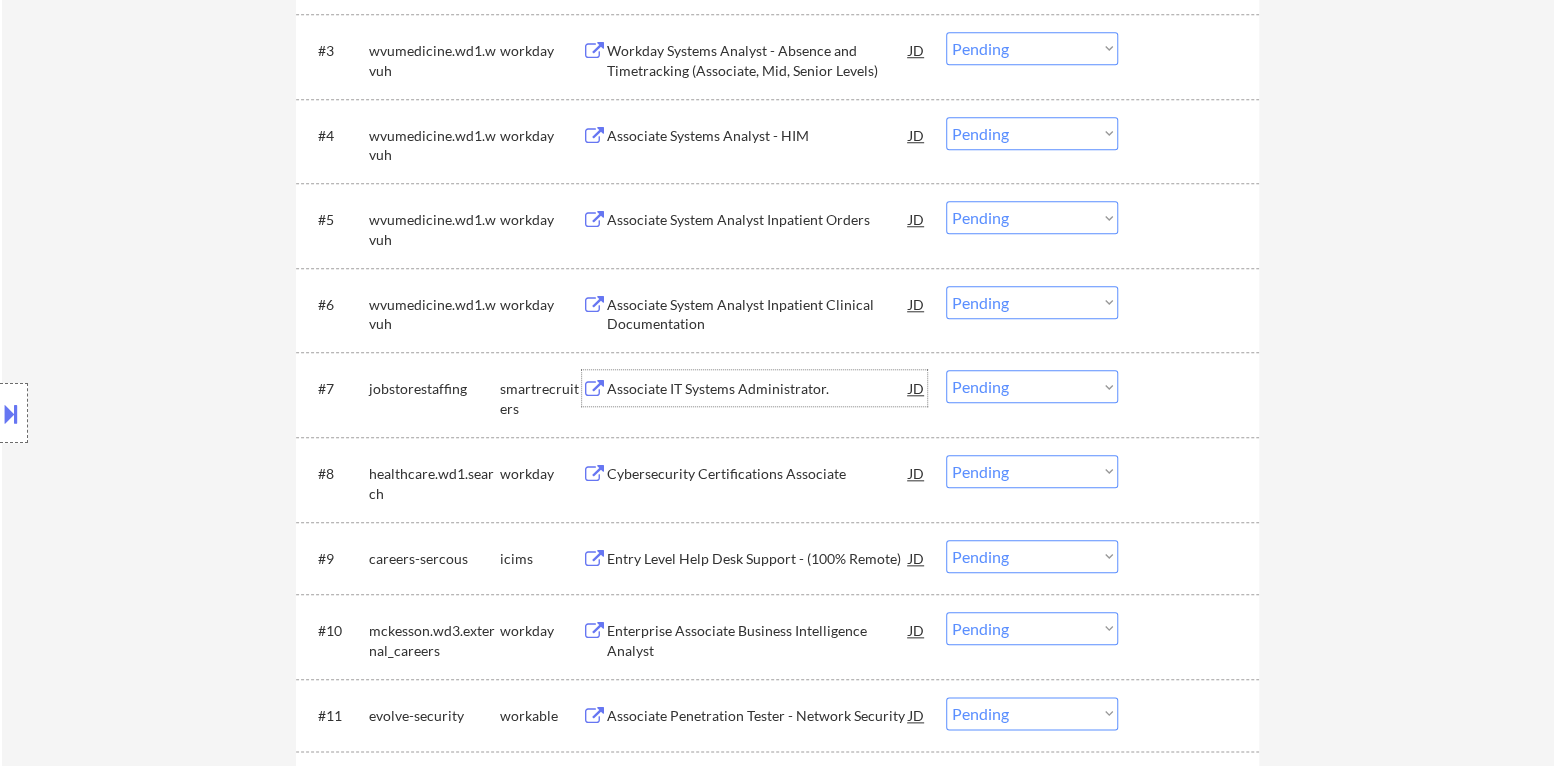 click on "Associate IT Systems Administrator." at bounding box center [758, 389] 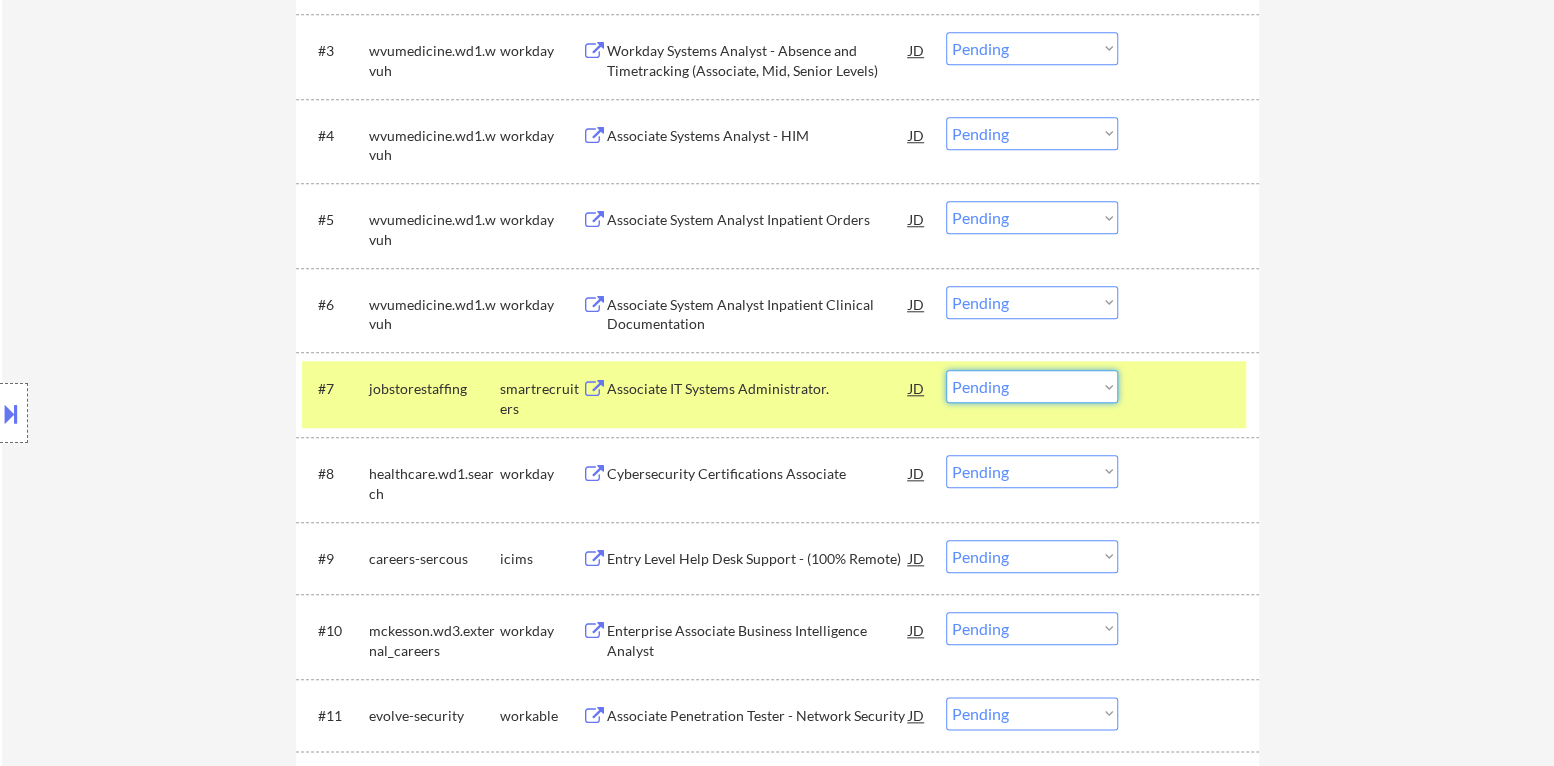 drag, startPoint x: 1051, startPoint y: 381, endPoint x: 1056, endPoint y: 399, distance: 18.681541 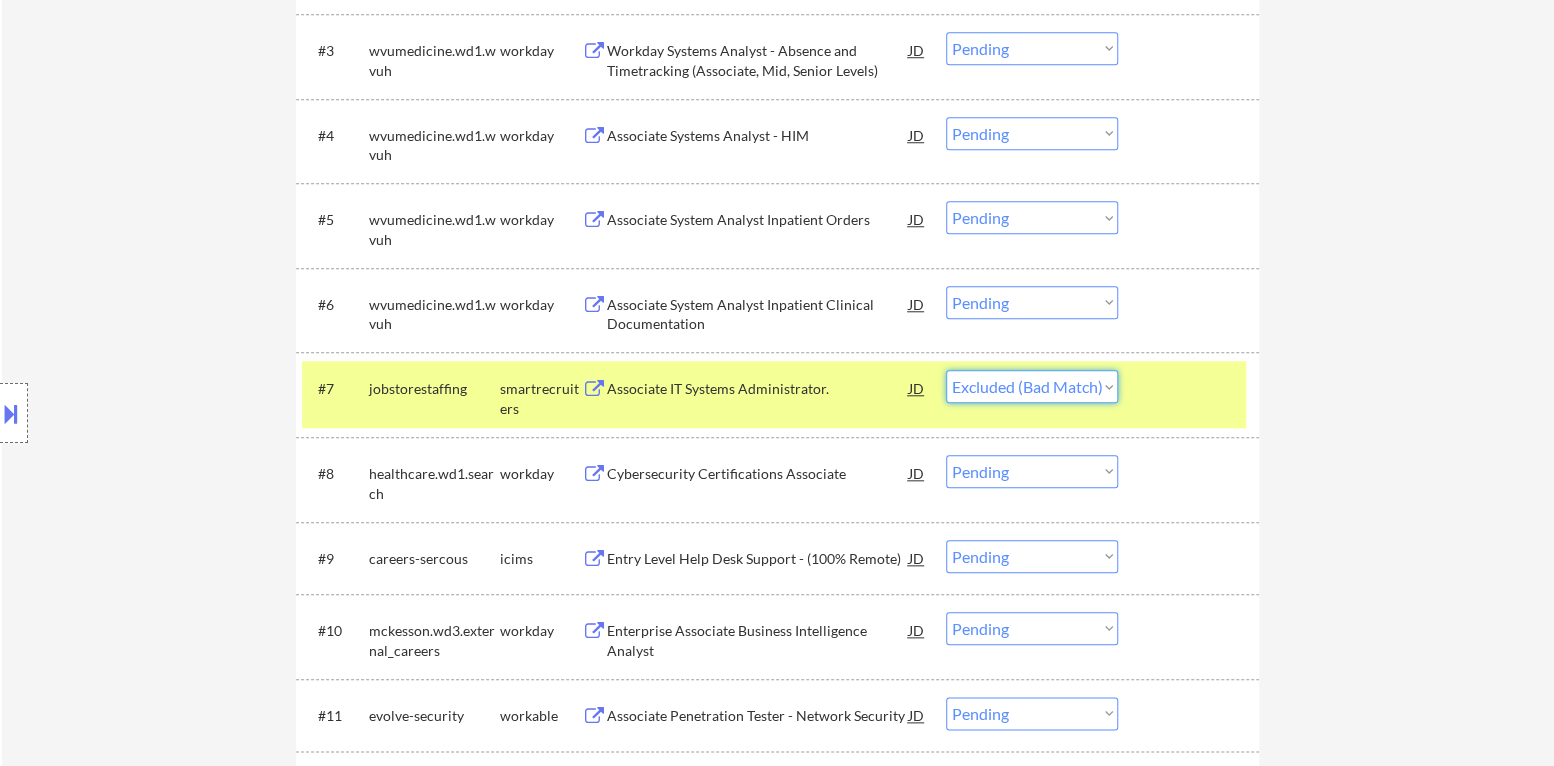 click on "Choose an option... Pending Applied Excluded (Questions) Excluded (Expired) Excluded (Location) Excluded (Bad Match) Excluded (Blocklist) Excluded (Salary) Excluded (Other)" at bounding box center [1032, 386] 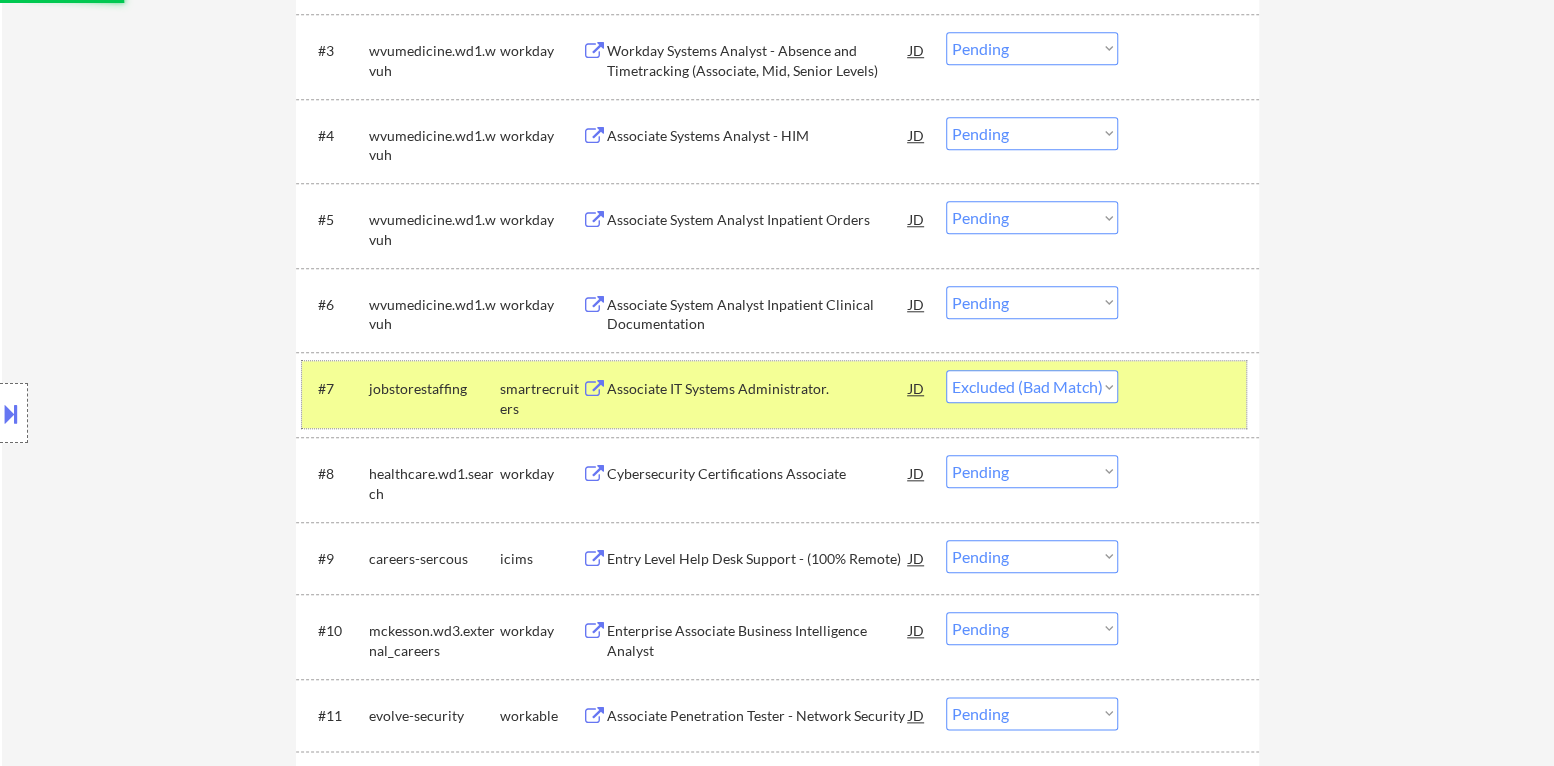 click at bounding box center [1191, 388] 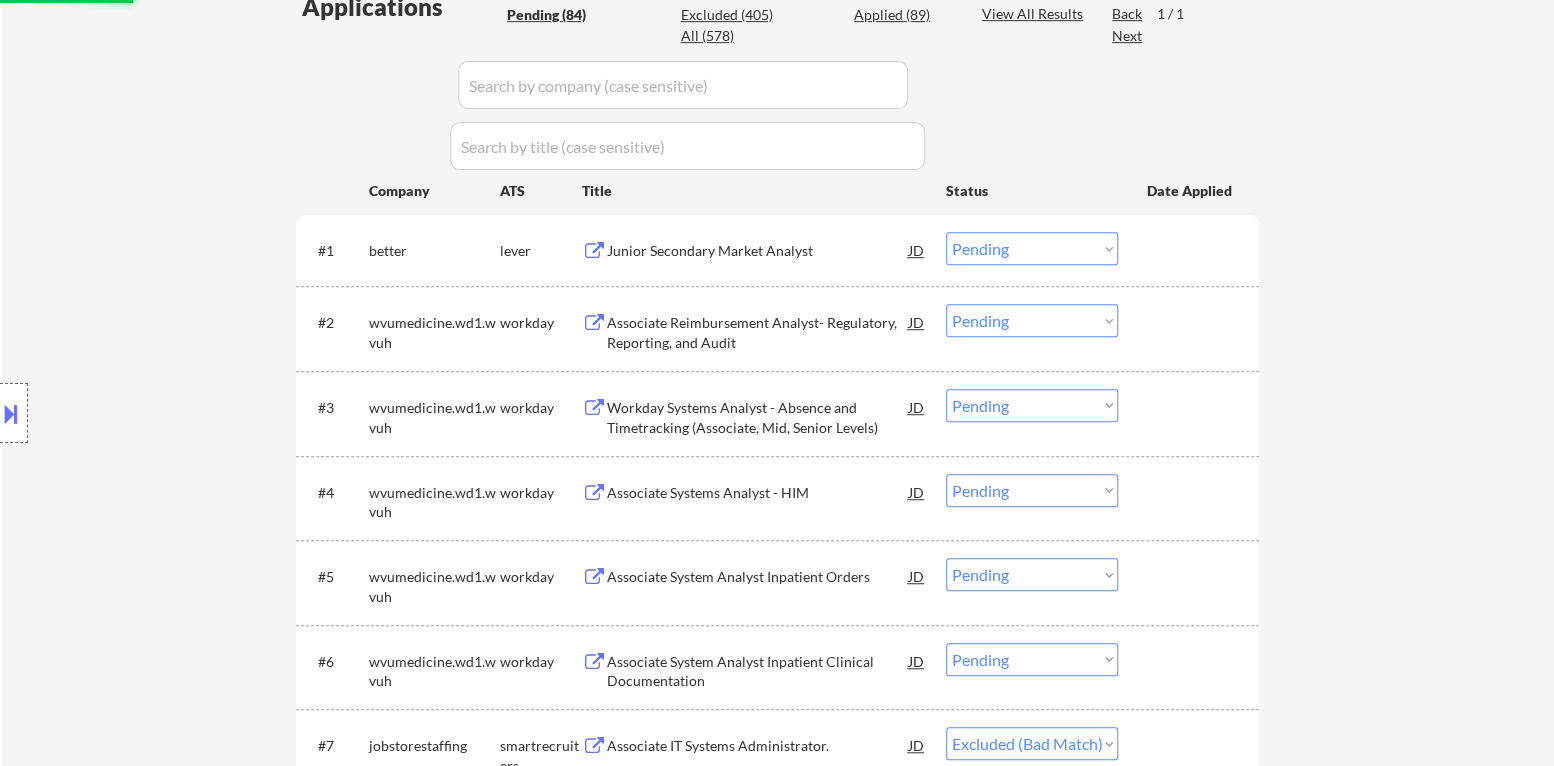 scroll, scrollTop: 499, scrollLeft: 0, axis: vertical 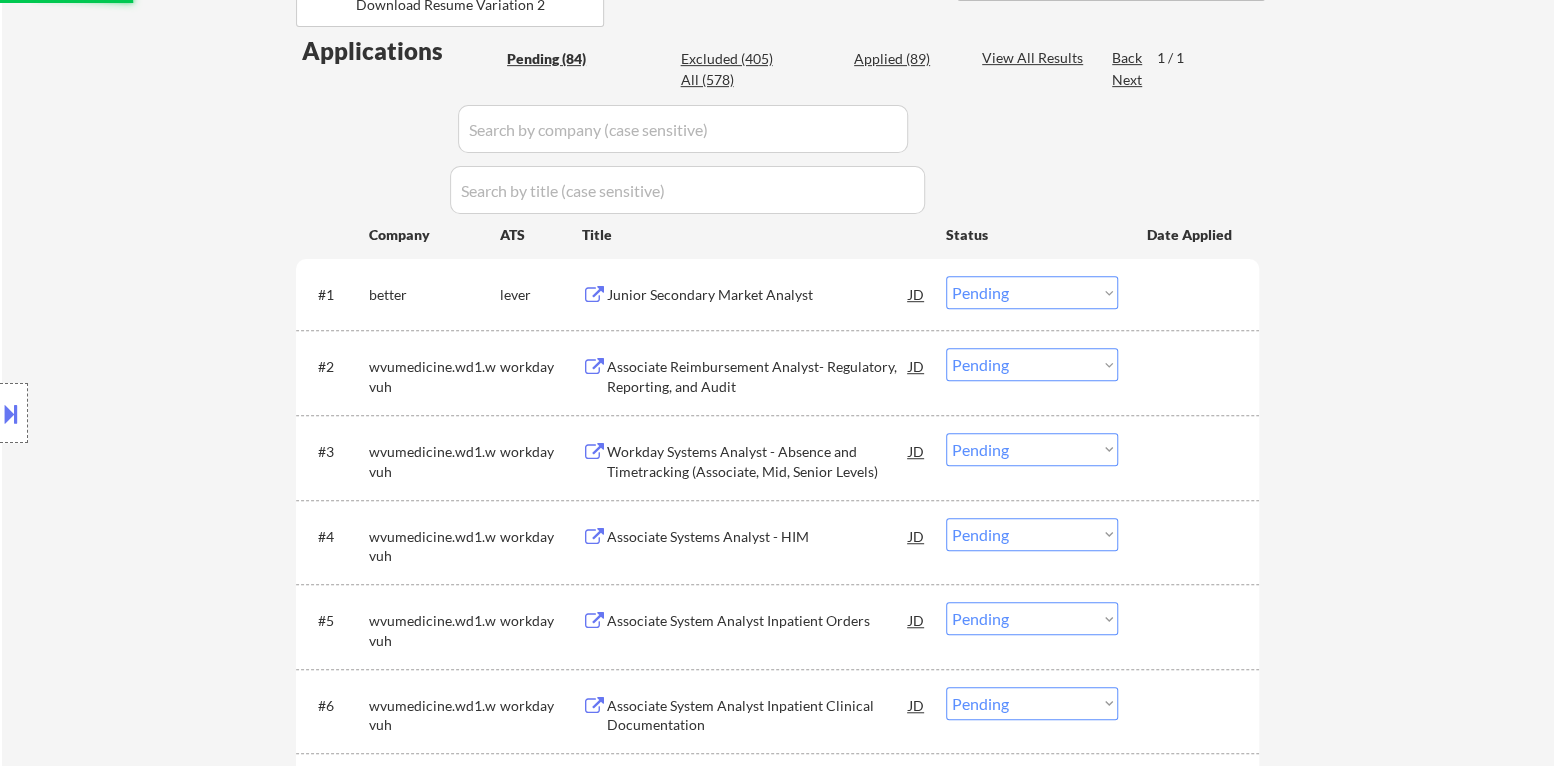 select on ""pending"" 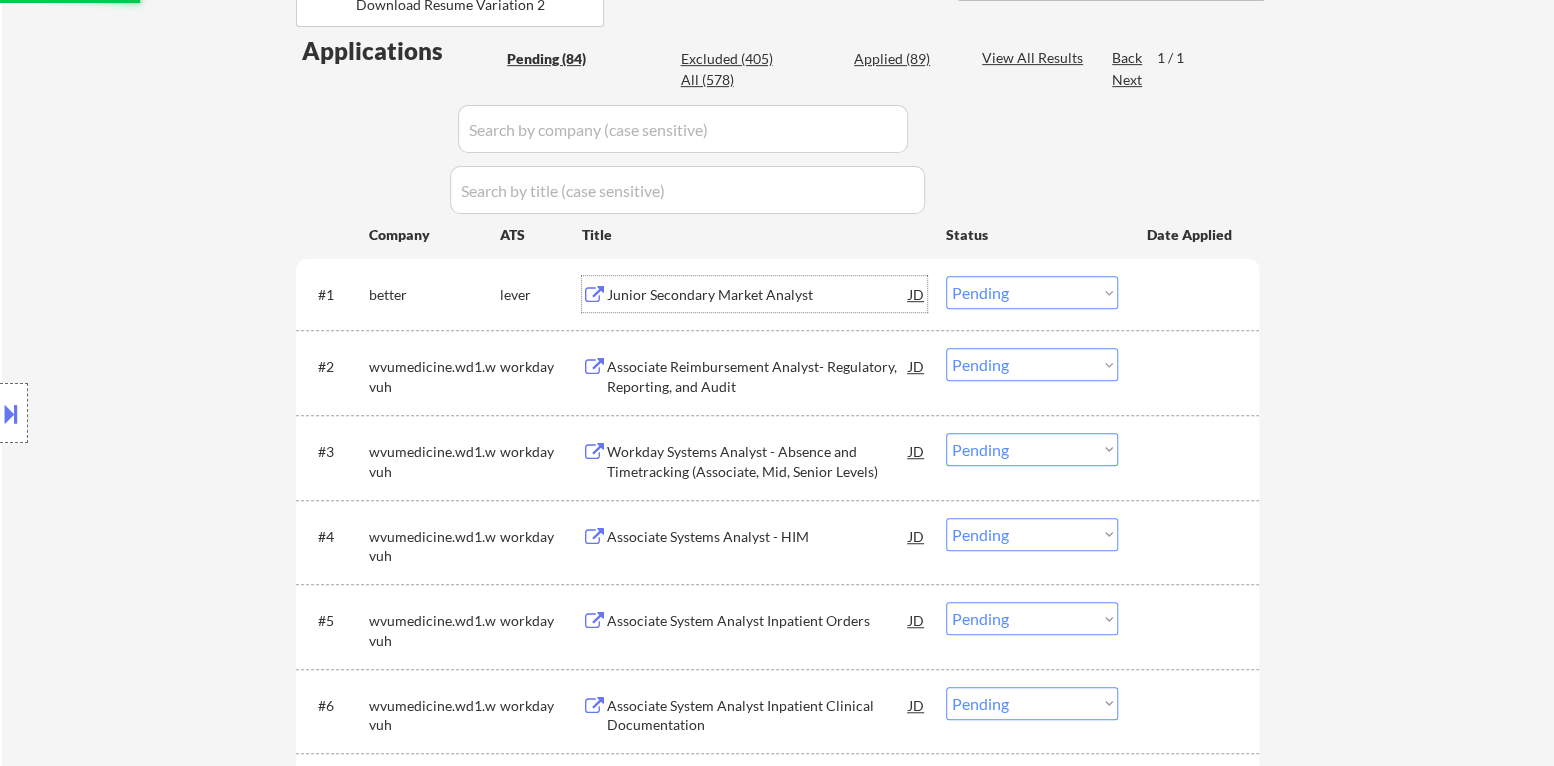 click on "Junior Secondary Market Analyst" at bounding box center (758, 295) 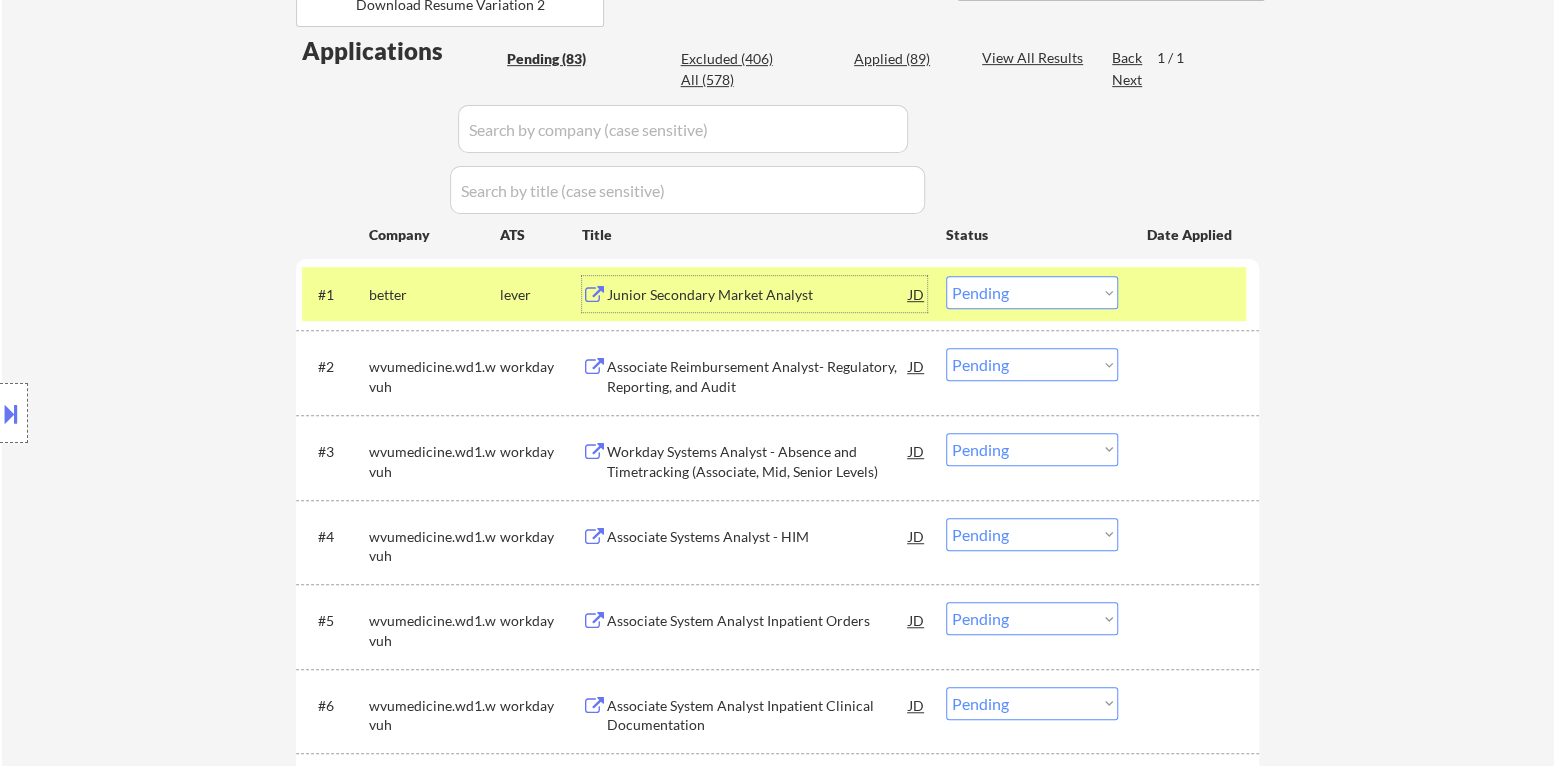 drag, startPoint x: 1000, startPoint y: 296, endPoint x: 1007, endPoint y: 306, distance: 12.206555 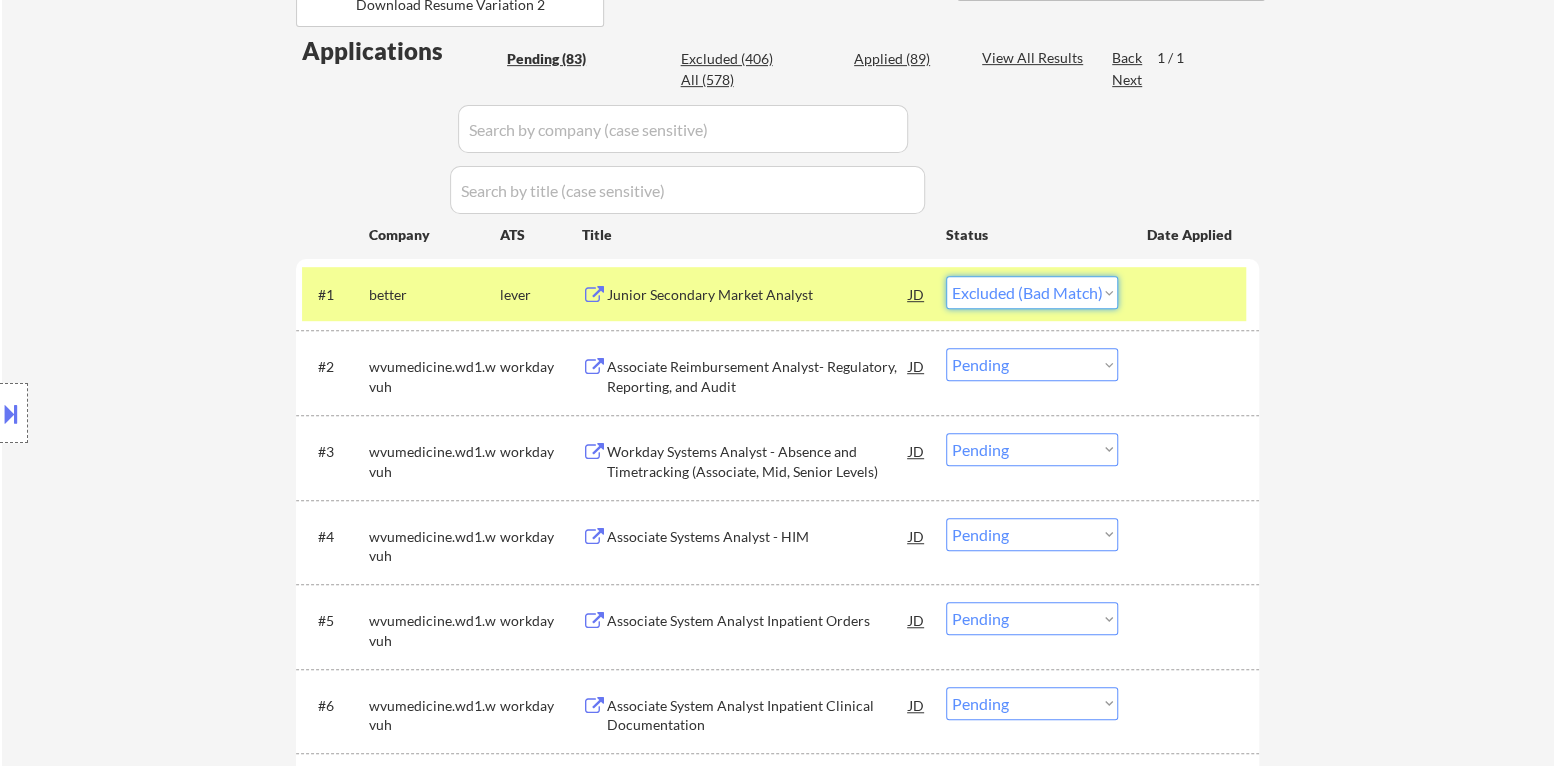 click on "Choose an option... Pending Applied Excluded (Questions) Excluded (Expired) Excluded (Location) Excluded (Bad Match) Excluded (Blocklist) Excluded (Salary) Excluded (Other)" at bounding box center [1032, 292] 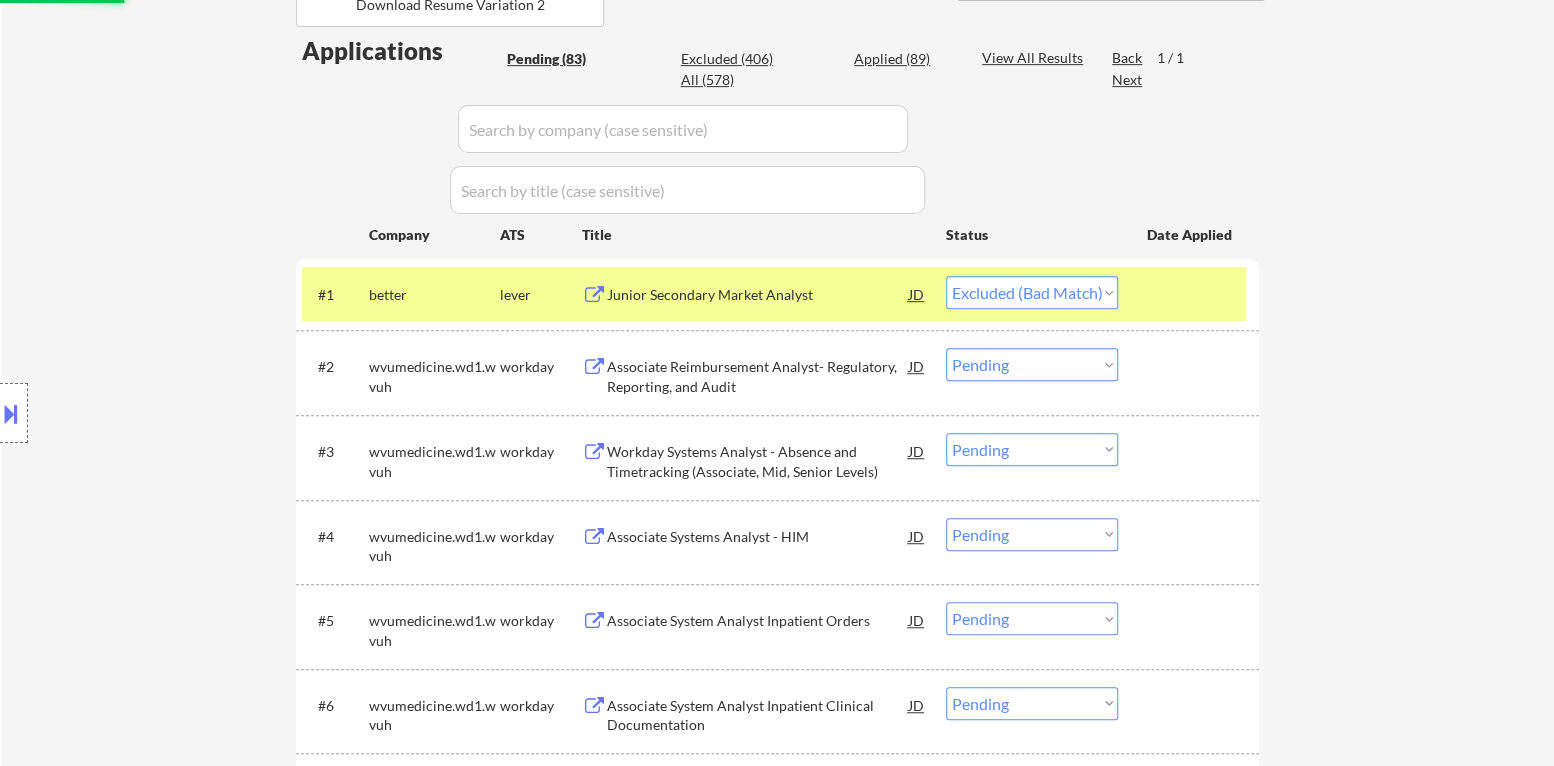 click at bounding box center (1191, 294) 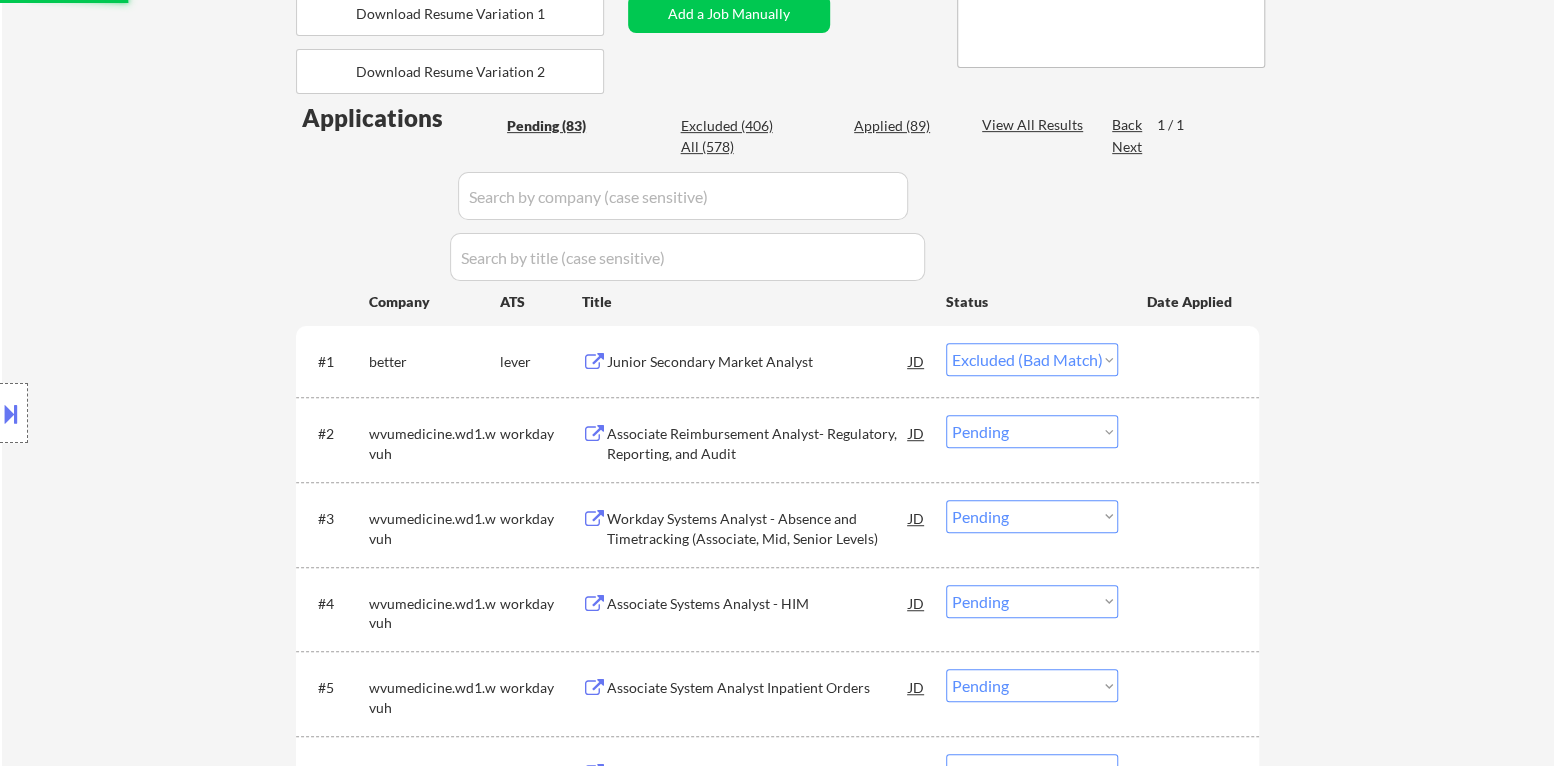 scroll, scrollTop: 399, scrollLeft: 0, axis: vertical 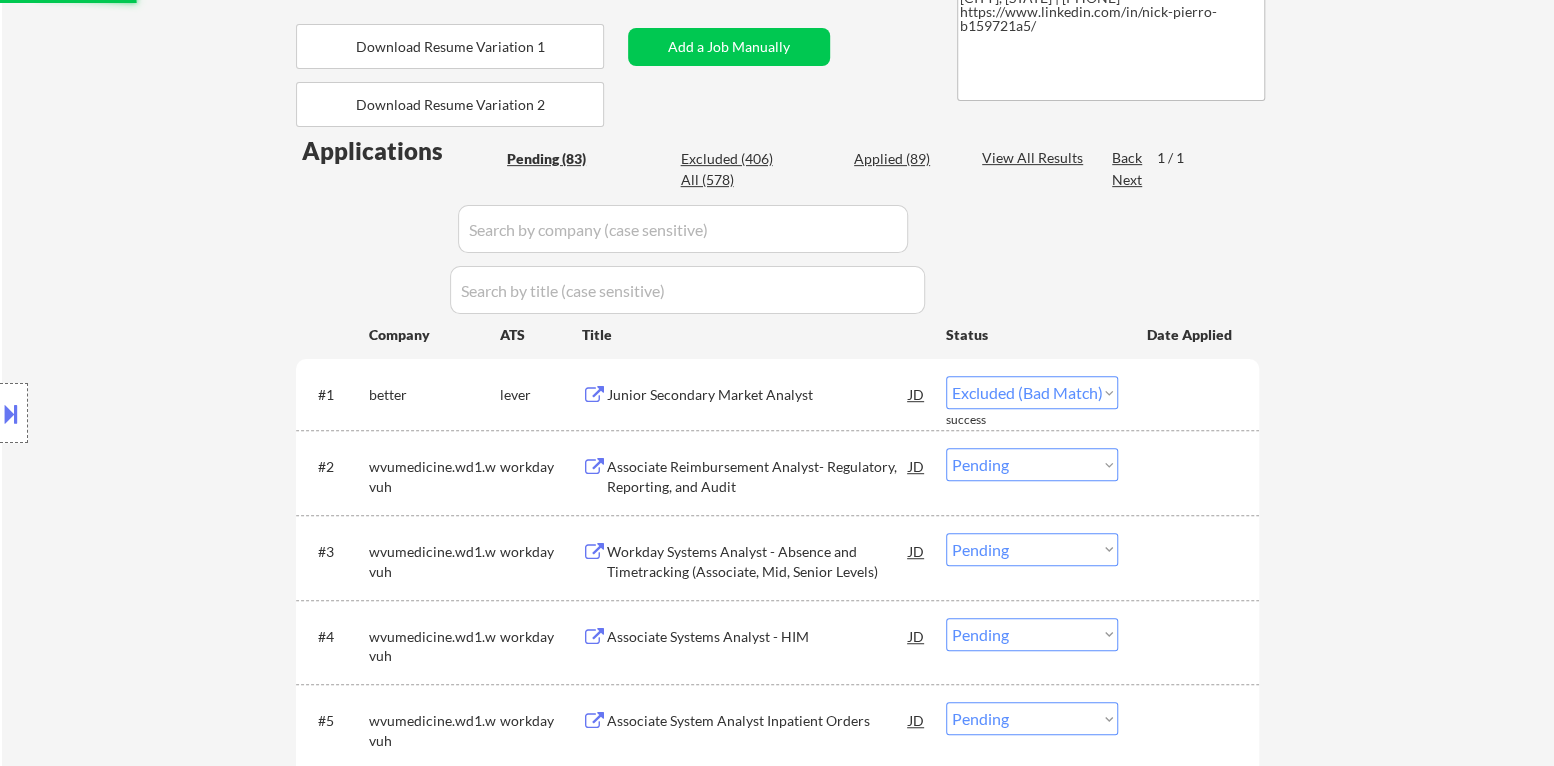 select on ""pending"" 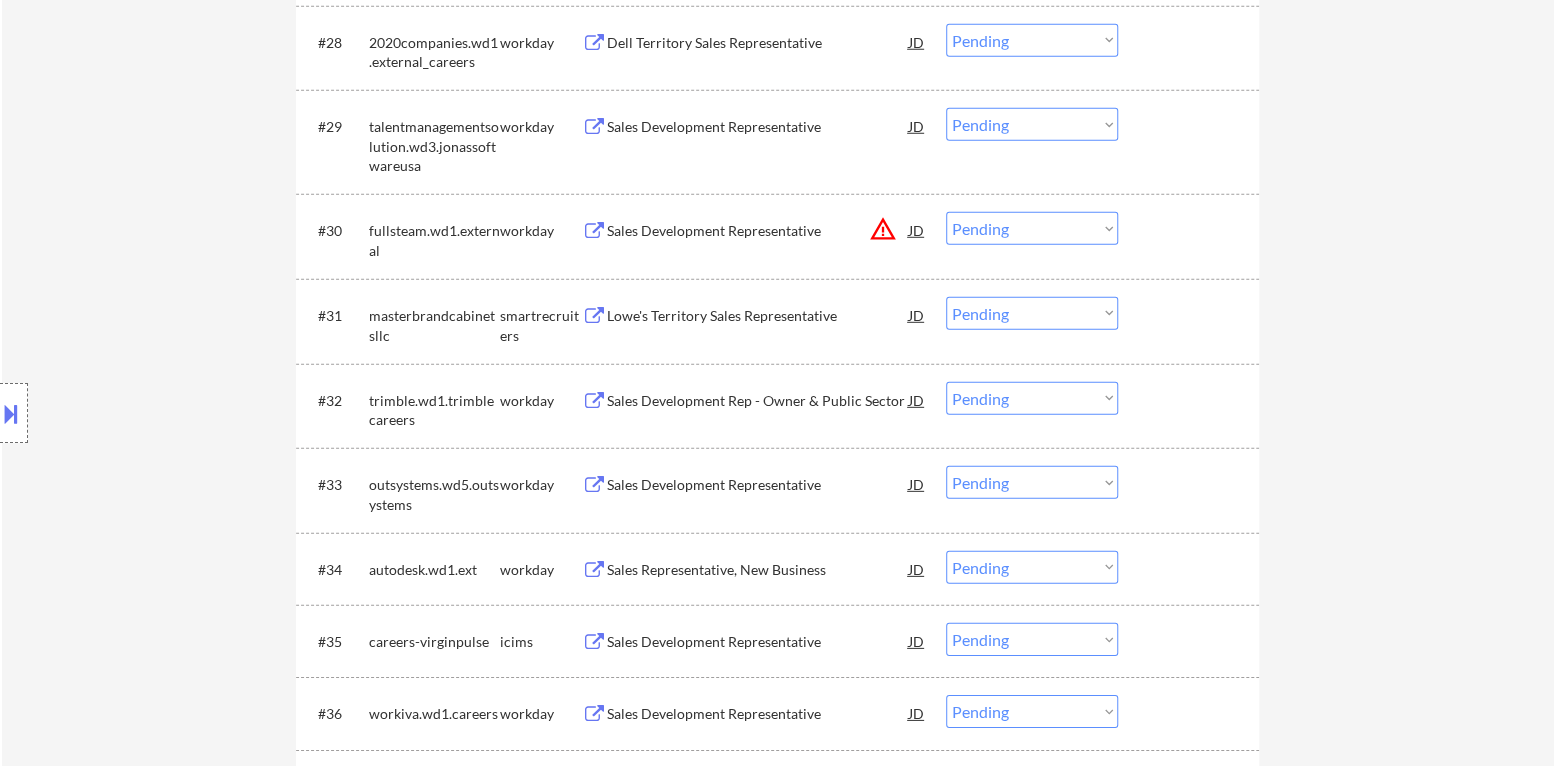 scroll, scrollTop: 3000, scrollLeft: 0, axis: vertical 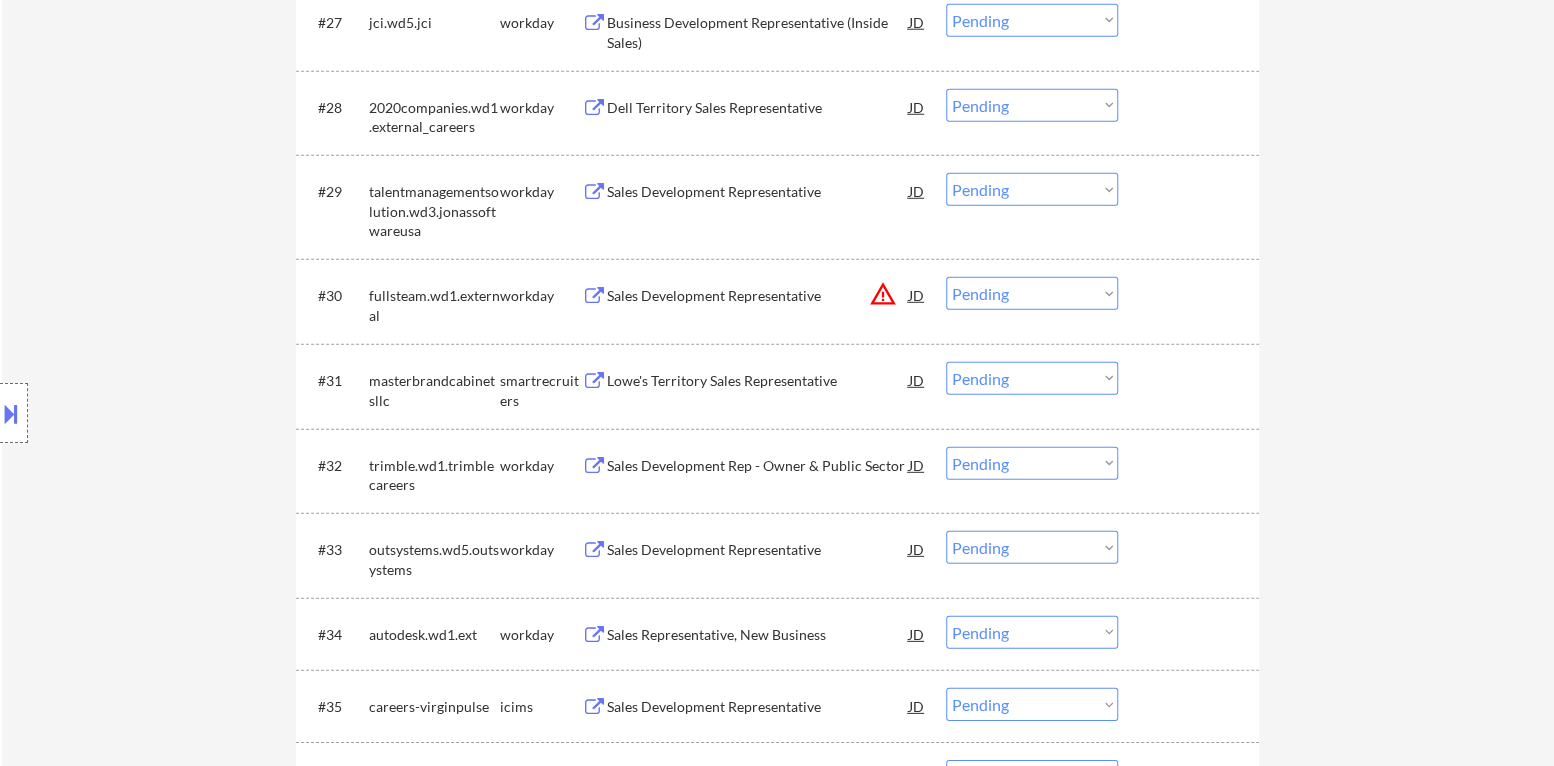 click on "Lowe's Territory Sales Representative" at bounding box center [758, 381] 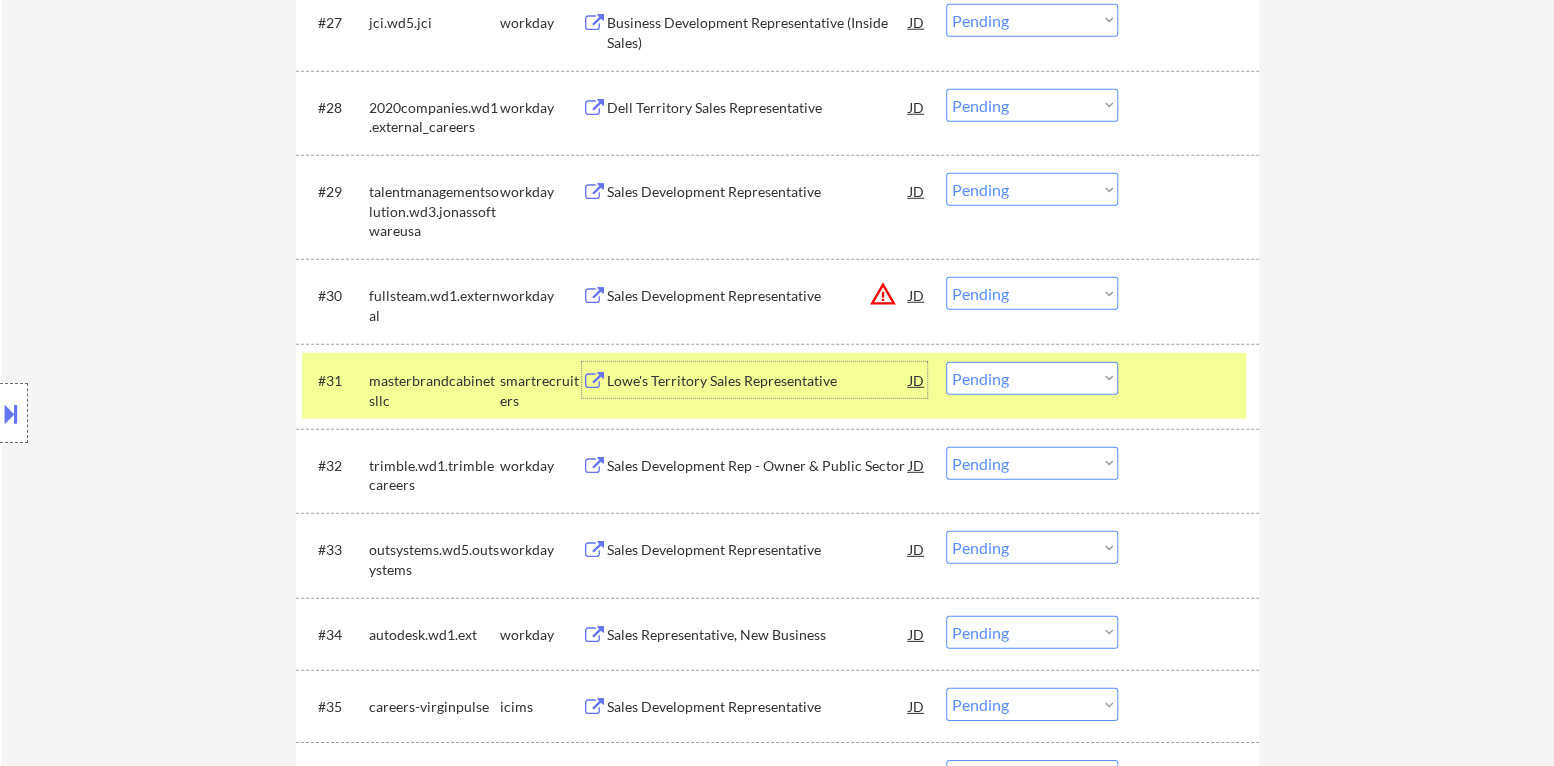 drag, startPoint x: 1049, startPoint y: 373, endPoint x: 1050, endPoint y: 384, distance: 11.045361 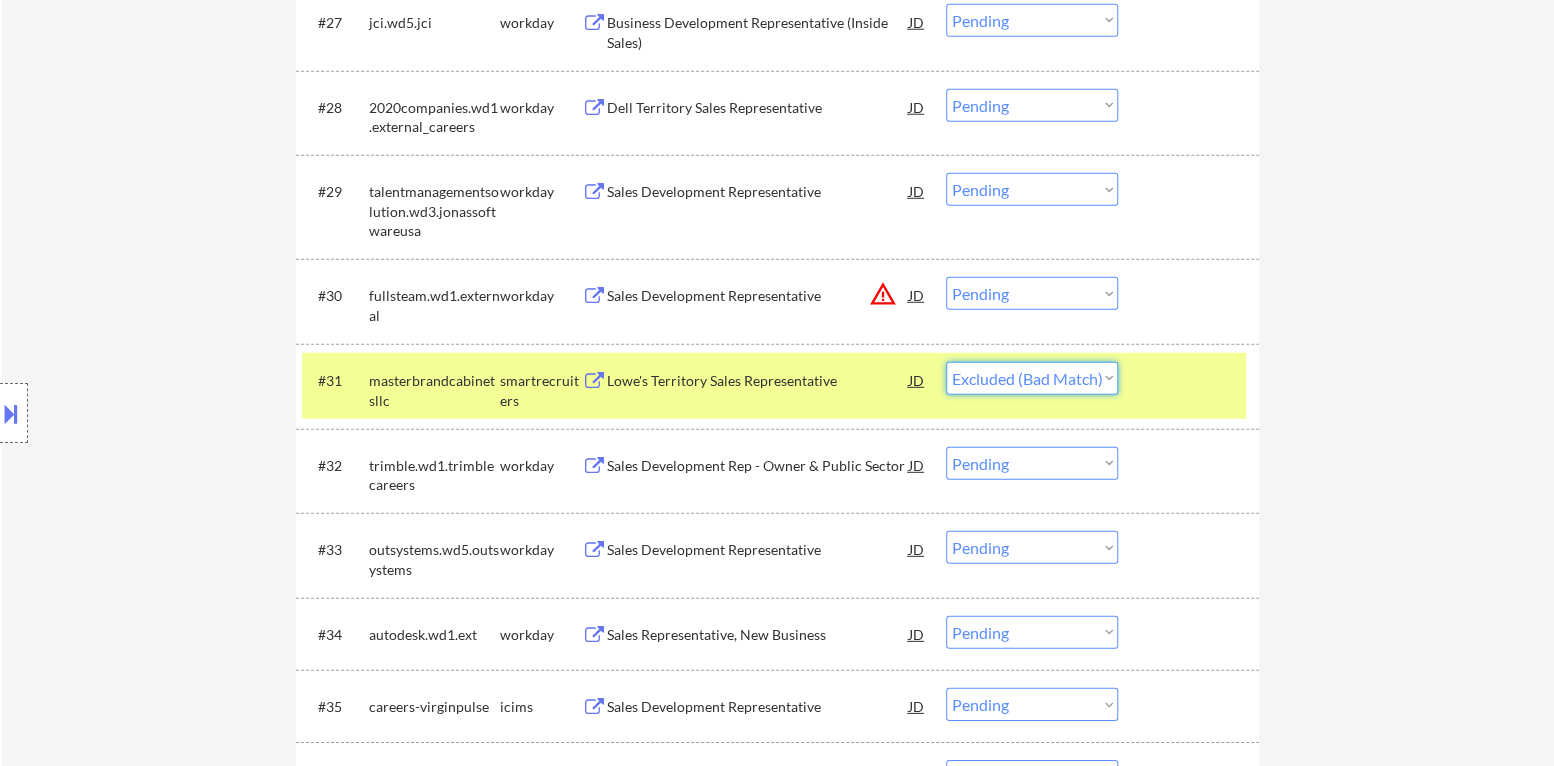 click on "Choose an option... Pending Applied Excluded (Questions) Excluded (Expired) Excluded (Location) Excluded (Bad Match) Excluded (Blocklist) Excluded (Salary) Excluded (Other)" at bounding box center [1032, 378] 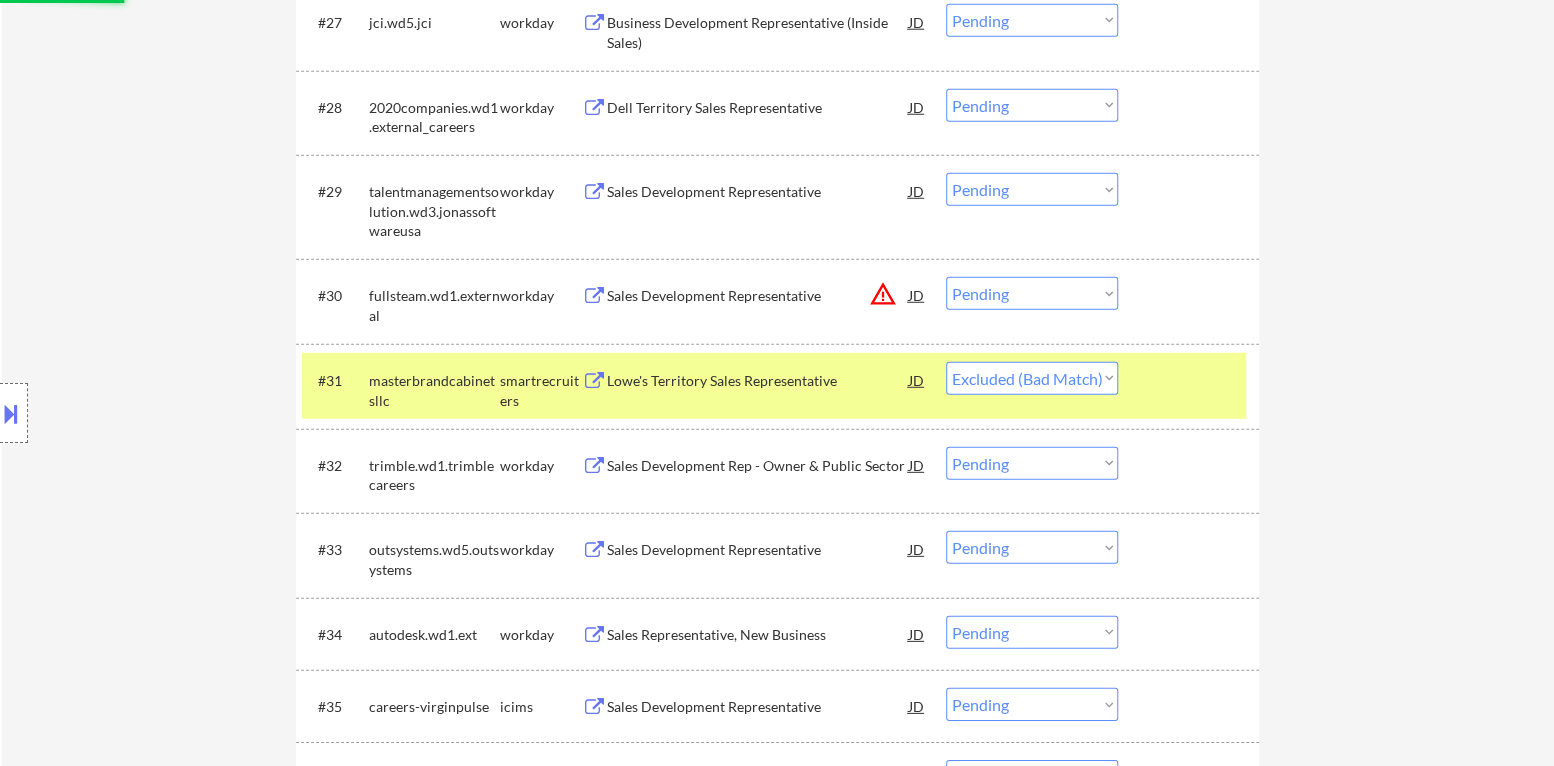 click at bounding box center (1191, 380) 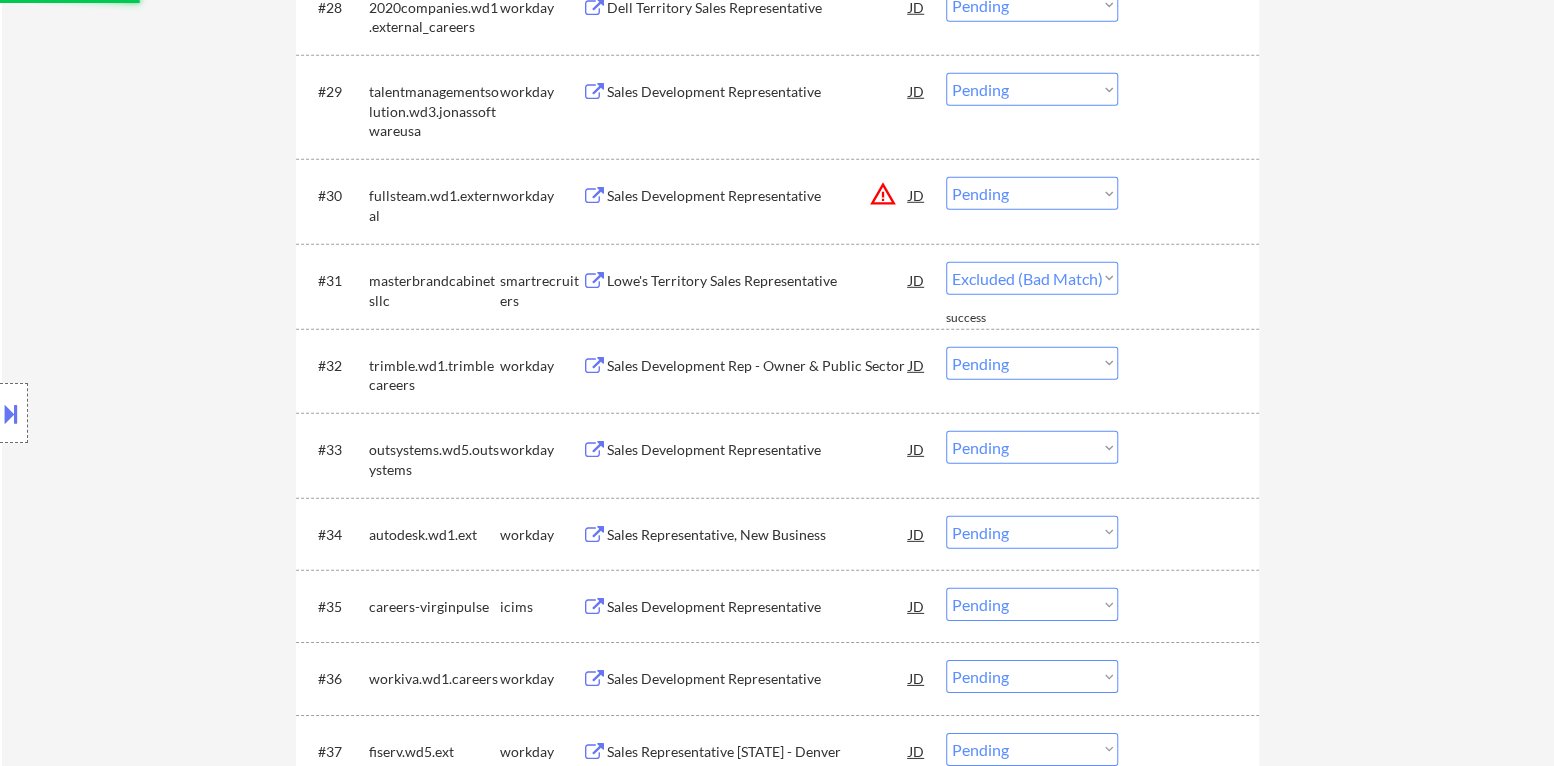 select on ""pending"" 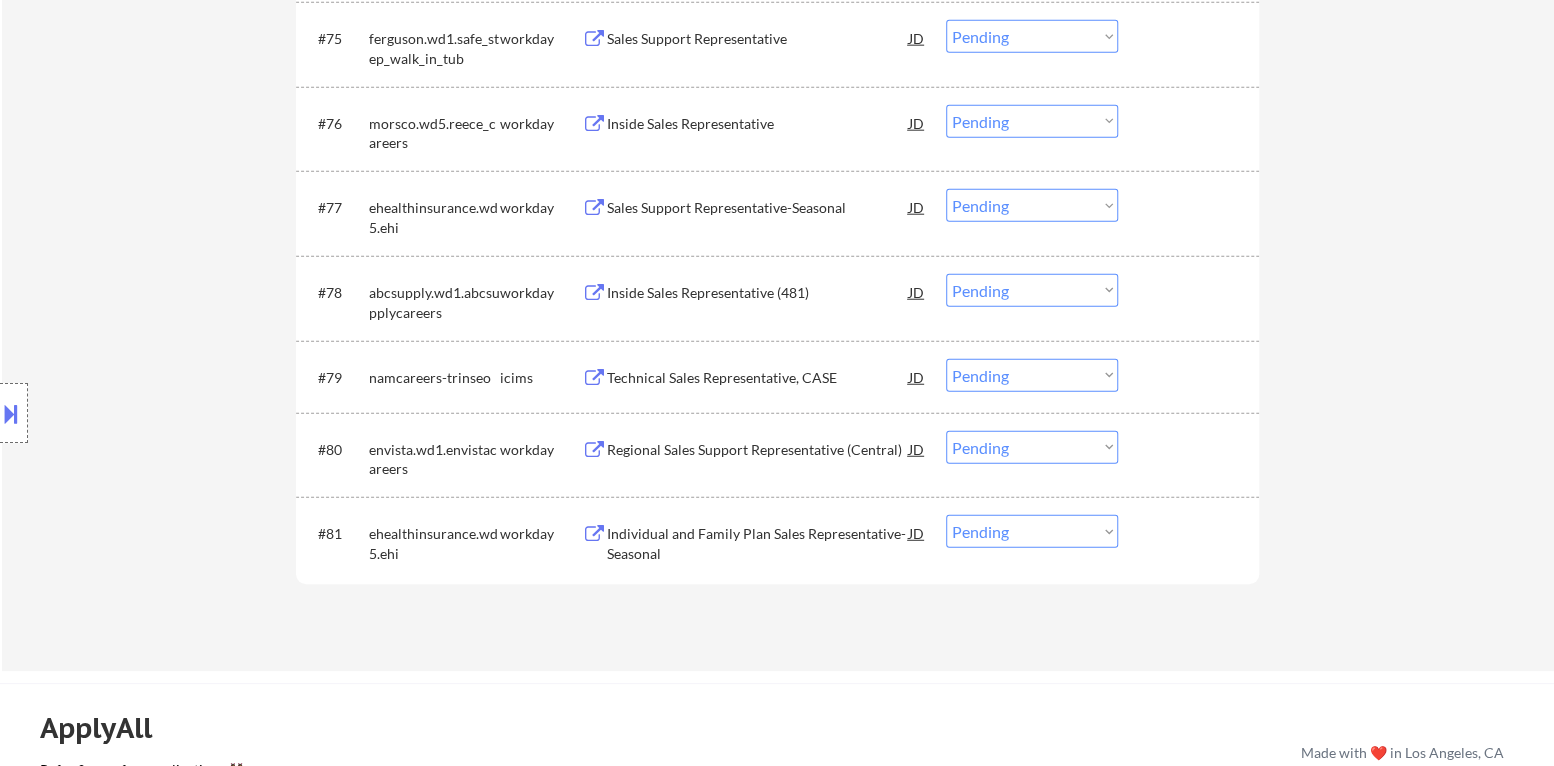 scroll, scrollTop: 7100, scrollLeft: 0, axis: vertical 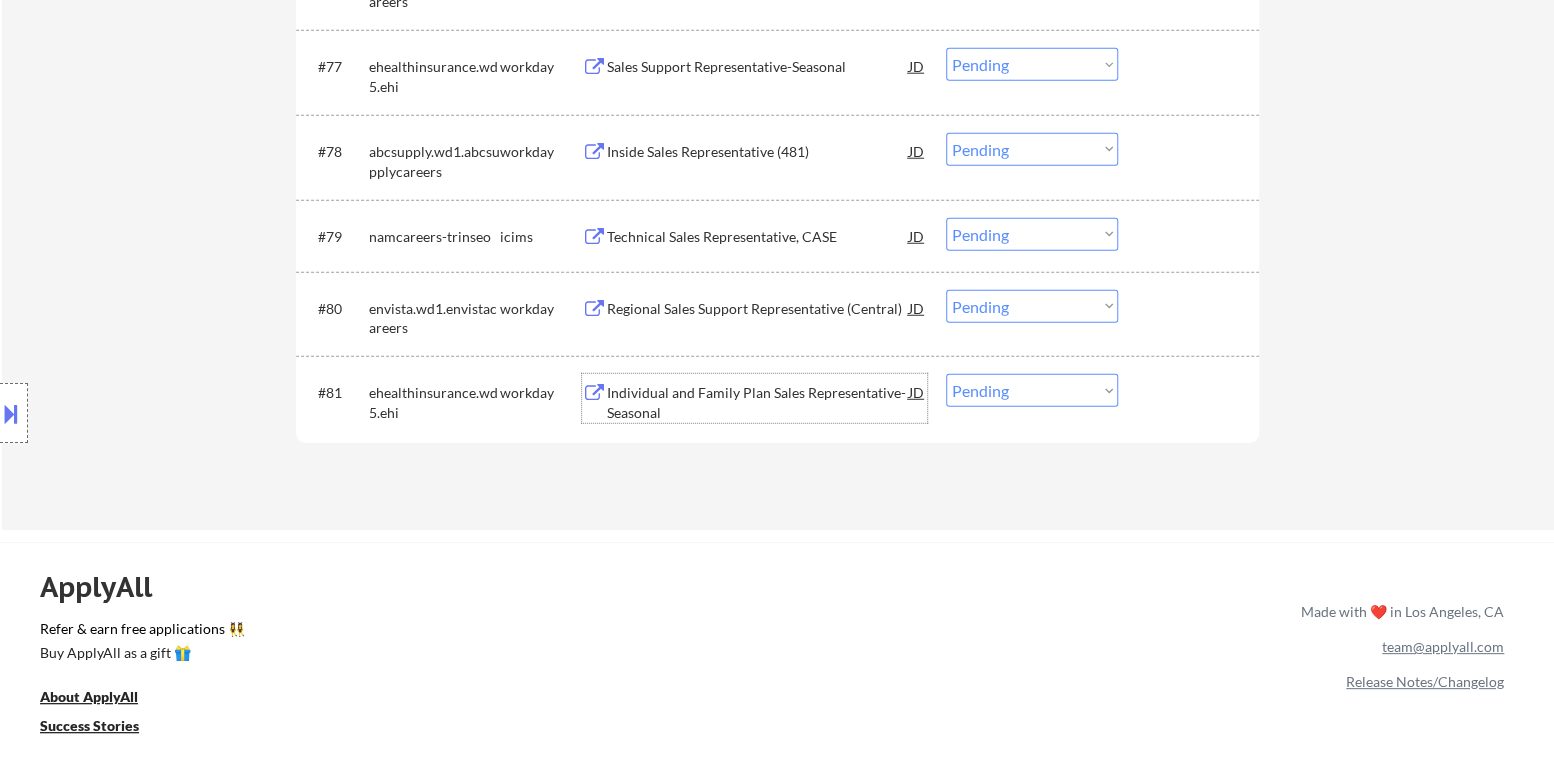 click on "Individual and Family Plan Sales Representative-Seasonal" at bounding box center (758, 402) 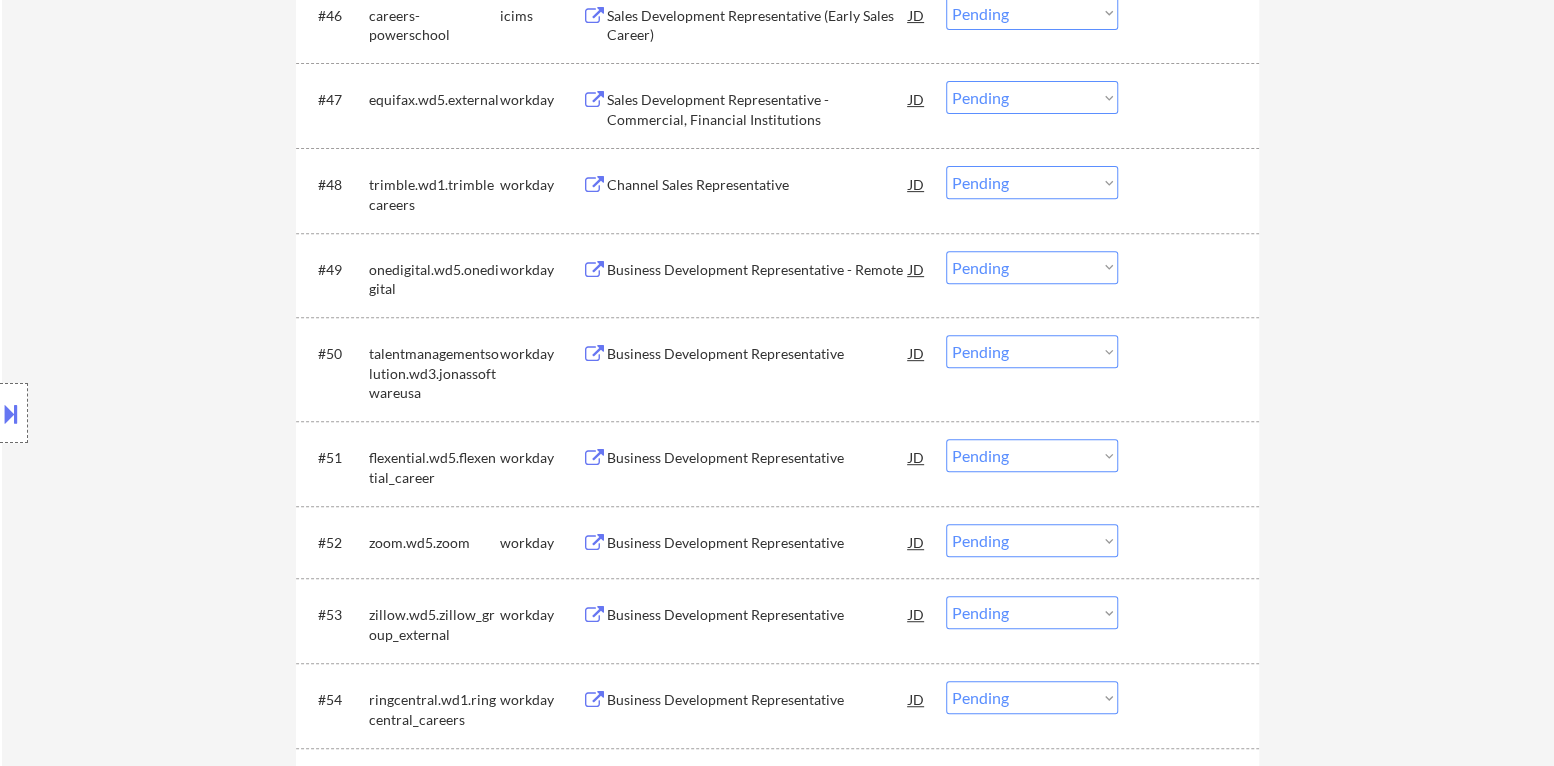 scroll, scrollTop: 0, scrollLeft: 0, axis: both 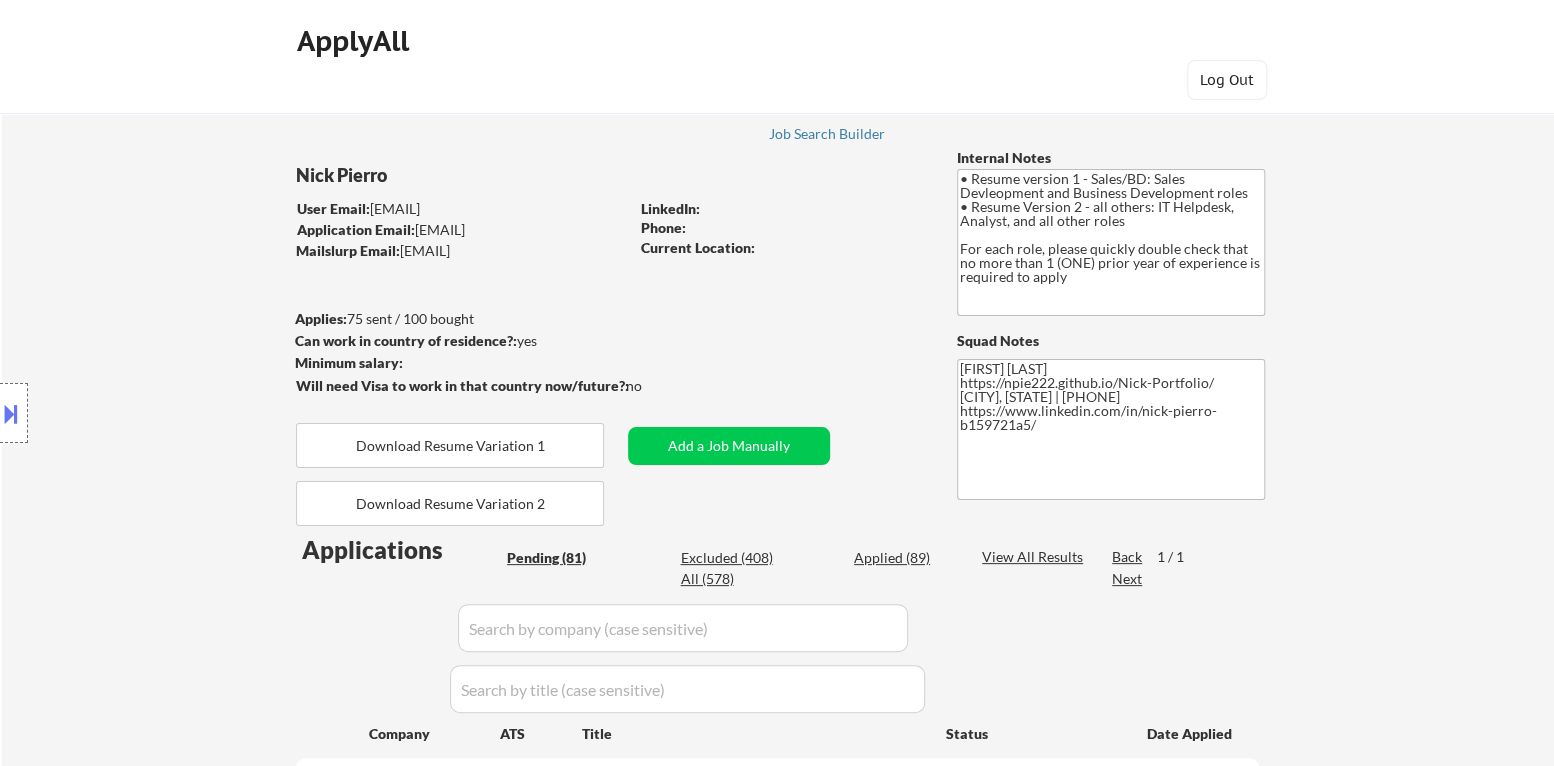 click on "All (578)" at bounding box center (730, 579) 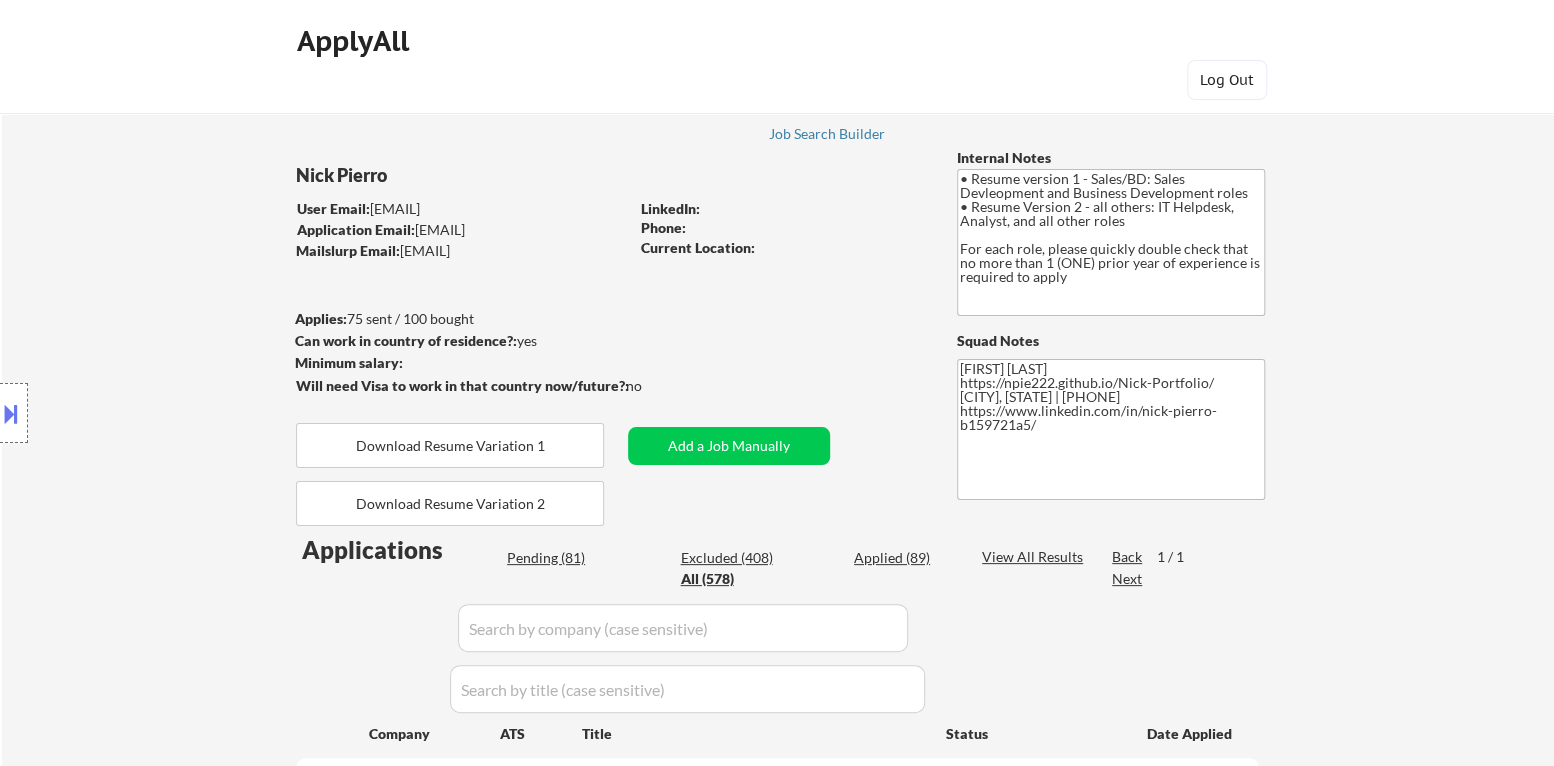 select on ""applied"" 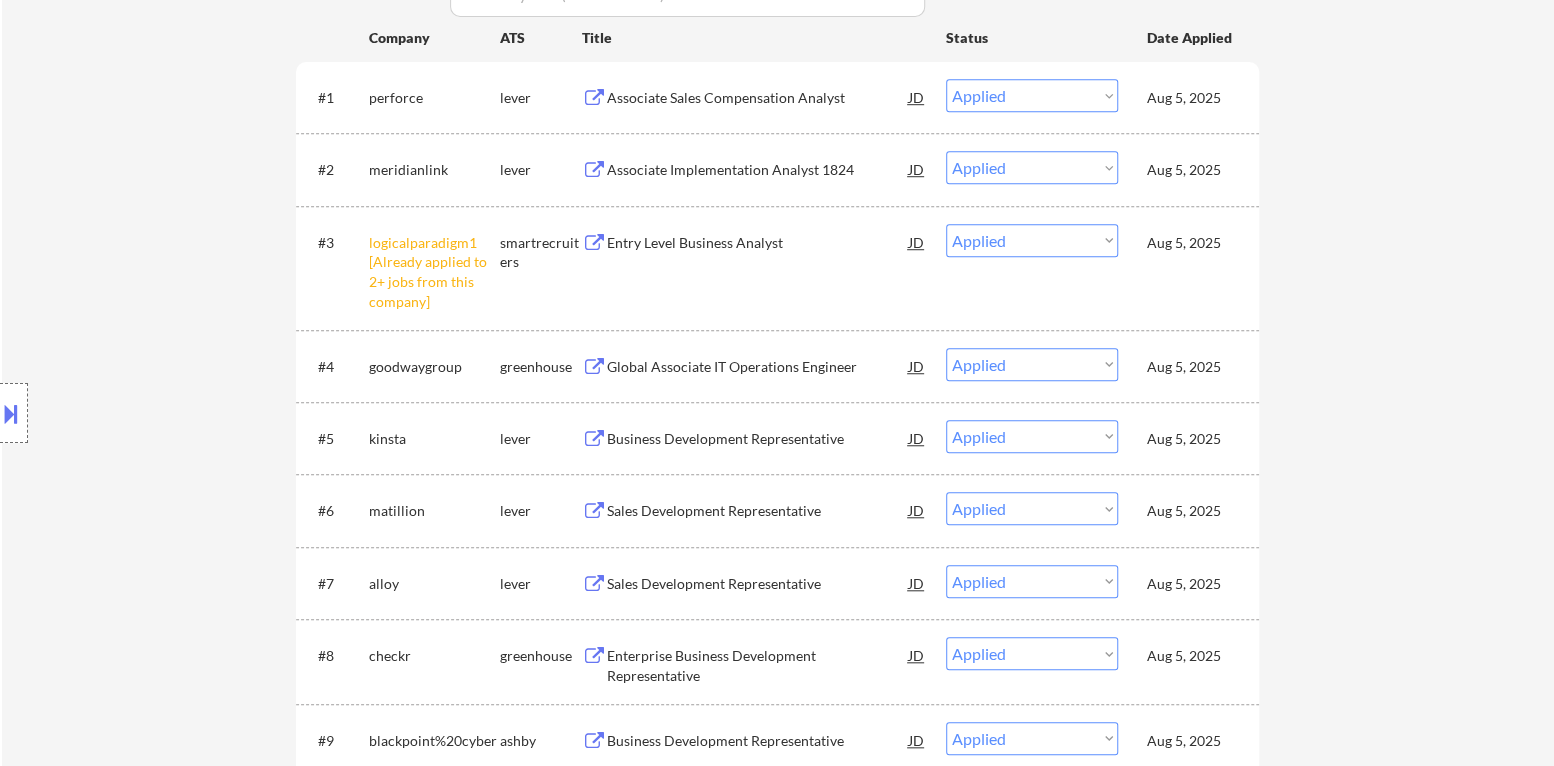 scroll, scrollTop: 700, scrollLeft: 0, axis: vertical 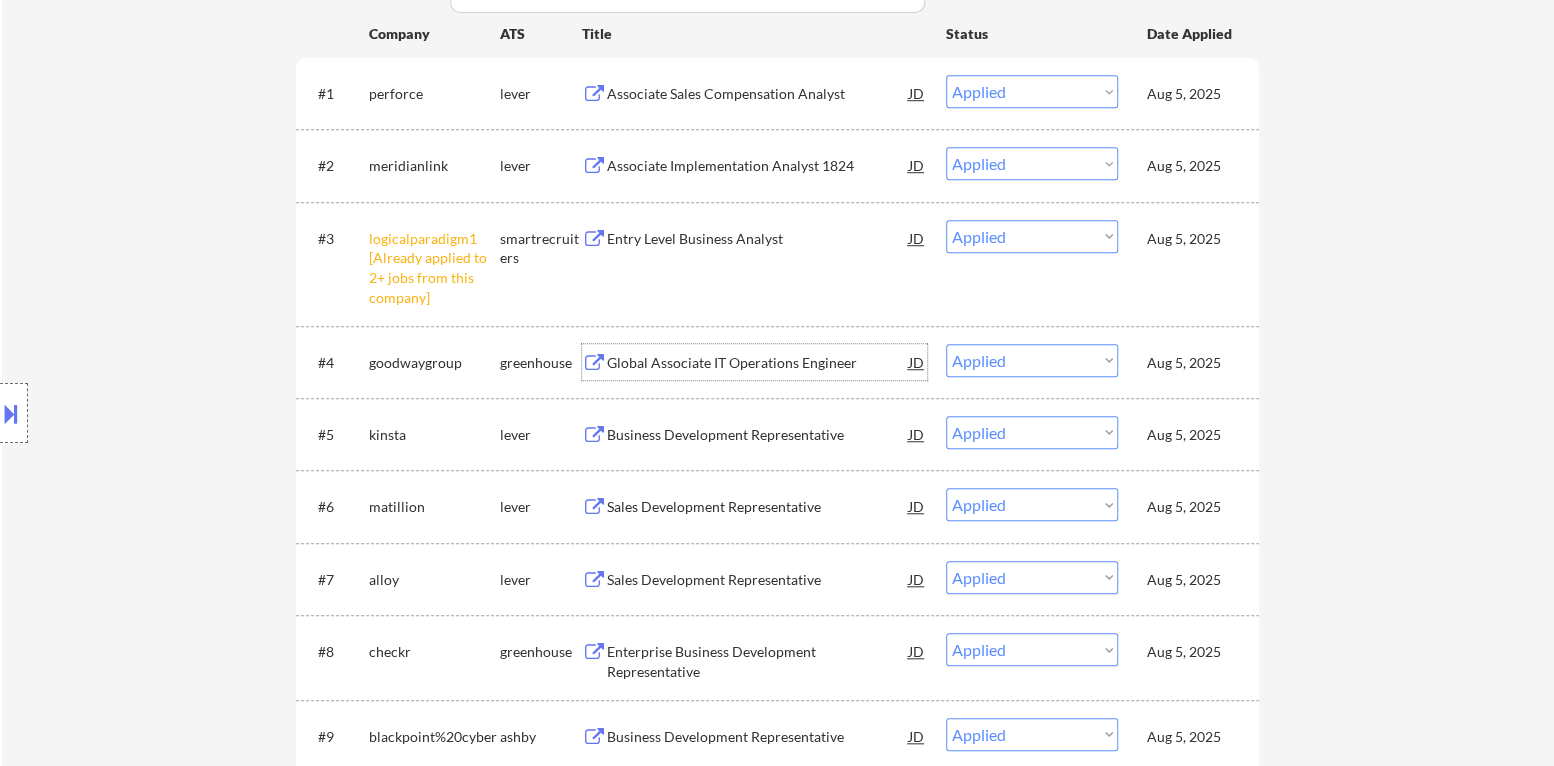 click on "Global Associate IT Operations Engineer" at bounding box center (758, 363) 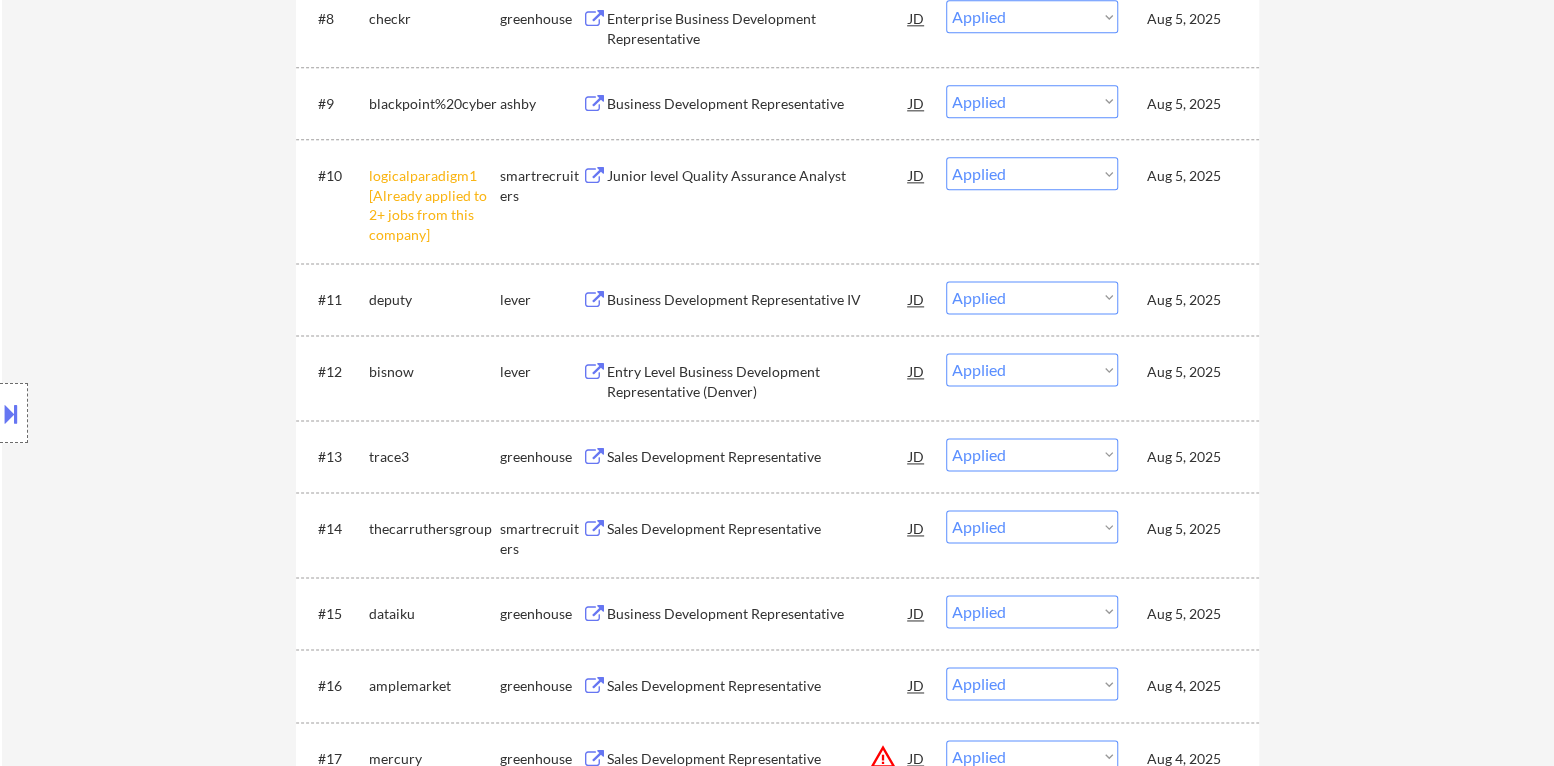 scroll, scrollTop: 1399, scrollLeft: 0, axis: vertical 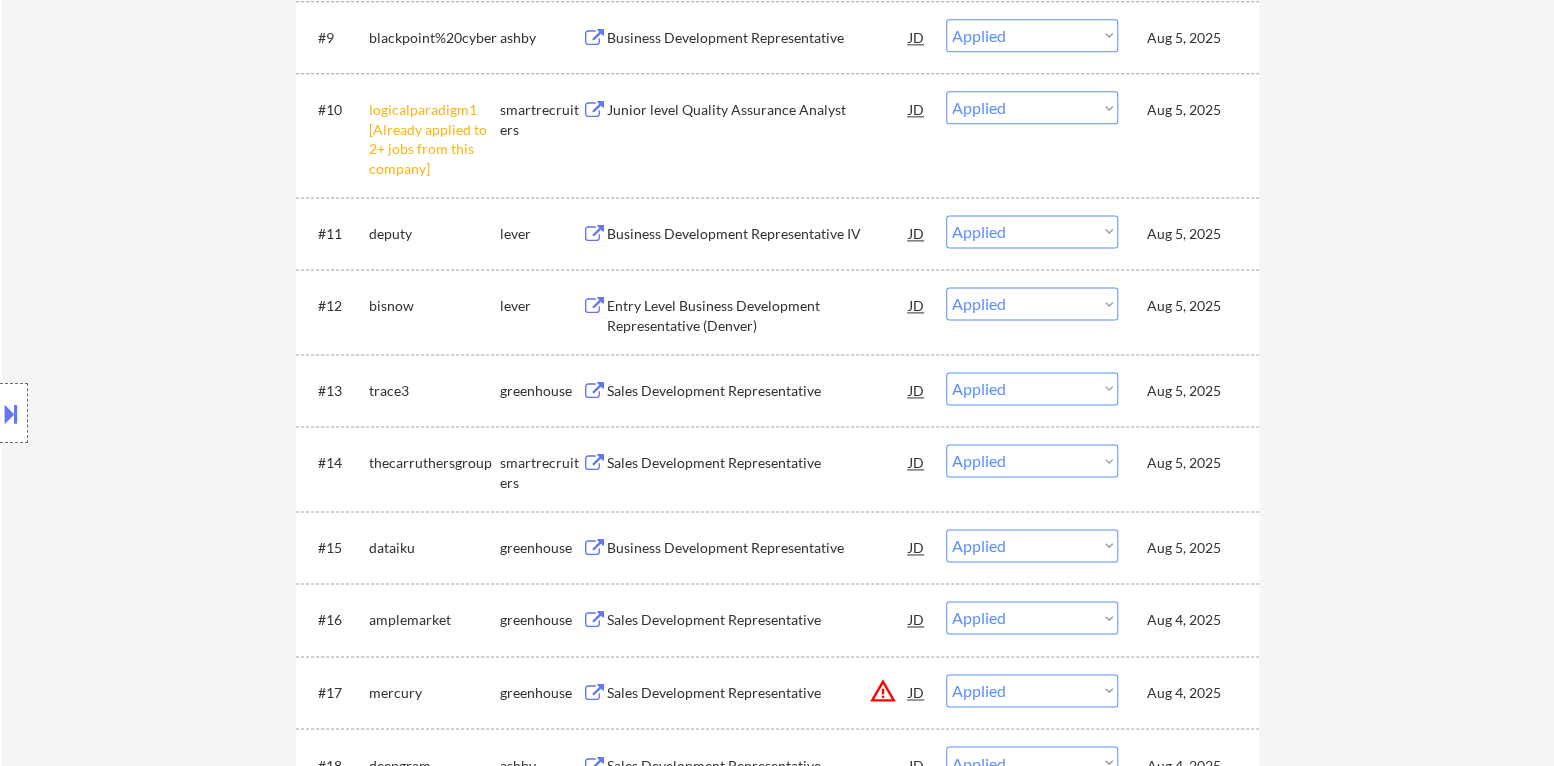 click on "Sales Development Representative" at bounding box center (758, 391) 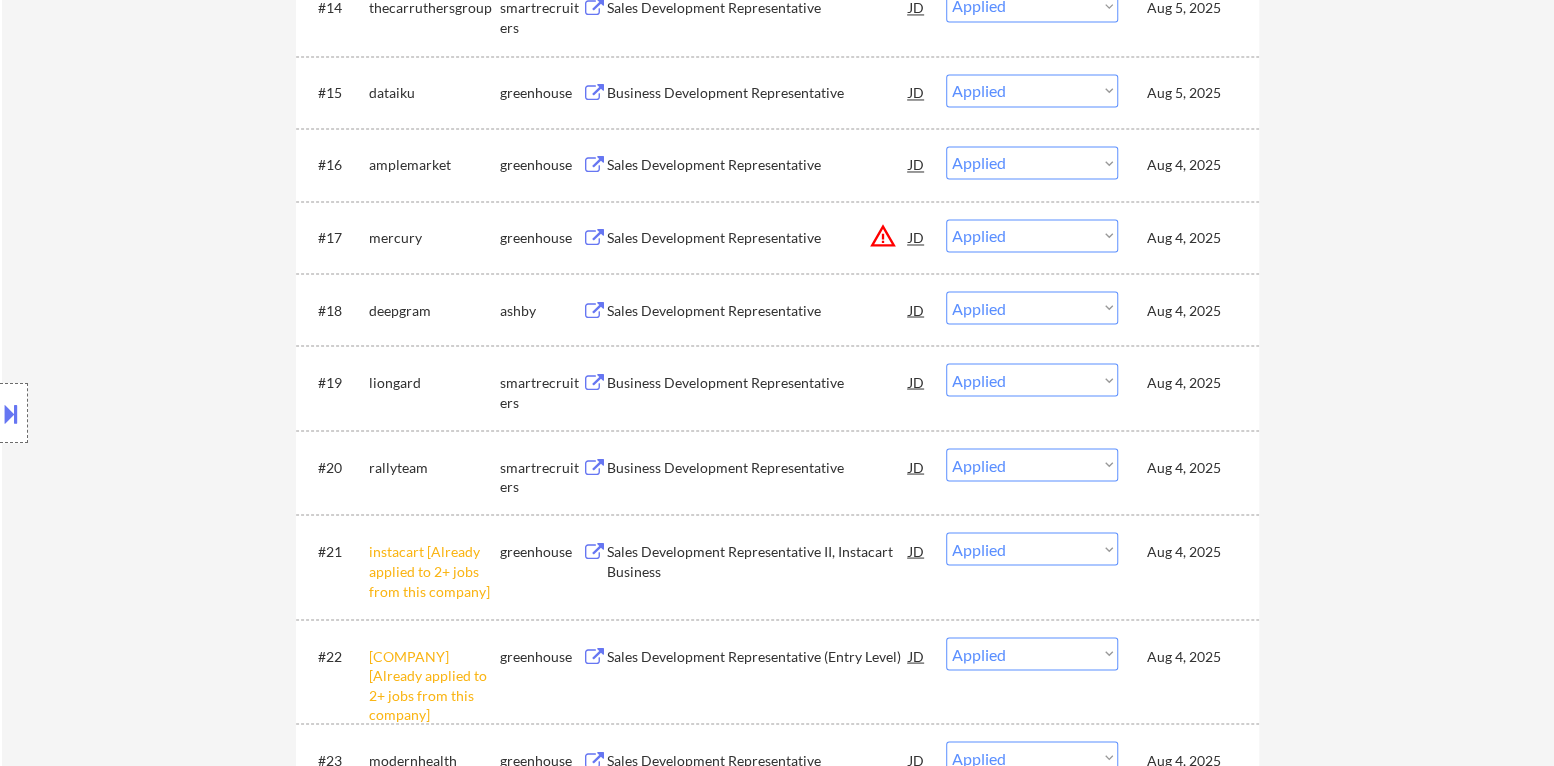 scroll, scrollTop: 1900, scrollLeft: 0, axis: vertical 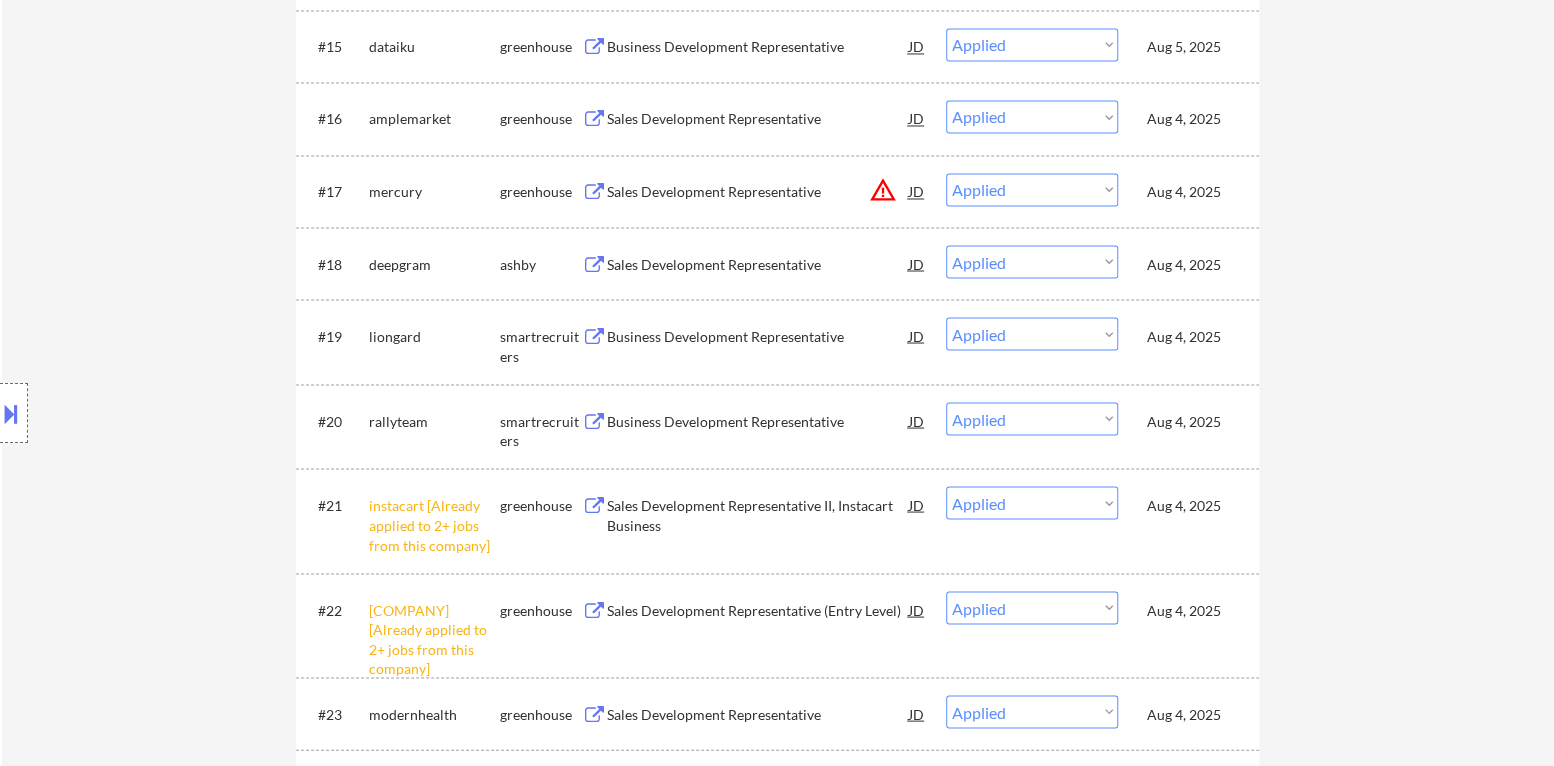 click on "Sales Development Representative" at bounding box center (758, 264) 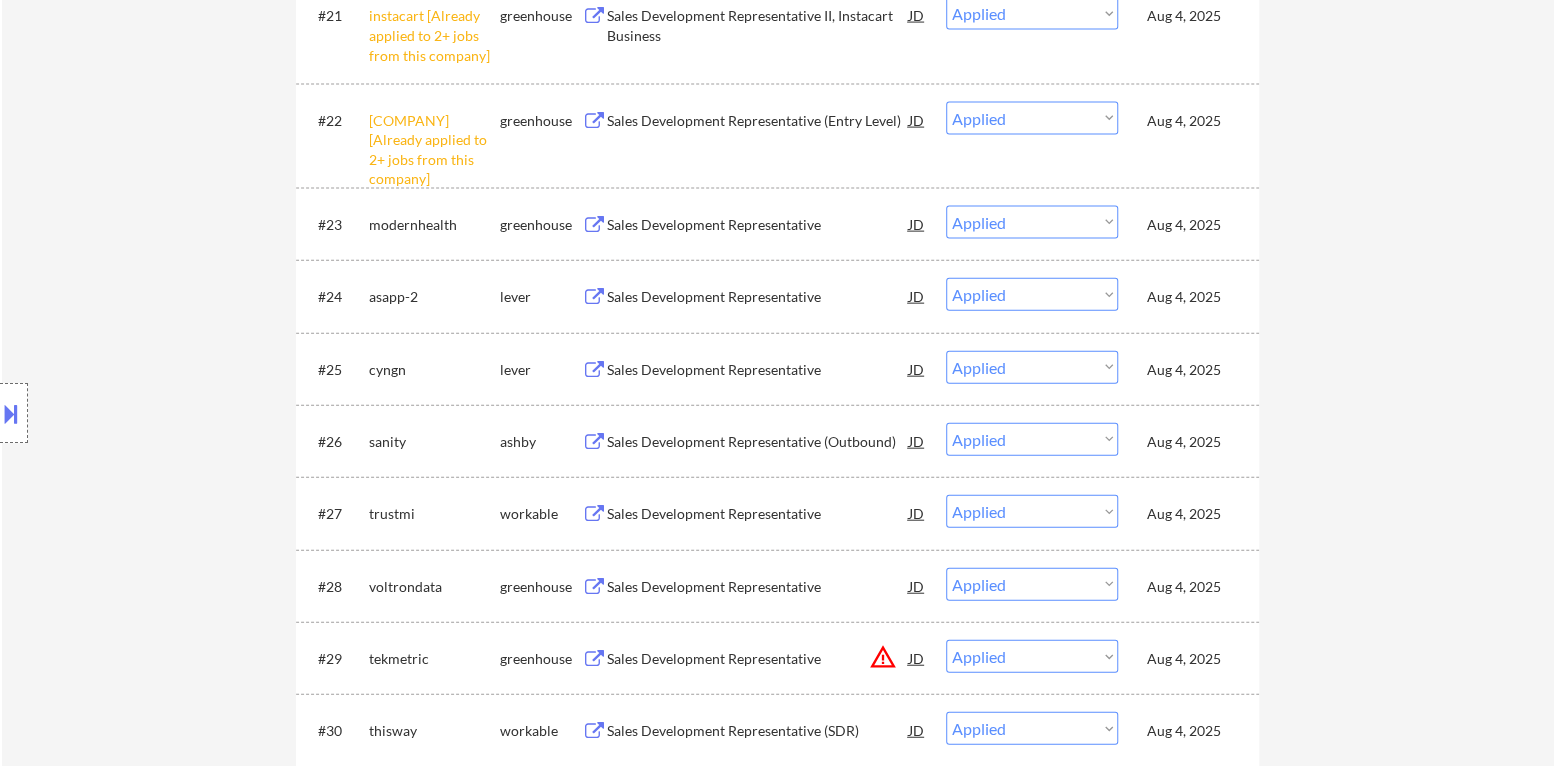scroll, scrollTop: 2400, scrollLeft: 0, axis: vertical 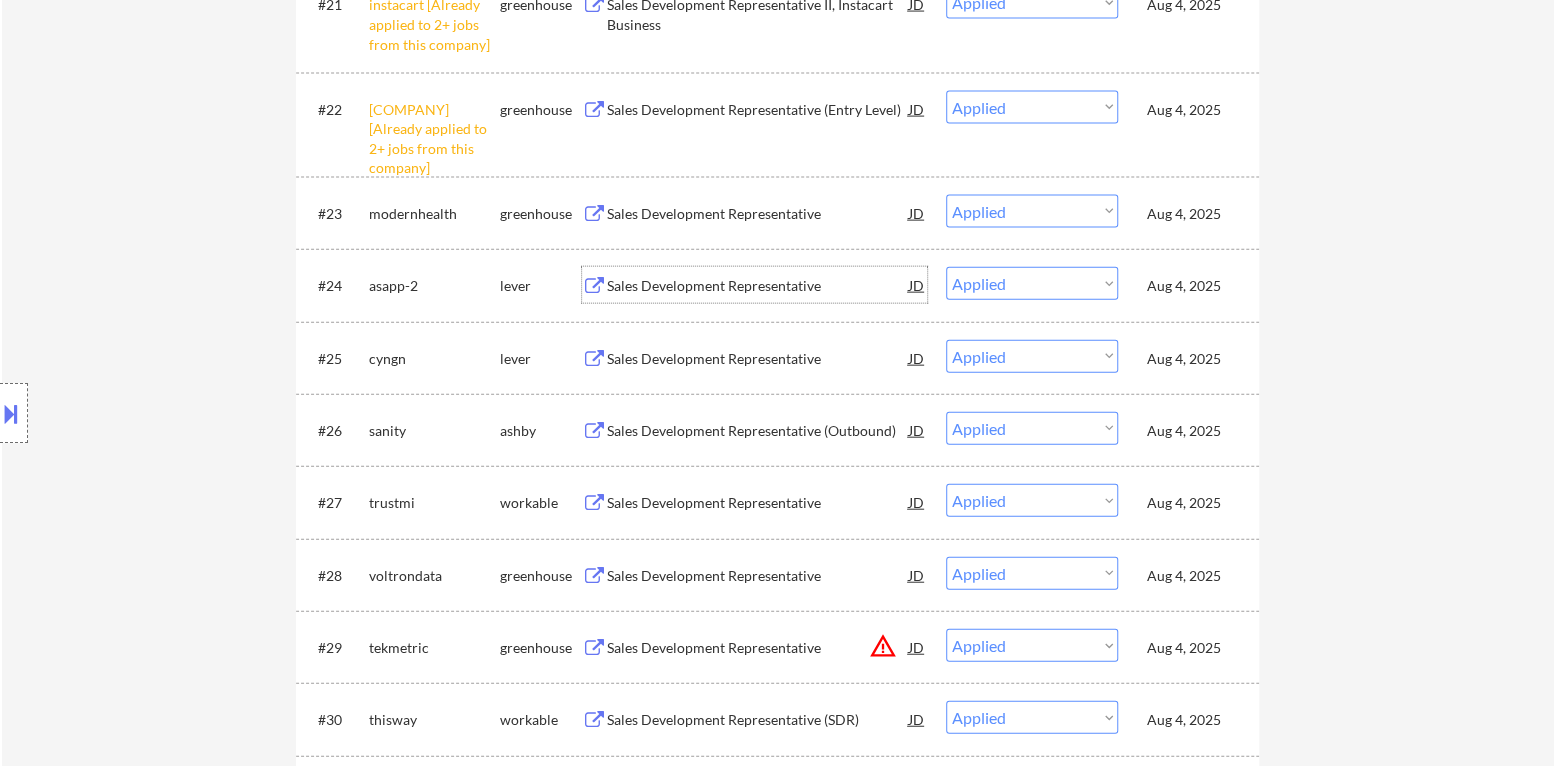 click on "Sales Development Representative" at bounding box center (758, 286) 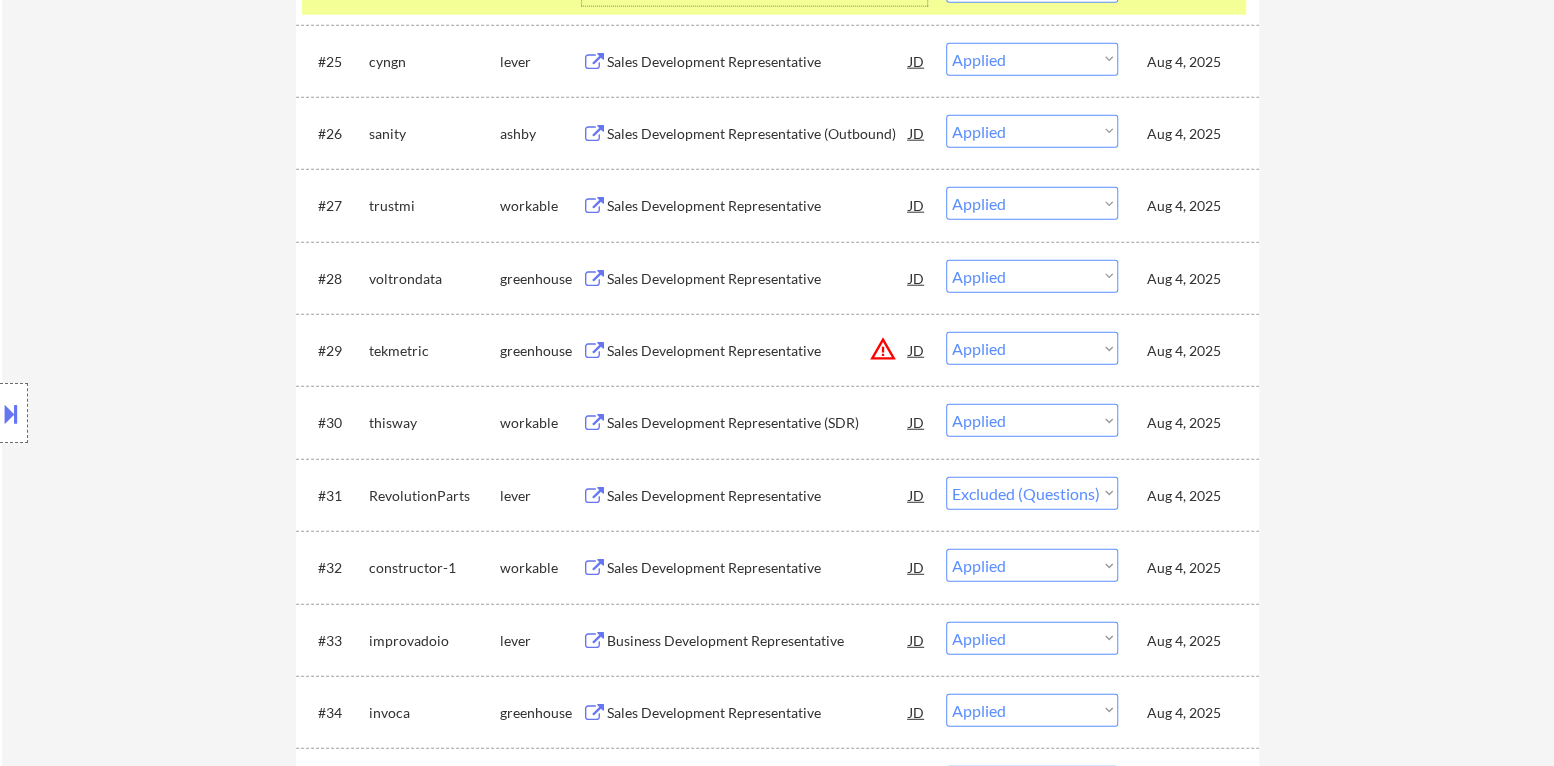 scroll, scrollTop: 2699, scrollLeft: 0, axis: vertical 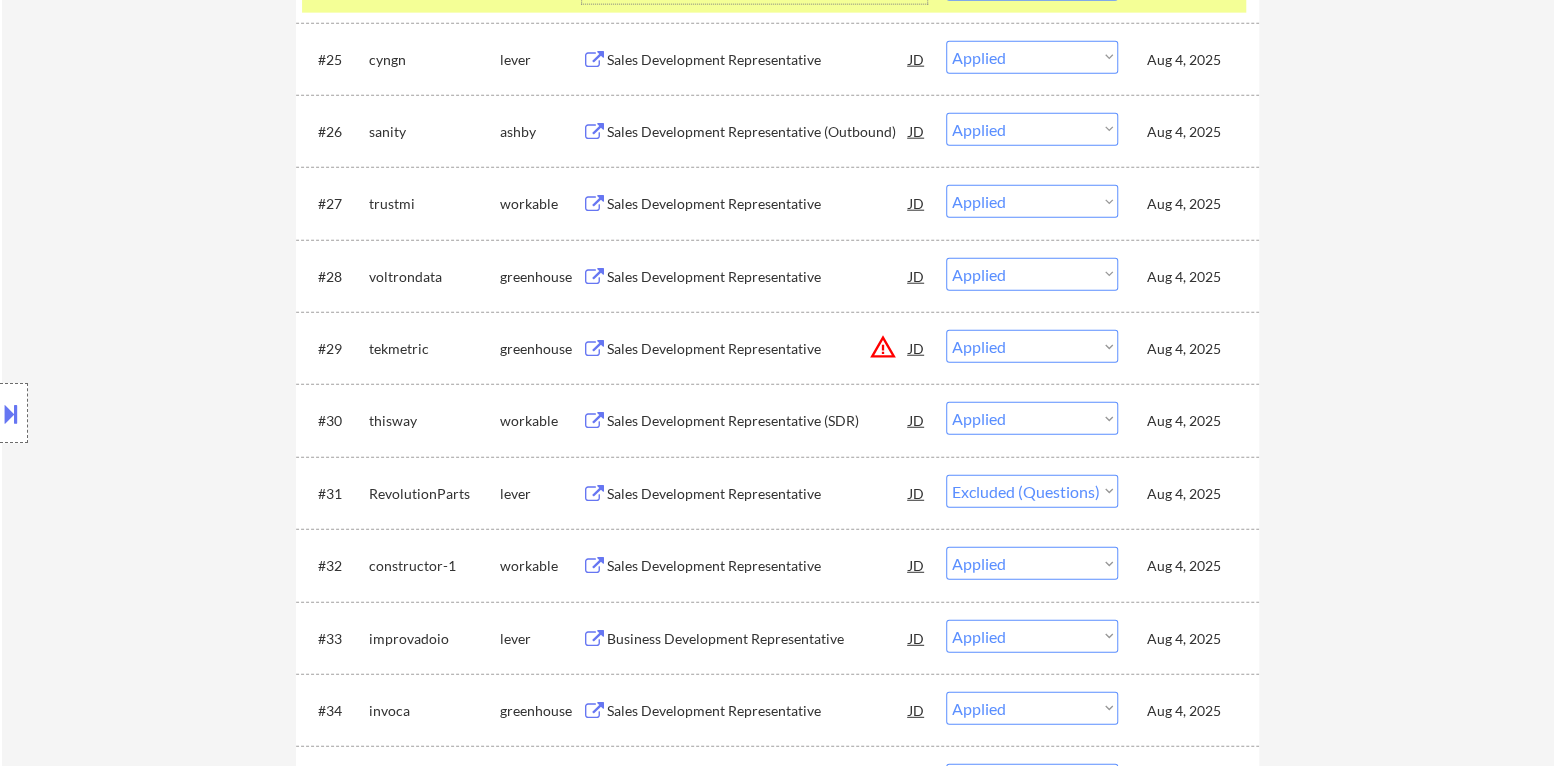 click on "Sales Development Representative" at bounding box center (758, 204) 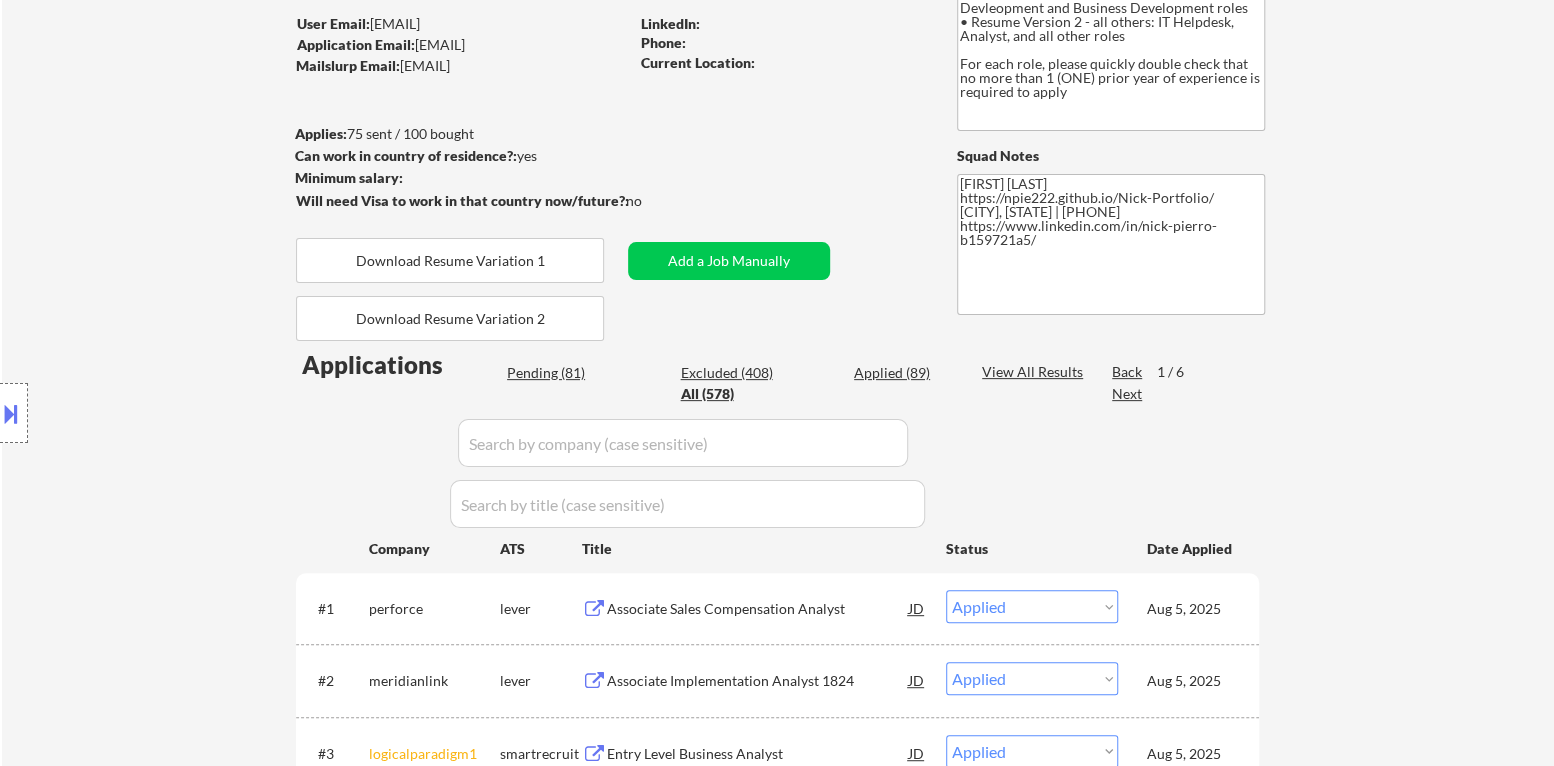 scroll, scrollTop: 199, scrollLeft: 0, axis: vertical 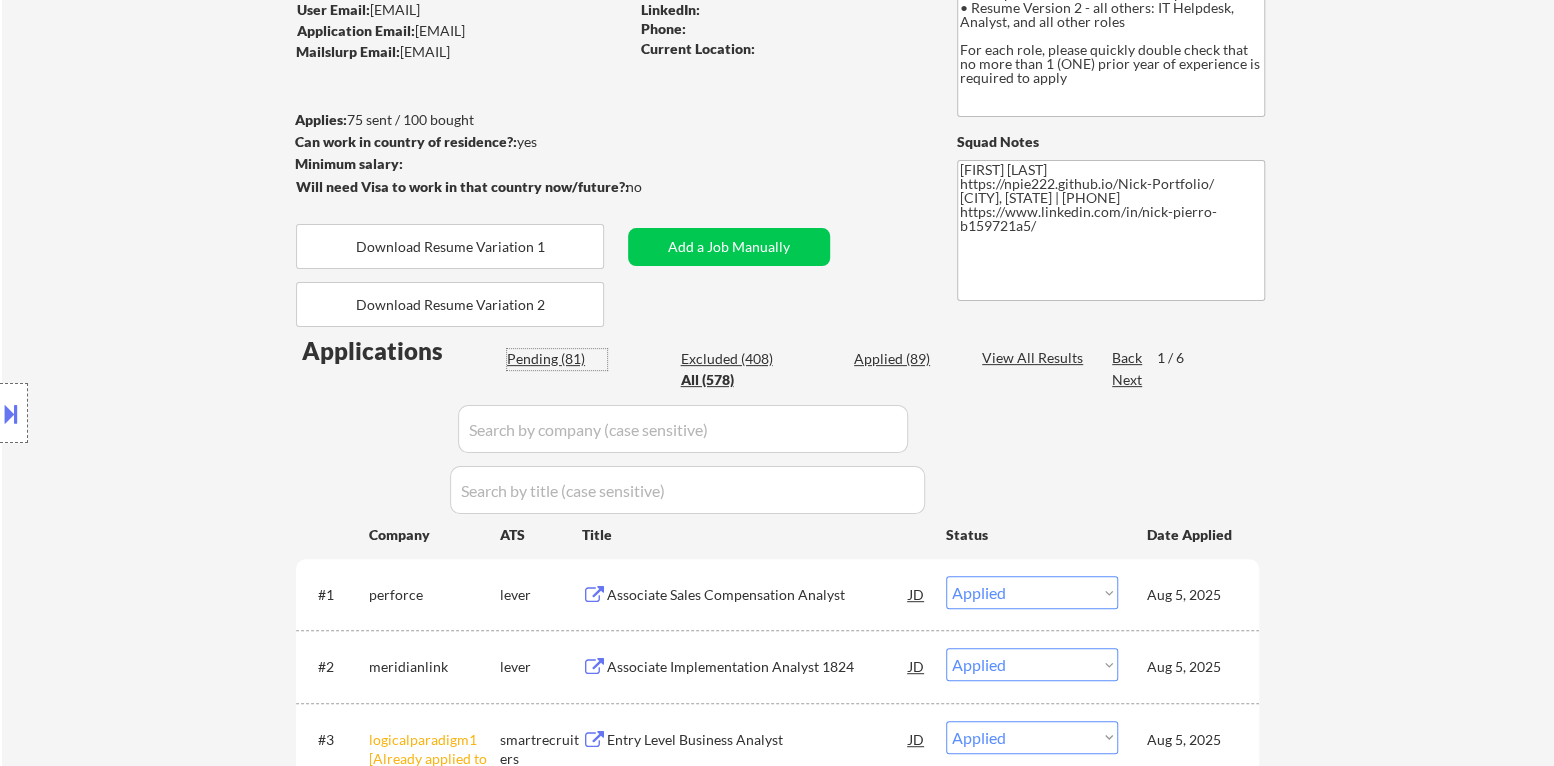 click on "Pending (81)" at bounding box center [557, 359] 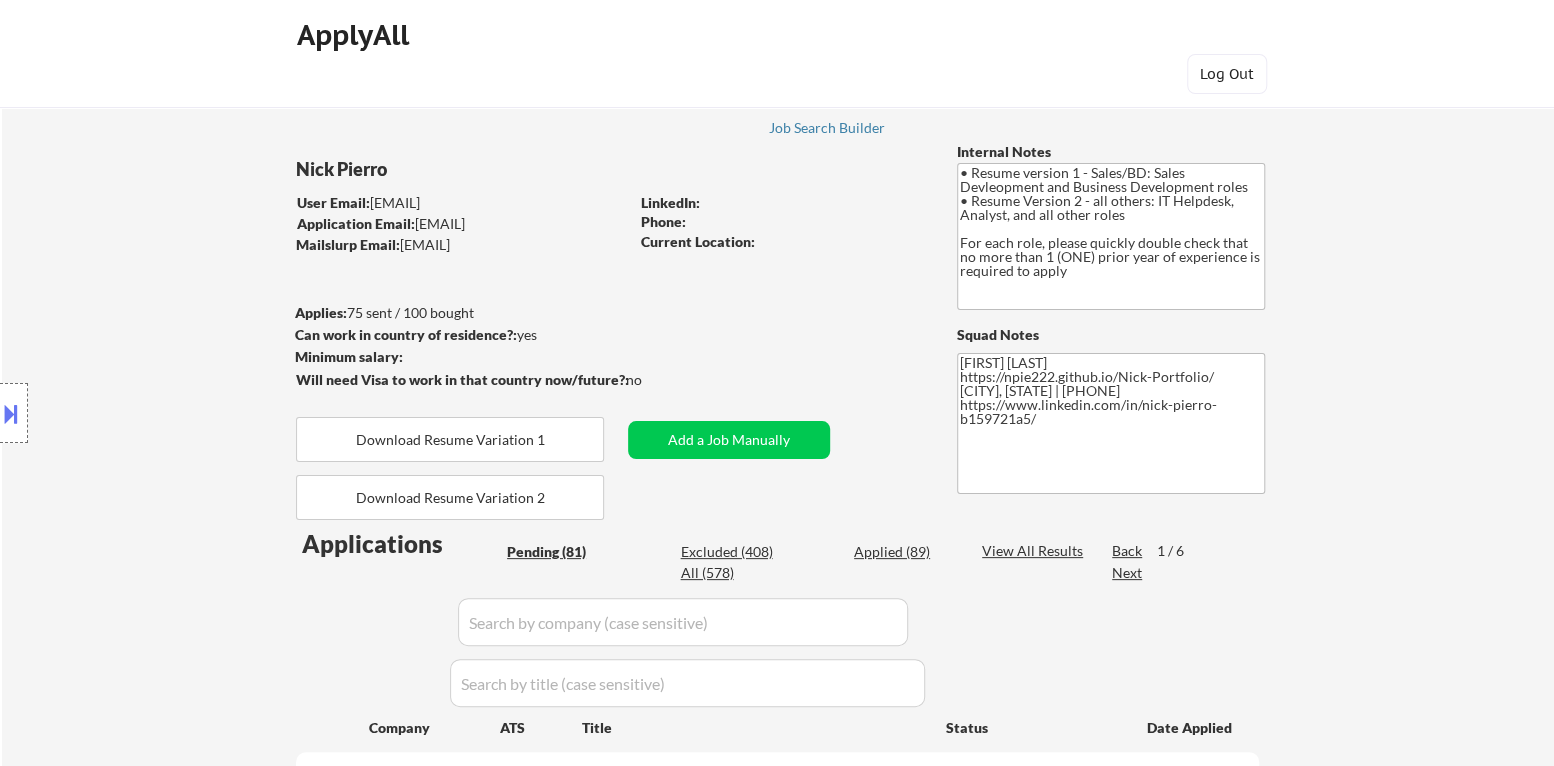 scroll, scrollTop: 0, scrollLeft: 0, axis: both 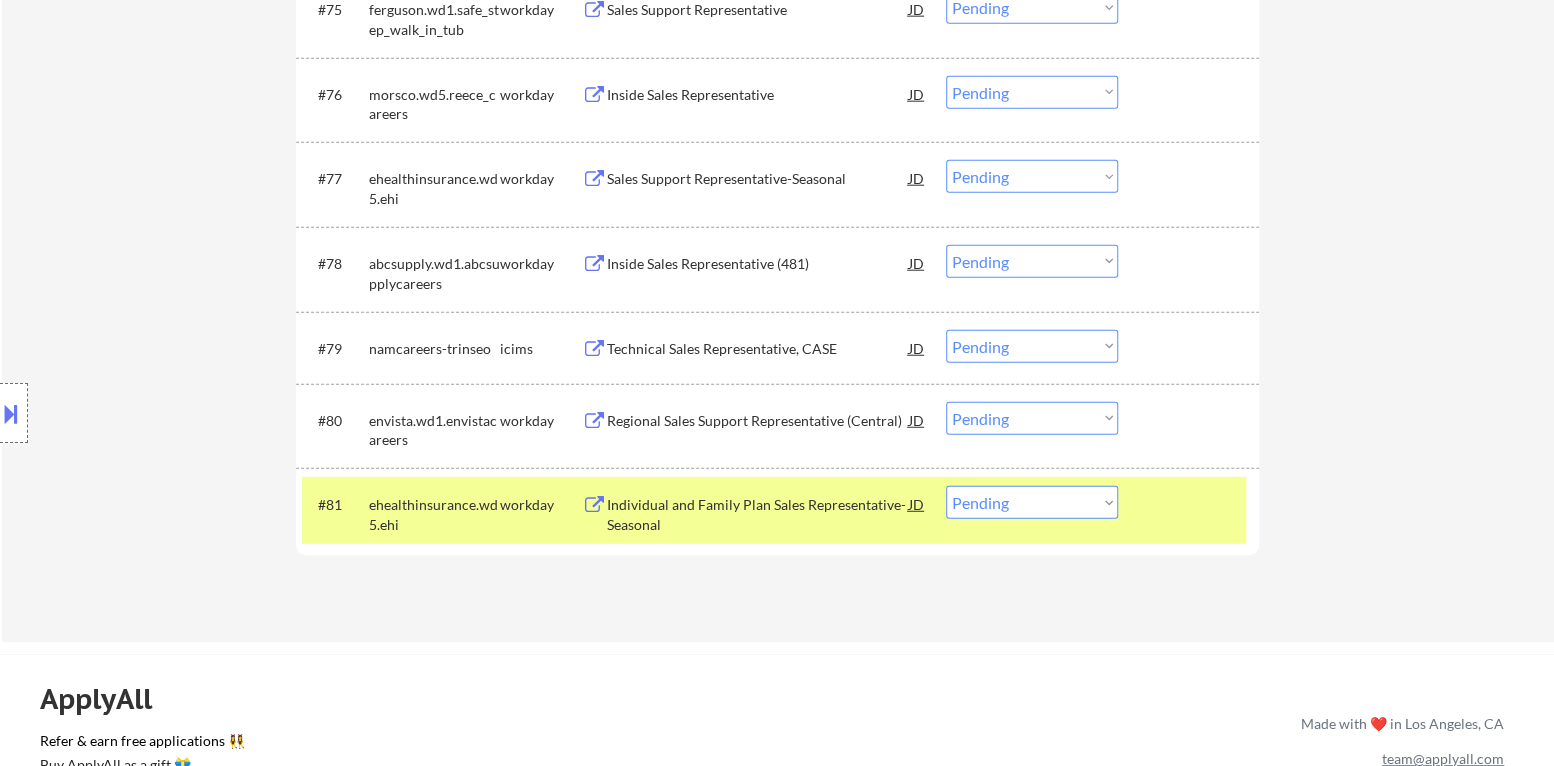 click on "Individual and Family Plan Sales Representative-Seasonal" at bounding box center (758, 514) 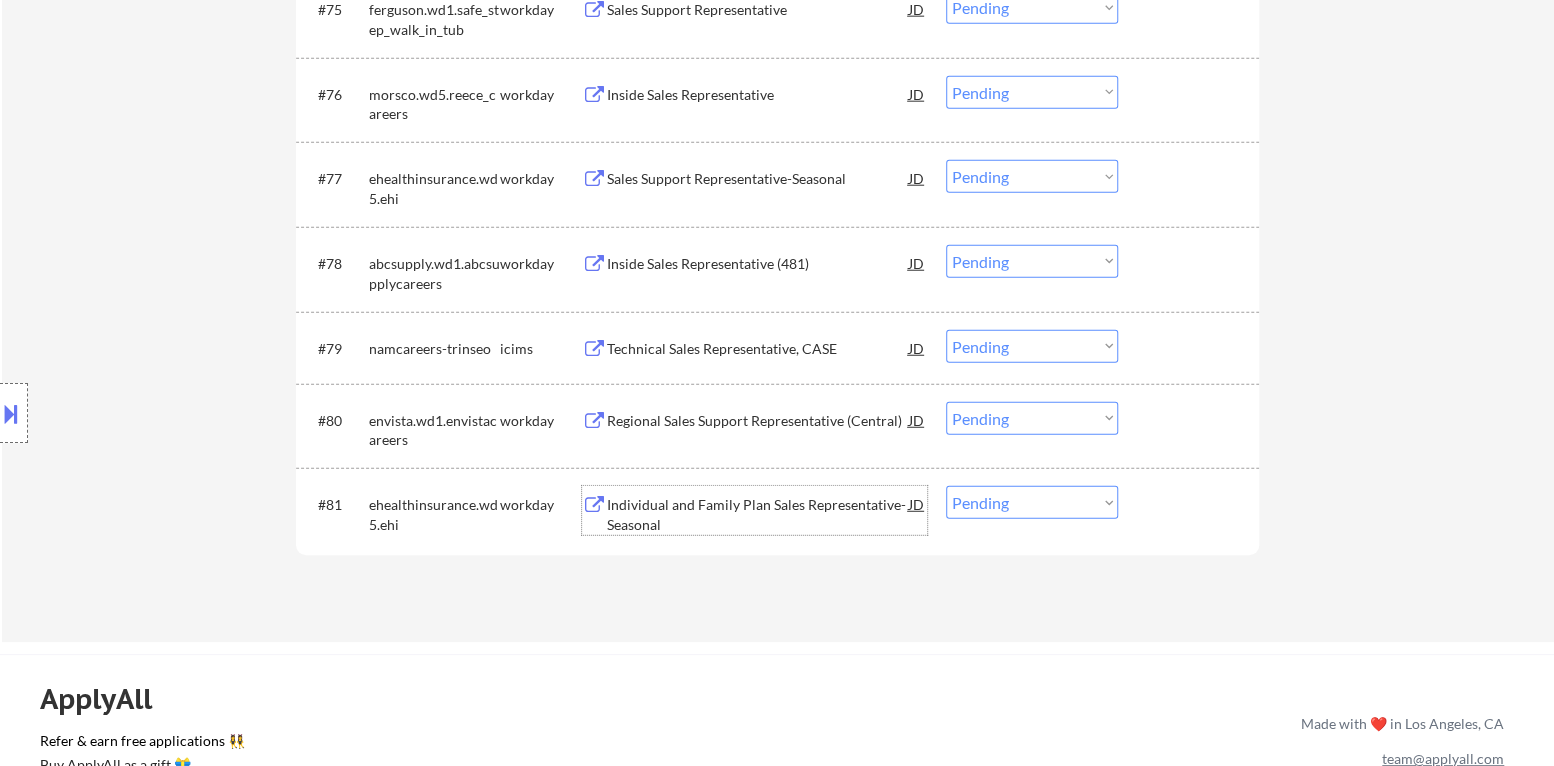 click on "Choose an option... Pending Applied Excluded (Questions) Excluded (Expired) Excluded (Location) Excluded (Bad Match) Excluded (Blocklist) Excluded (Salary) Excluded (Other)" at bounding box center [1032, 502] 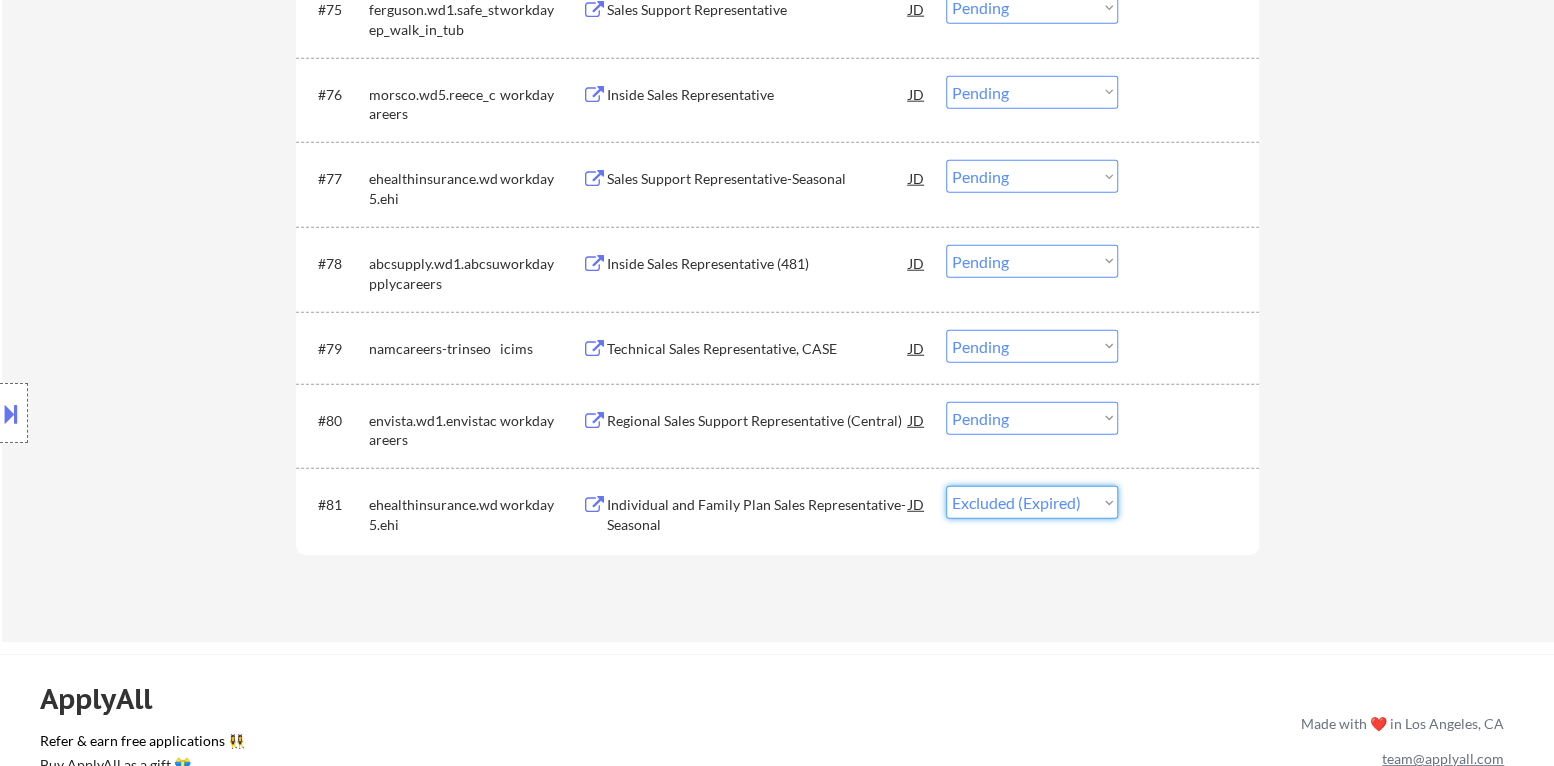 click on "Choose an option... Pending Applied Excluded (Questions) Excluded (Expired) Excluded (Location) Excluded (Bad Match) Excluded (Blocklist) Excluded (Salary) Excluded (Other)" at bounding box center (1032, 502) 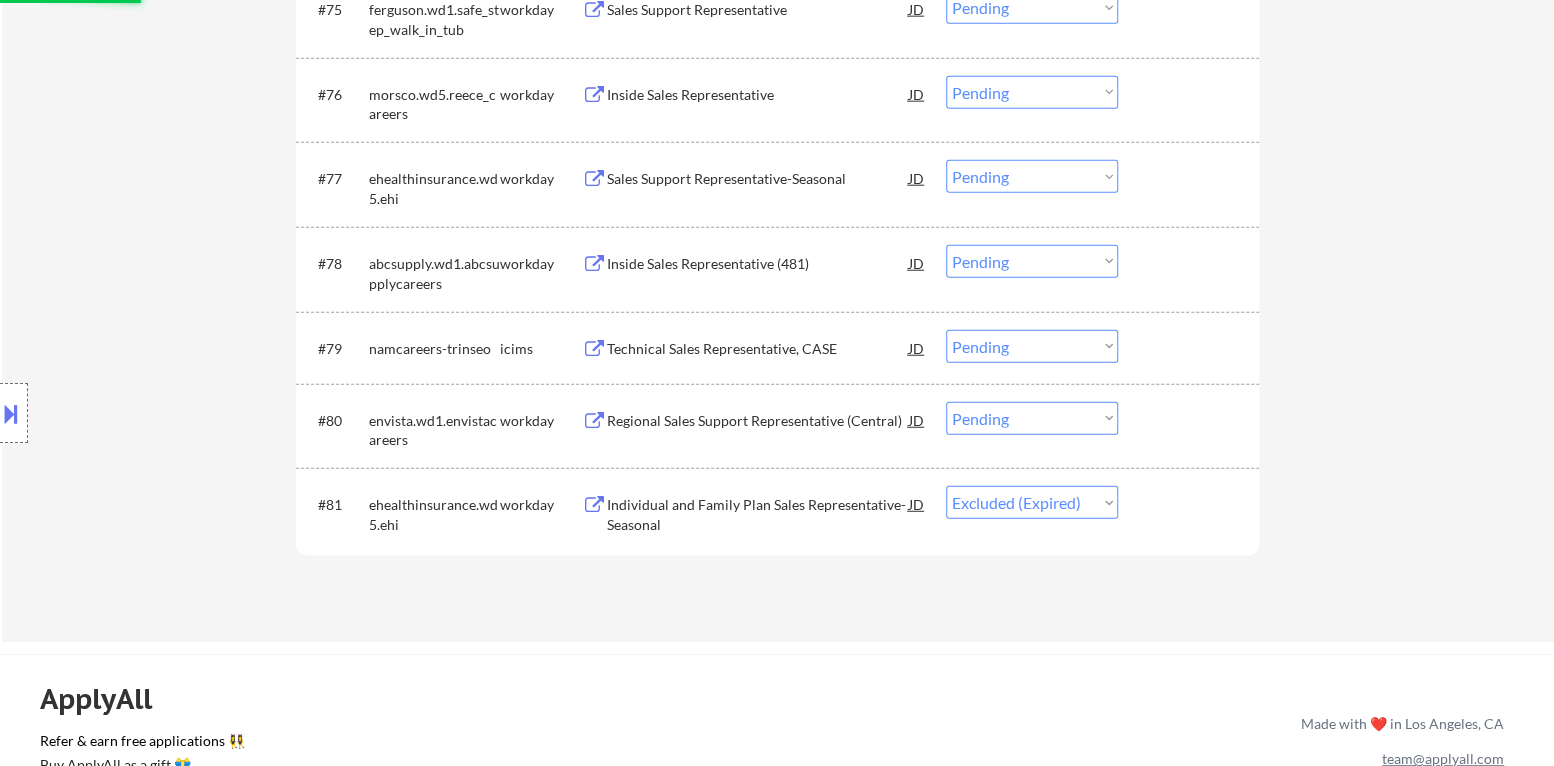 click on "Regional Sales Support Representative (Central)" at bounding box center (758, 421) 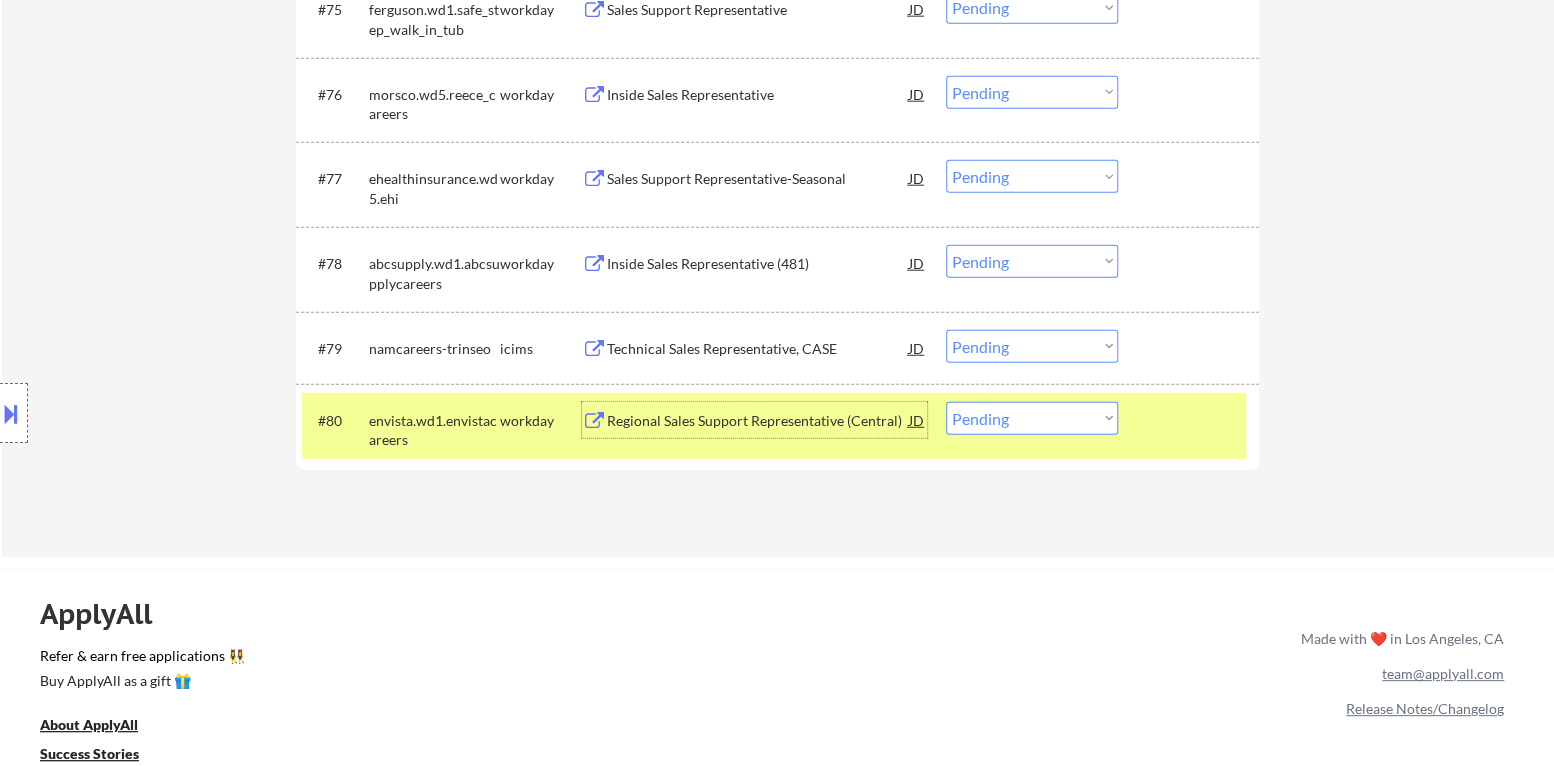 click on "Choose an option... Pending Applied Excluded (Questions) Excluded (Expired) Excluded (Location) Excluded (Bad Match) Excluded (Blocklist) Excluded (Salary) Excluded (Other)" at bounding box center (1032, 418) 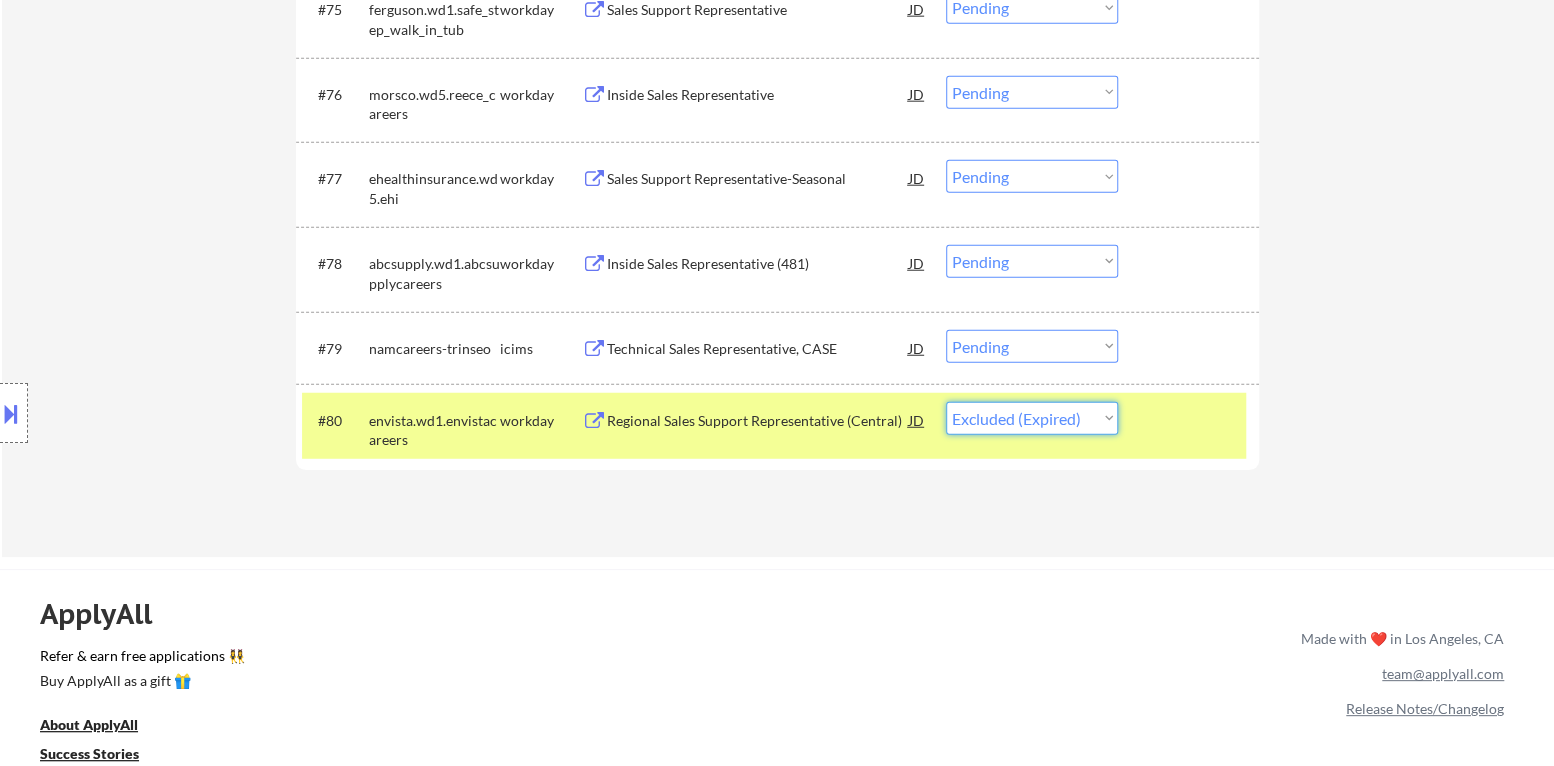 click on "Choose an option... Pending Applied Excluded (Questions) Excluded (Expired) Excluded (Location) Excluded (Bad Match) Excluded (Blocklist) Excluded (Salary) Excluded (Other)" at bounding box center (1032, 418) 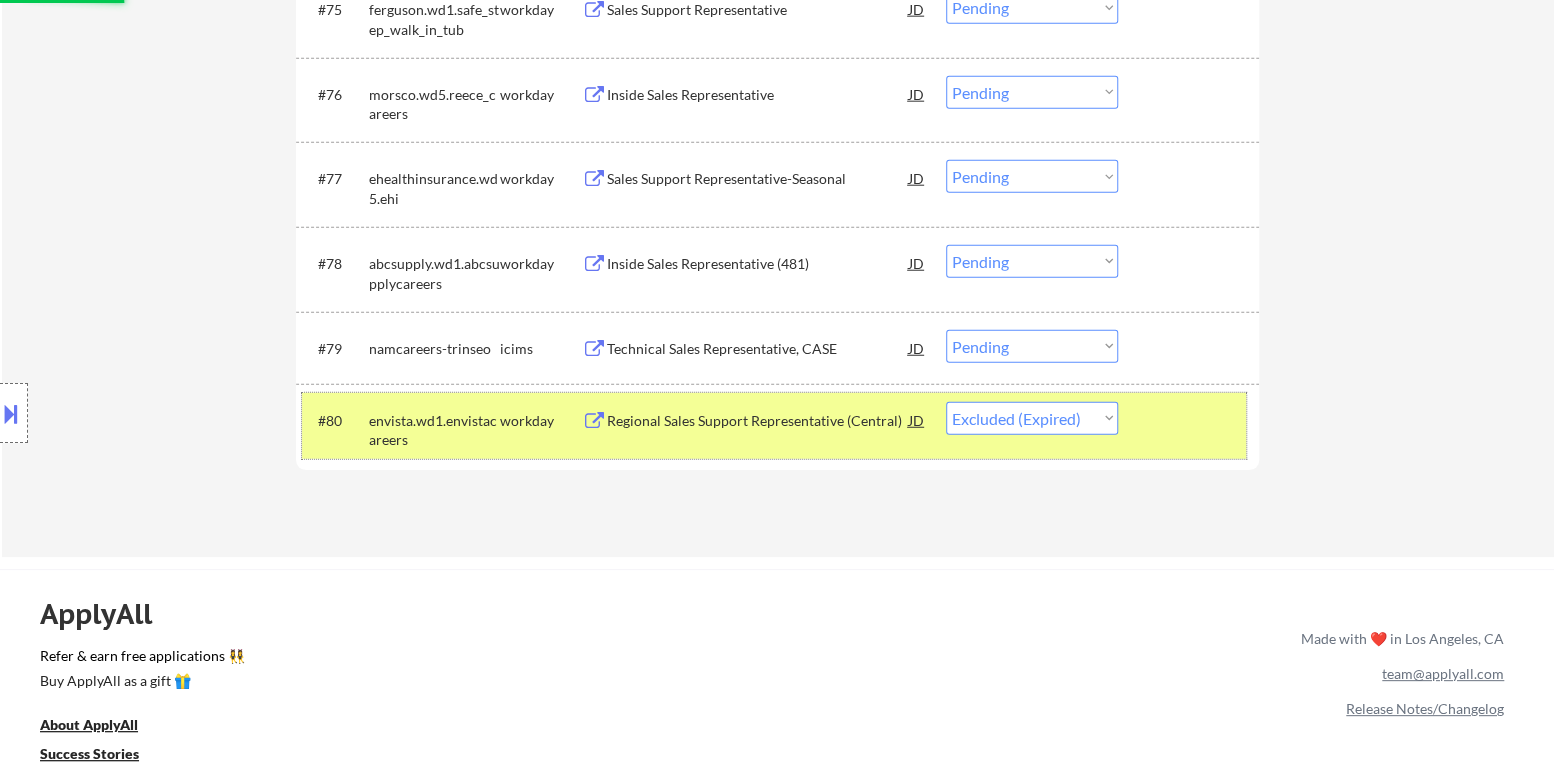 click at bounding box center [1191, 420] 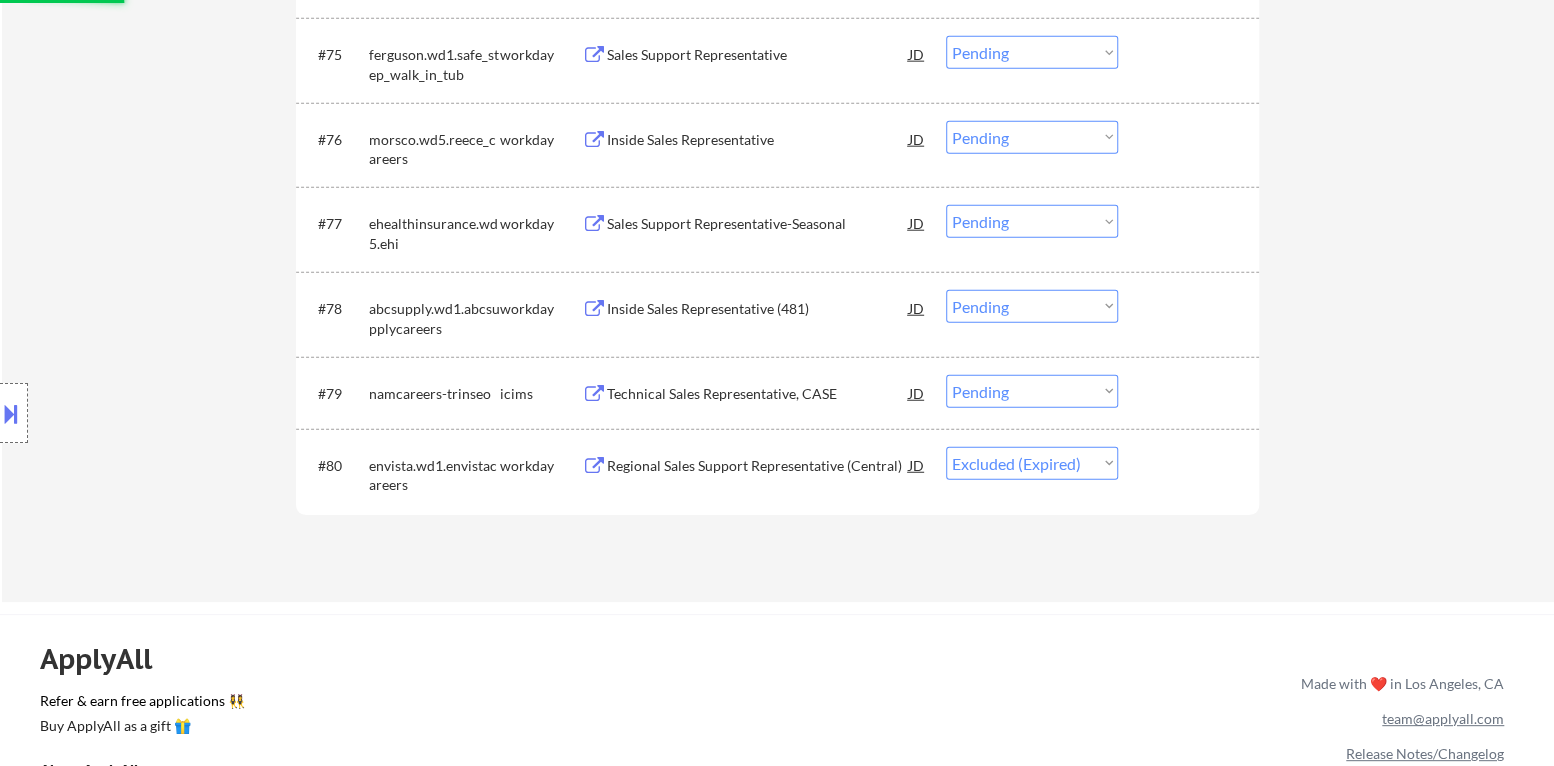 scroll, scrollTop: 6888, scrollLeft: 0, axis: vertical 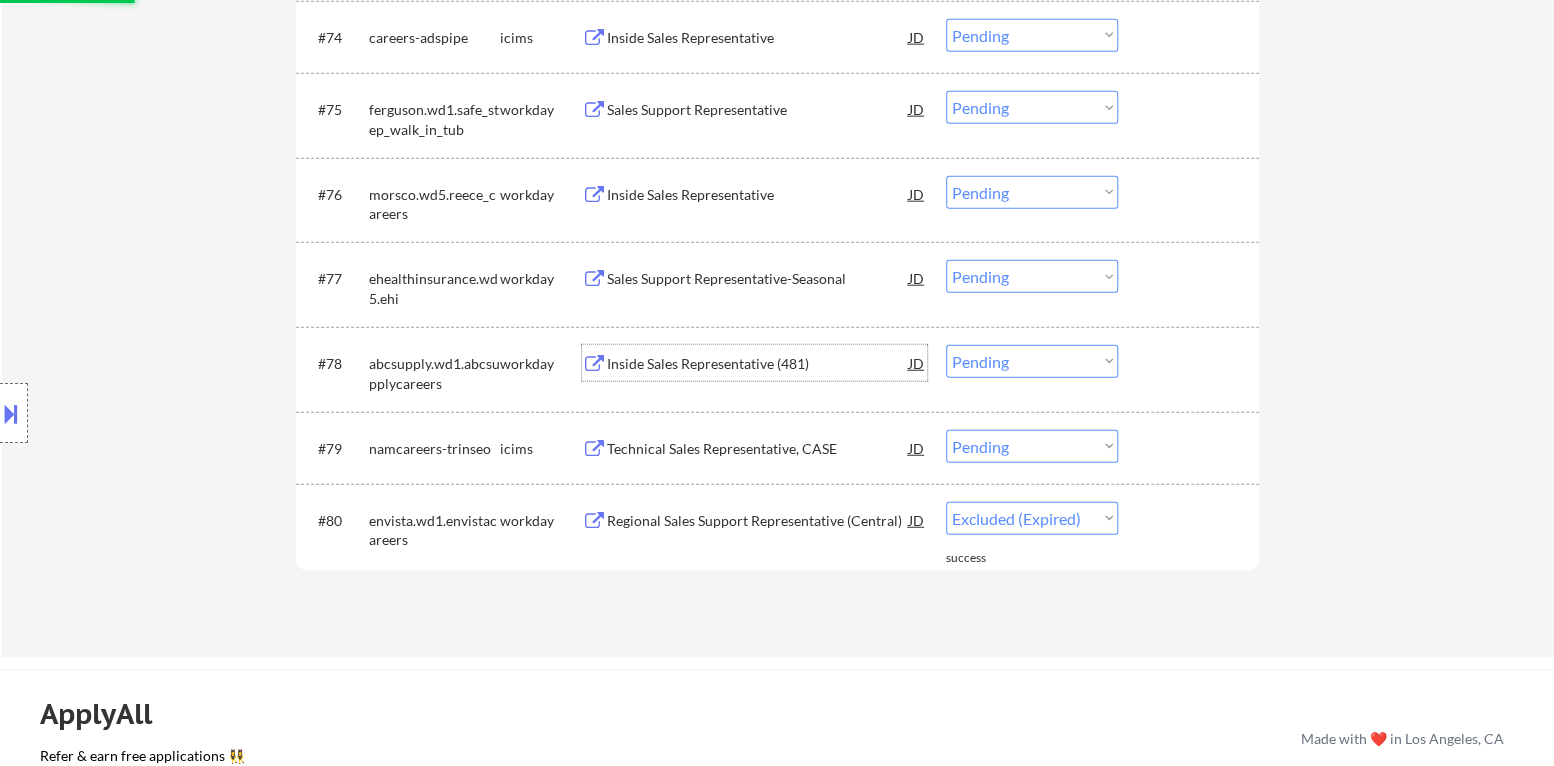 click on "Inside Sales Representative (481)" at bounding box center (758, 364) 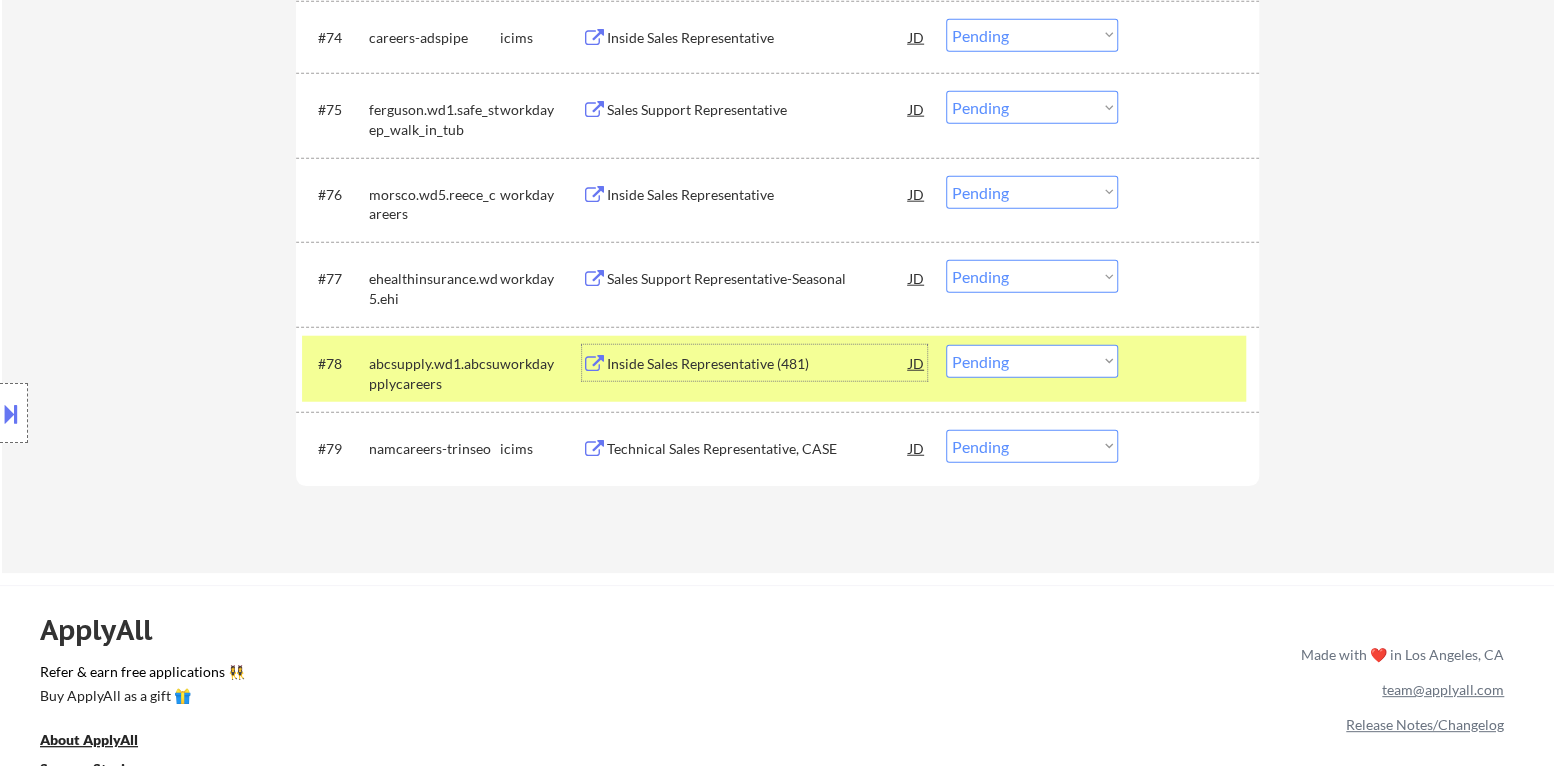 click on "Choose an option... Pending Applied Excluded (Questions) Excluded (Expired) Excluded (Location) Excluded (Bad Match) Excluded (Blocklist) Excluded (Salary) Excluded (Other)" at bounding box center [1032, 361] 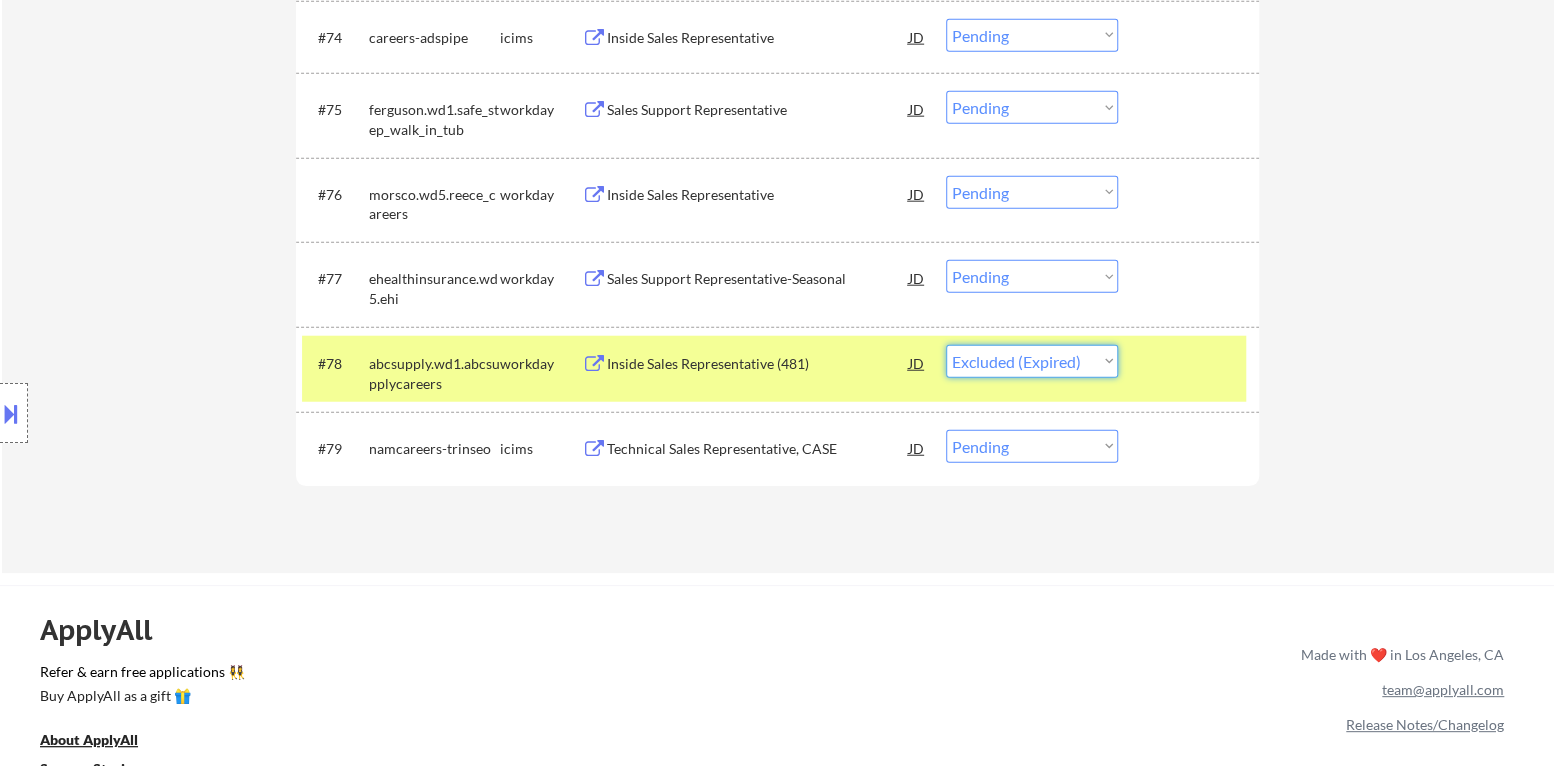 click on "Choose an option... Pending Applied Excluded (Questions) Excluded (Expired) Excluded (Location) Excluded (Bad Match) Excluded (Blocklist) Excluded (Salary) Excluded (Other)" at bounding box center [1032, 361] 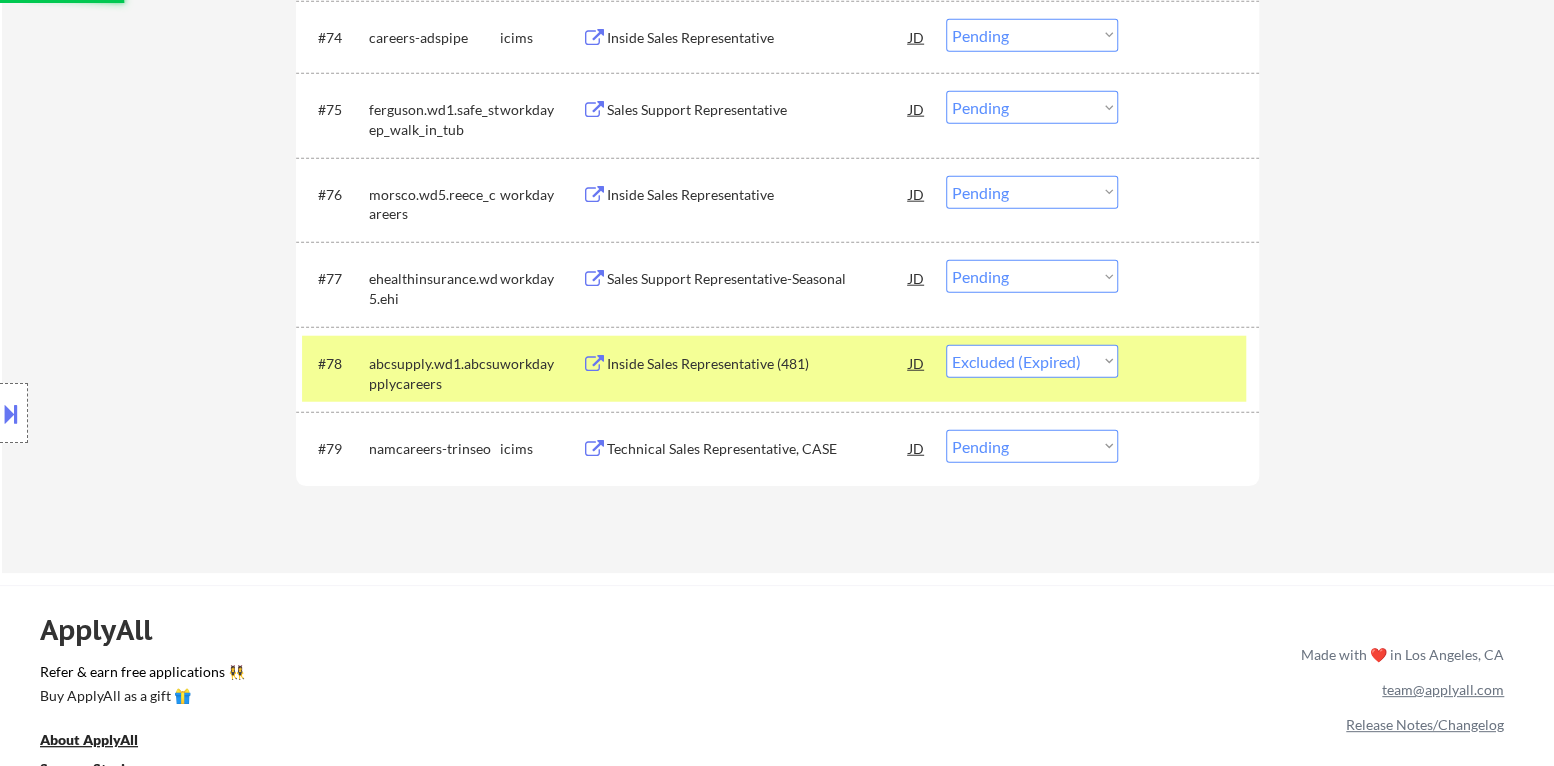 click at bounding box center [1191, 363] 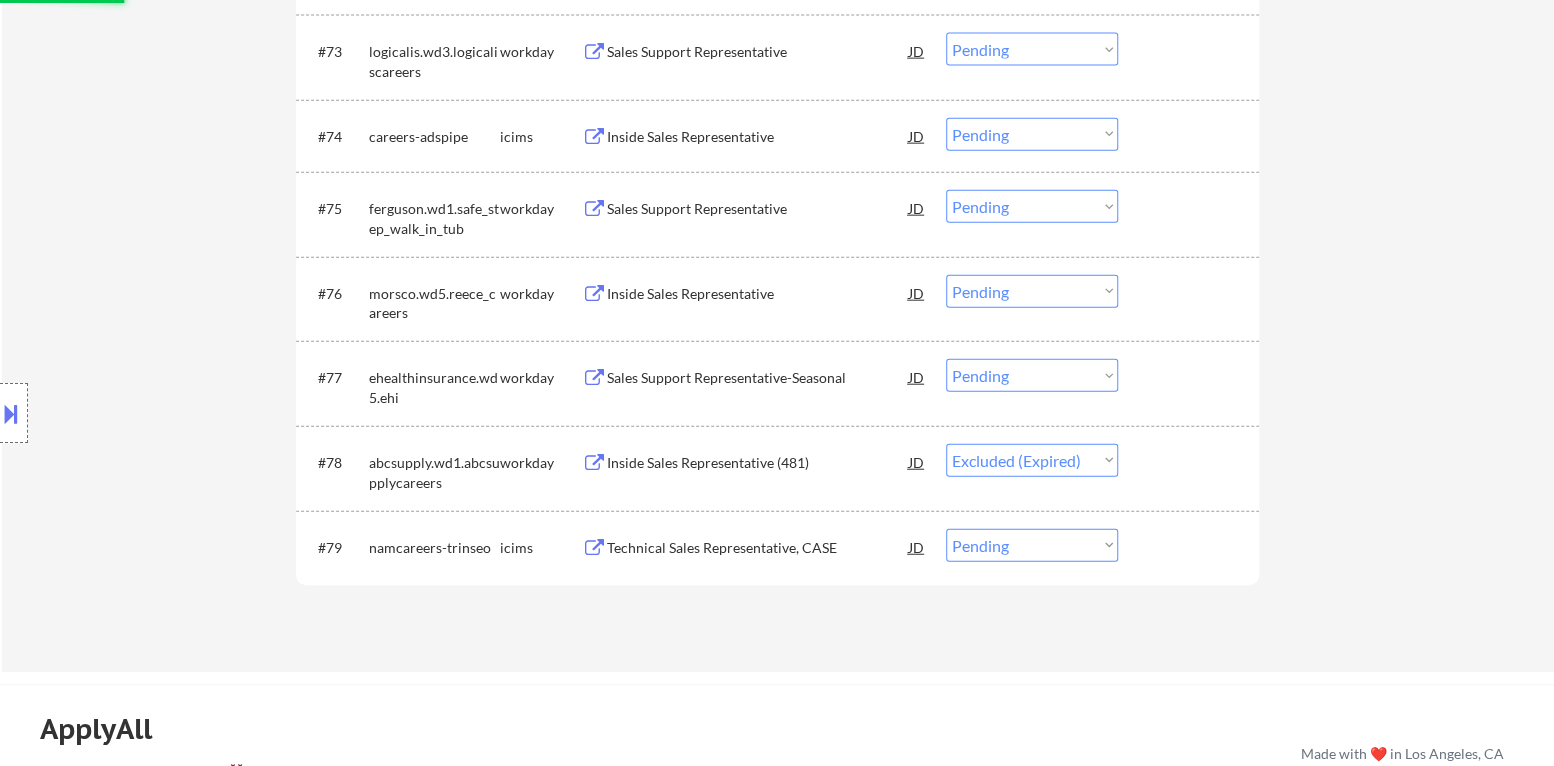 scroll, scrollTop: 6788, scrollLeft: 0, axis: vertical 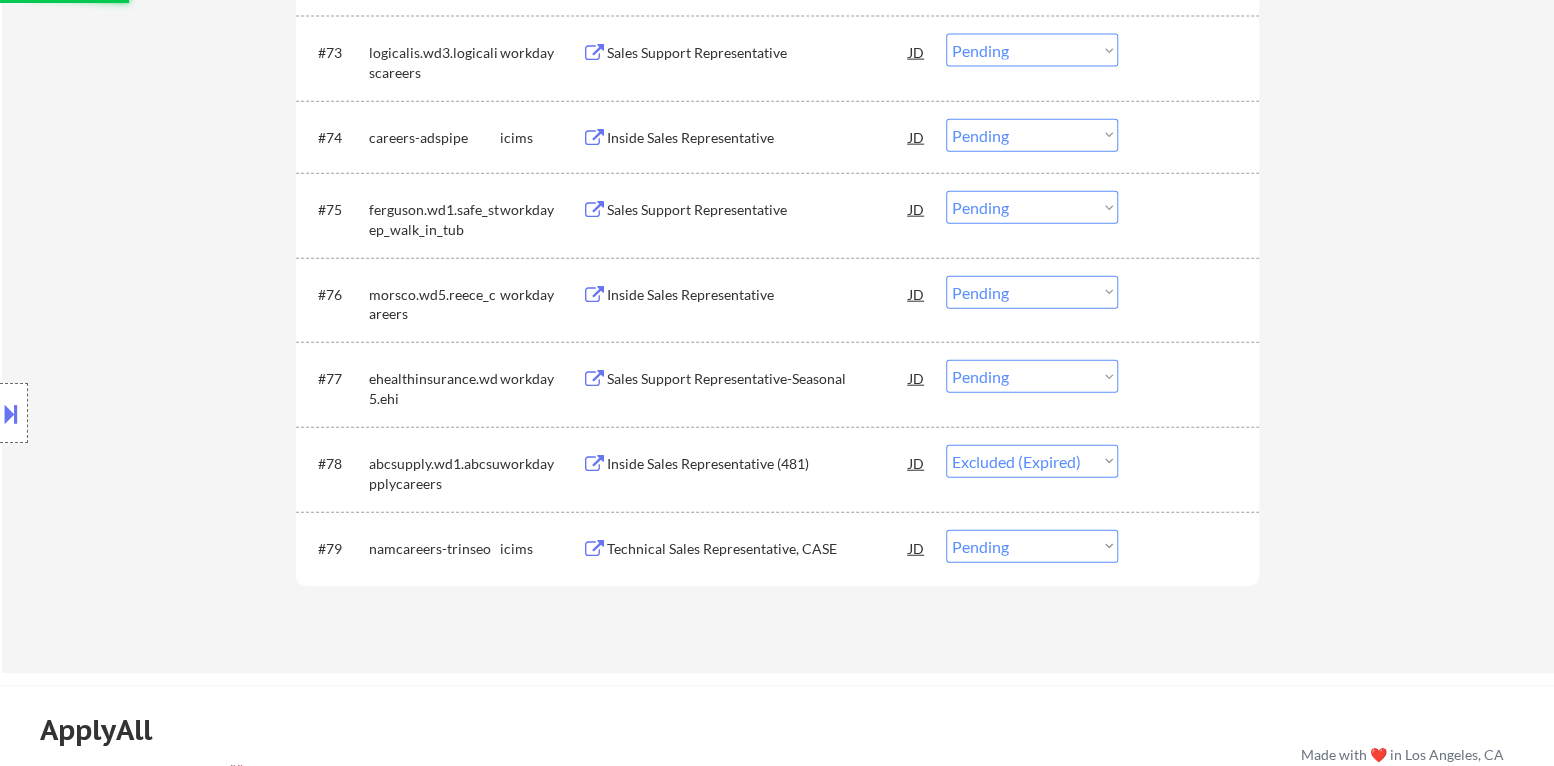 click on "Sales Support Representative-Seasonal" at bounding box center [758, 379] 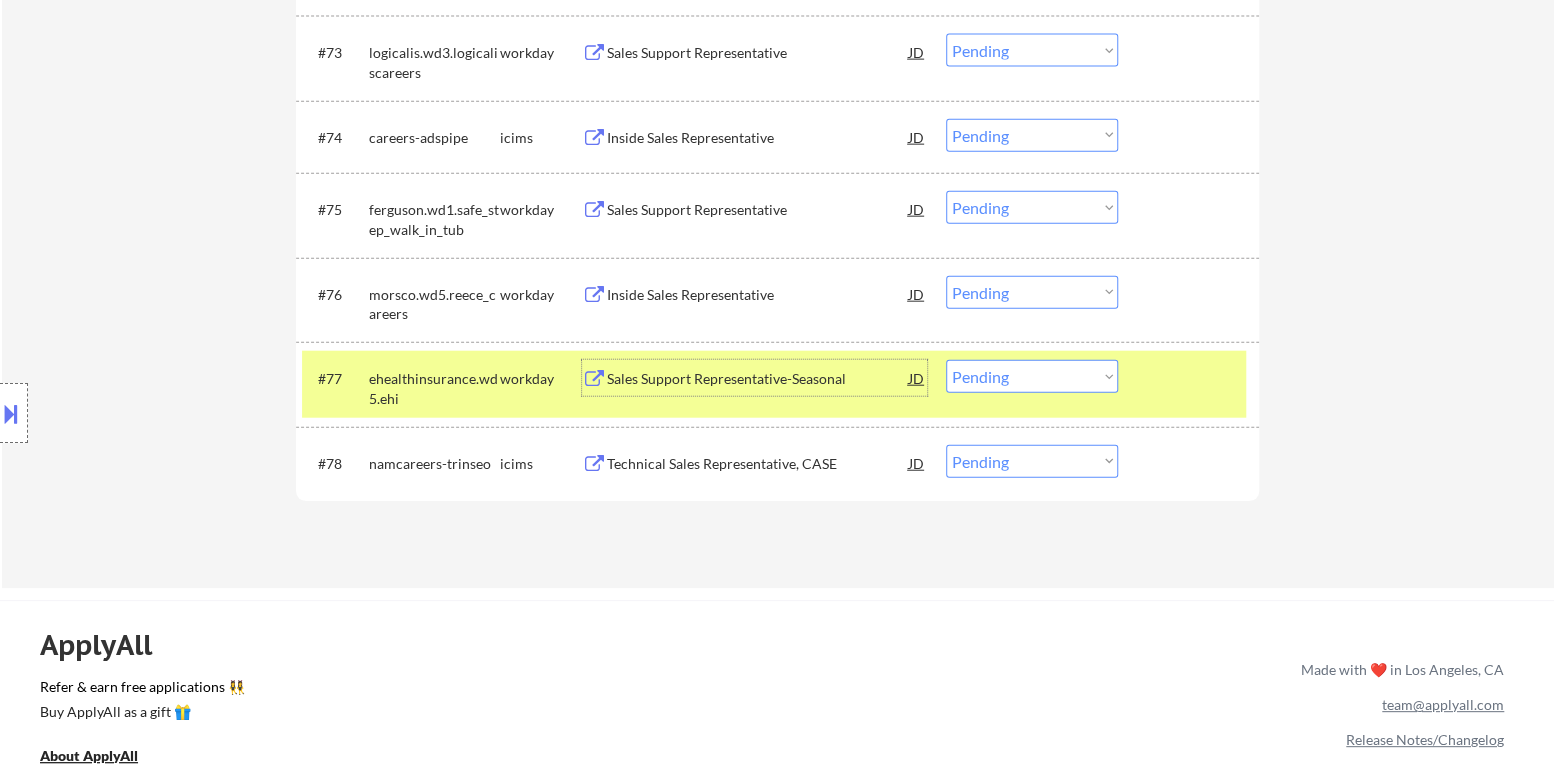 click on "Choose an option... Pending Applied Excluded (Questions) Excluded (Expired) Excluded (Location) Excluded (Bad Match) Excluded (Blocklist) Excluded (Salary) Excluded (Other)" at bounding box center [1032, 376] 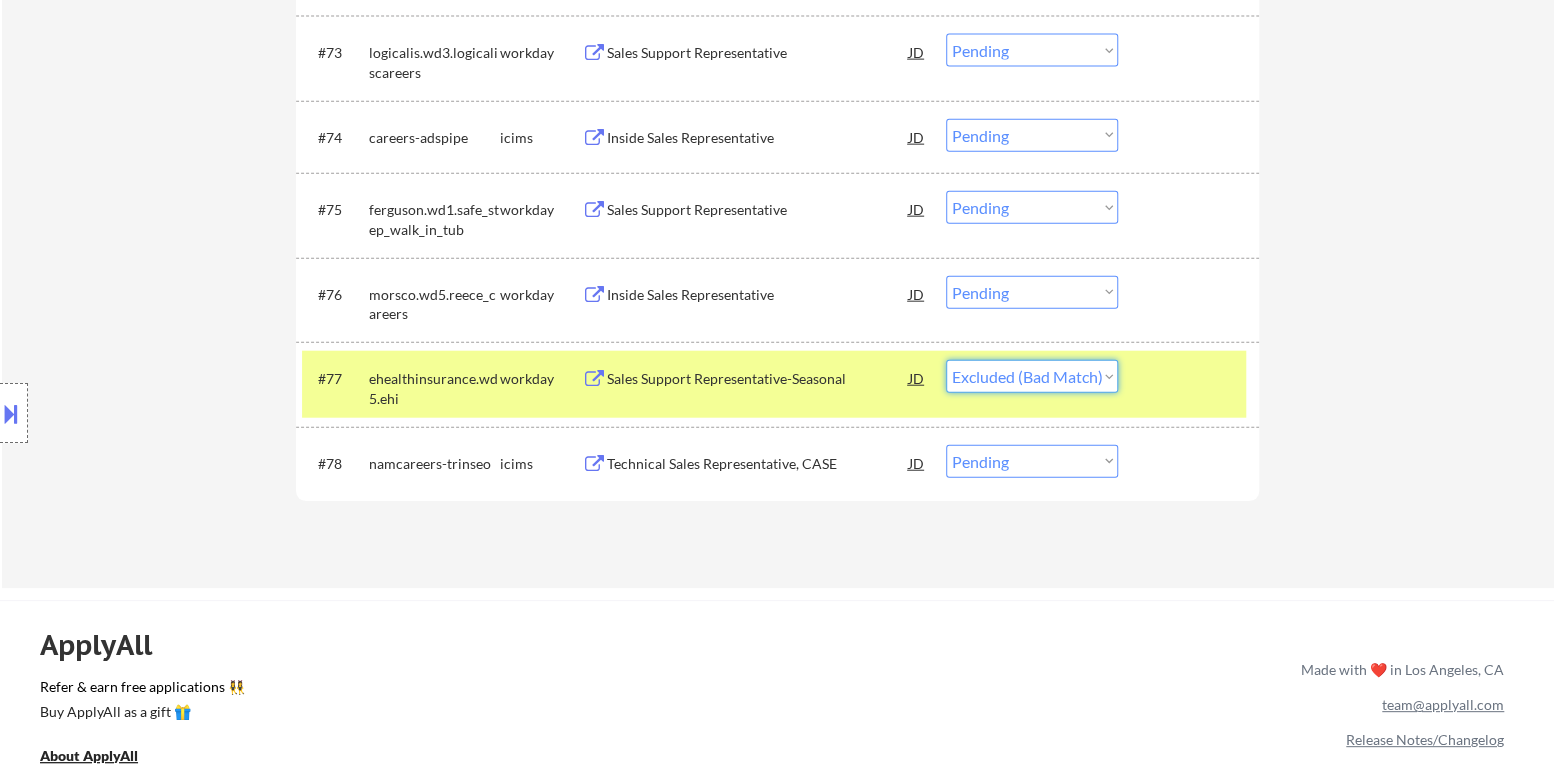 click on "Choose an option... Pending Applied Excluded (Questions) Excluded (Expired) Excluded (Location) Excluded (Bad Match) Excluded (Blocklist) Excluded (Salary) Excluded (Other)" at bounding box center (1032, 376) 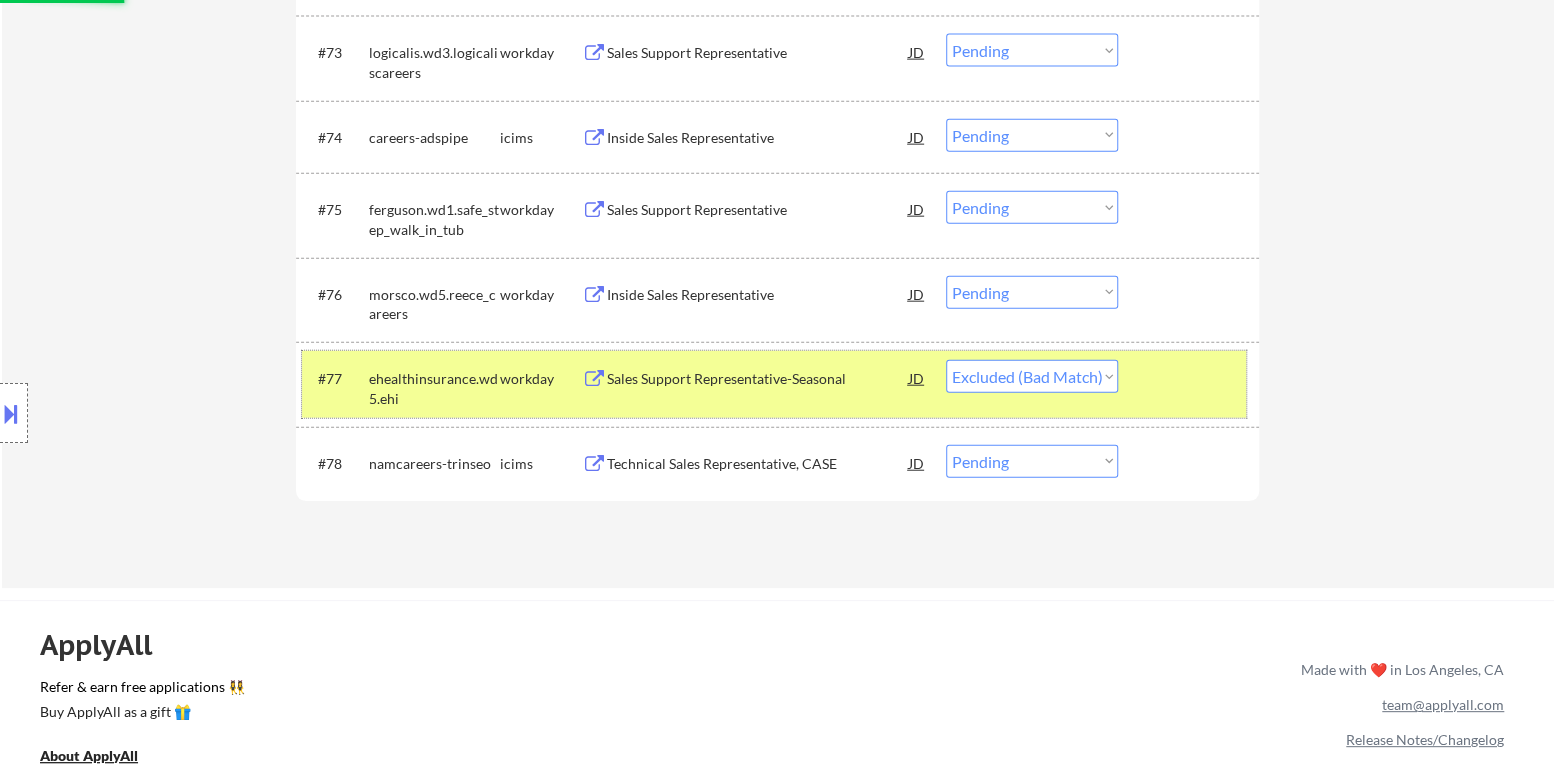 drag, startPoint x: 1175, startPoint y: 361, endPoint x: 1022, endPoint y: 403, distance: 158.66002 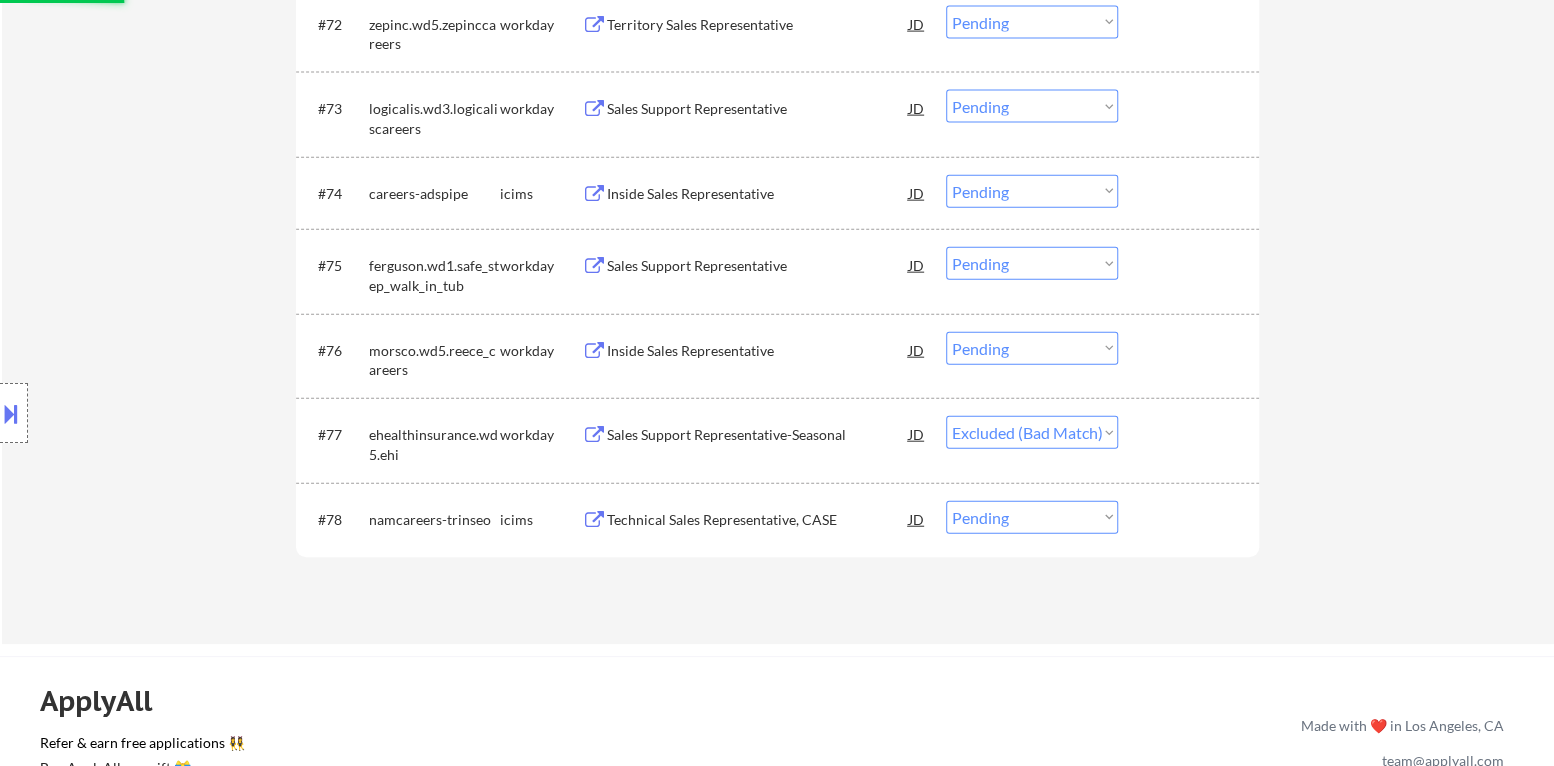 scroll, scrollTop: 6688, scrollLeft: 0, axis: vertical 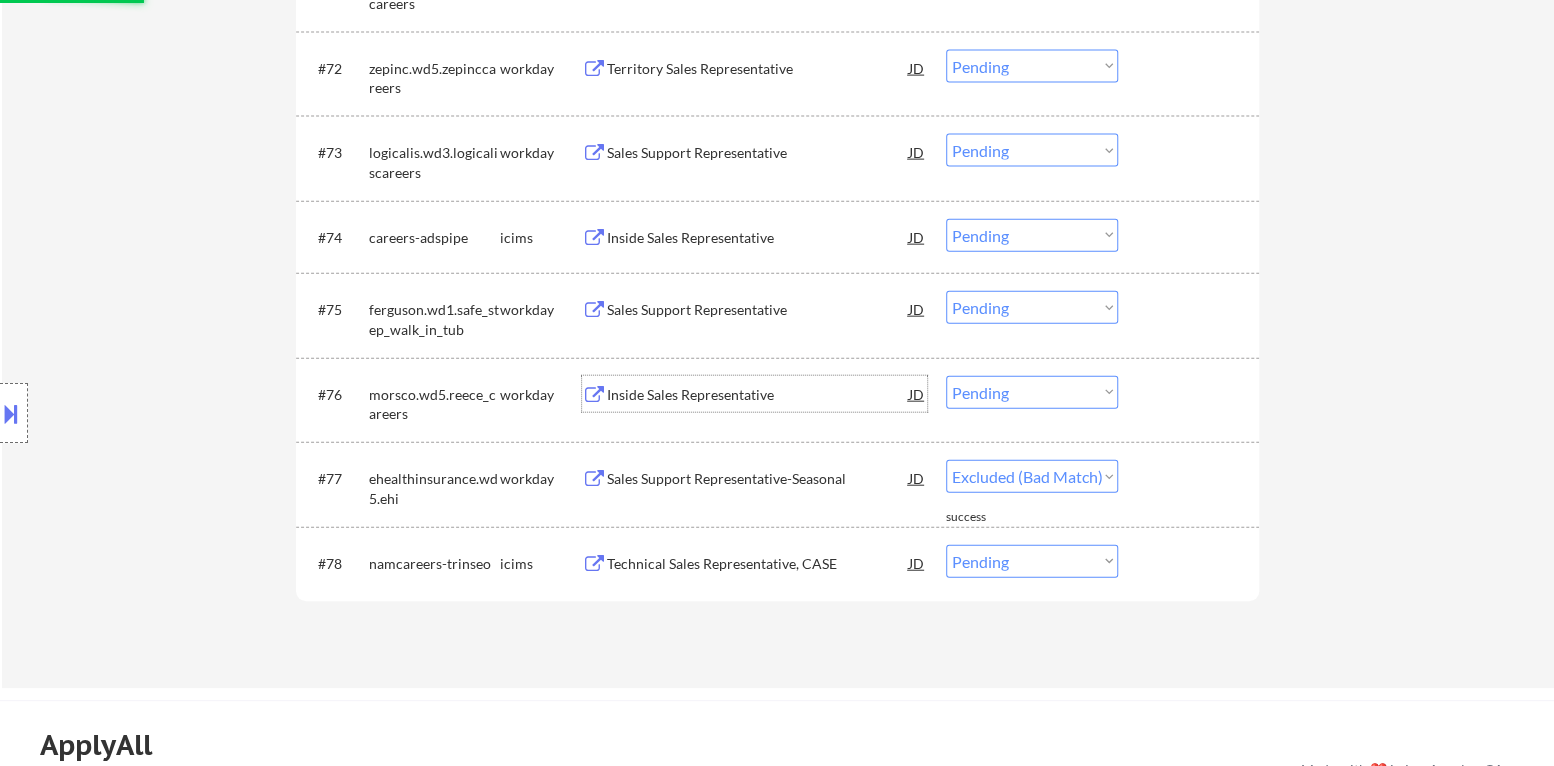 click on "Inside Sales Representative" at bounding box center [758, 395] 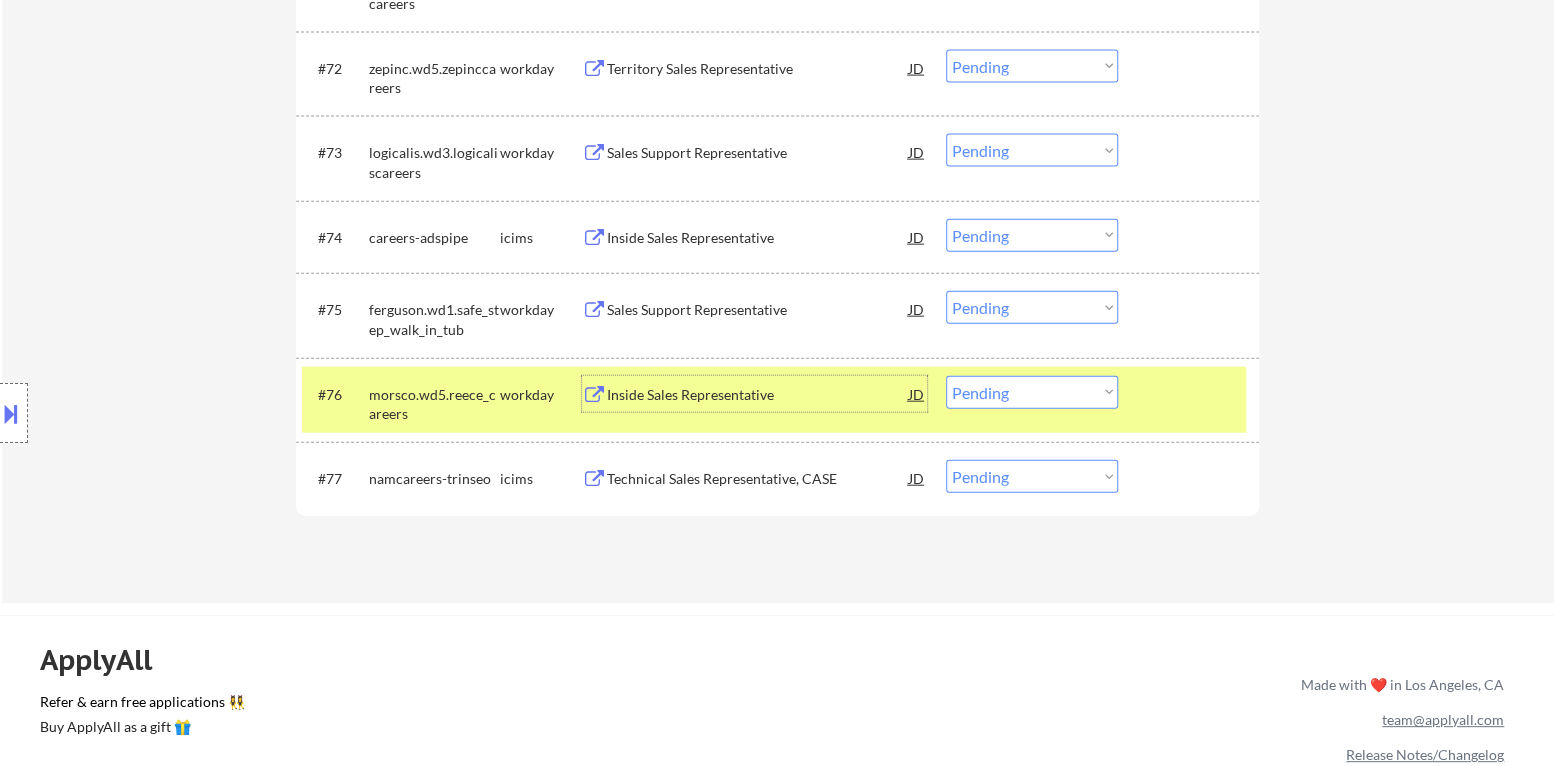 click on "Choose an option... Pending Applied Excluded (Questions) Excluded (Expired) Excluded (Location) Excluded (Bad Match) Excluded (Blocklist) Excluded (Salary) Excluded (Other)" at bounding box center (1032, 392) 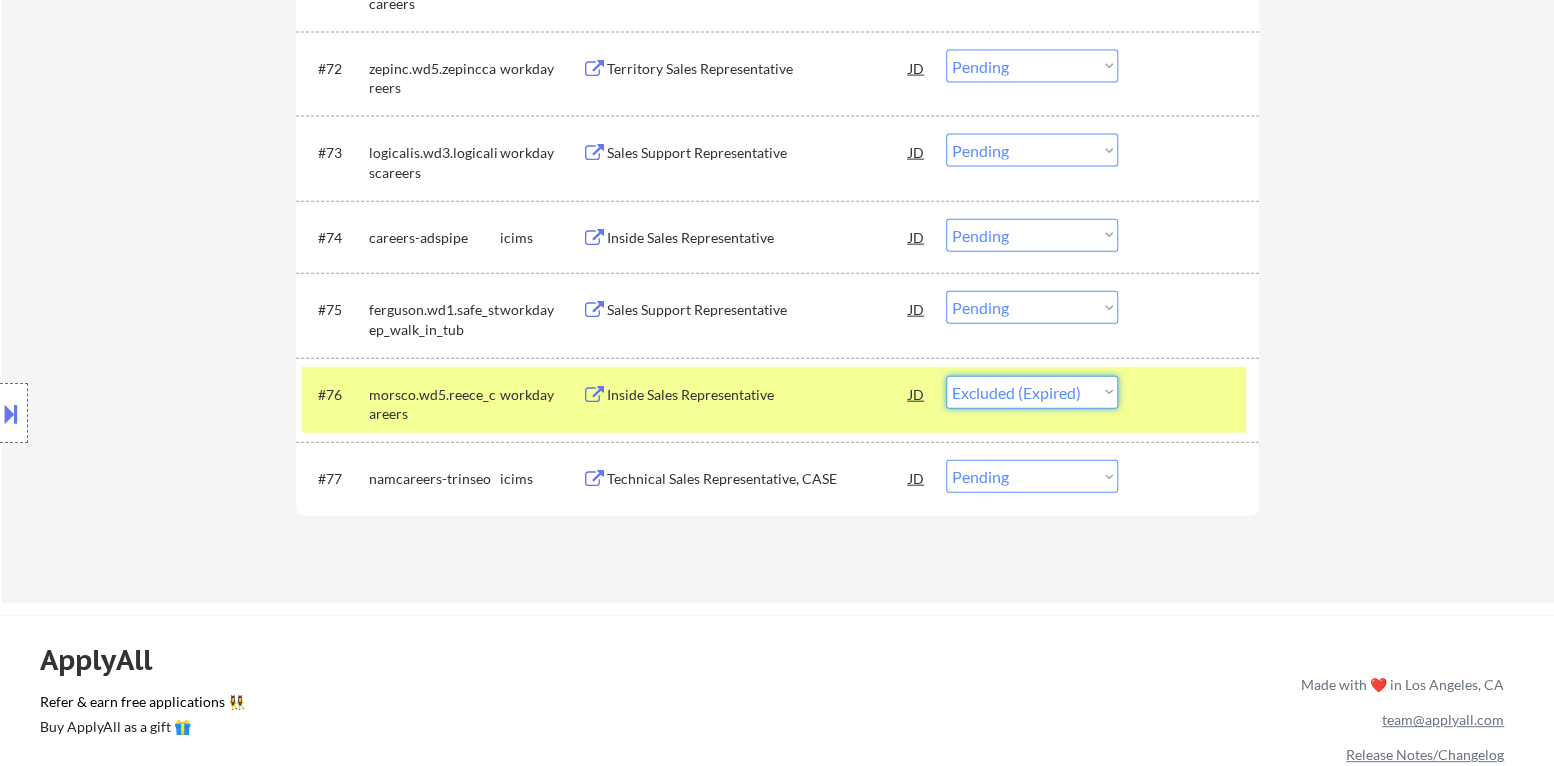 click on "Choose an option... Pending Applied Excluded (Questions) Excluded (Expired) Excluded (Location) Excluded (Bad Match) Excluded (Blocklist) Excluded (Salary) Excluded (Other)" at bounding box center [1032, 392] 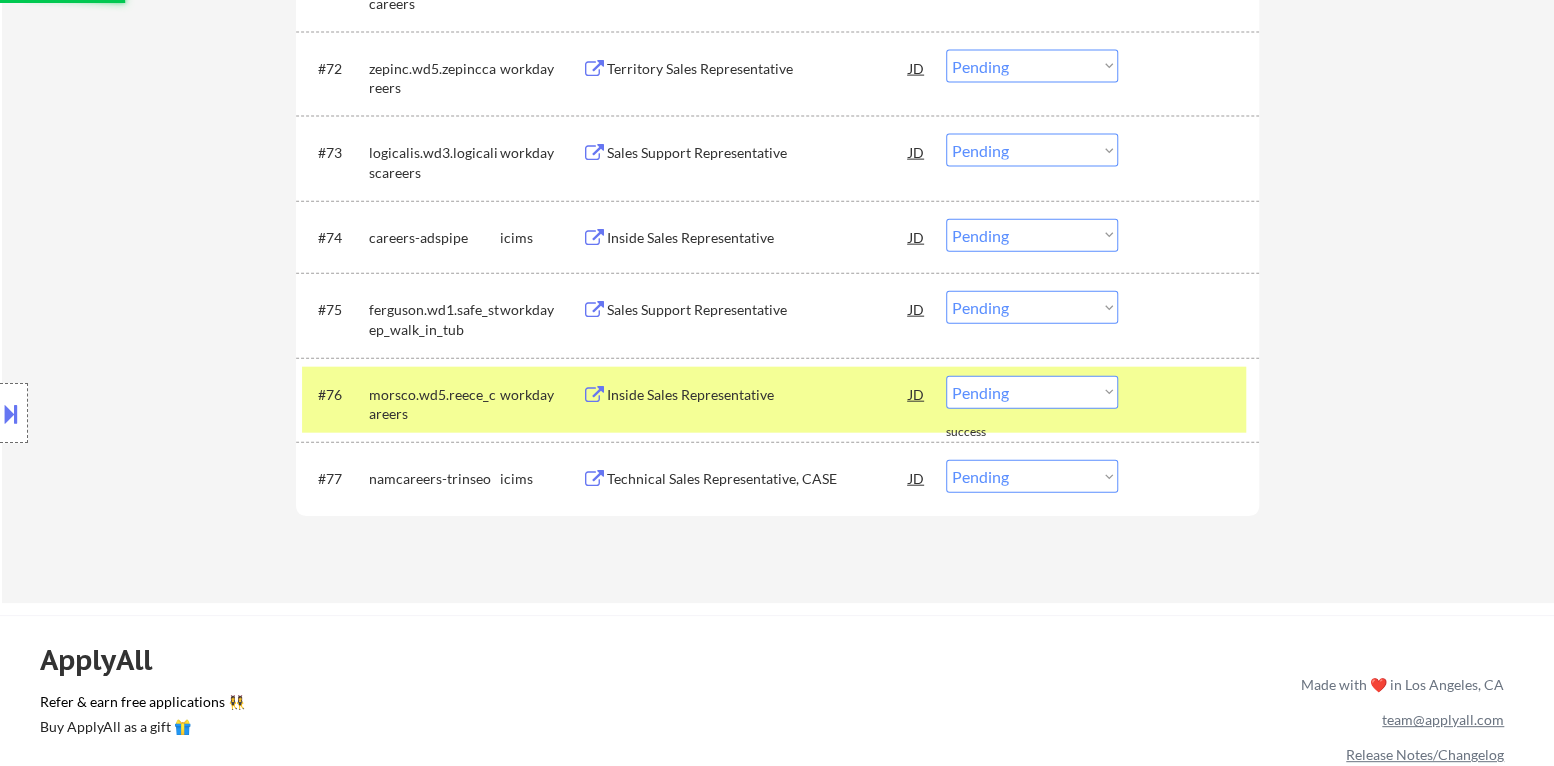 click at bounding box center (1191, 394) 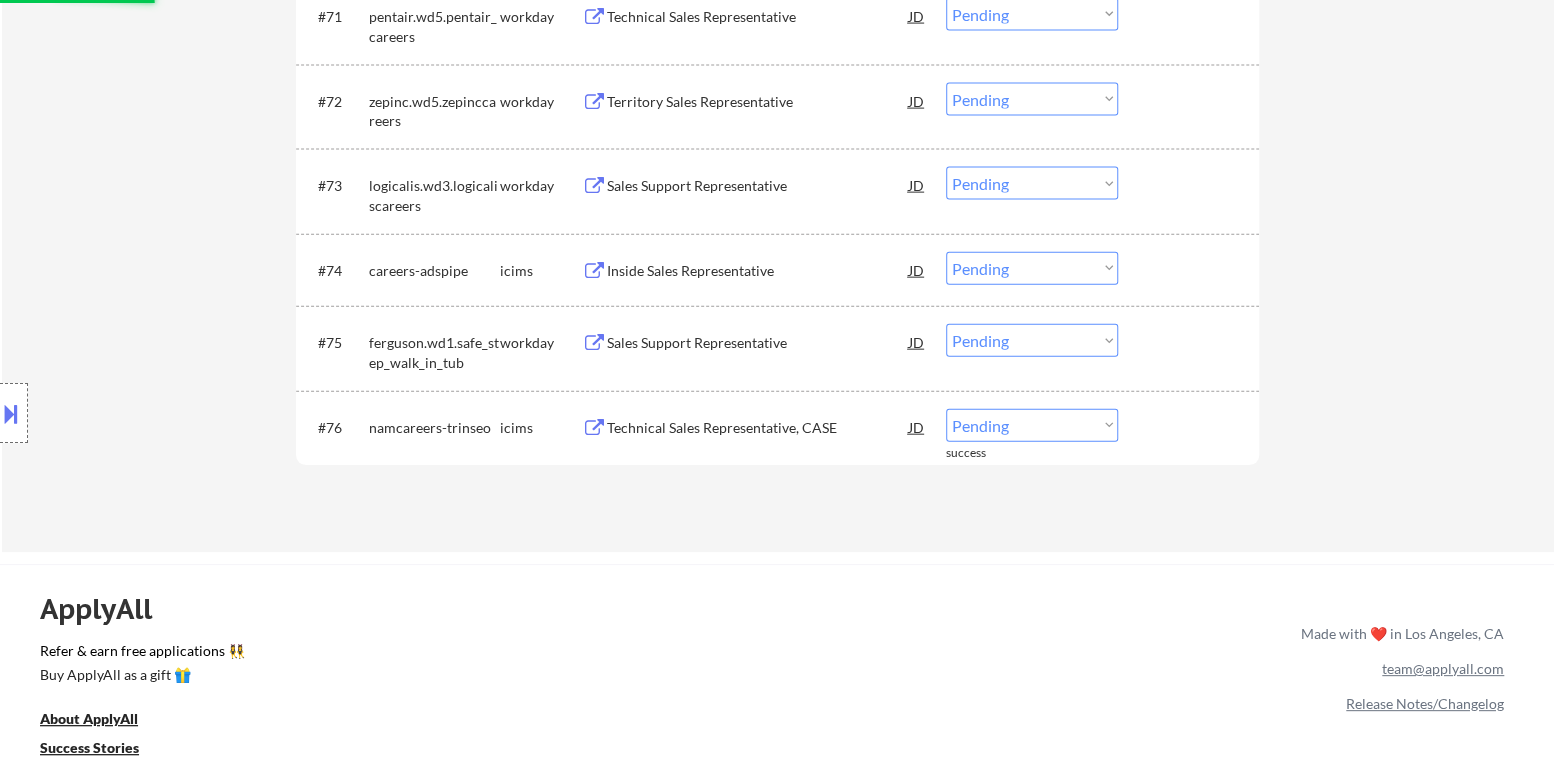 scroll, scrollTop: 6588, scrollLeft: 0, axis: vertical 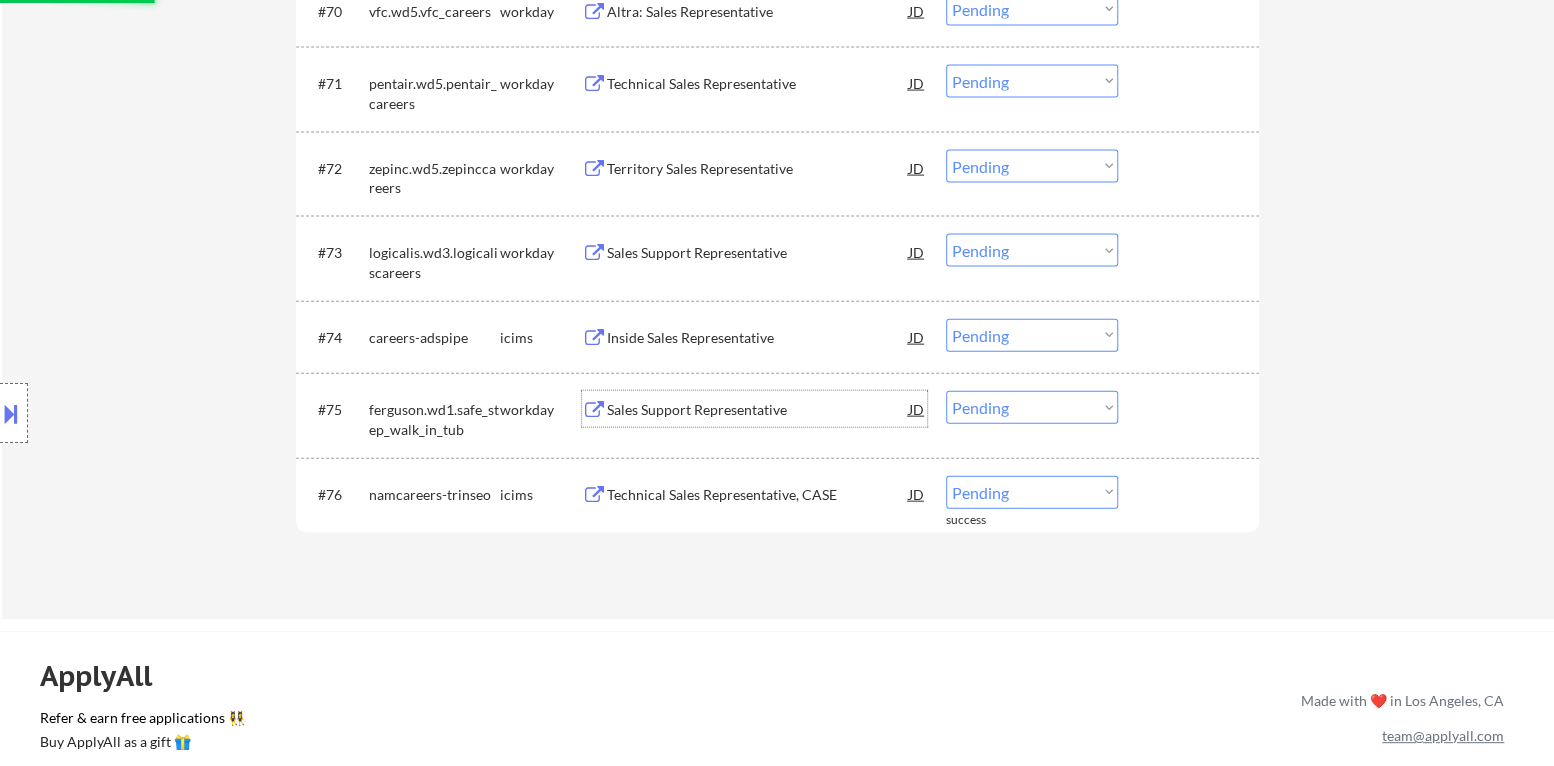 click on "Sales Support Representative" at bounding box center (758, 410) 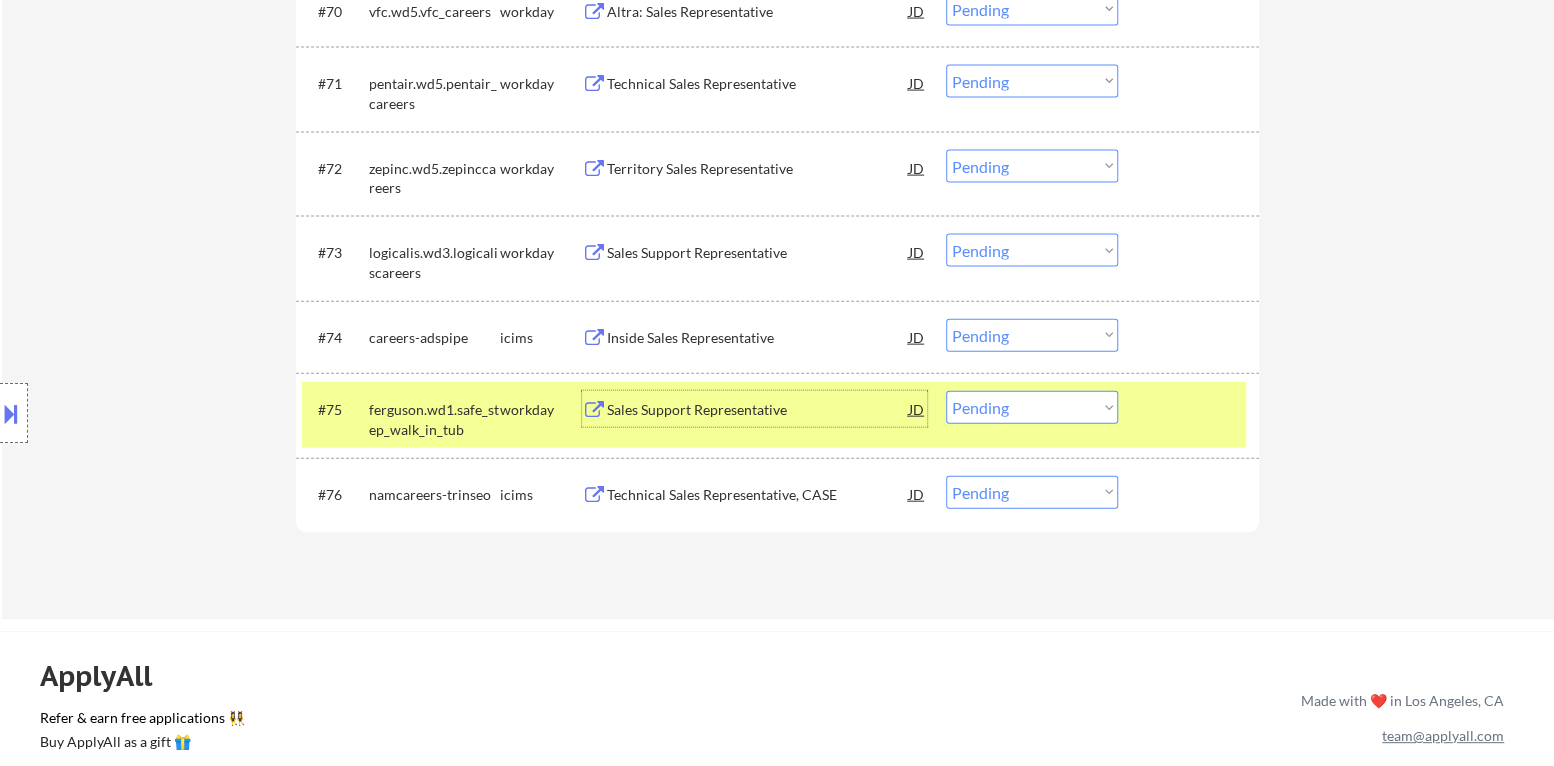 click on "Choose an option... Pending Applied Excluded (Questions) Excluded (Expired) Excluded (Location) Excluded (Bad Match) Excluded (Blocklist) Excluded (Salary) Excluded (Other)" at bounding box center [1032, 407] 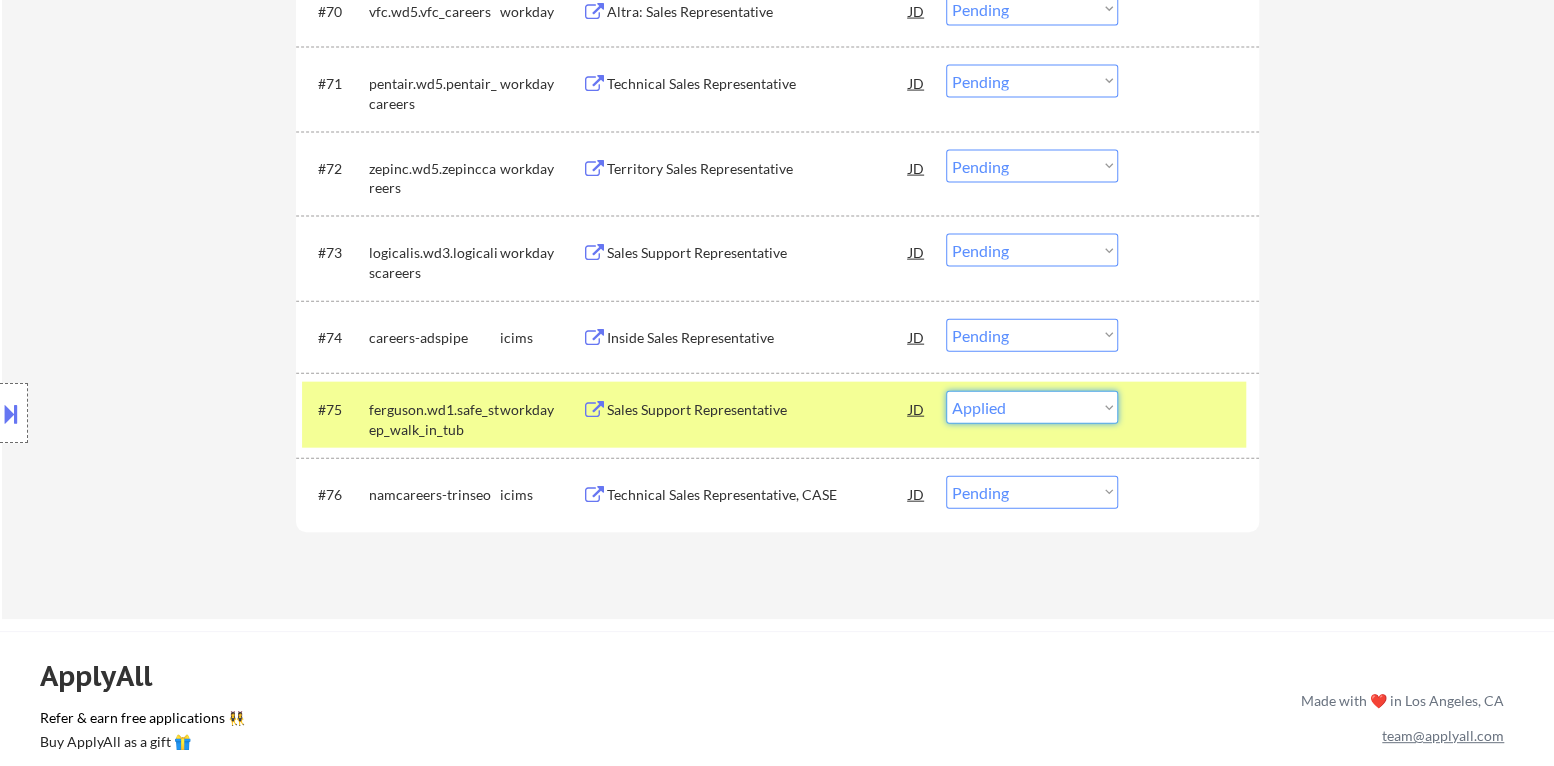 click on "Choose an option... Pending Applied Excluded (Questions) Excluded (Expired) Excluded (Location) Excluded (Bad Match) Excluded (Blocklist) Excluded (Salary) Excluded (Other)" at bounding box center [1032, 407] 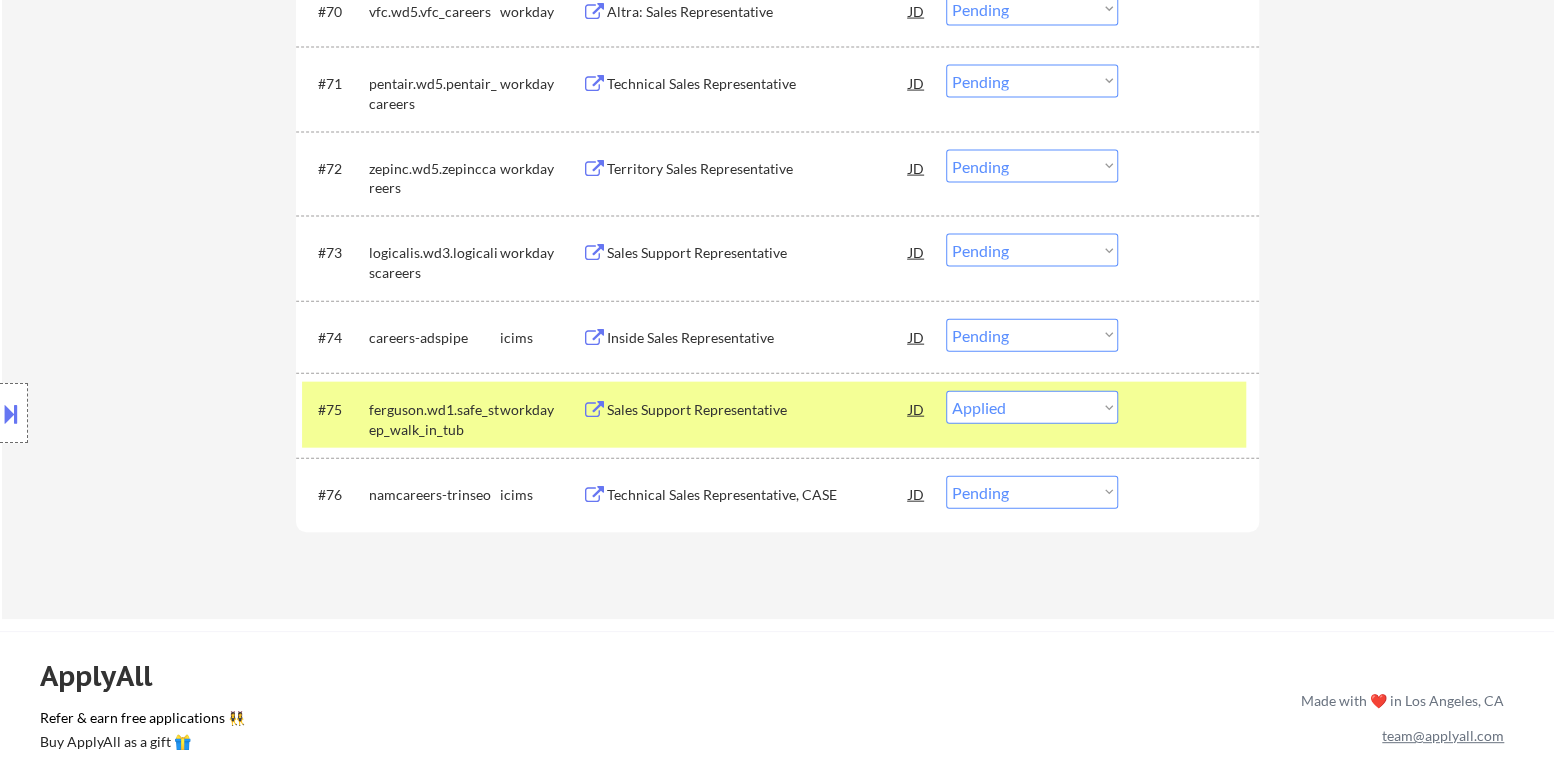 click at bounding box center (1191, 409) 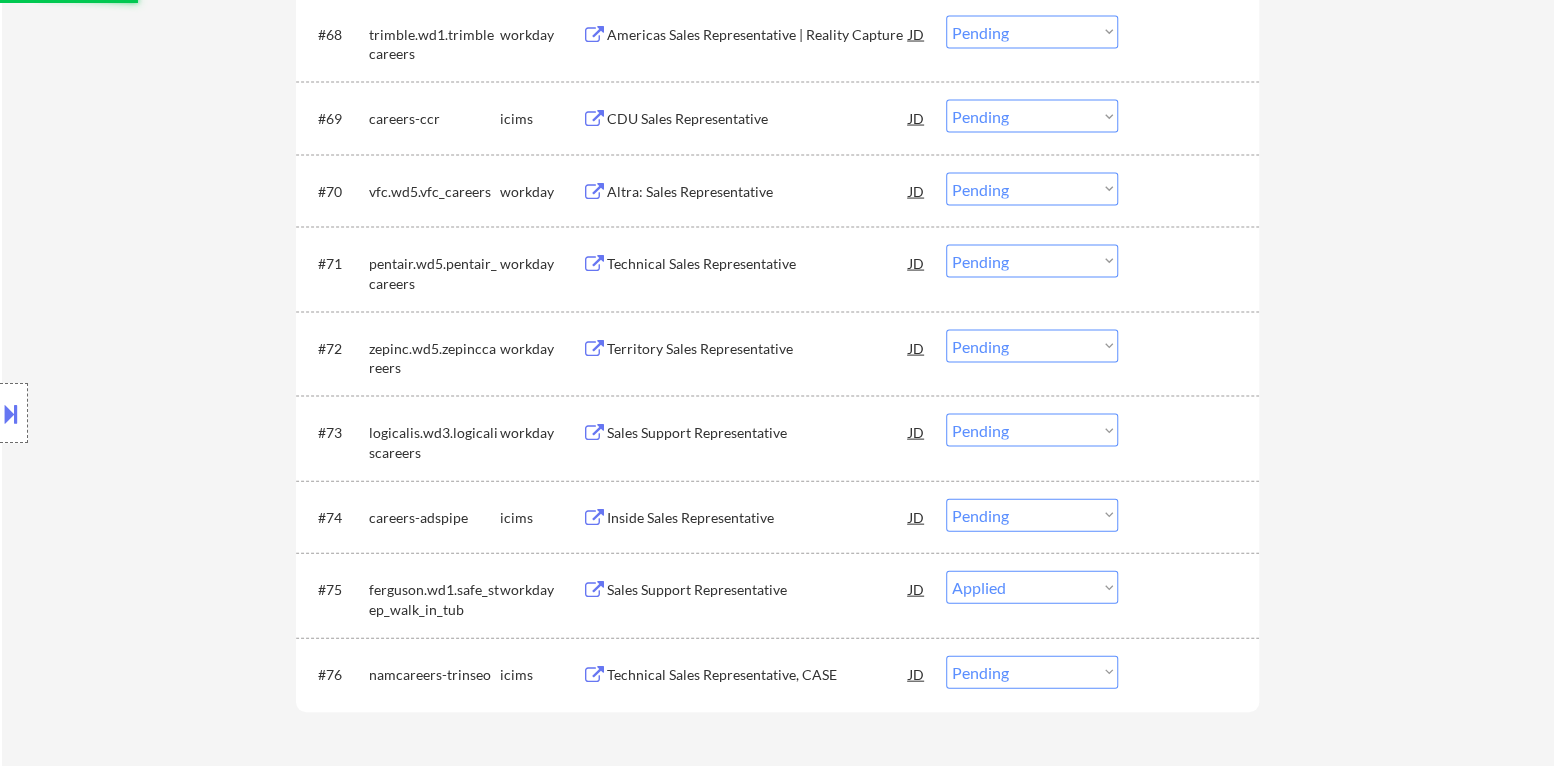 scroll, scrollTop: 6388, scrollLeft: 0, axis: vertical 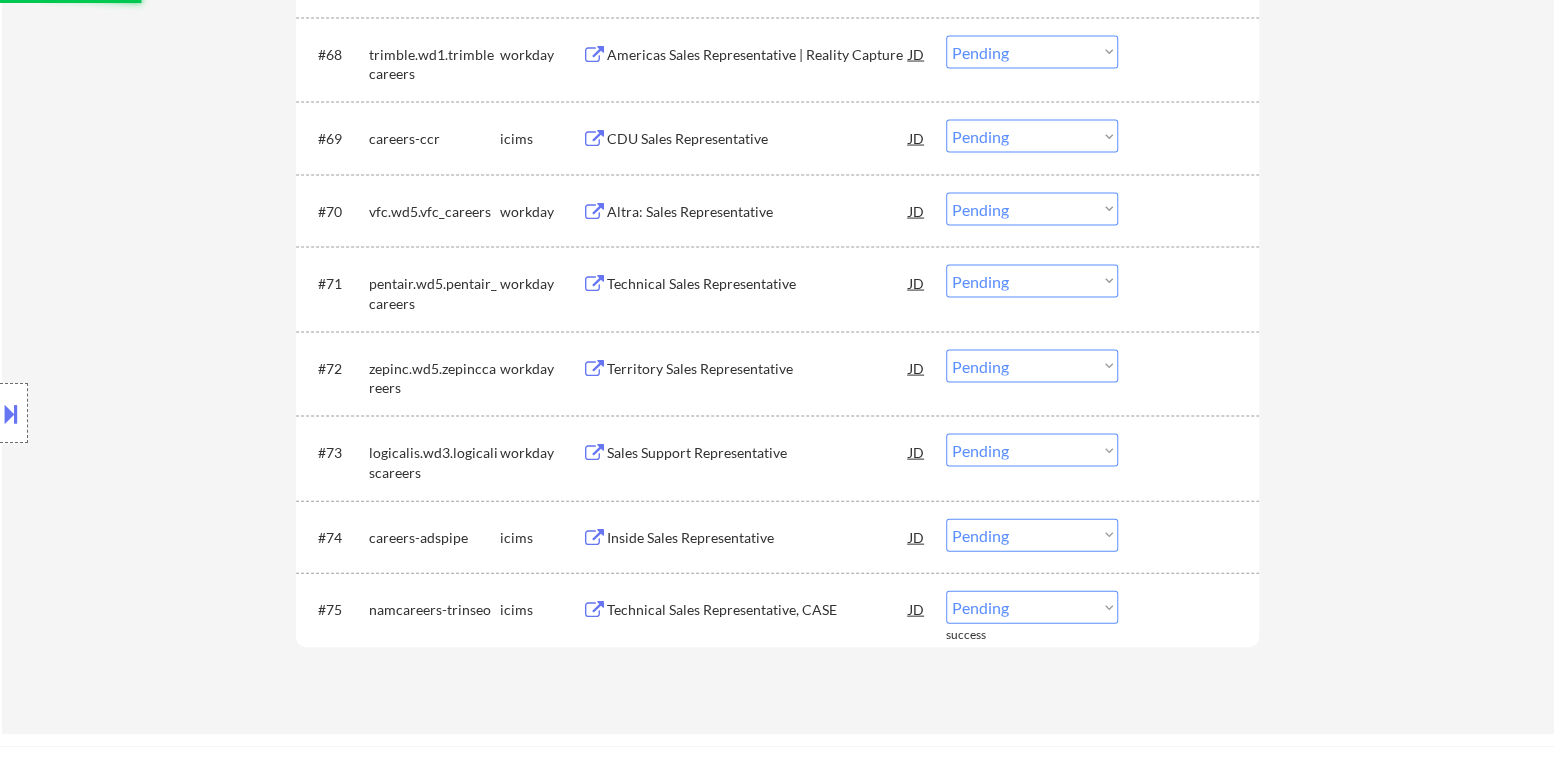 click on "Sales Support Representative" at bounding box center (758, 453) 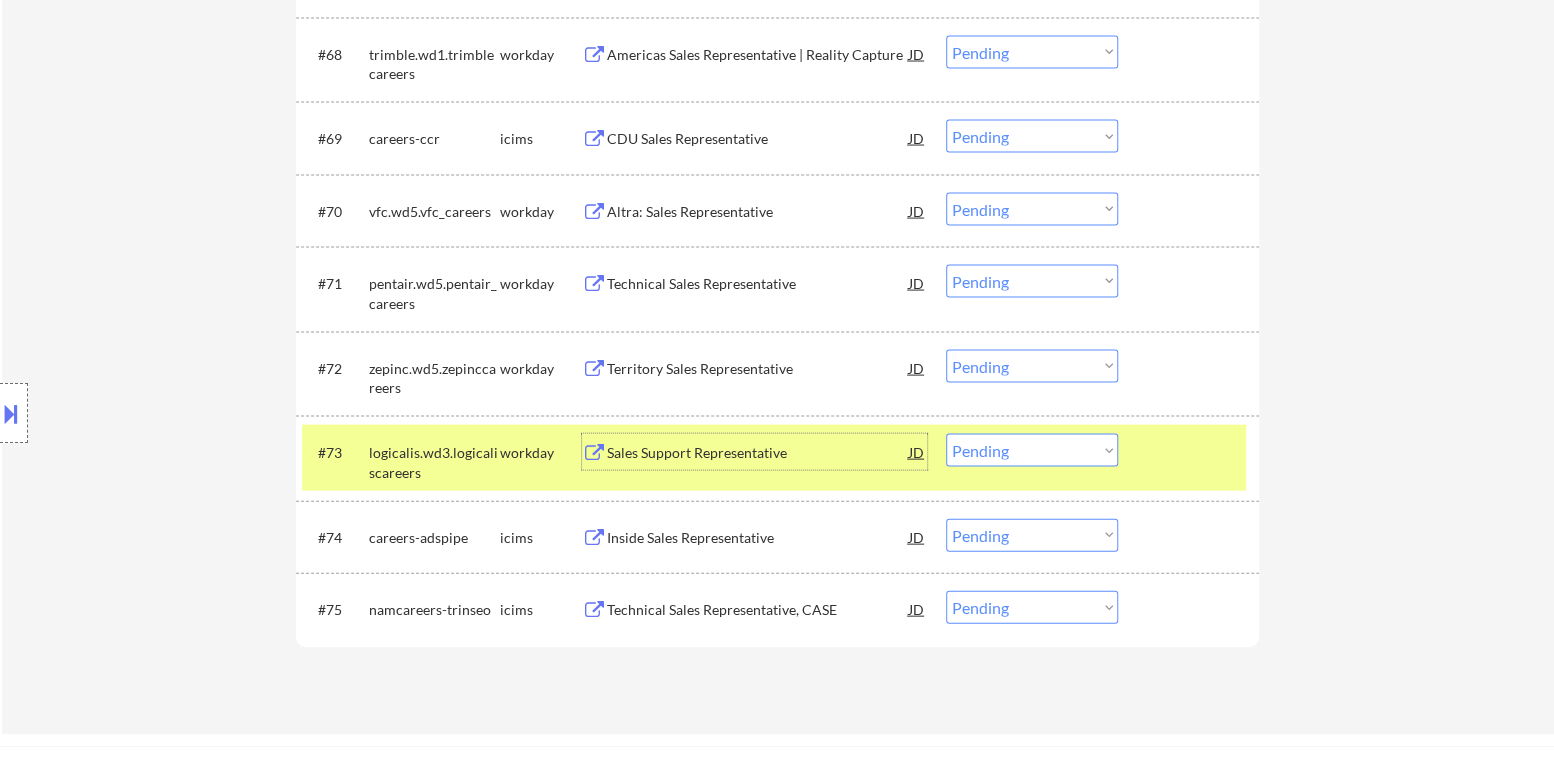 click on "Choose an option... Pending Applied Excluded (Questions) Excluded (Expired) Excluded (Location) Excluded (Bad Match) Excluded (Blocklist) Excluded (Salary) Excluded (Other)" at bounding box center (1032, 450) 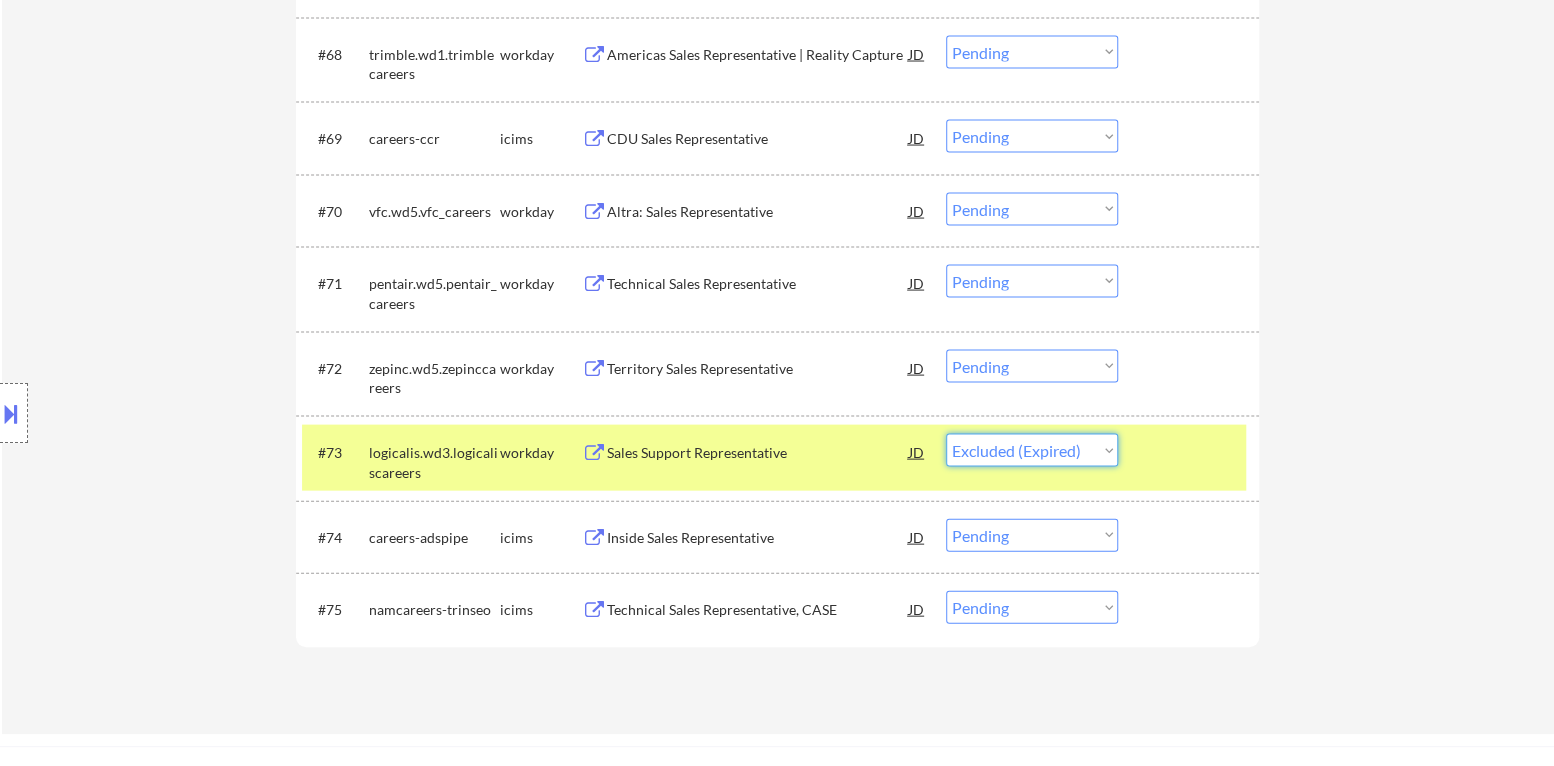 click on "Choose an option... Pending Applied Excluded (Questions) Excluded (Expired) Excluded (Location) Excluded (Bad Match) Excluded (Blocklist) Excluded (Salary) Excluded (Other)" at bounding box center [1032, 450] 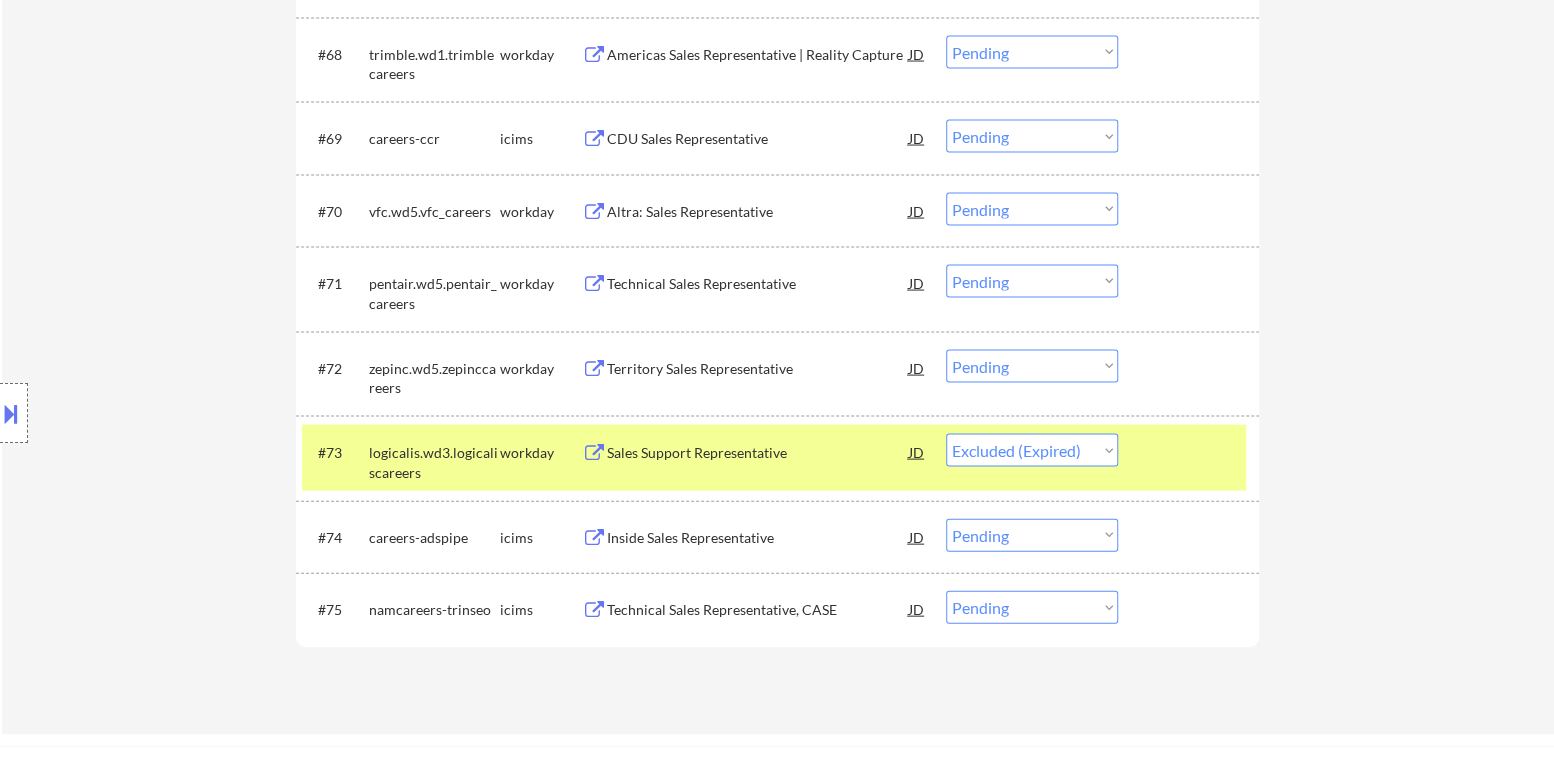 click at bounding box center [1191, 452] 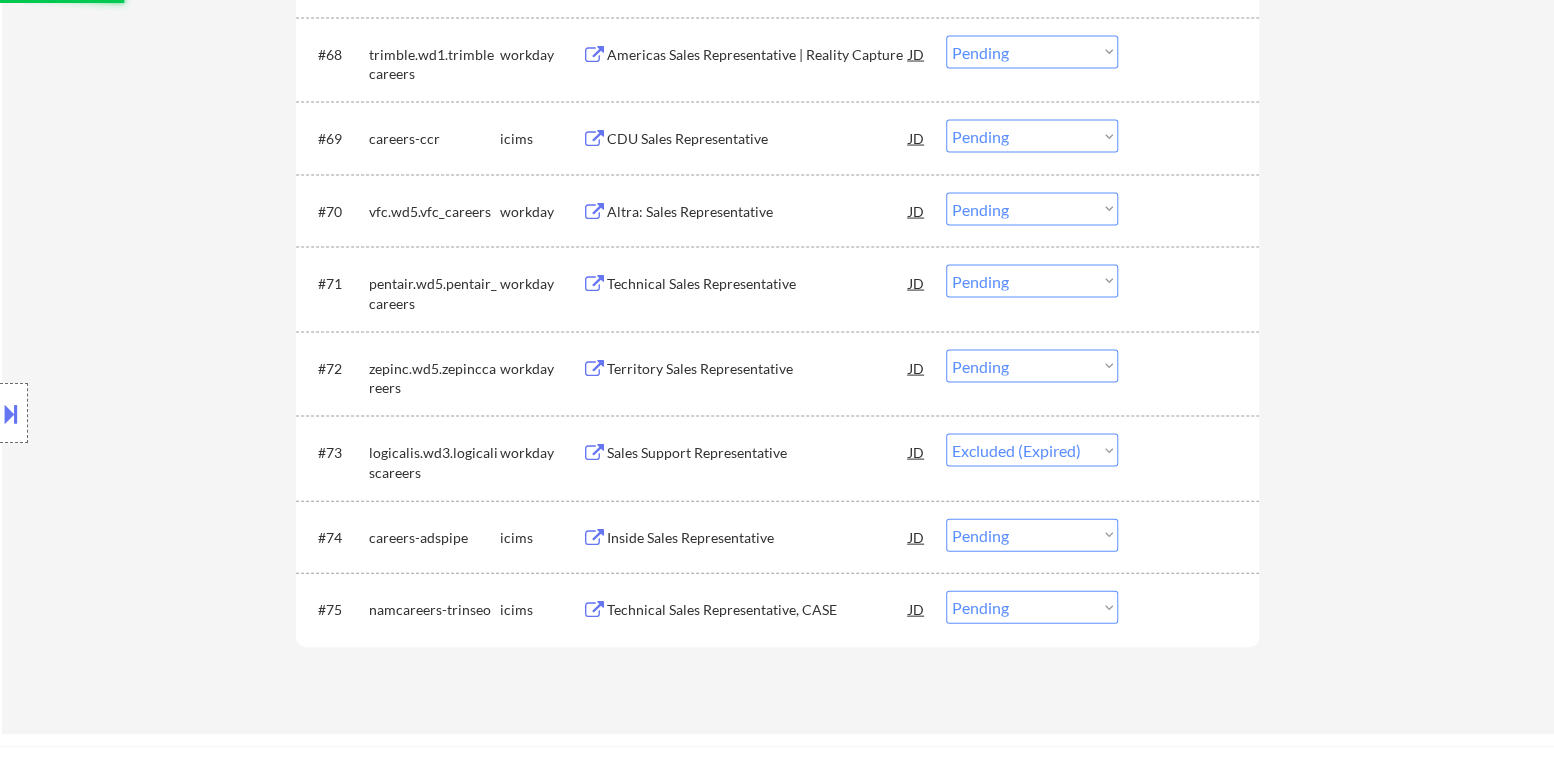scroll, scrollTop: 6288, scrollLeft: 0, axis: vertical 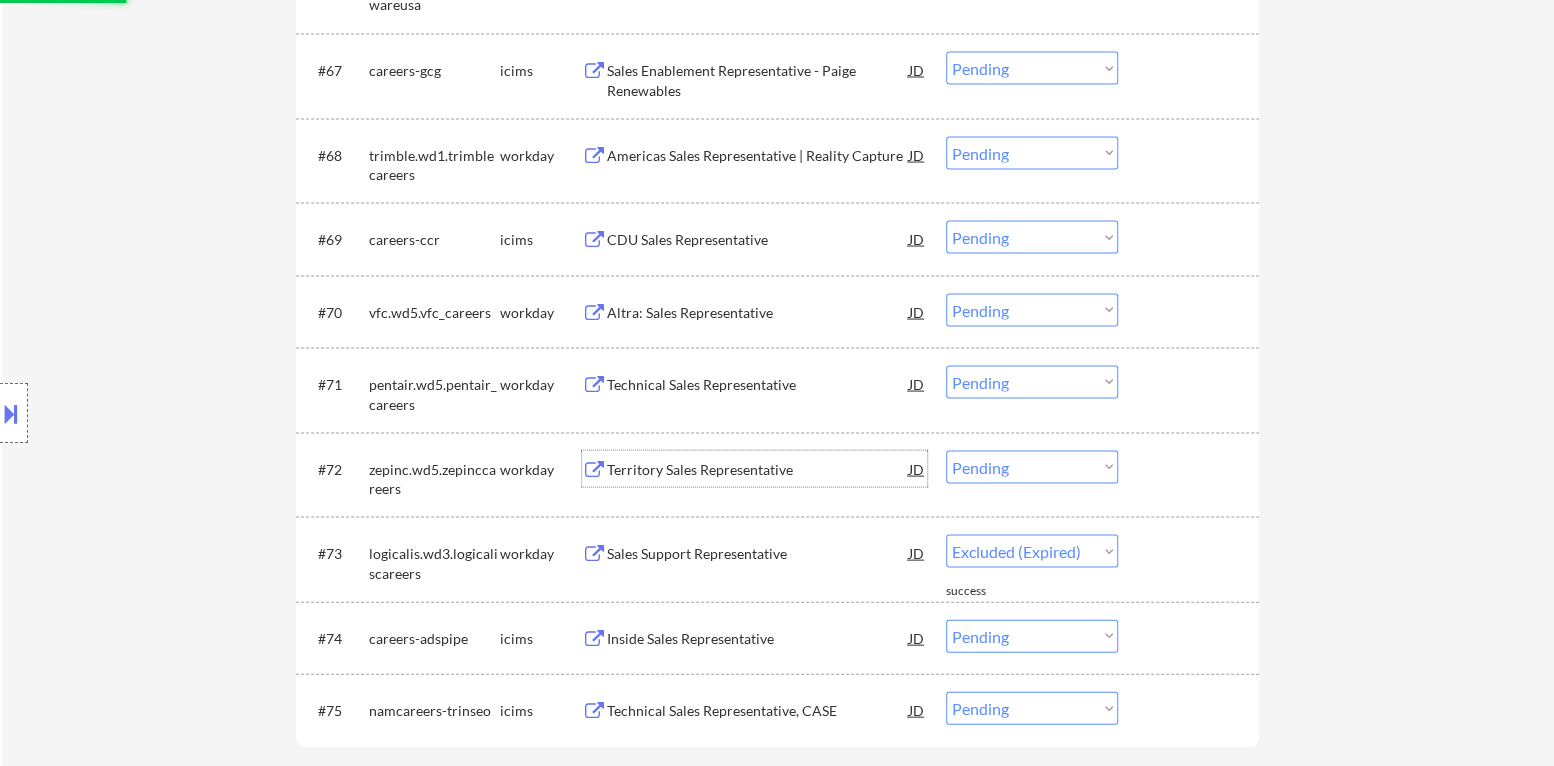 click on "Territory Sales Representative" at bounding box center [758, 469] 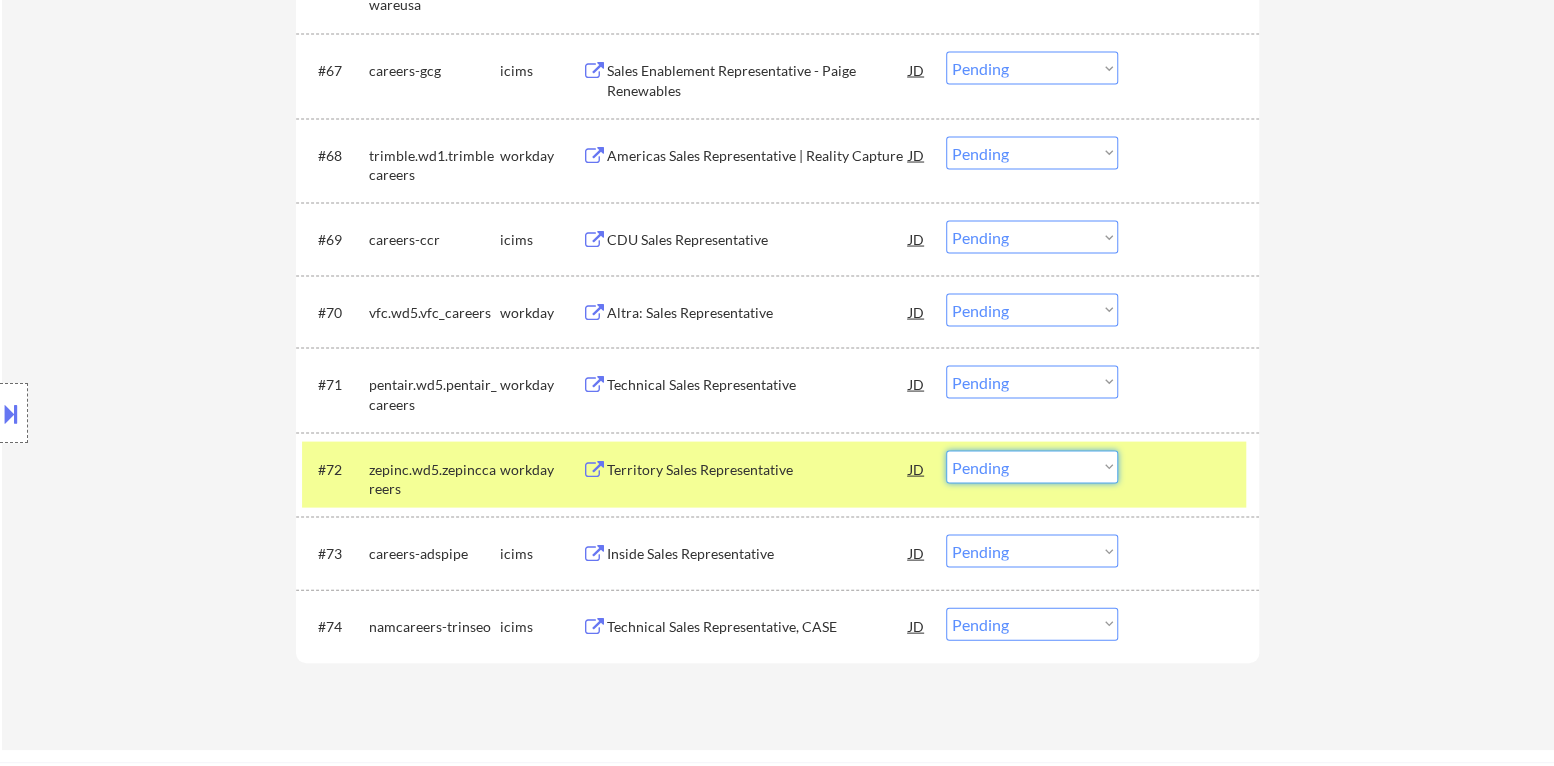 click on "Choose an option... Pending Applied Excluded (Questions) Excluded (Expired) Excluded (Location) Excluded (Bad Match) Excluded (Blocklist) Excluded (Salary) Excluded (Other)" at bounding box center [1032, 466] 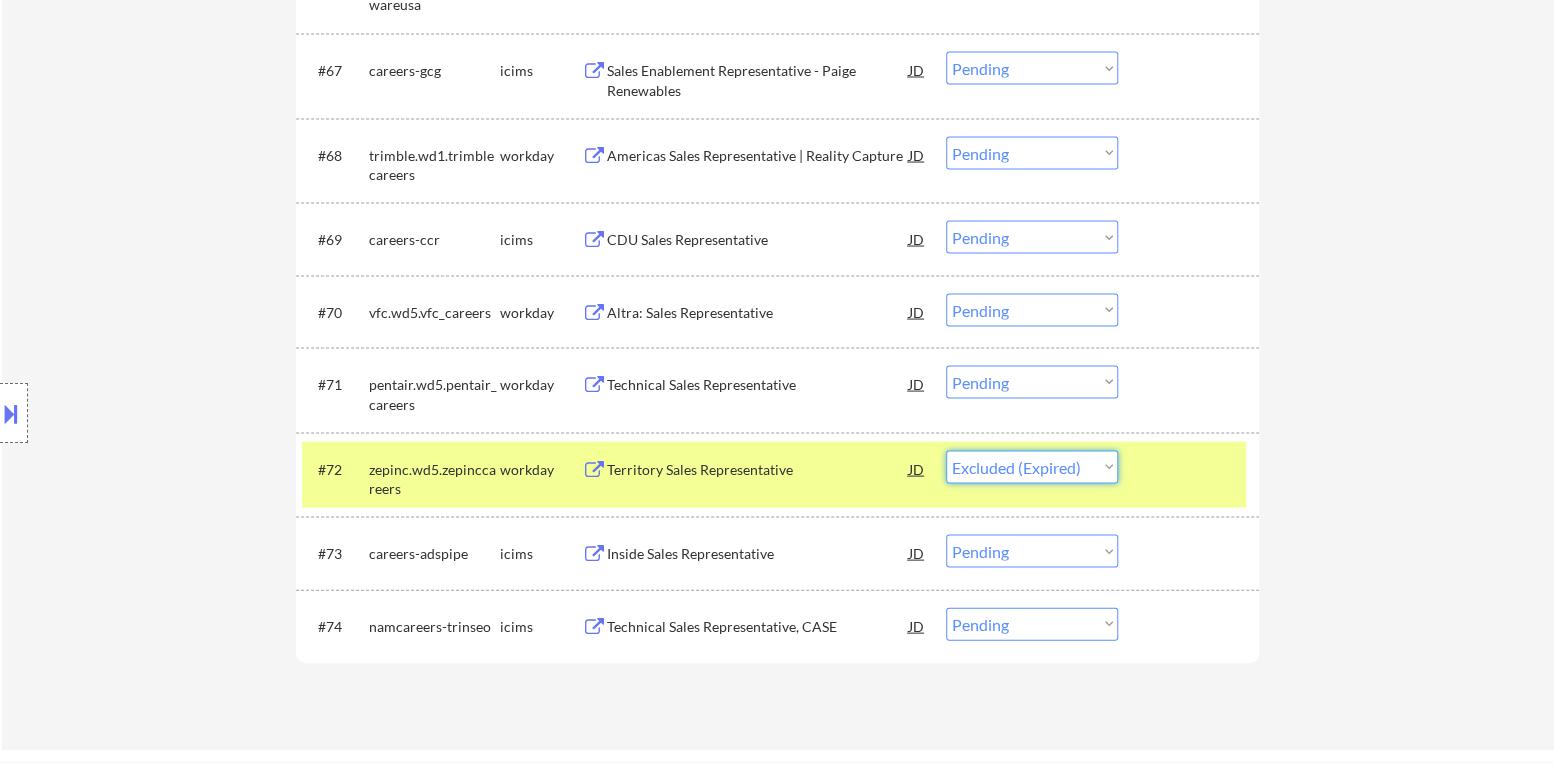 click on "Choose an option... Pending Applied Excluded (Questions) Excluded (Expired) Excluded (Location) Excluded (Bad Match) Excluded (Blocklist) Excluded (Salary) Excluded (Other)" at bounding box center (1032, 466) 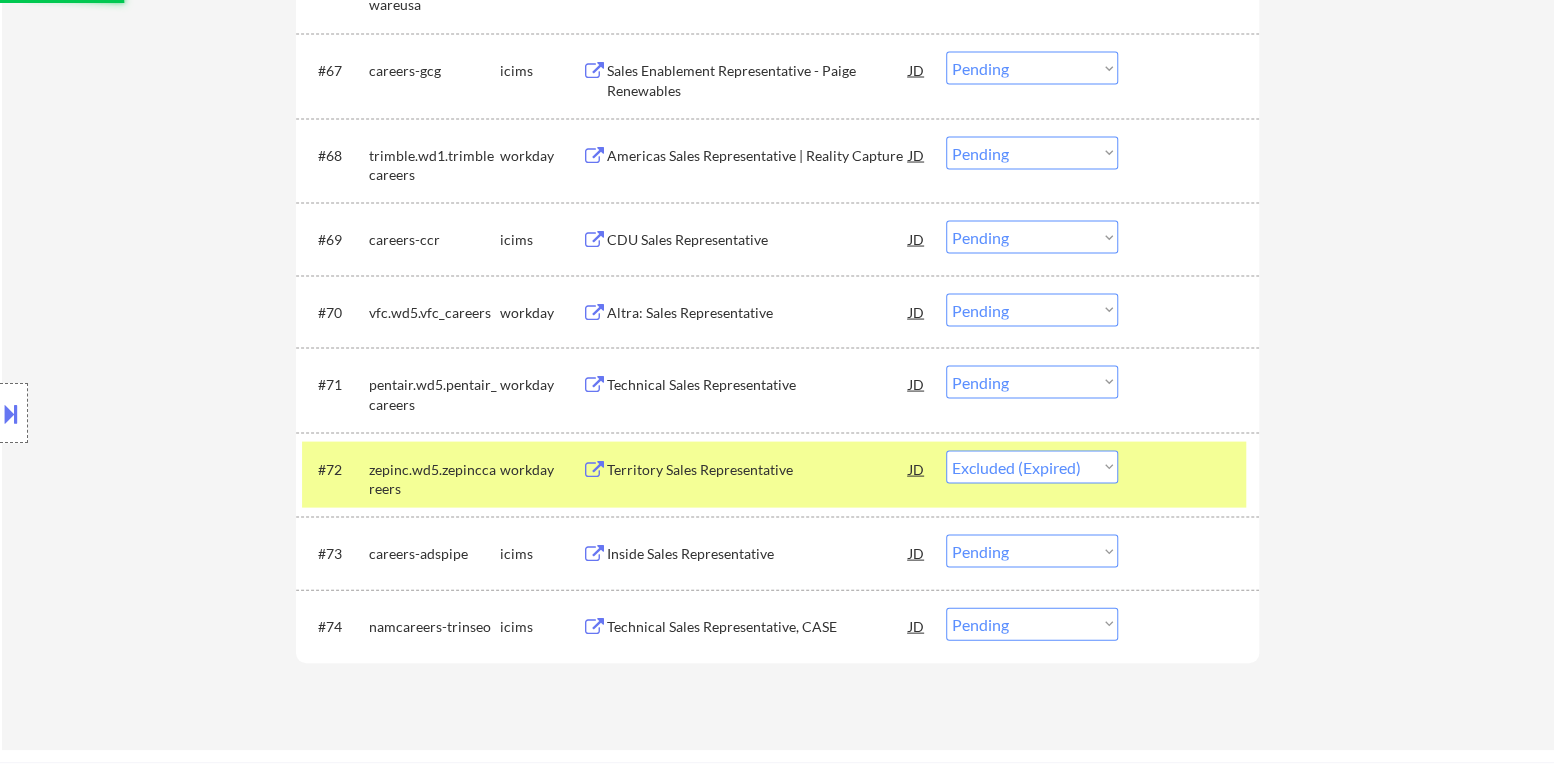 click at bounding box center (1191, 468) 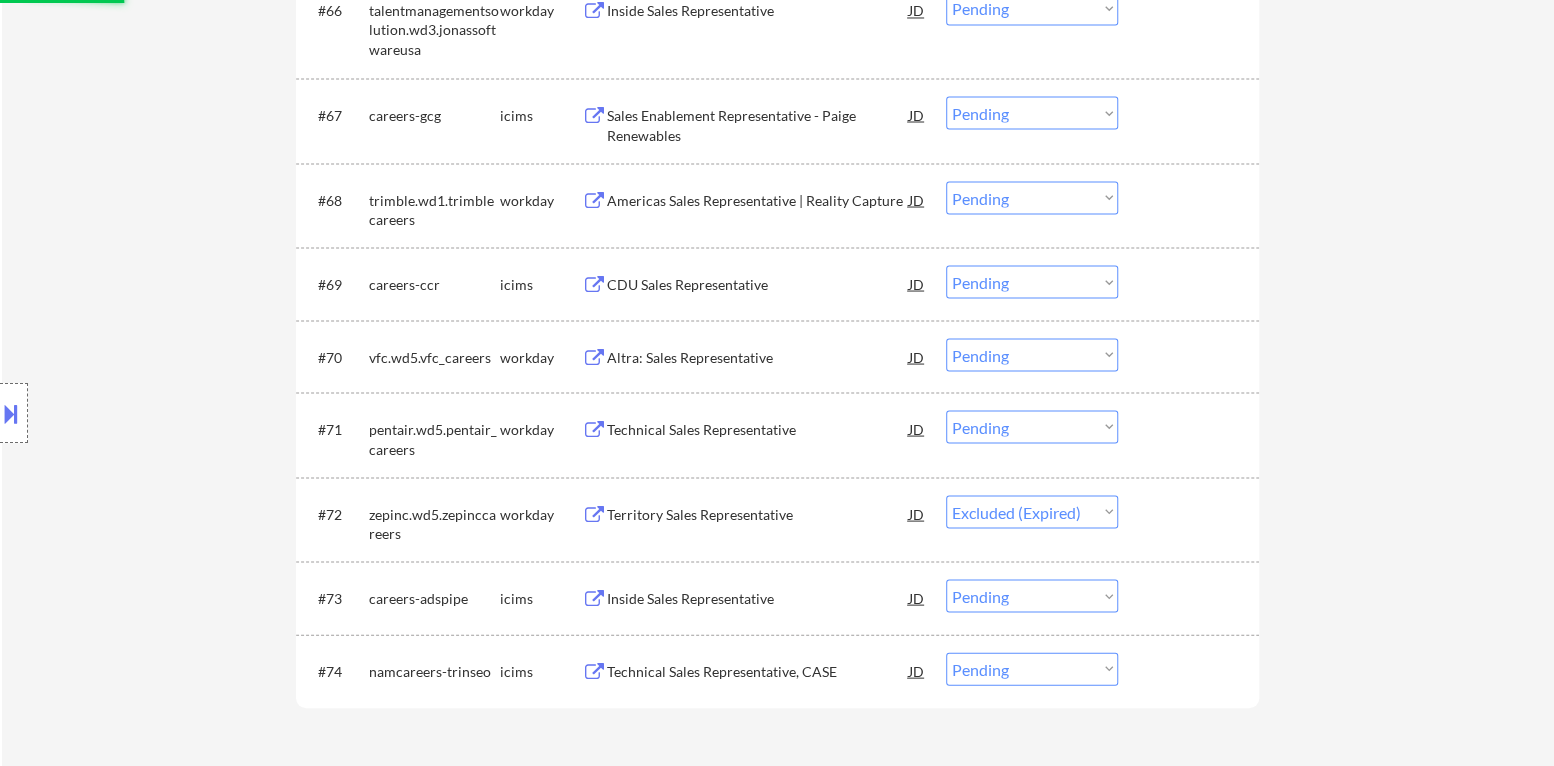 scroll, scrollTop: 6189, scrollLeft: 0, axis: vertical 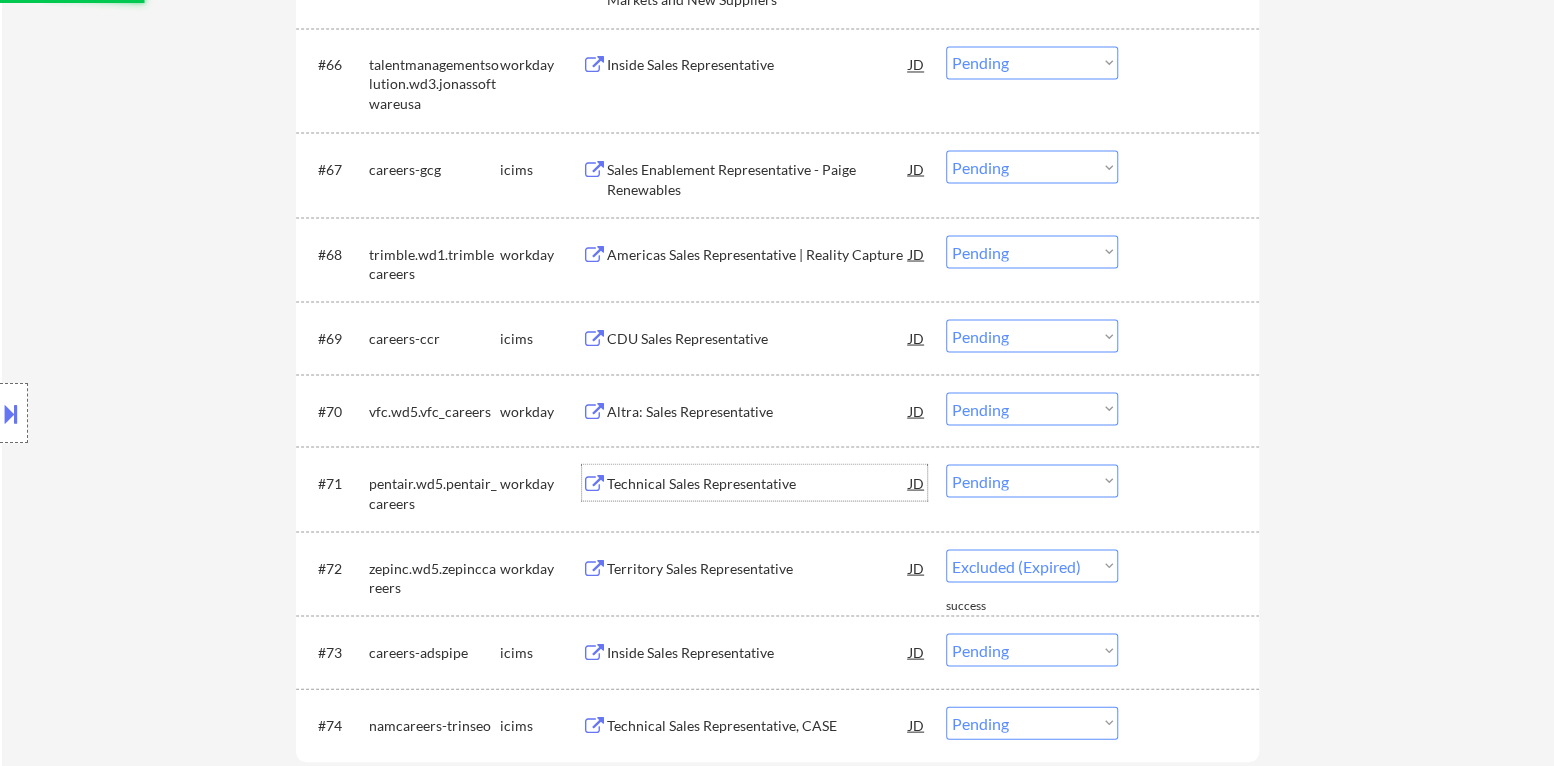 click on "Technical Sales Representative" at bounding box center [758, 482] 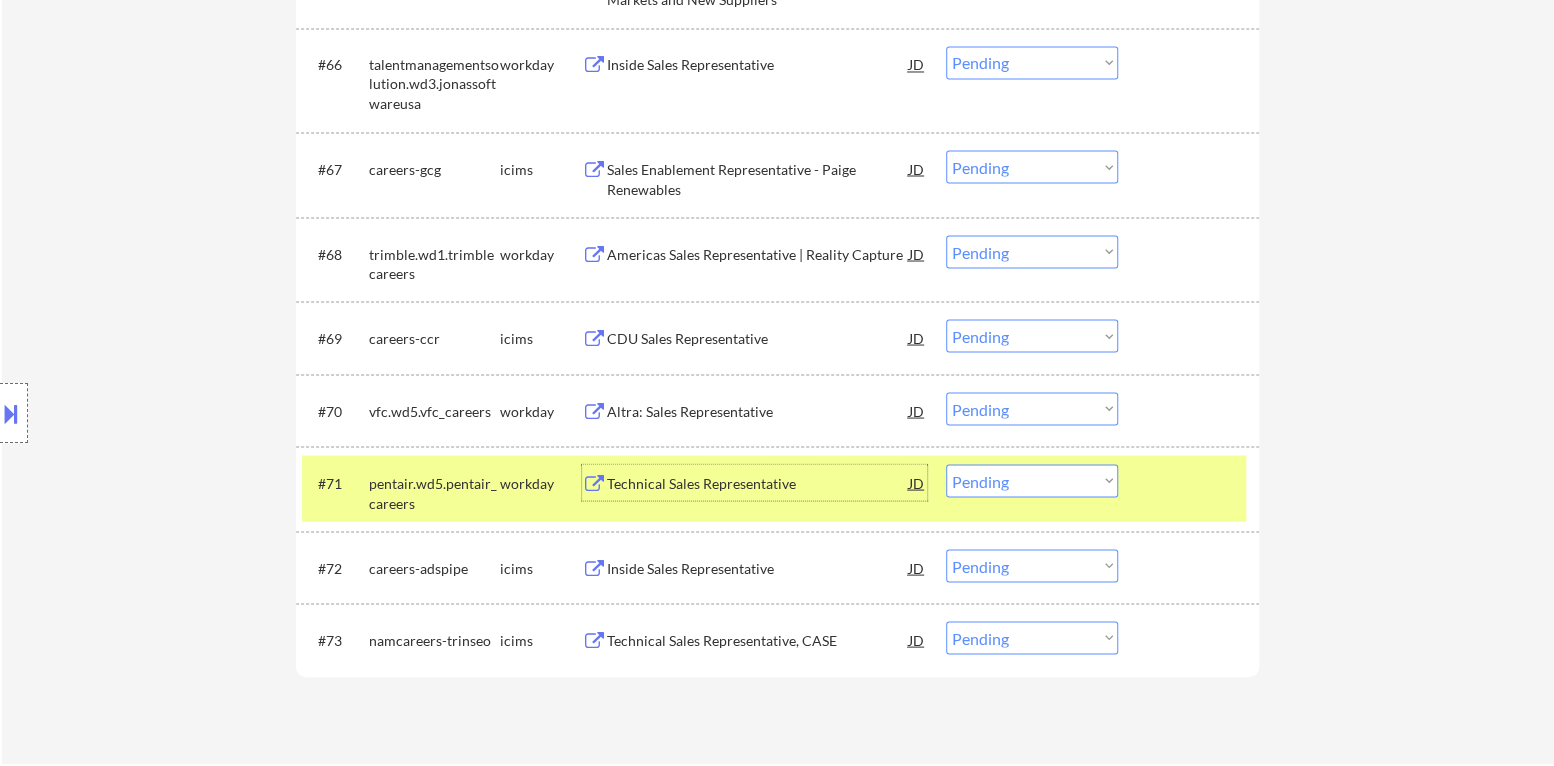 click on "Choose an option... Pending Applied Excluded (Questions) Excluded (Expired) Excluded (Location) Excluded (Bad Match) Excluded (Blocklist) Excluded (Salary) Excluded (Other)" at bounding box center [1032, 480] 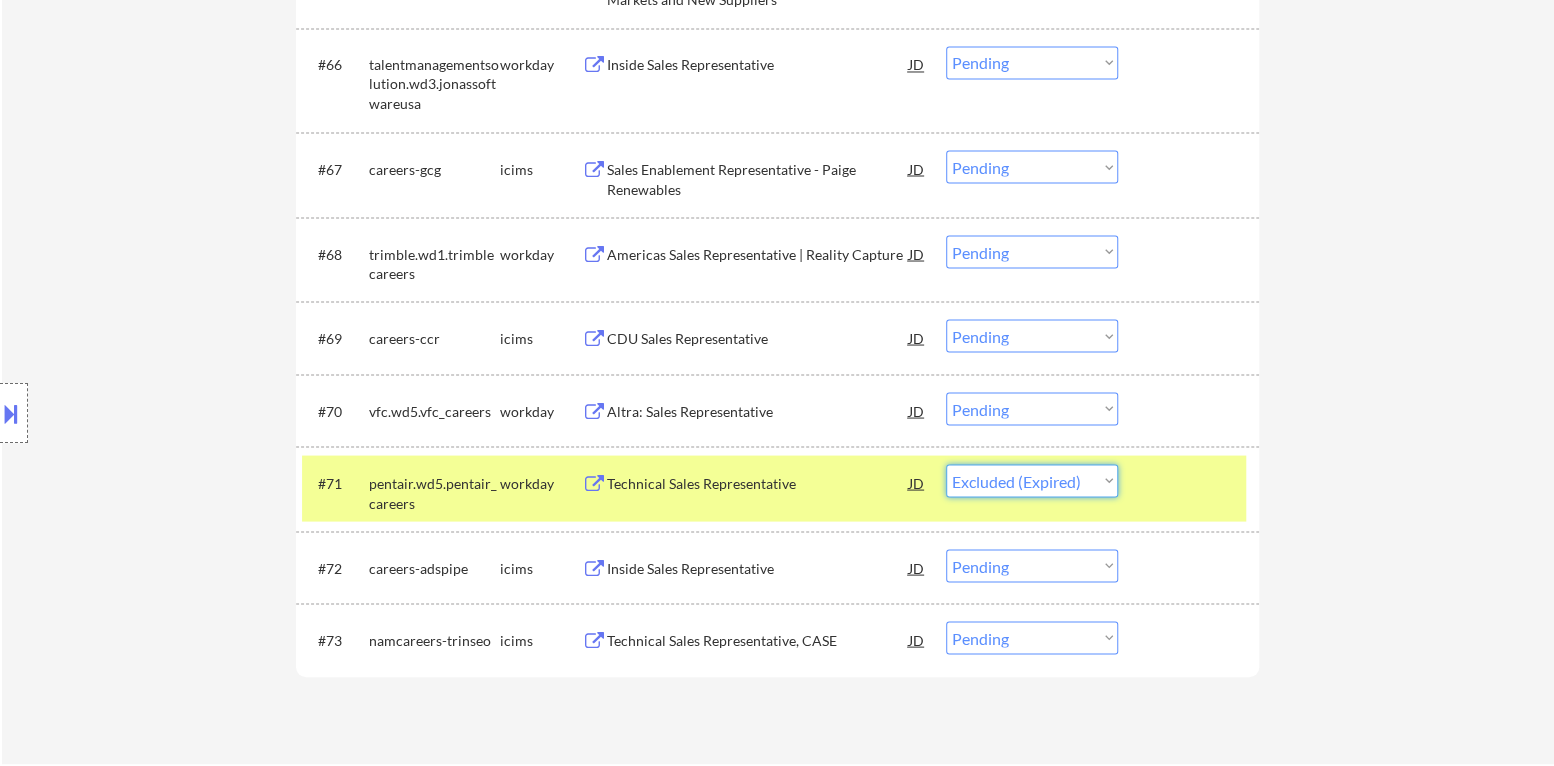 click on "Choose an option... Pending Applied Excluded (Questions) Excluded (Expired) Excluded (Location) Excluded (Bad Match) Excluded (Blocklist) Excluded (Salary) Excluded (Other)" at bounding box center (1032, 480) 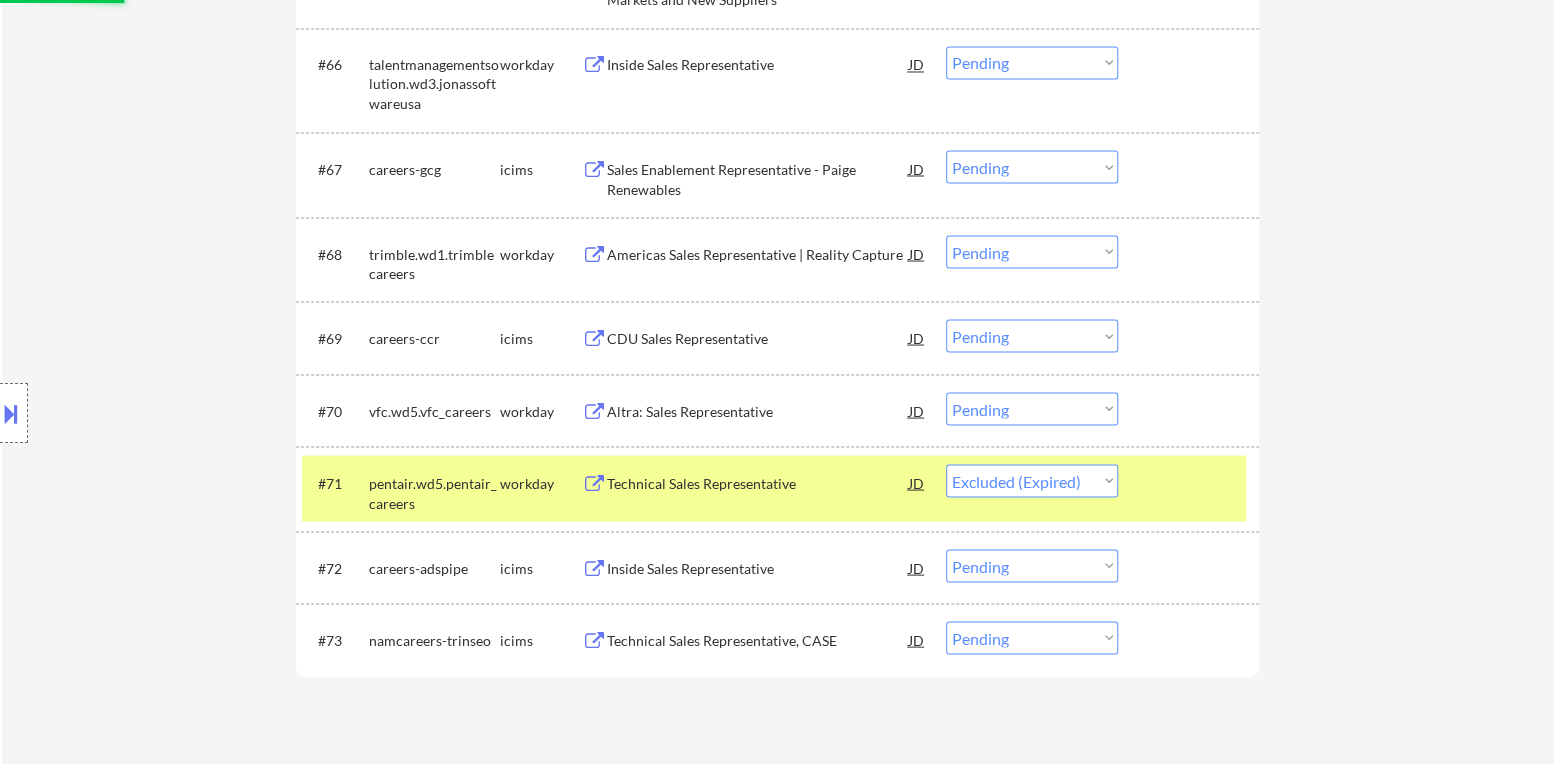 click at bounding box center (1191, 482) 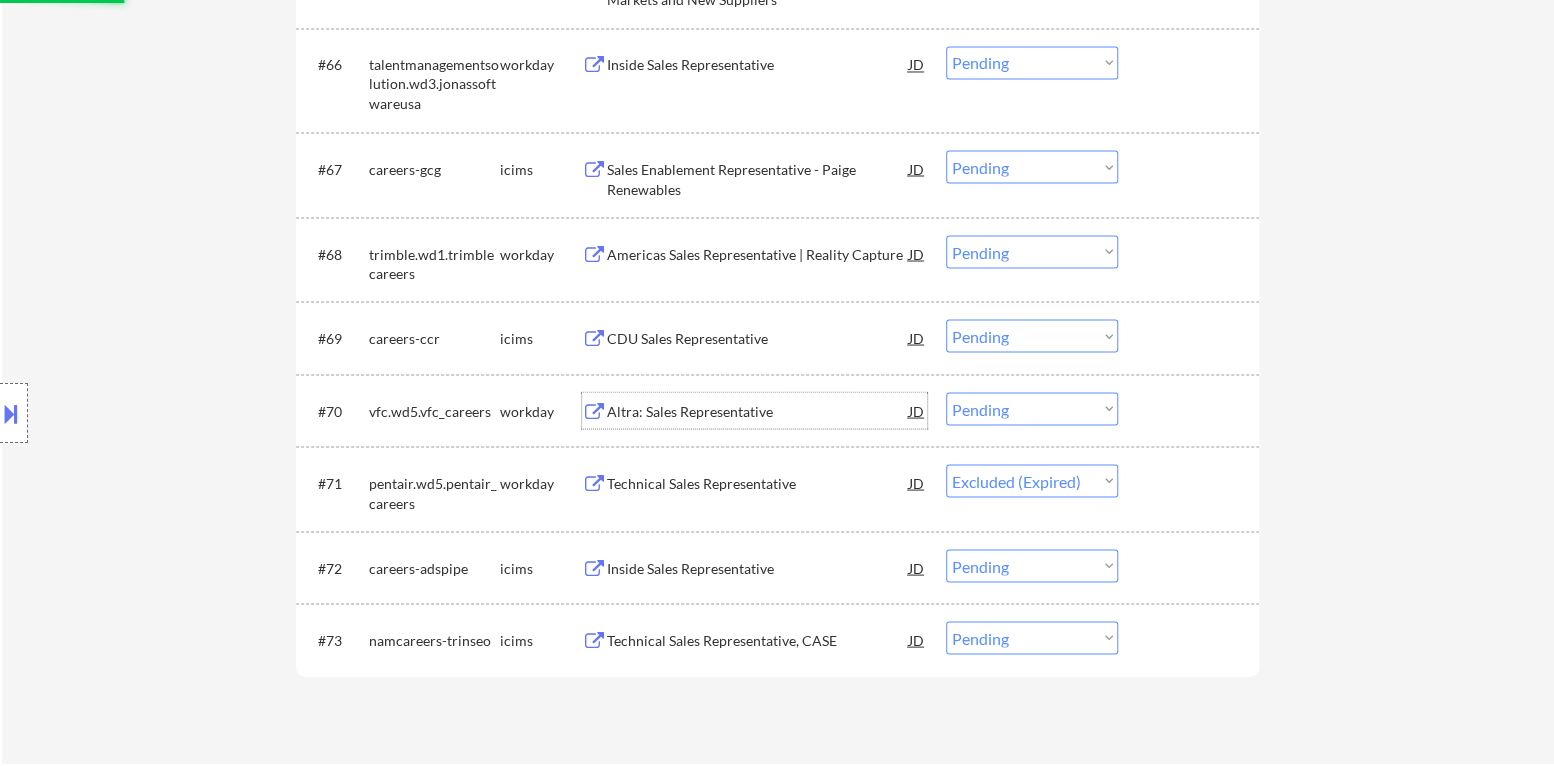 click on "Altra: Sales Representative" at bounding box center [758, 411] 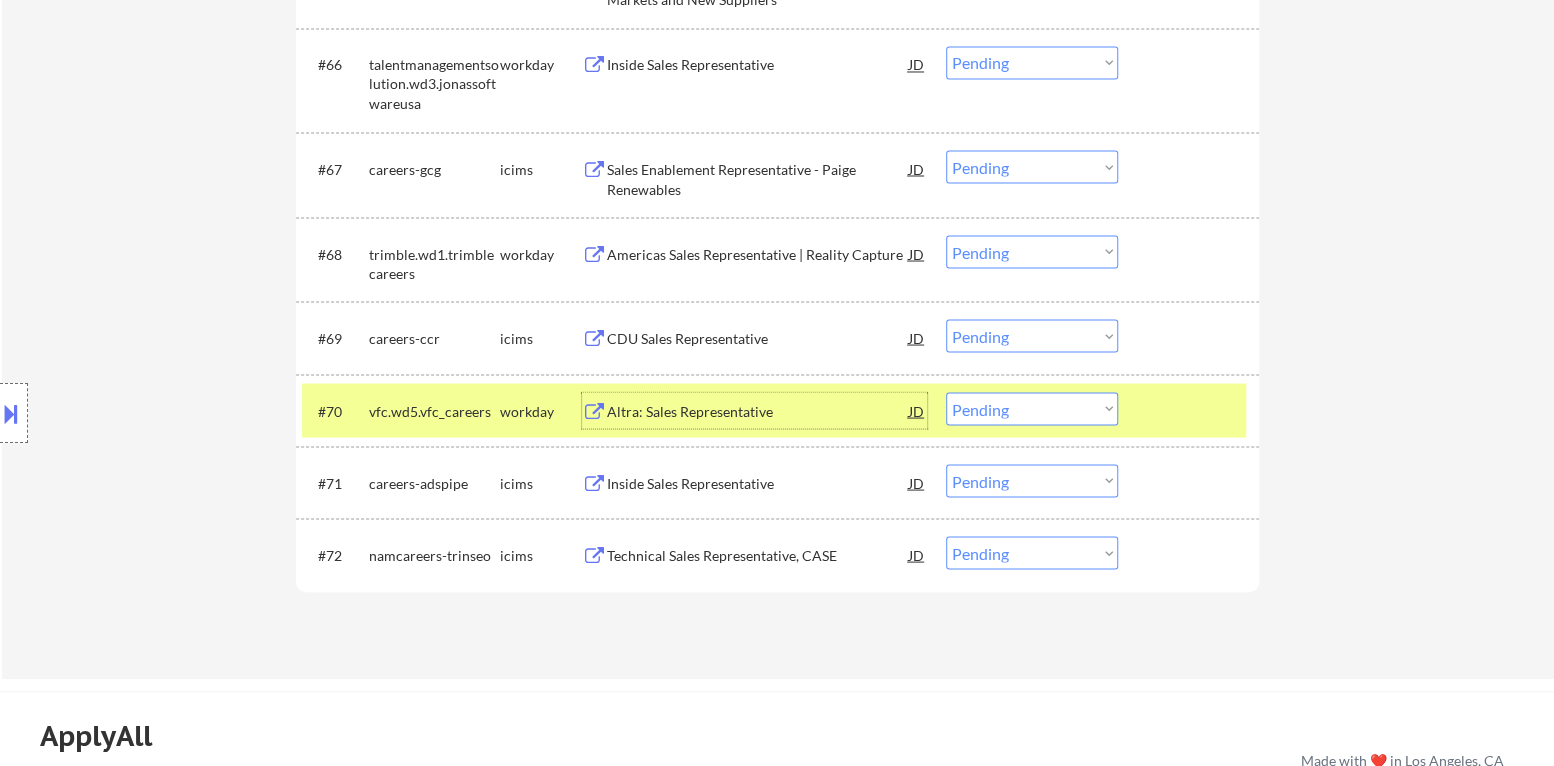 click on "Choose an option... Pending Applied Excluded (Questions) Excluded (Expired) Excluded (Location) Excluded (Bad Match) Excluded (Blocklist) Excluded (Salary) Excluded (Other)" at bounding box center (1032, 408) 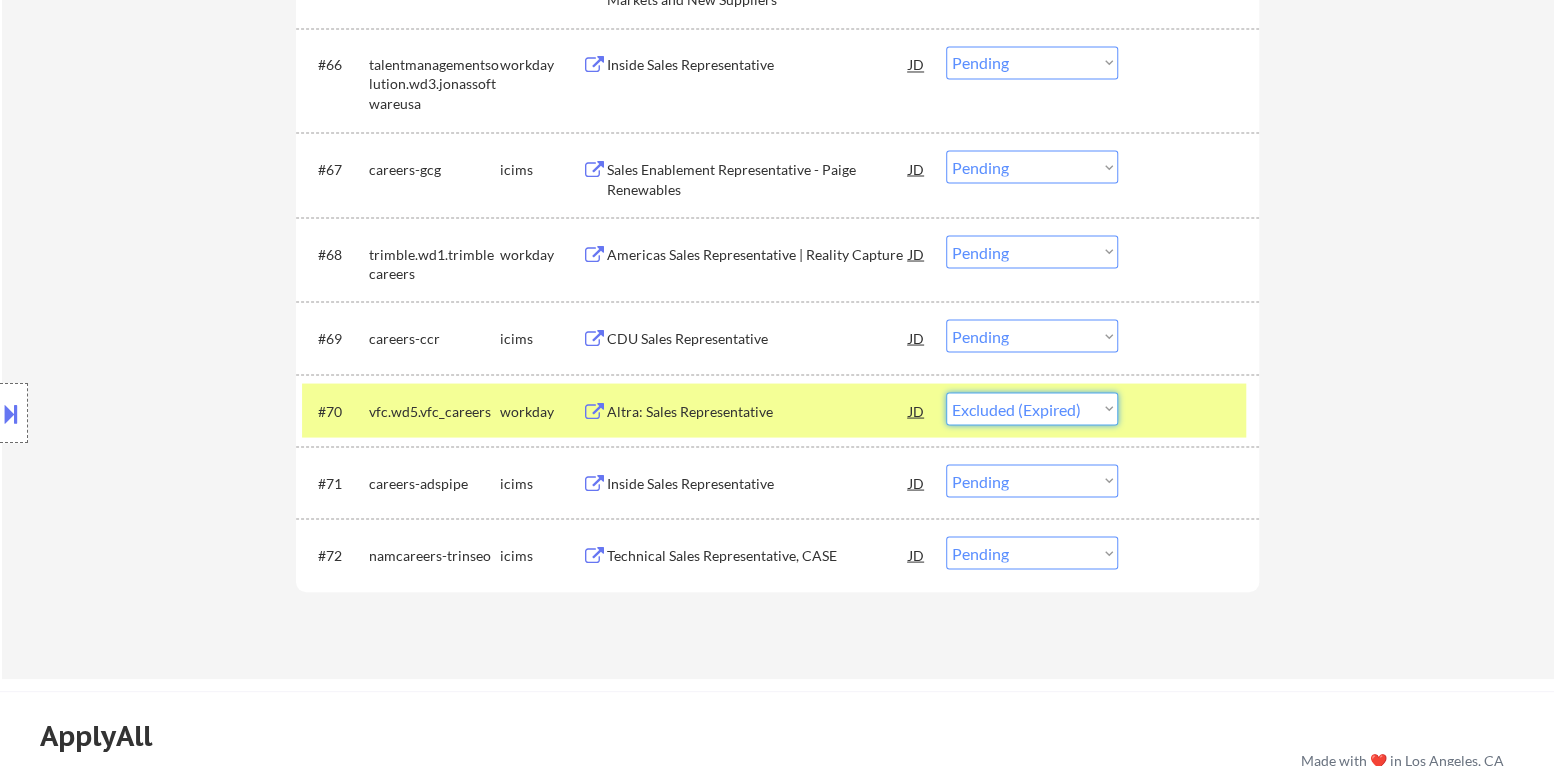 click on "Choose an option... Pending Applied Excluded (Questions) Excluded (Expired) Excluded (Location) Excluded (Bad Match) Excluded (Blocklist) Excluded (Salary) Excluded (Other)" at bounding box center [1032, 408] 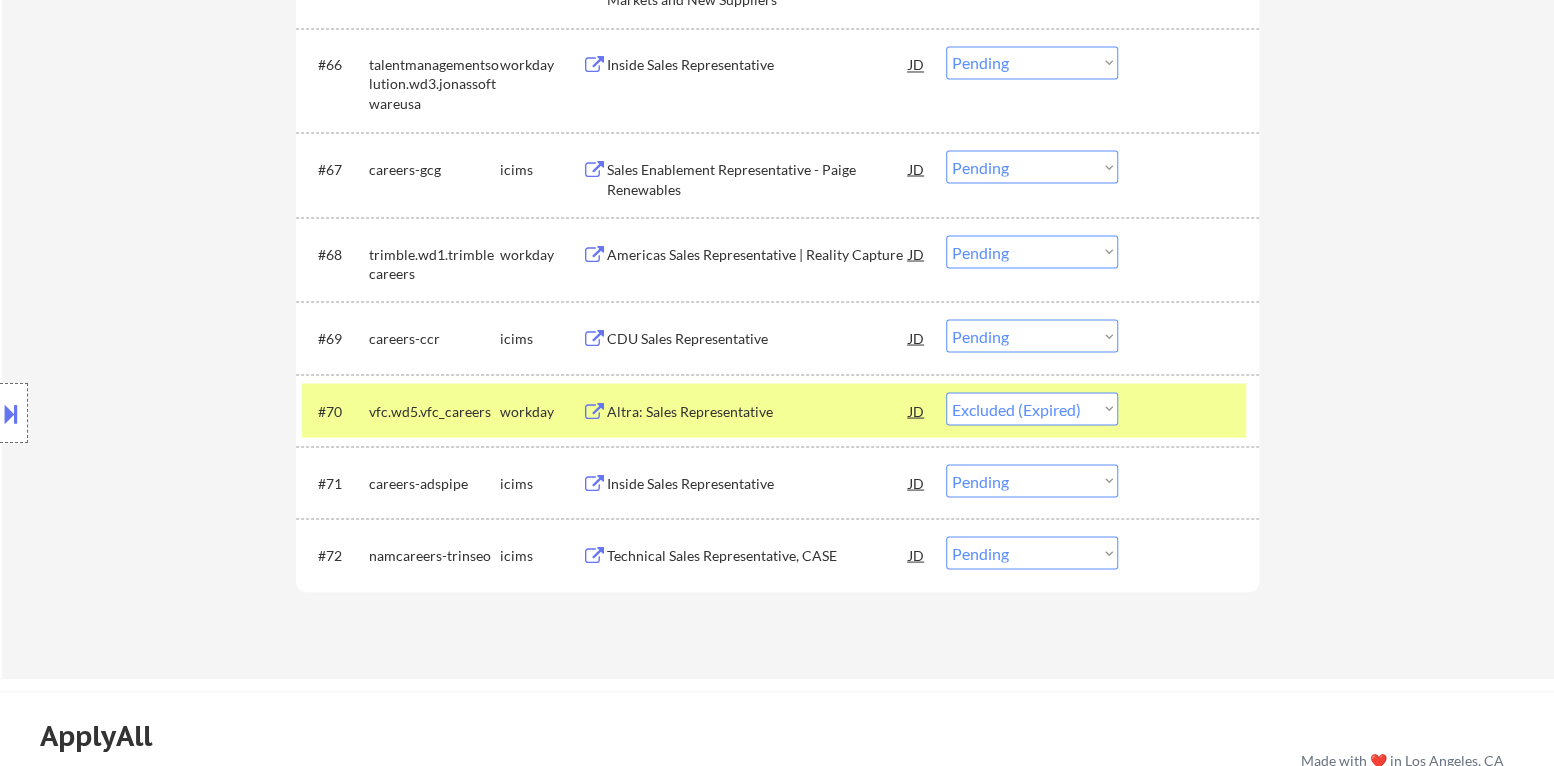click at bounding box center (1191, 410) 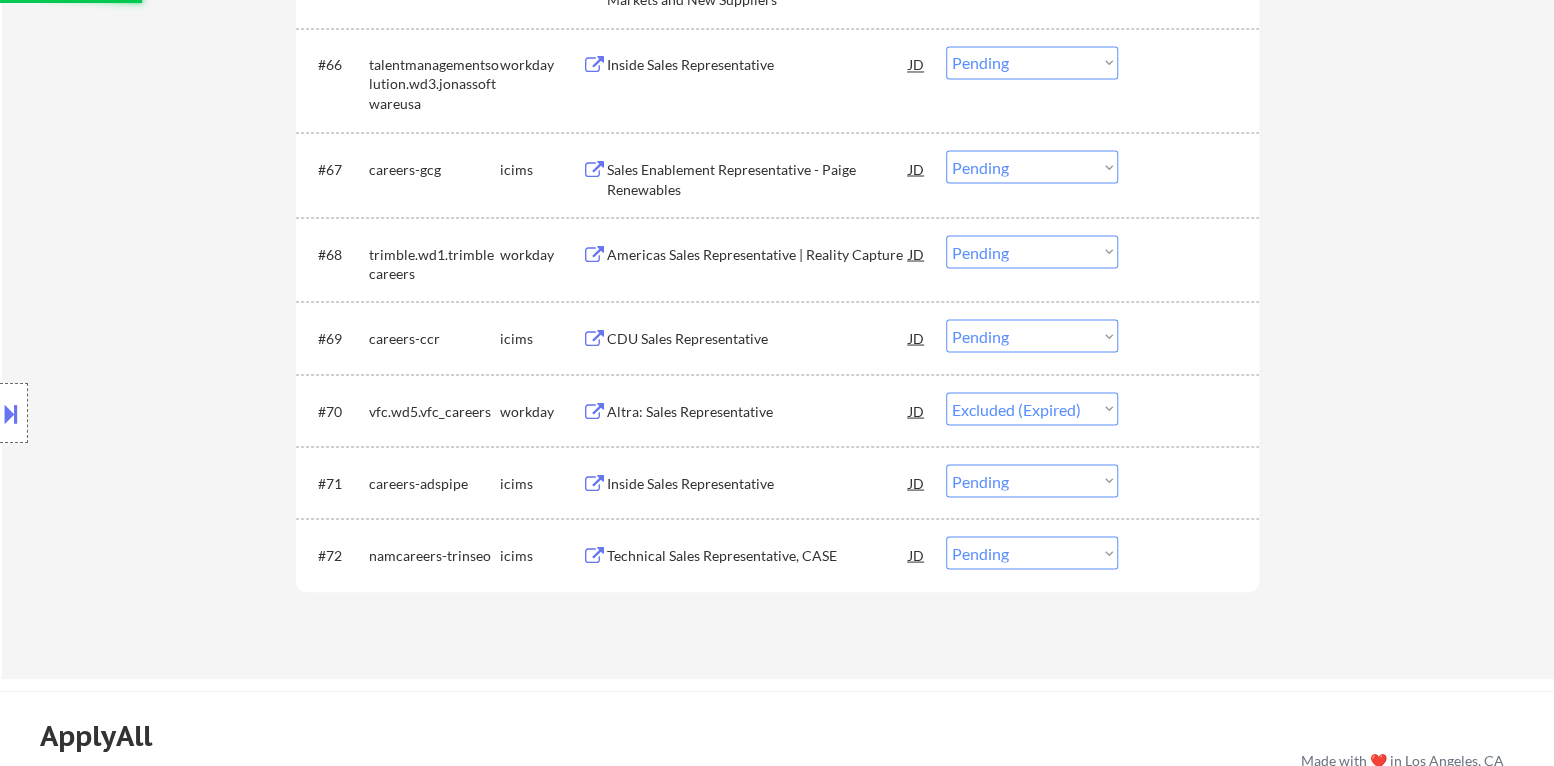 scroll, scrollTop: 6088, scrollLeft: 0, axis: vertical 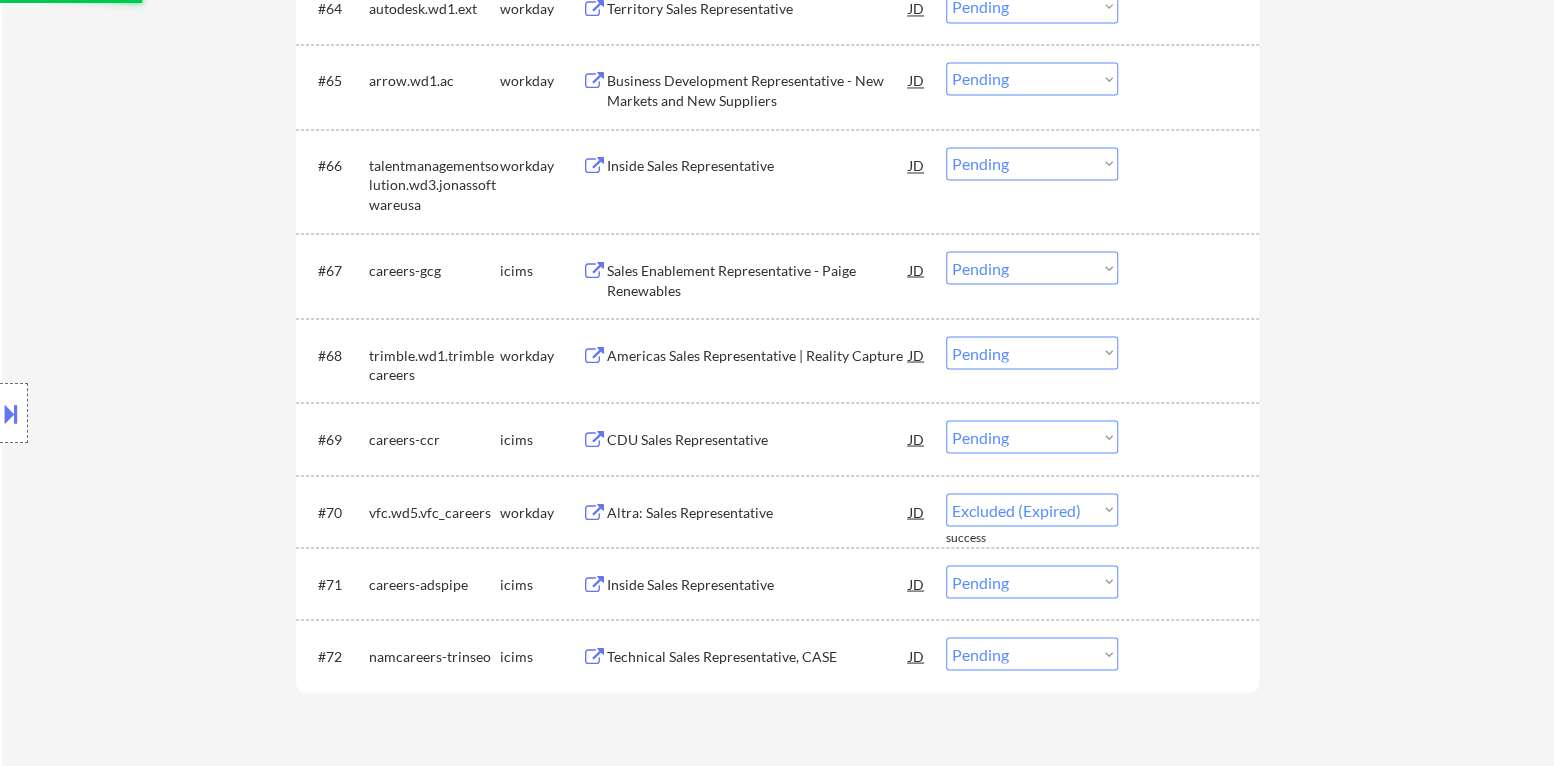 click on "Americas Sales Representative | Reality Capture" at bounding box center (758, 354) 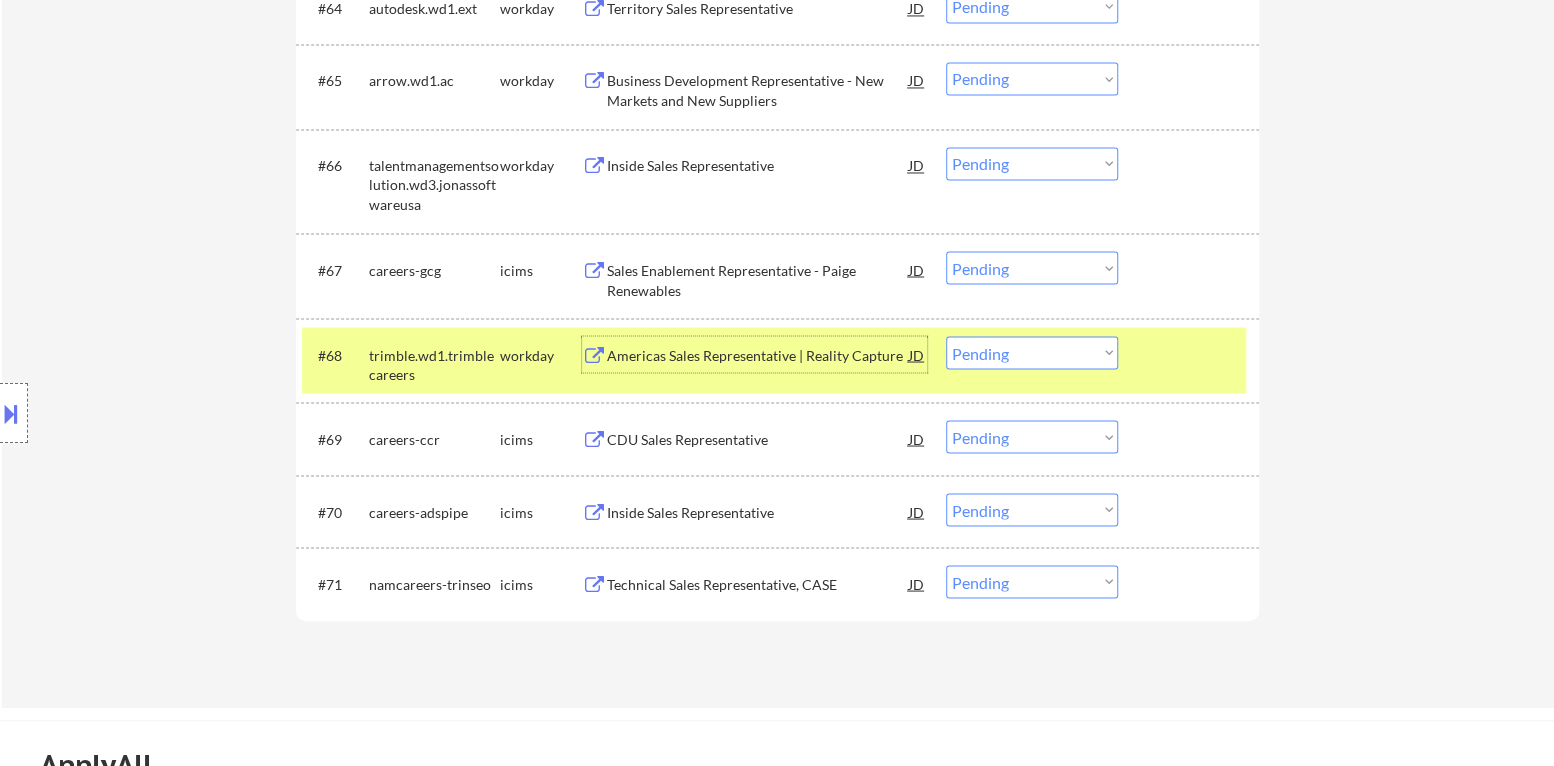 click on "Choose an option... Pending Applied Excluded (Questions) Excluded (Expired) Excluded (Location) Excluded (Bad Match) Excluded (Blocklist) Excluded (Salary) Excluded (Other)" at bounding box center (1032, 352) 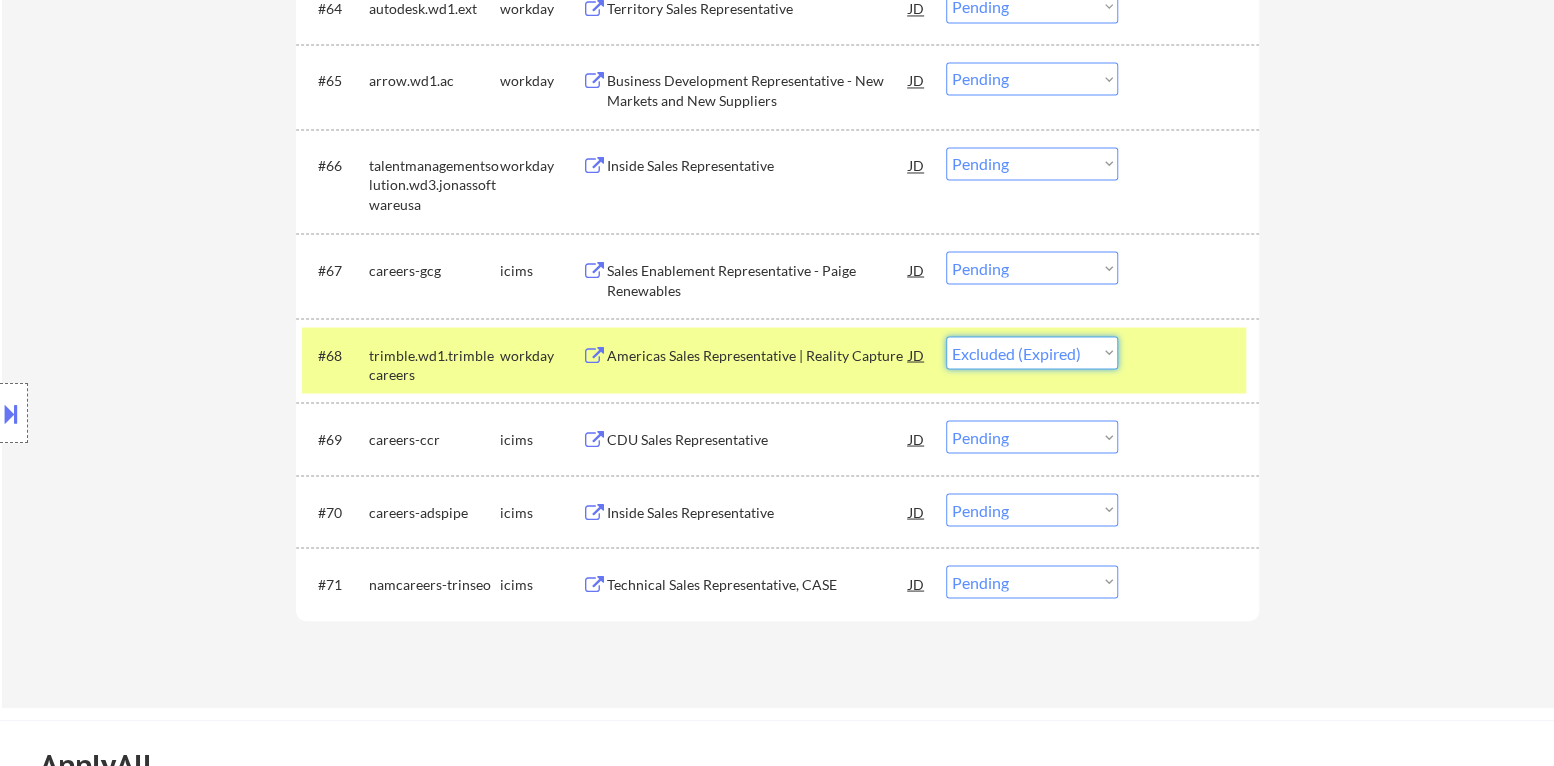 click on "Choose an option... Pending Applied Excluded (Questions) Excluded (Expired) Excluded (Location) Excluded (Bad Match) Excluded (Blocklist) Excluded (Salary) Excluded (Other)" at bounding box center (1032, 352) 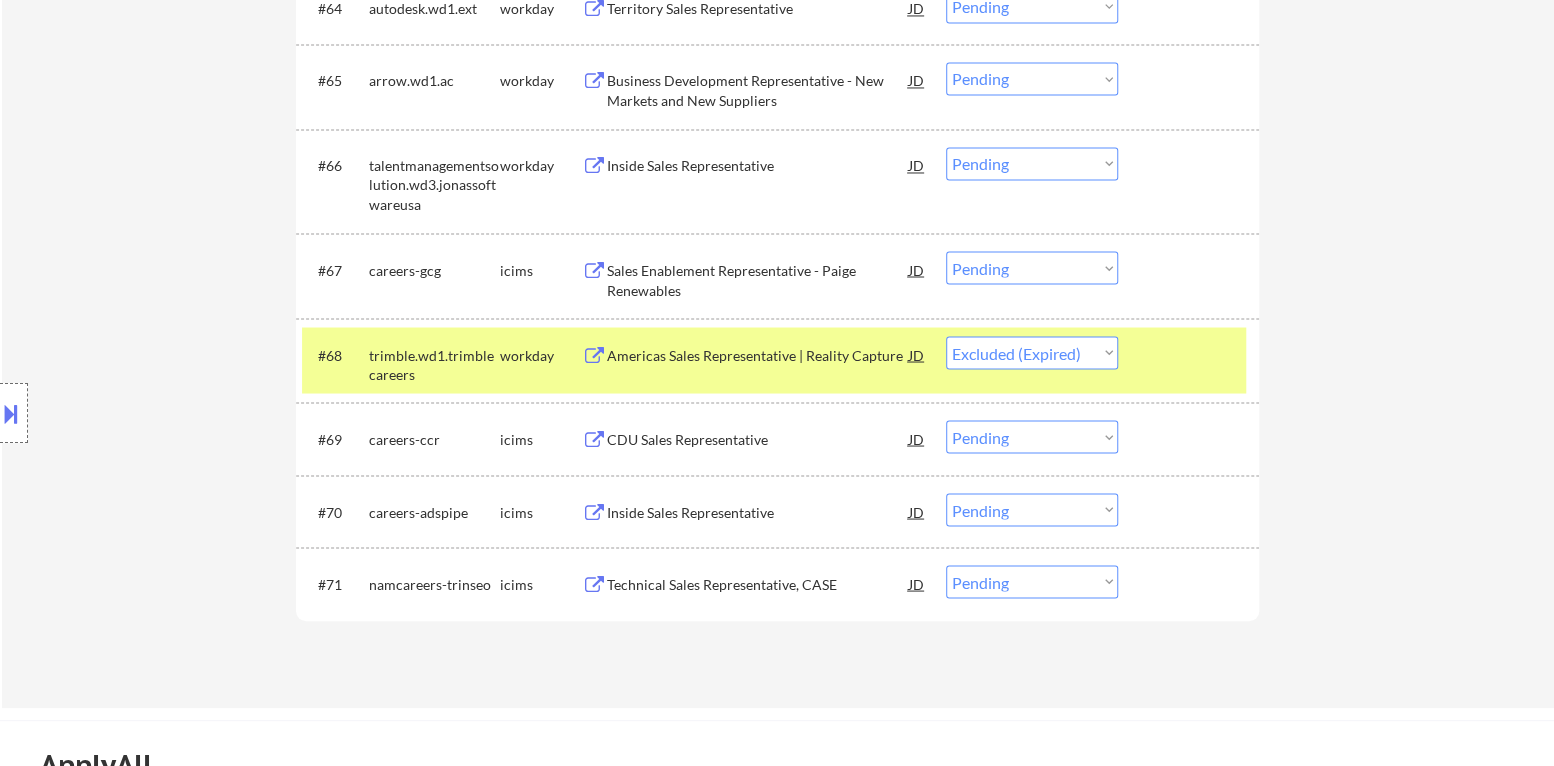 click at bounding box center (1191, 354) 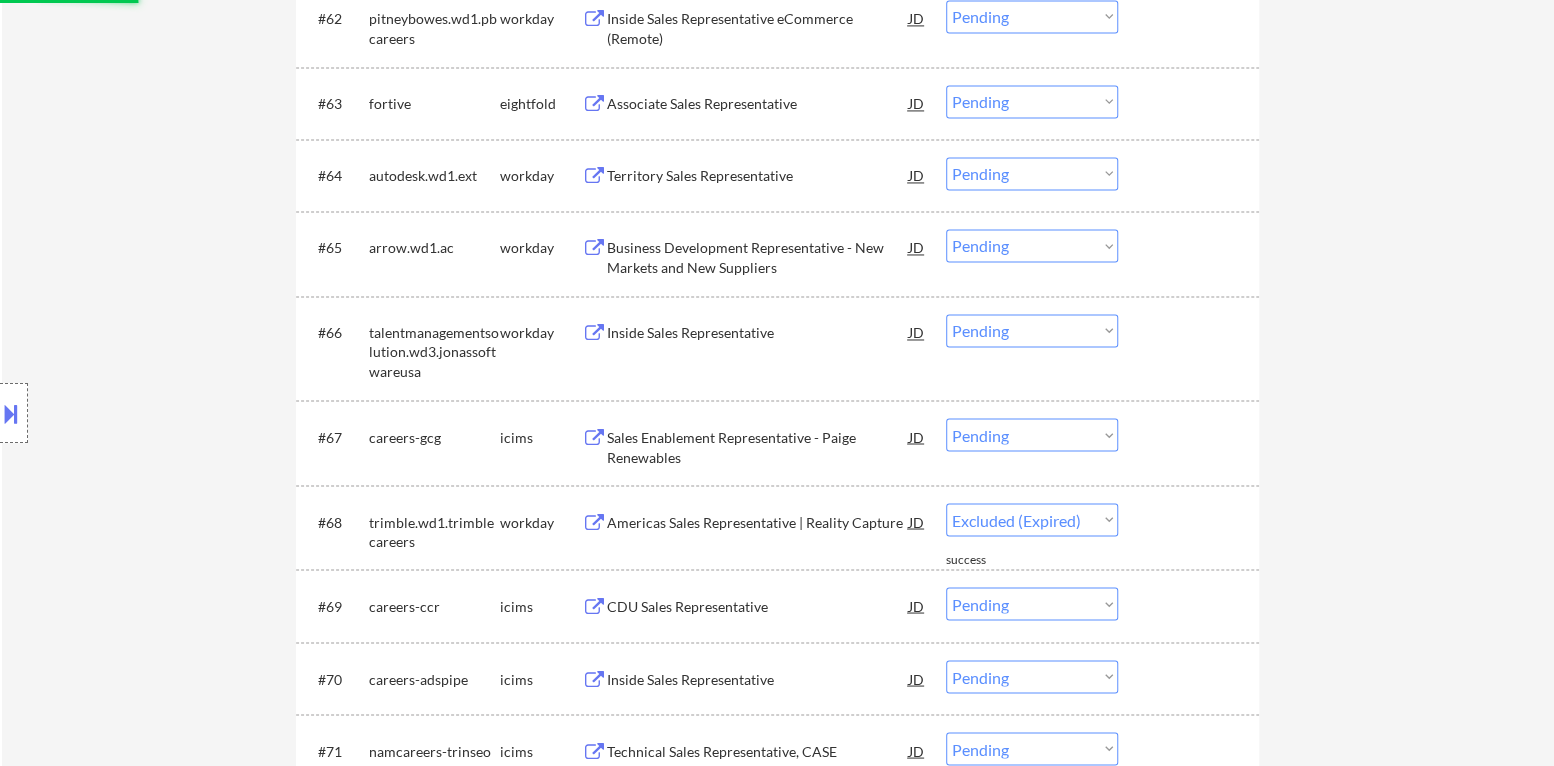 scroll, scrollTop: 5888, scrollLeft: 0, axis: vertical 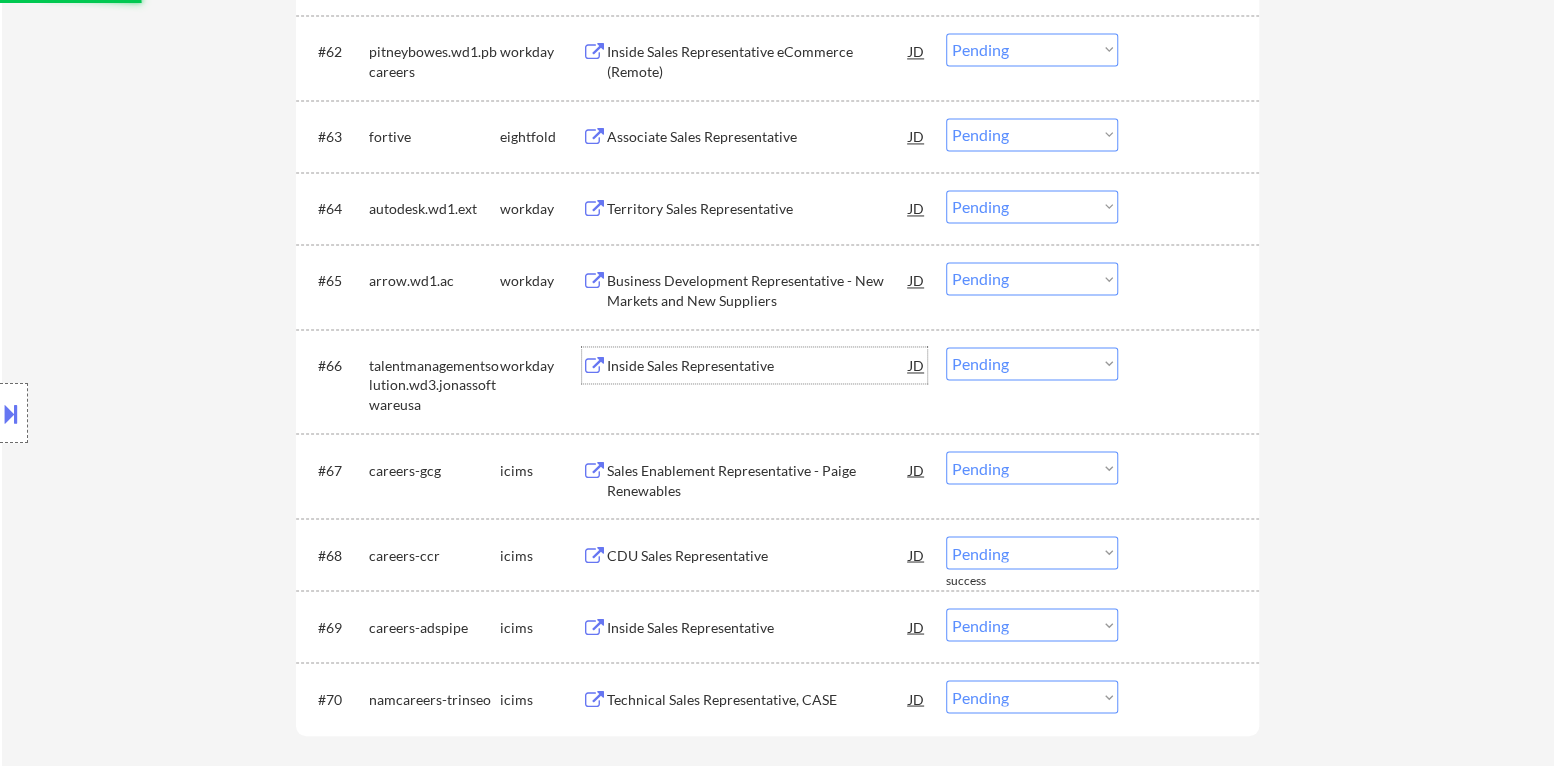 click on "Inside Sales Representative" at bounding box center (758, 366) 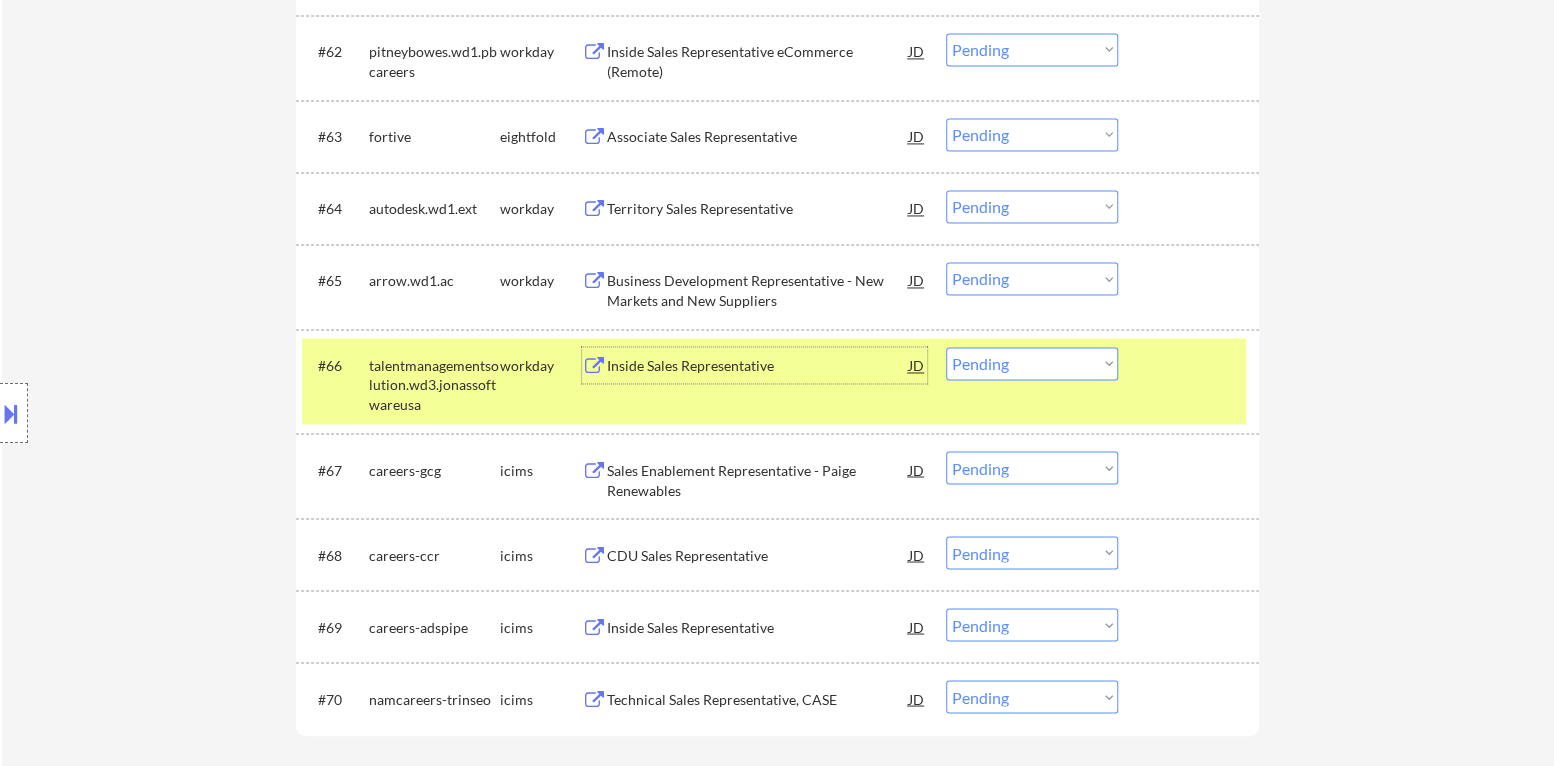 click on "Choose an option... Pending Applied Excluded (Questions) Excluded (Expired) Excluded (Location) Excluded (Bad Match) Excluded (Blocklist) Excluded (Salary) Excluded (Other)" at bounding box center [1032, 363] 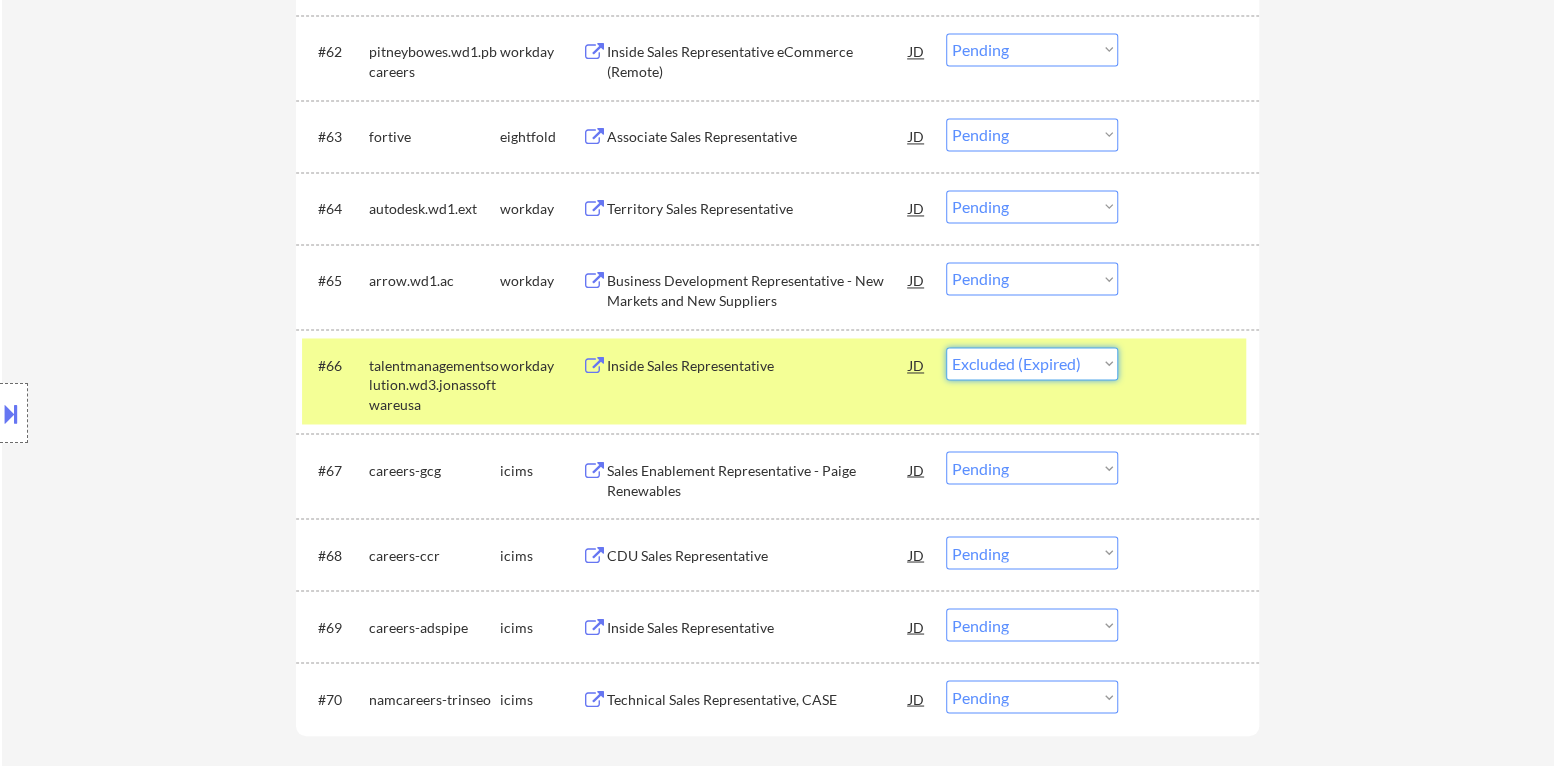 click on "Choose an option... Pending Applied Excluded (Questions) Excluded (Expired) Excluded (Location) Excluded (Bad Match) Excluded (Blocklist) Excluded (Salary) Excluded (Other)" at bounding box center [1032, 363] 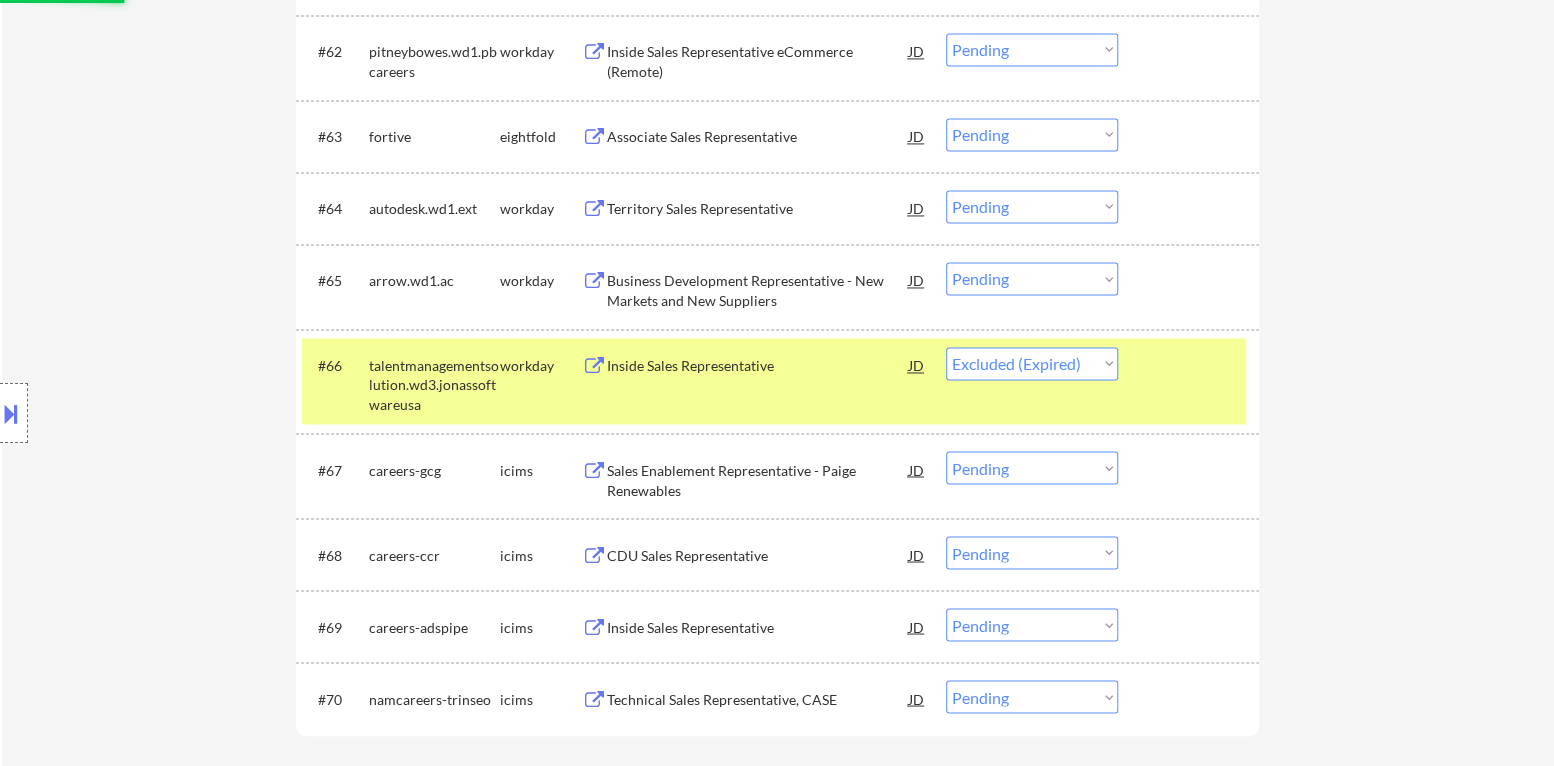 click on "#66 talentmanagementsolution.wd3.jonassoftwareusa workday Inside Sales Representative JD warning_amber Choose an option... Pending Applied Excluded (Questions) Excluded (Expired) Excluded (Location) Excluded (Bad Match) Excluded (Blocklist) Excluded (Salary) Excluded (Other)" at bounding box center (774, 381) 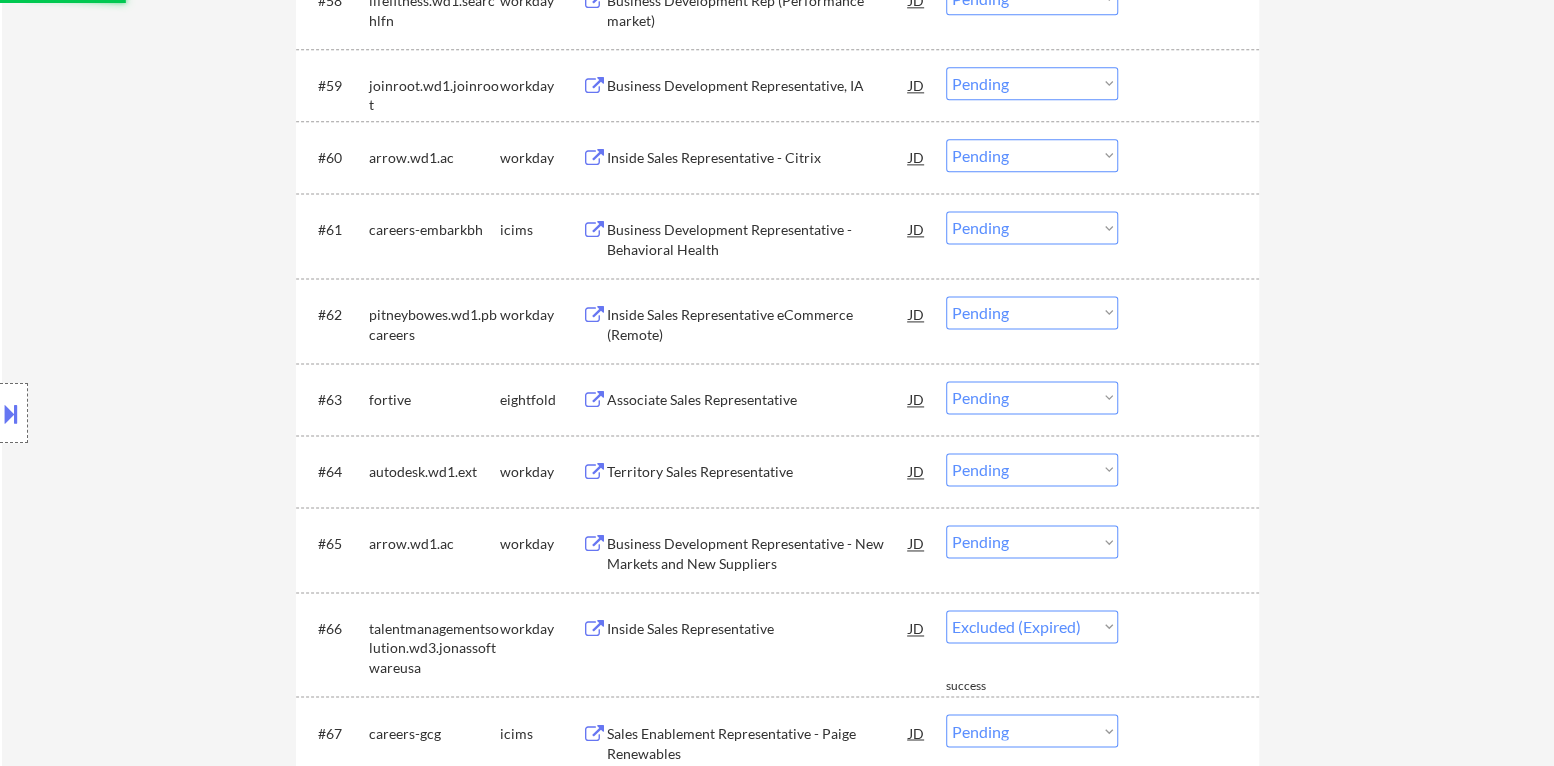 scroll, scrollTop: 5588, scrollLeft: 0, axis: vertical 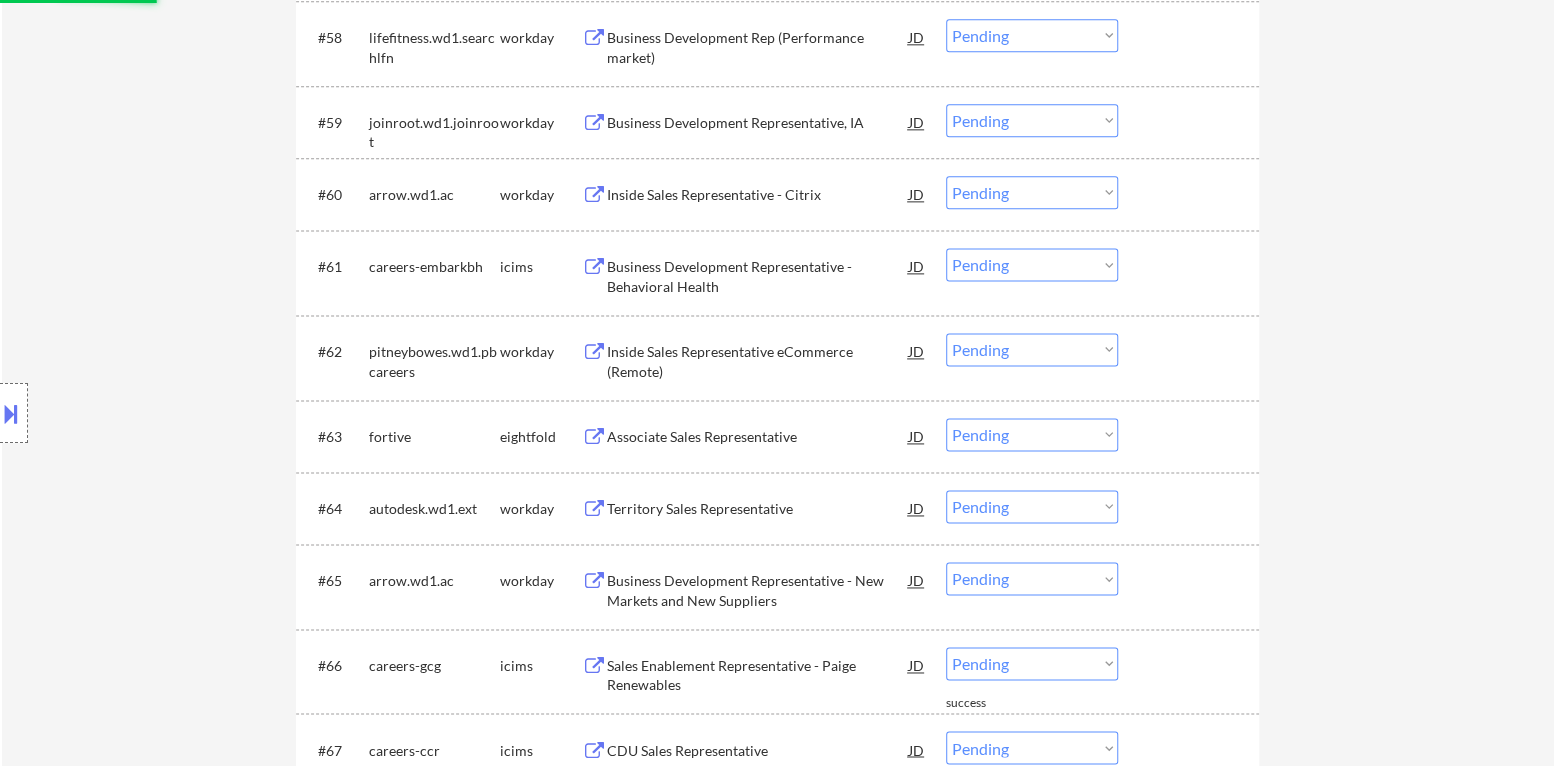 click on "Business Development Representative - New Markets and New Suppliers" at bounding box center (758, 590) 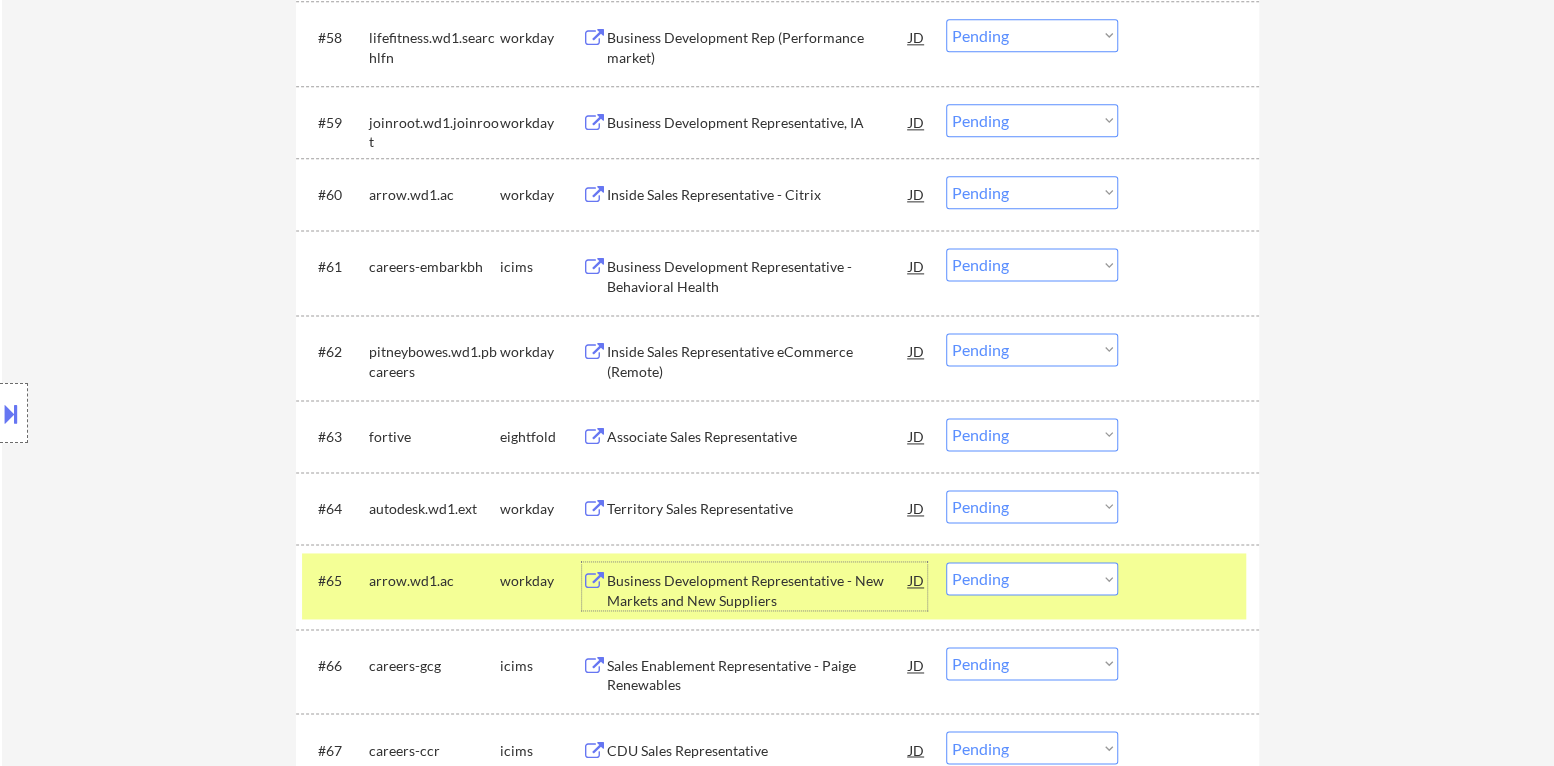 click on "Choose an option... Pending Applied Excluded (Questions) Excluded (Expired) Excluded (Location) Excluded (Bad Match) Excluded (Blocklist) Excluded (Salary) Excluded (Other)" at bounding box center (1032, 578) 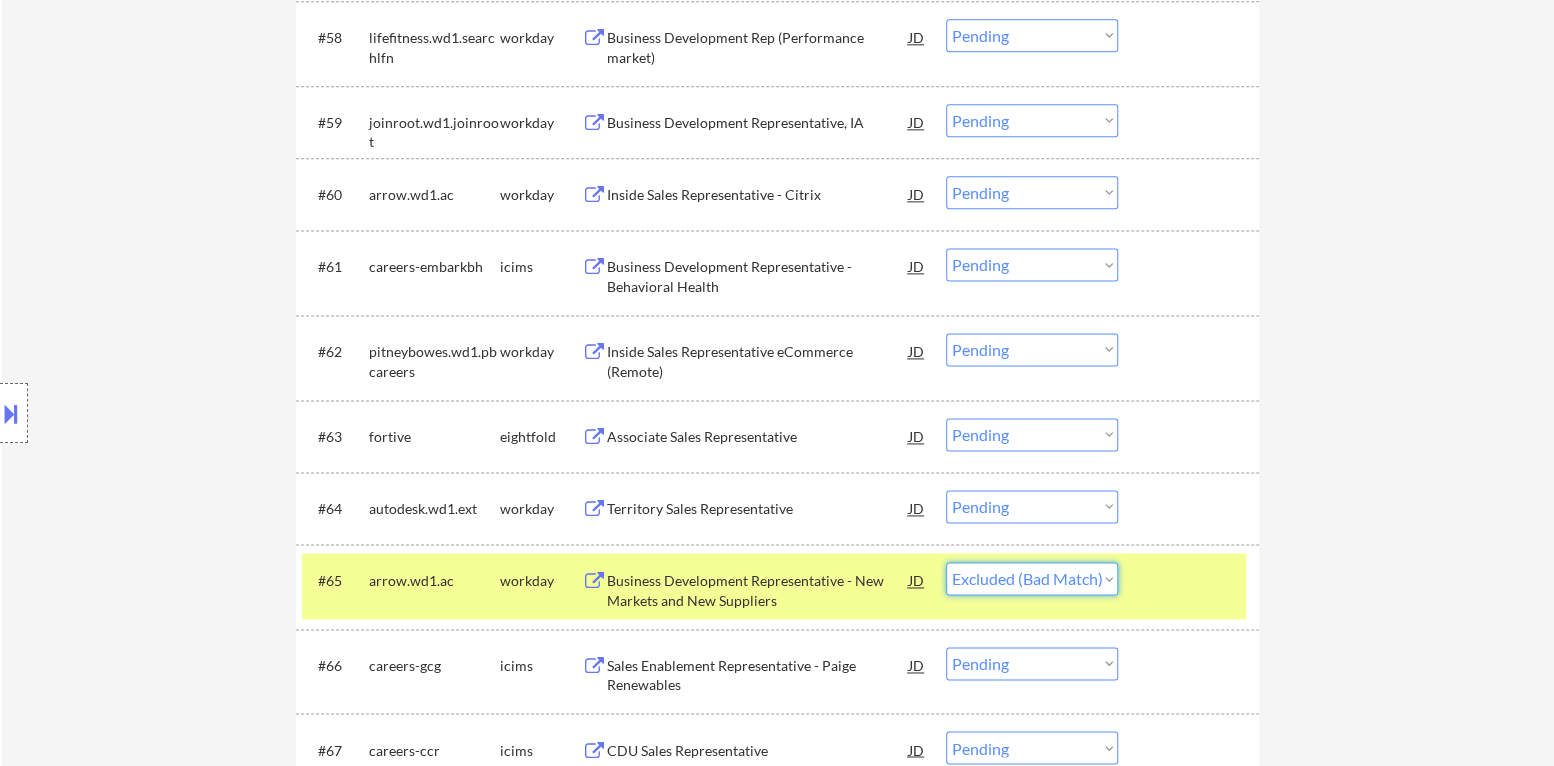 click on "Choose an option... Pending Applied Excluded (Questions) Excluded (Expired) Excluded (Location) Excluded (Bad Match) Excluded (Blocklist) Excluded (Salary) Excluded (Other)" at bounding box center (1032, 578) 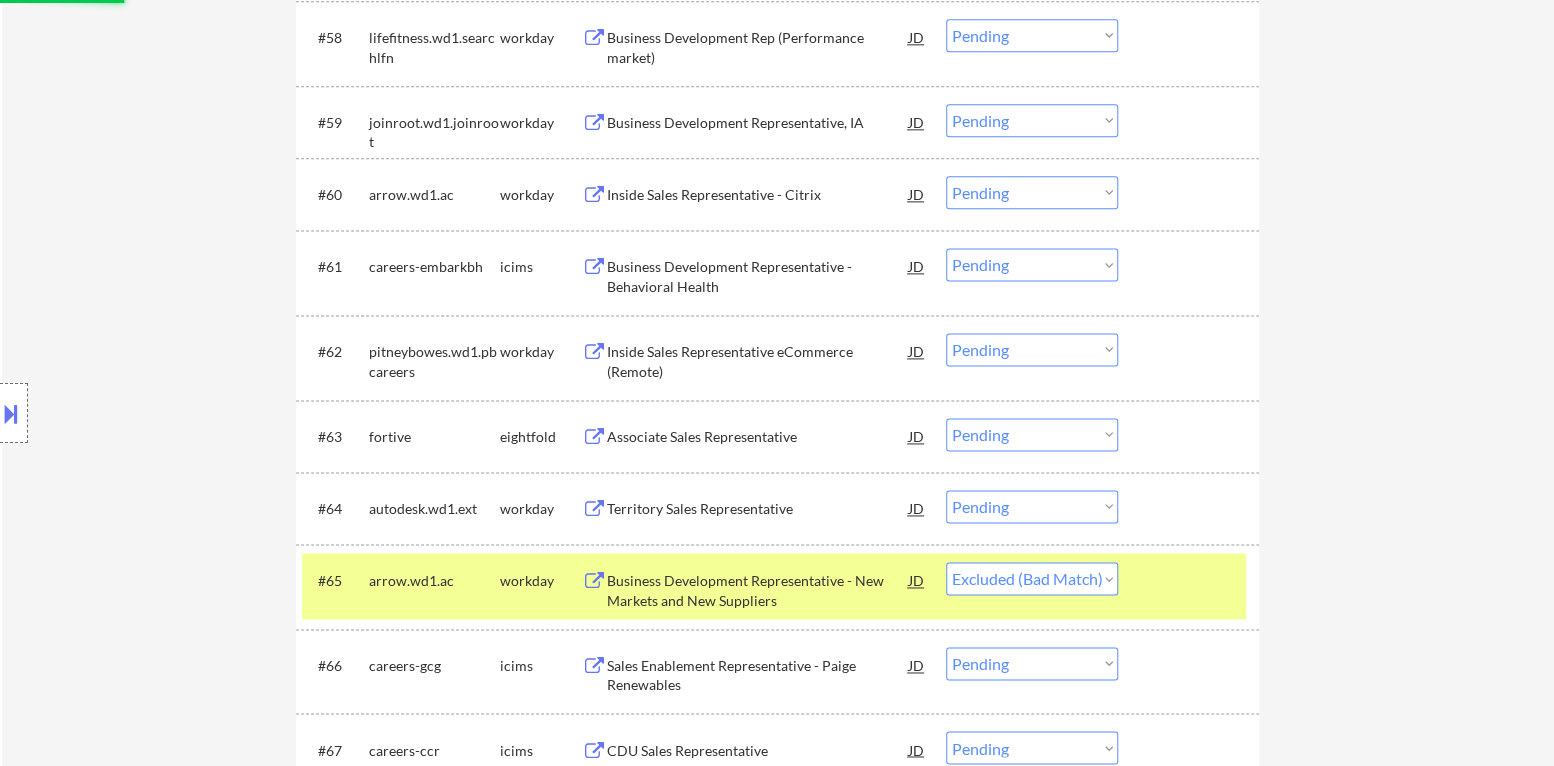 drag, startPoint x: 1159, startPoint y: 563, endPoint x: 1149, endPoint y: 560, distance: 10.440307 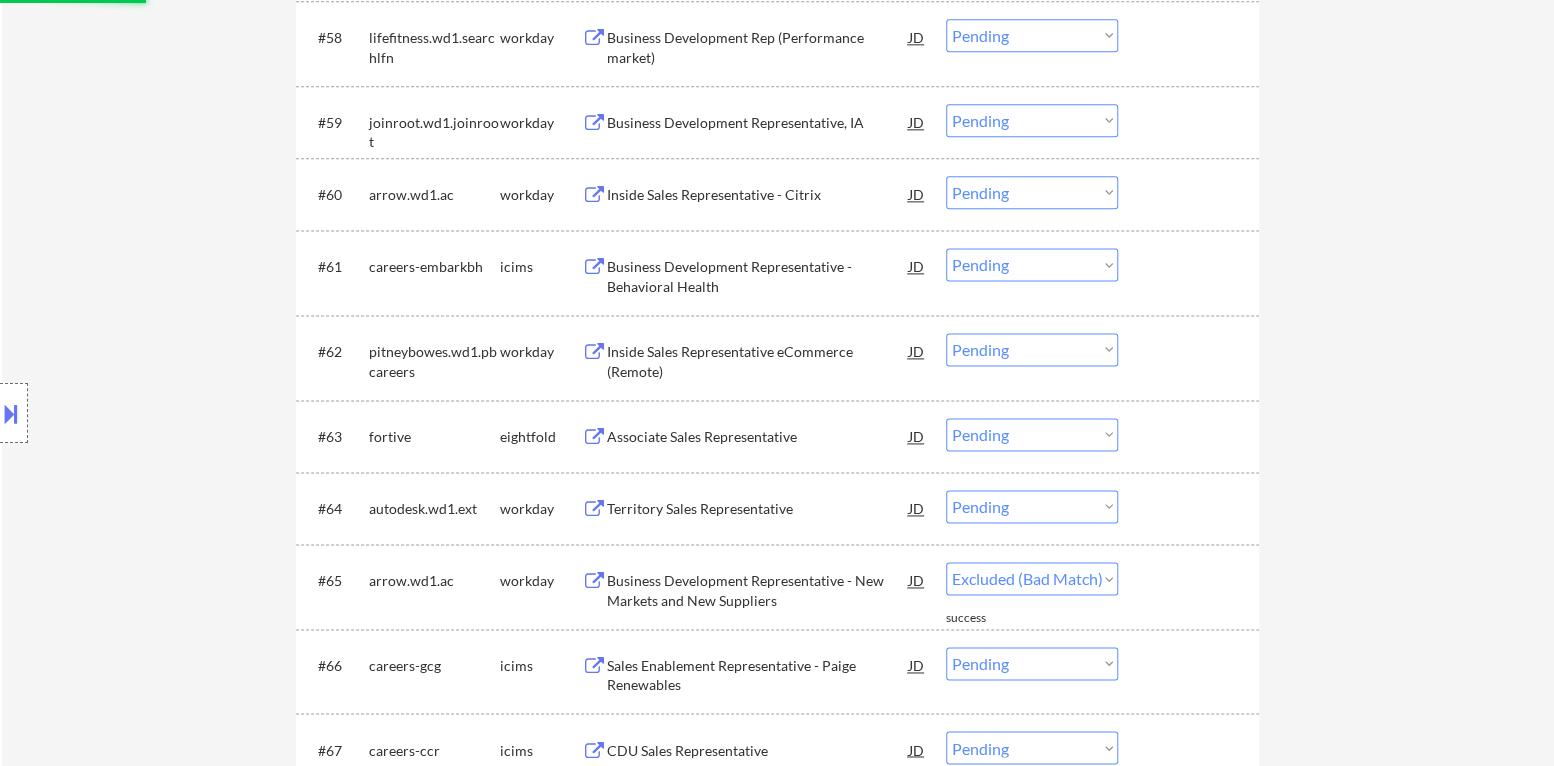 click on "Territory Sales Representative" at bounding box center [758, 509] 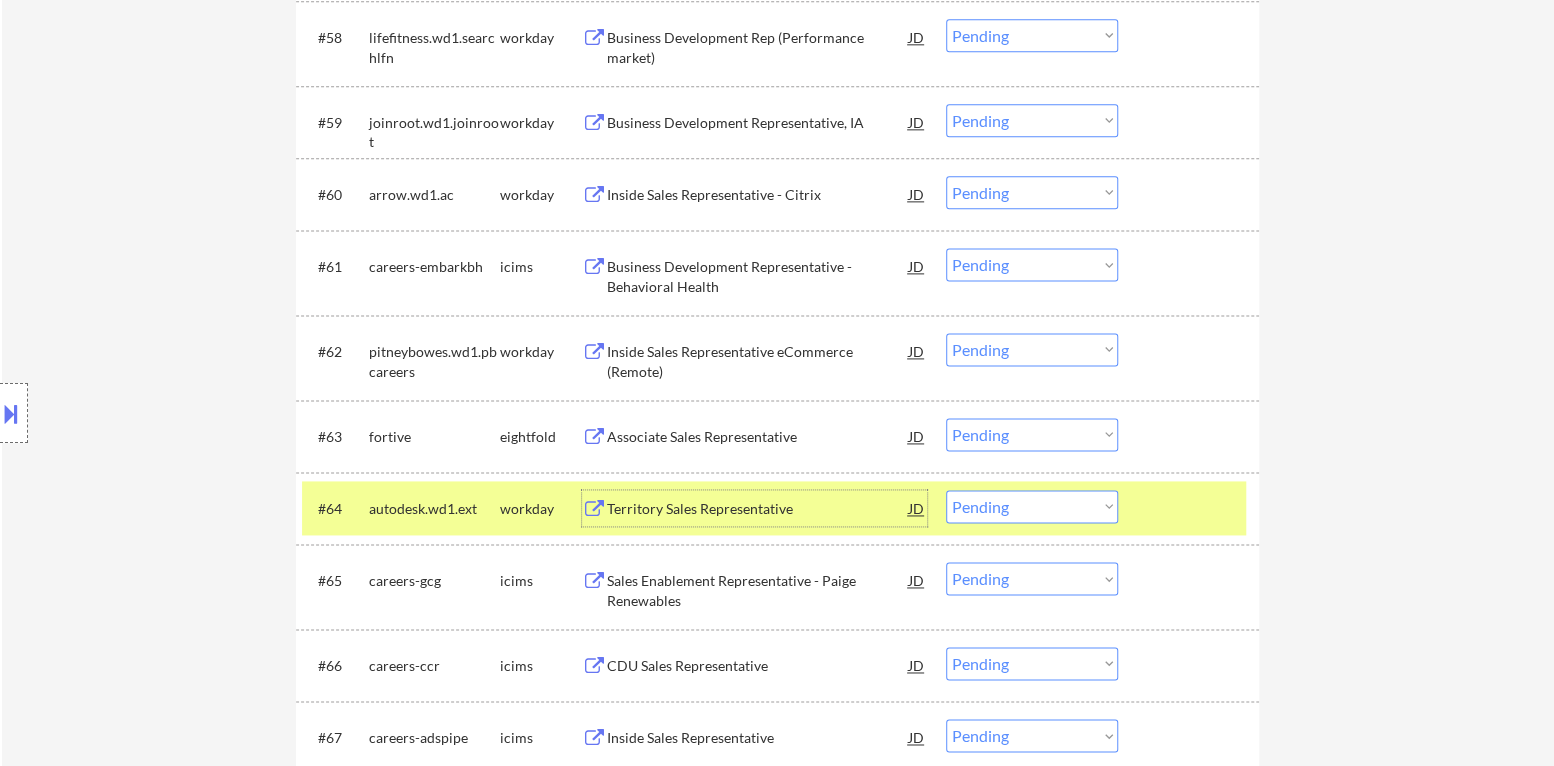 click on "Choose an option... Pending Applied Excluded (Questions) Excluded (Expired) Excluded (Location) Excluded (Bad Match) Excluded (Blocklist) Excluded (Salary) Excluded (Other)" at bounding box center [1032, 506] 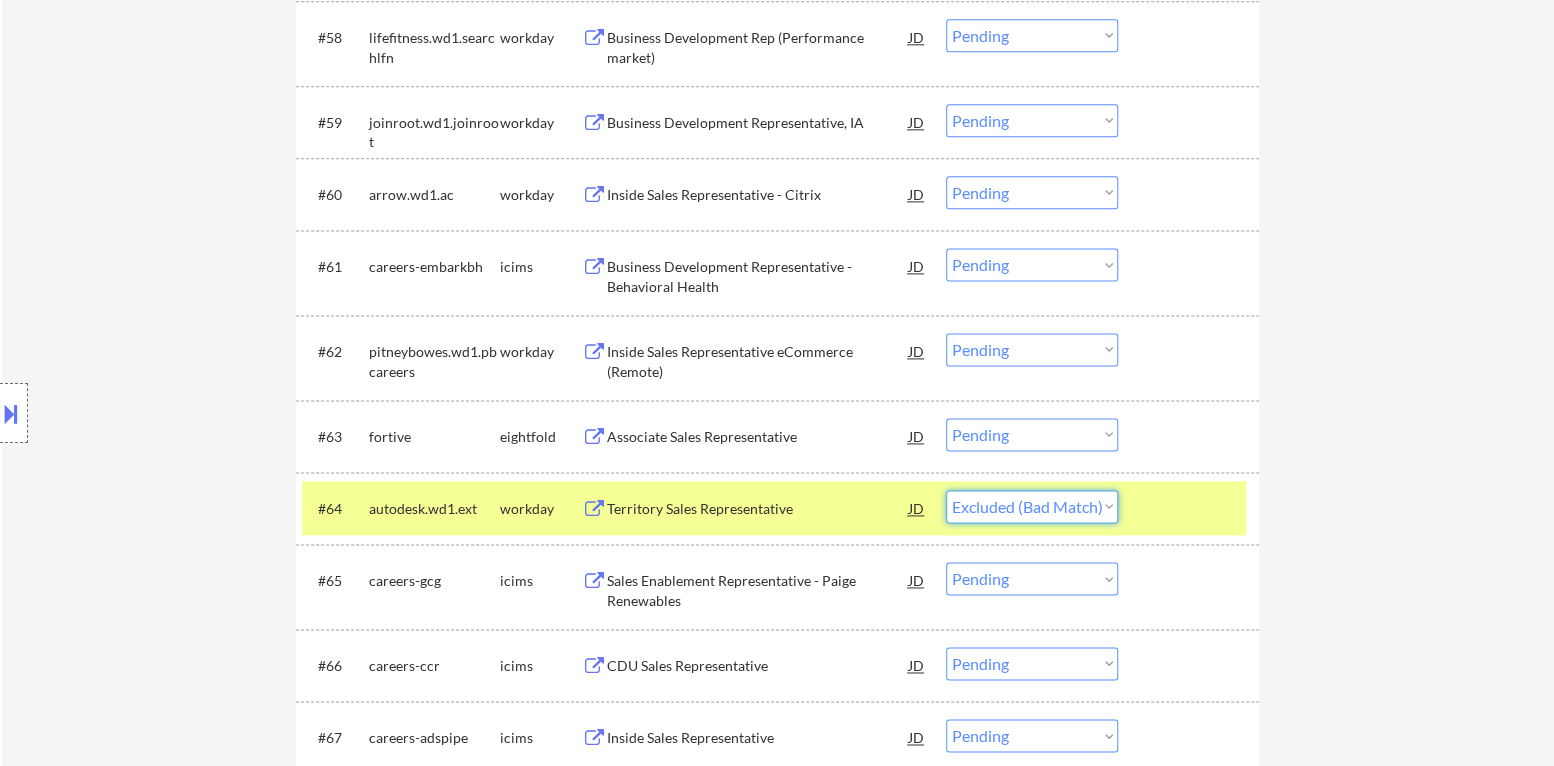 click on "Choose an option... Pending Applied Excluded (Questions) Excluded (Expired) Excluded (Location) Excluded (Bad Match) Excluded (Blocklist) Excluded (Salary) Excluded (Other)" at bounding box center (1032, 506) 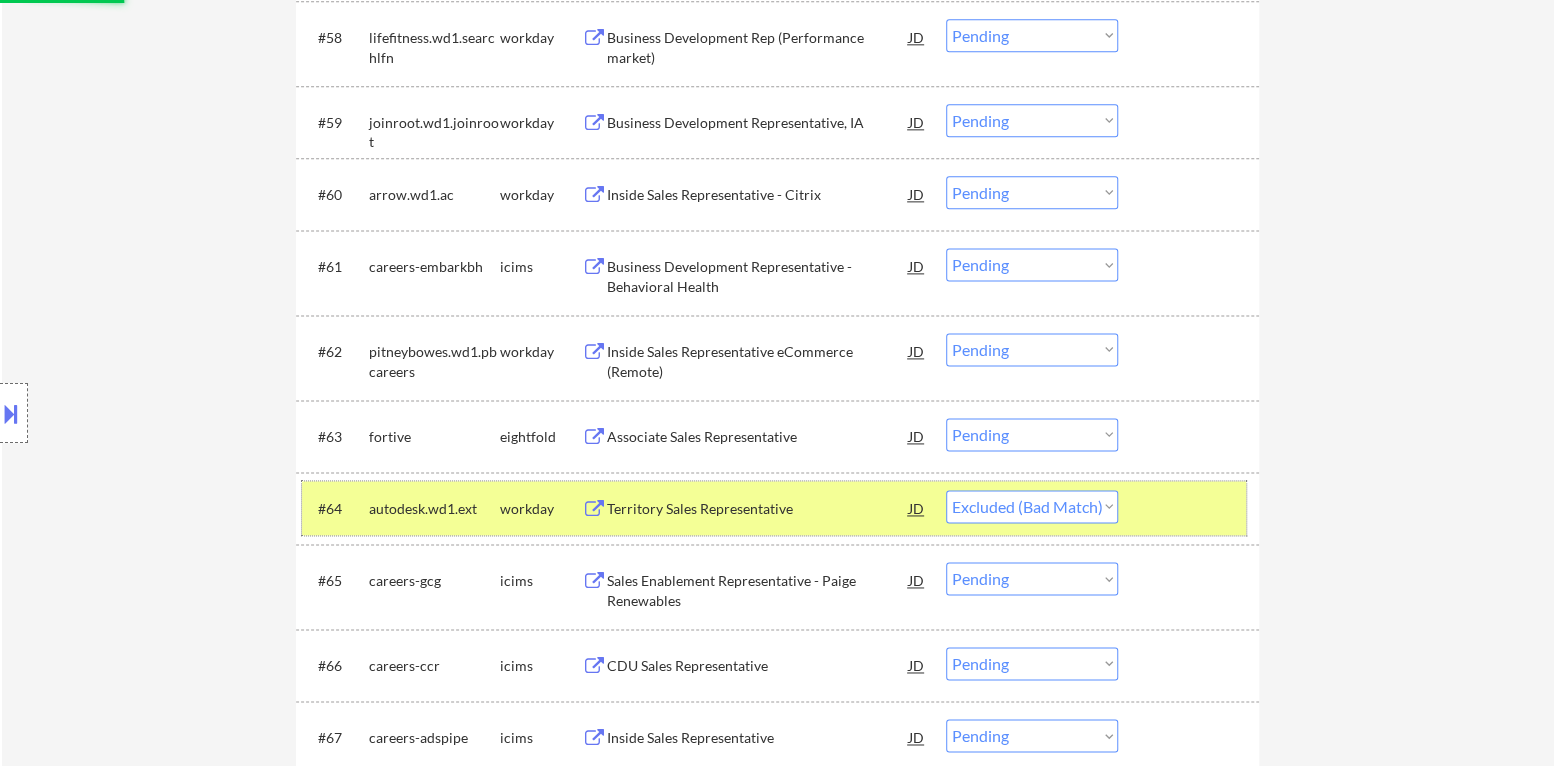 click at bounding box center (1191, 508) 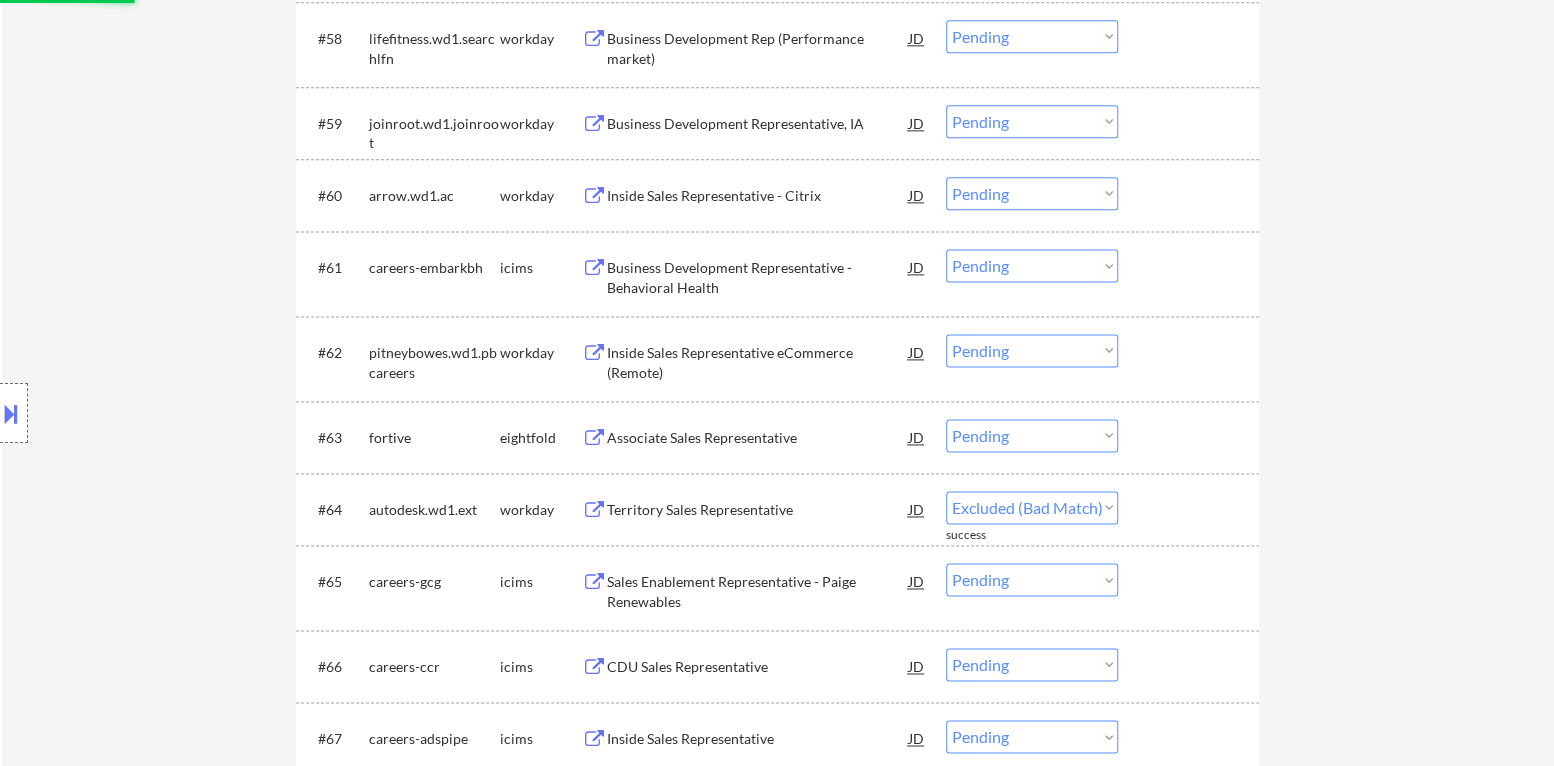 scroll, scrollTop: 5488, scrollLeft: 0, axis: vertical 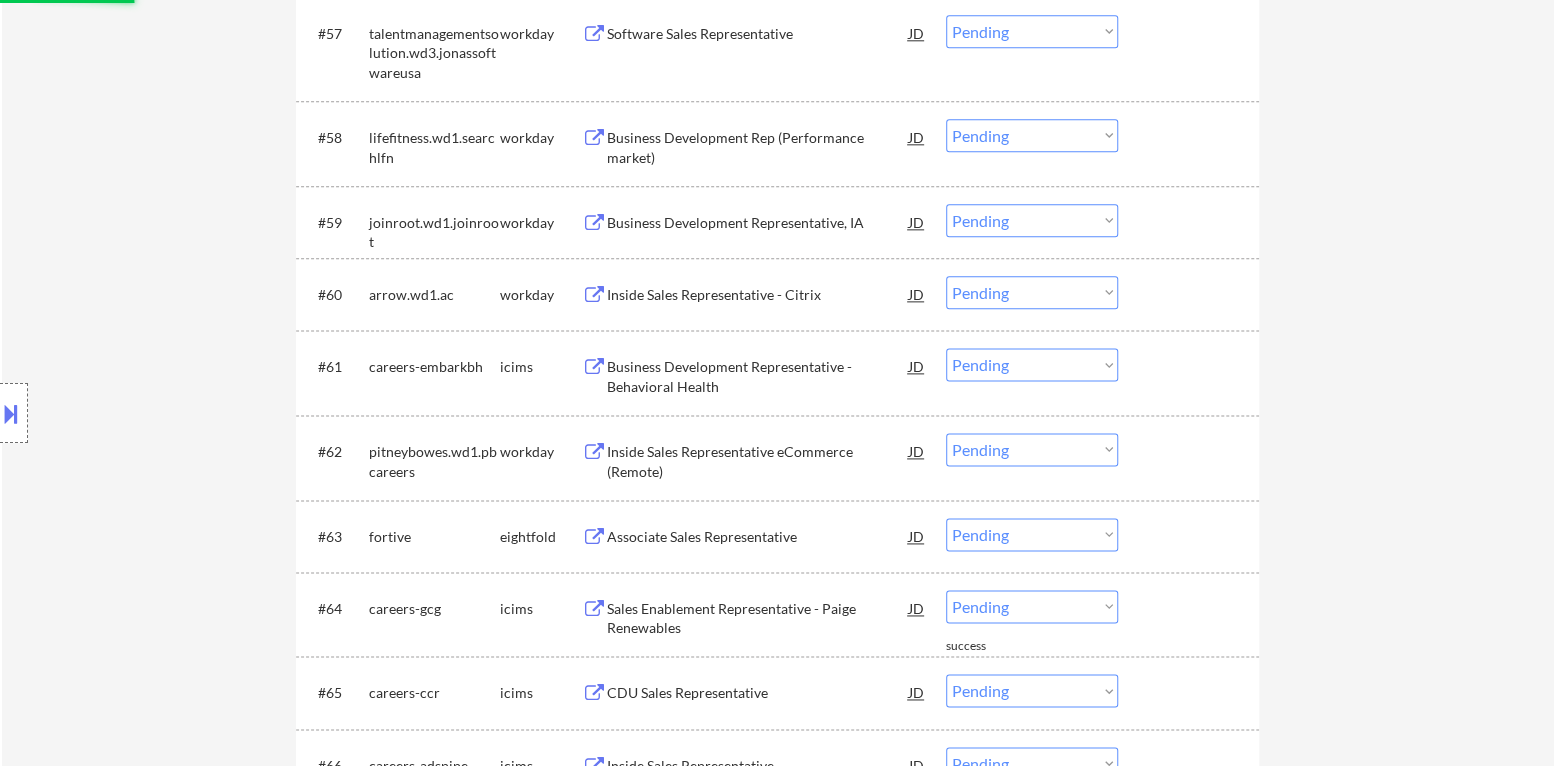 click on "Inside Sales Representative eCommerce (Remote)" at bounding box center [758, 461] 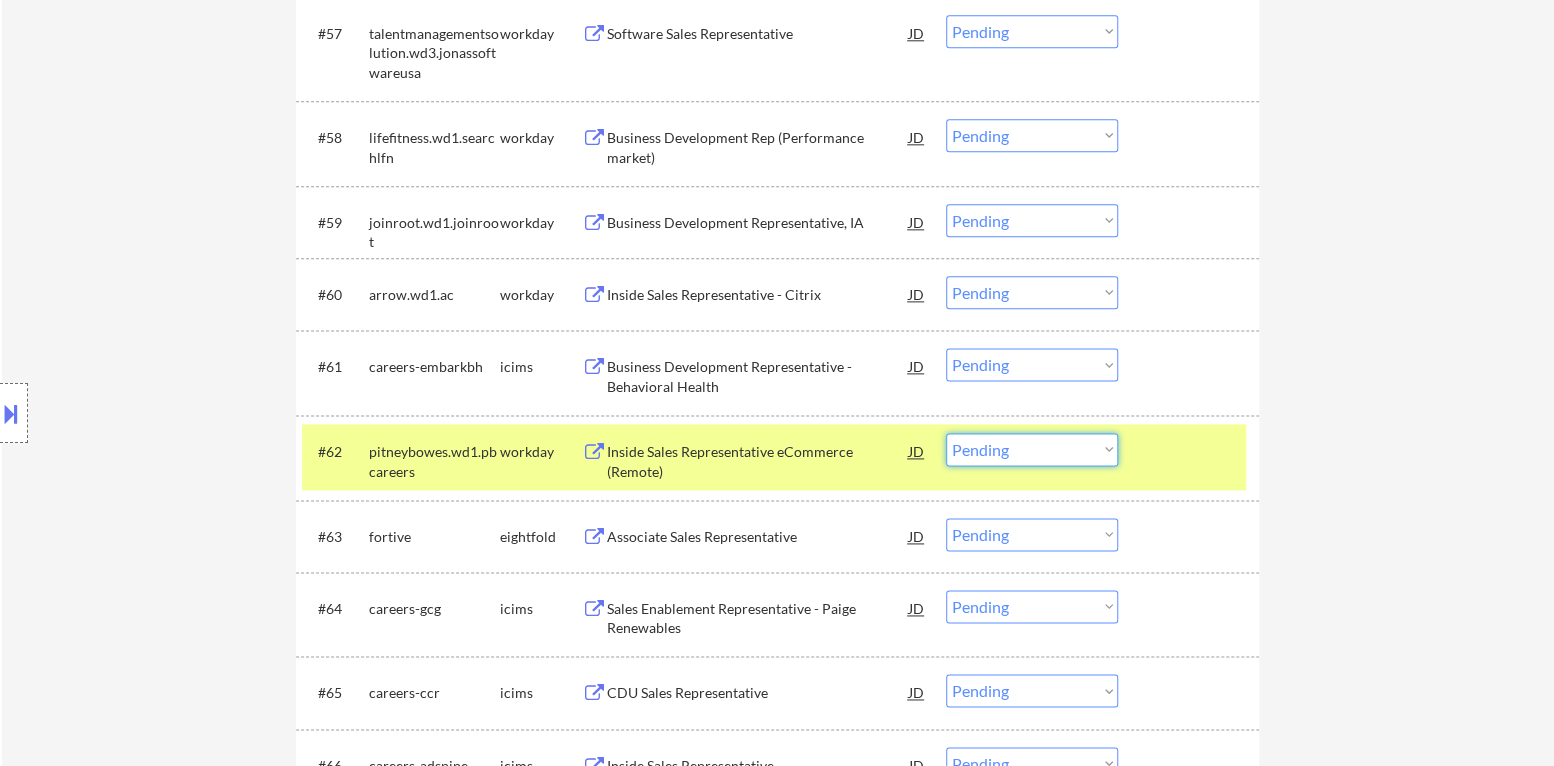 click on "Choose an option... Pending Applied Excluded (Questions) Excluded (Expired) Excluded (Location) Excluded (Bad Match) Excluded (Blocklist) Excluded (Salary) Excluded (Other)" at bounding box center [1032, 449] 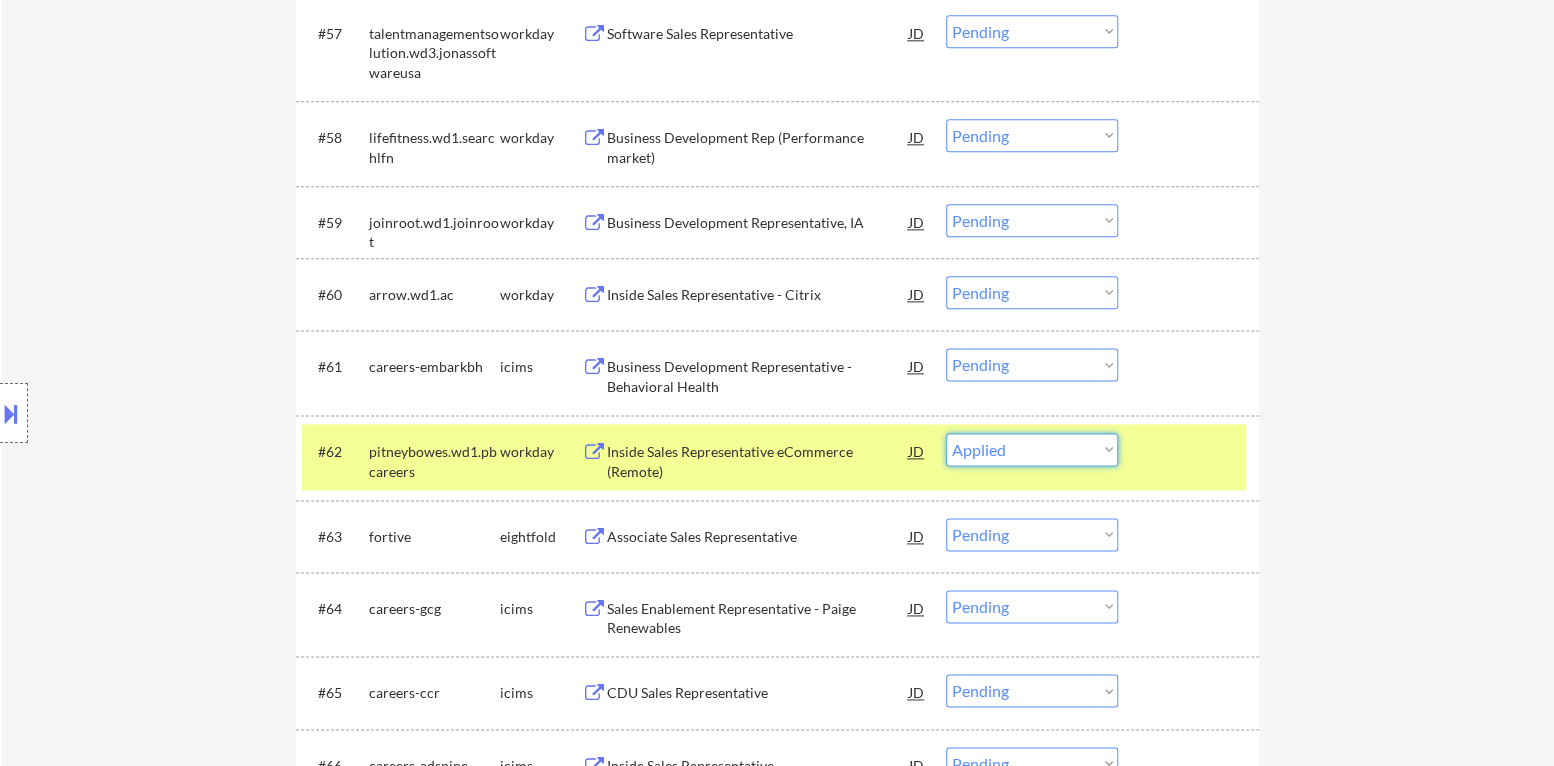 click on "Choose an option... Pending Applied Excluded (Questions) Excluded (Expired) Excluded (Location) Excluded (Bad Match) Excluded (Blocklist) Excluded (Salary) Excluded (Other)" at bounding box center [1032, 449] 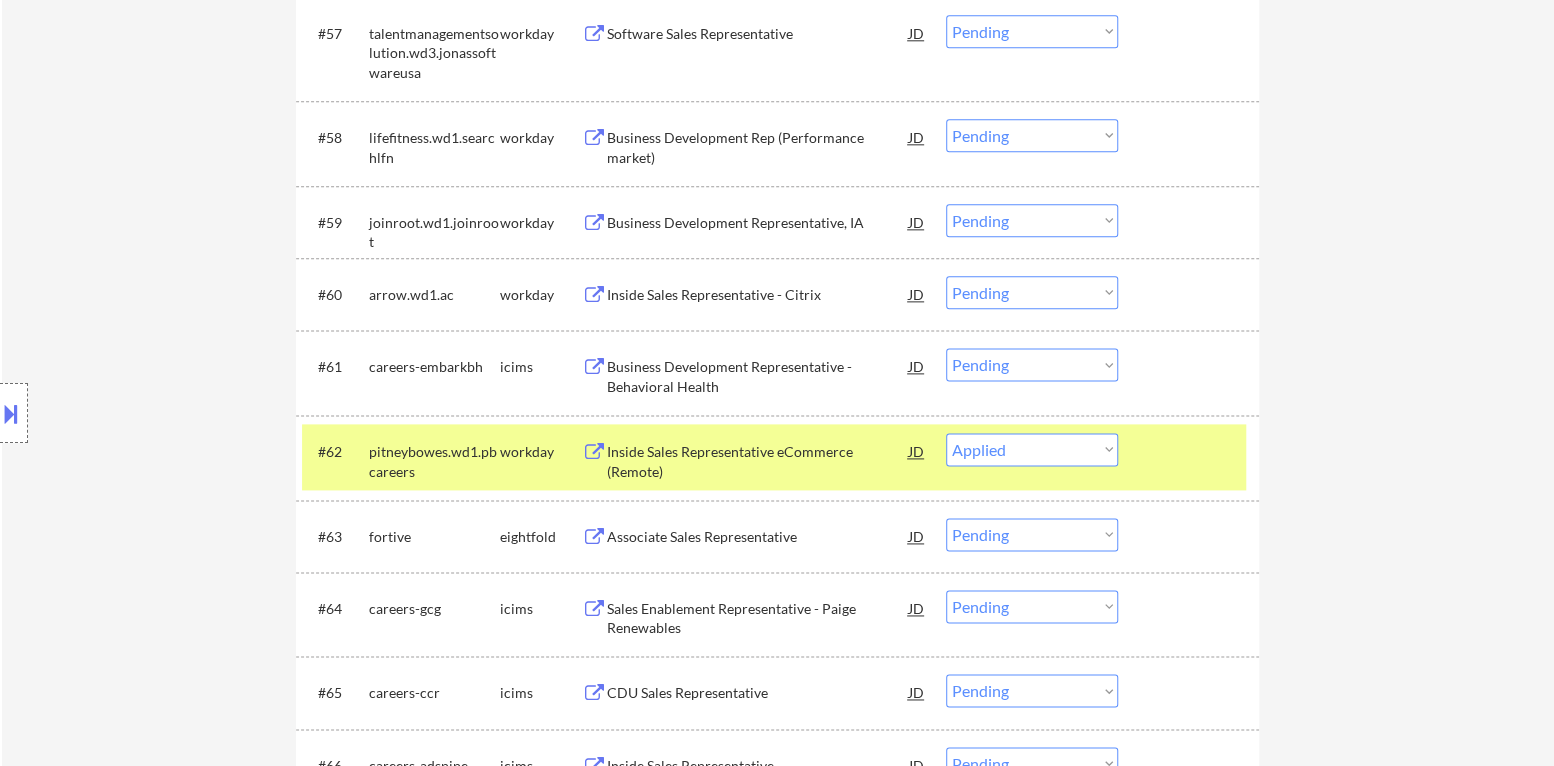 click at bounding box center (1191, 451) 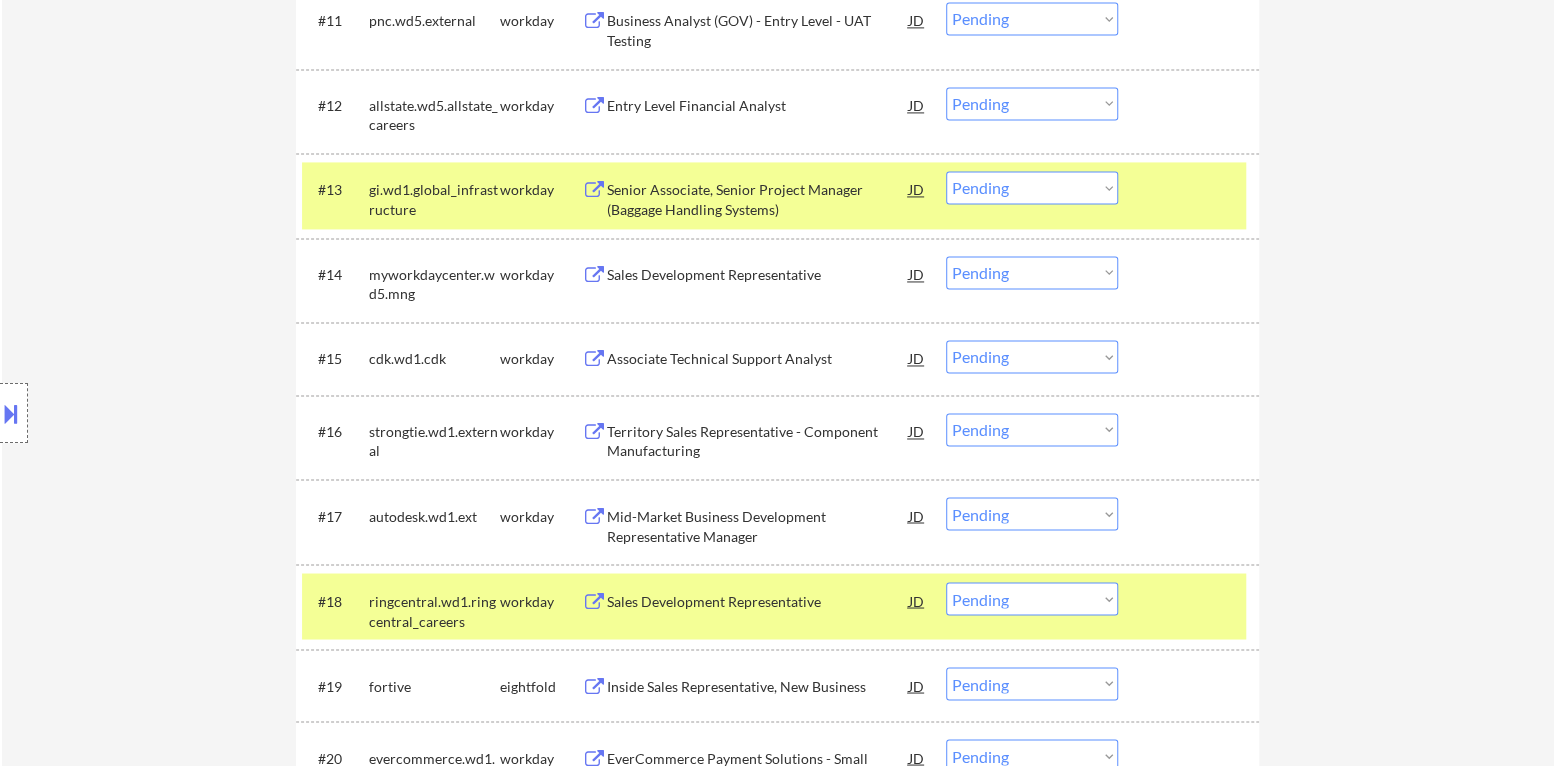 scroll, scrollTop: 1625, scrollLeft: 0, axis: vertical 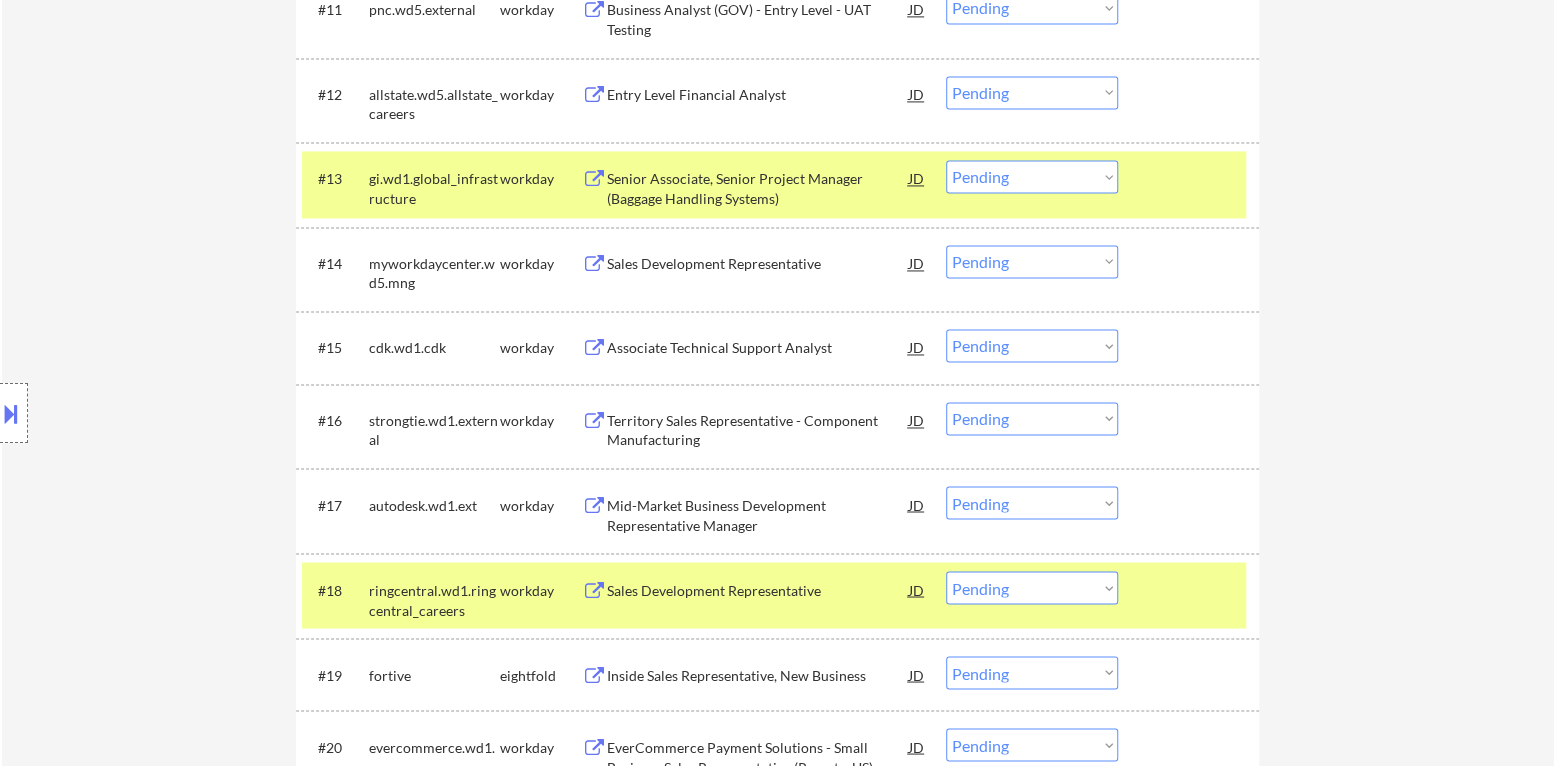 click at bounding box center [1191, 178] 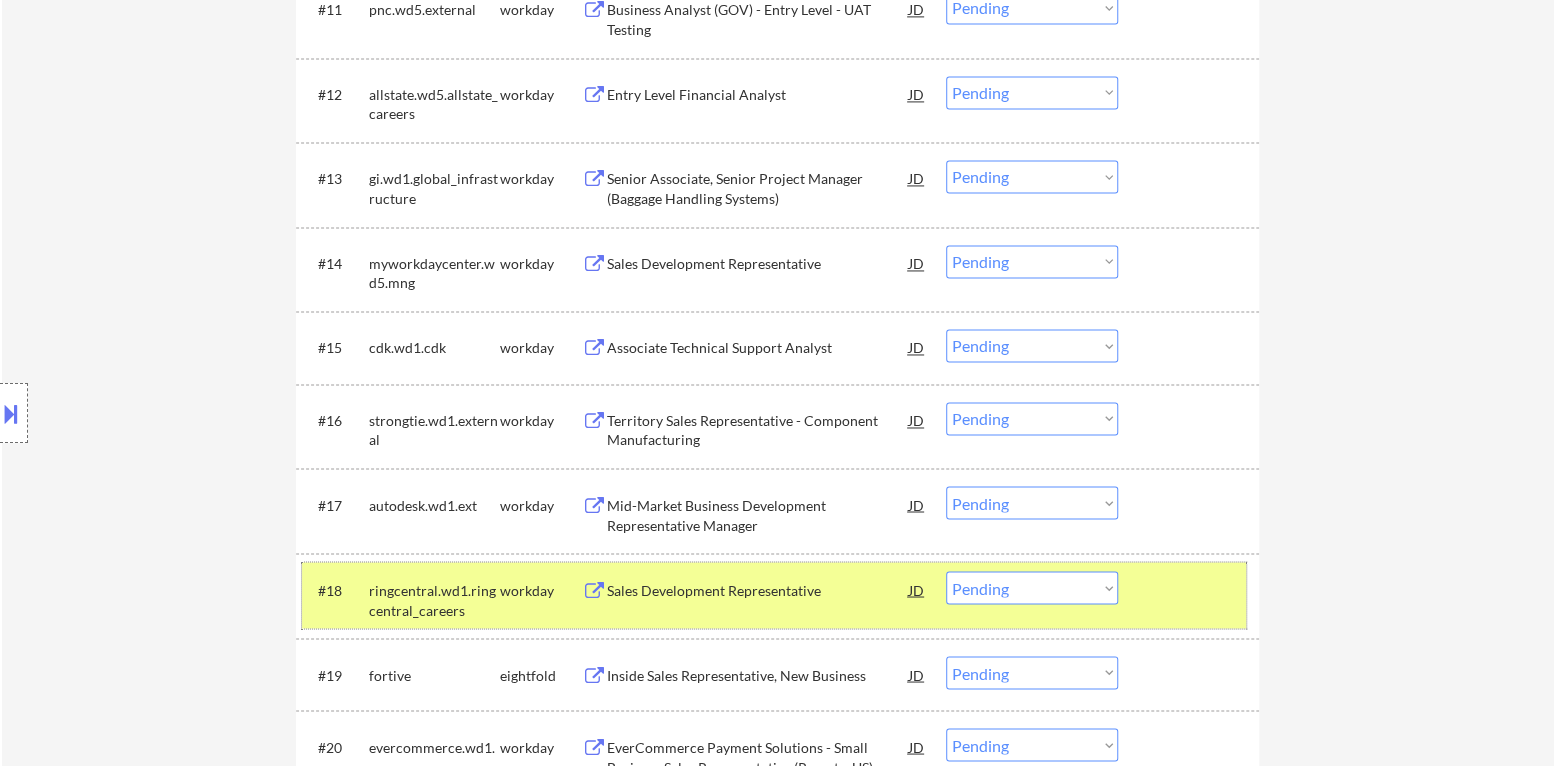 click at bounding box center [1191, 589] 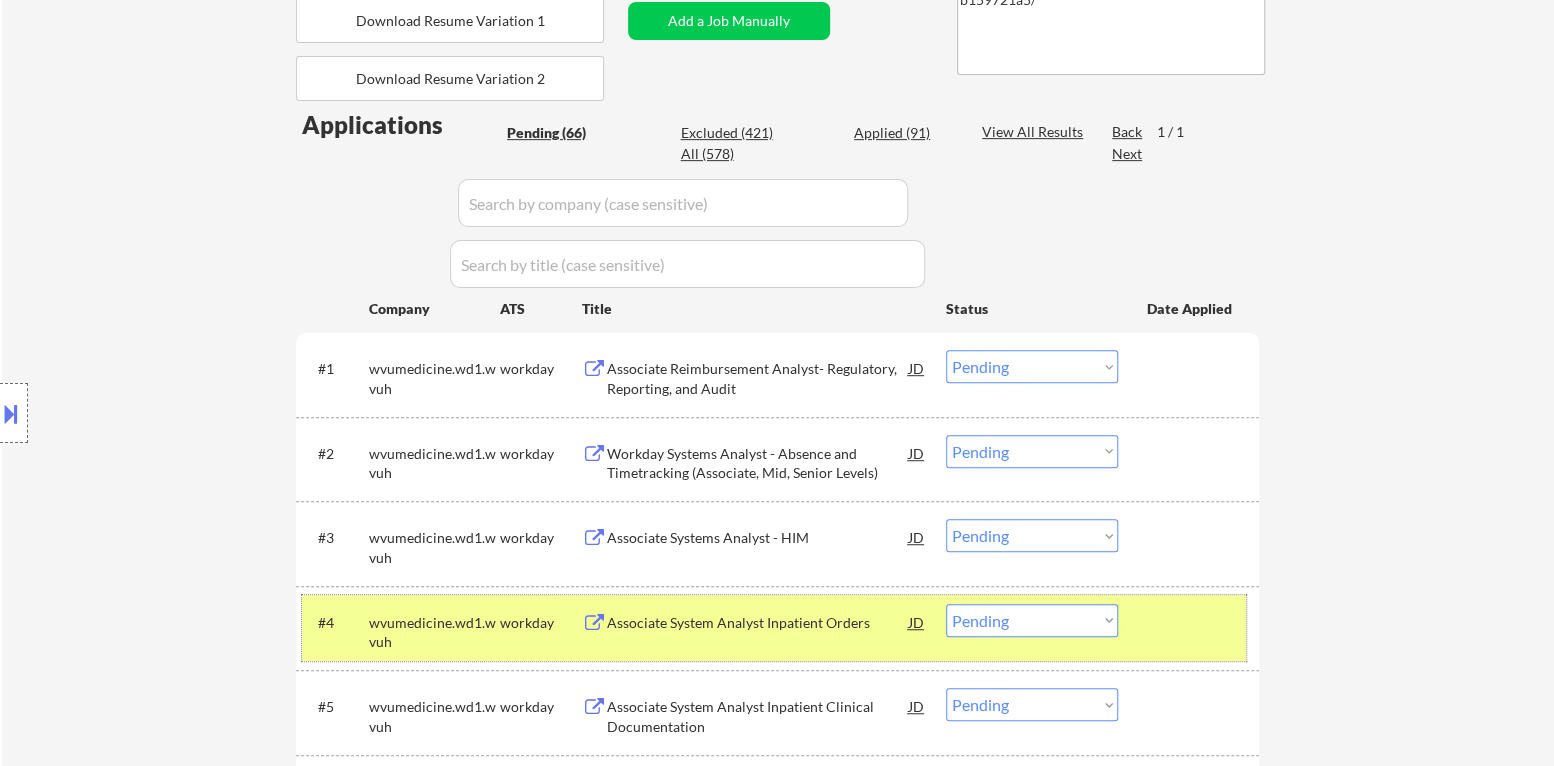 click at bounding box center (1191, 622) 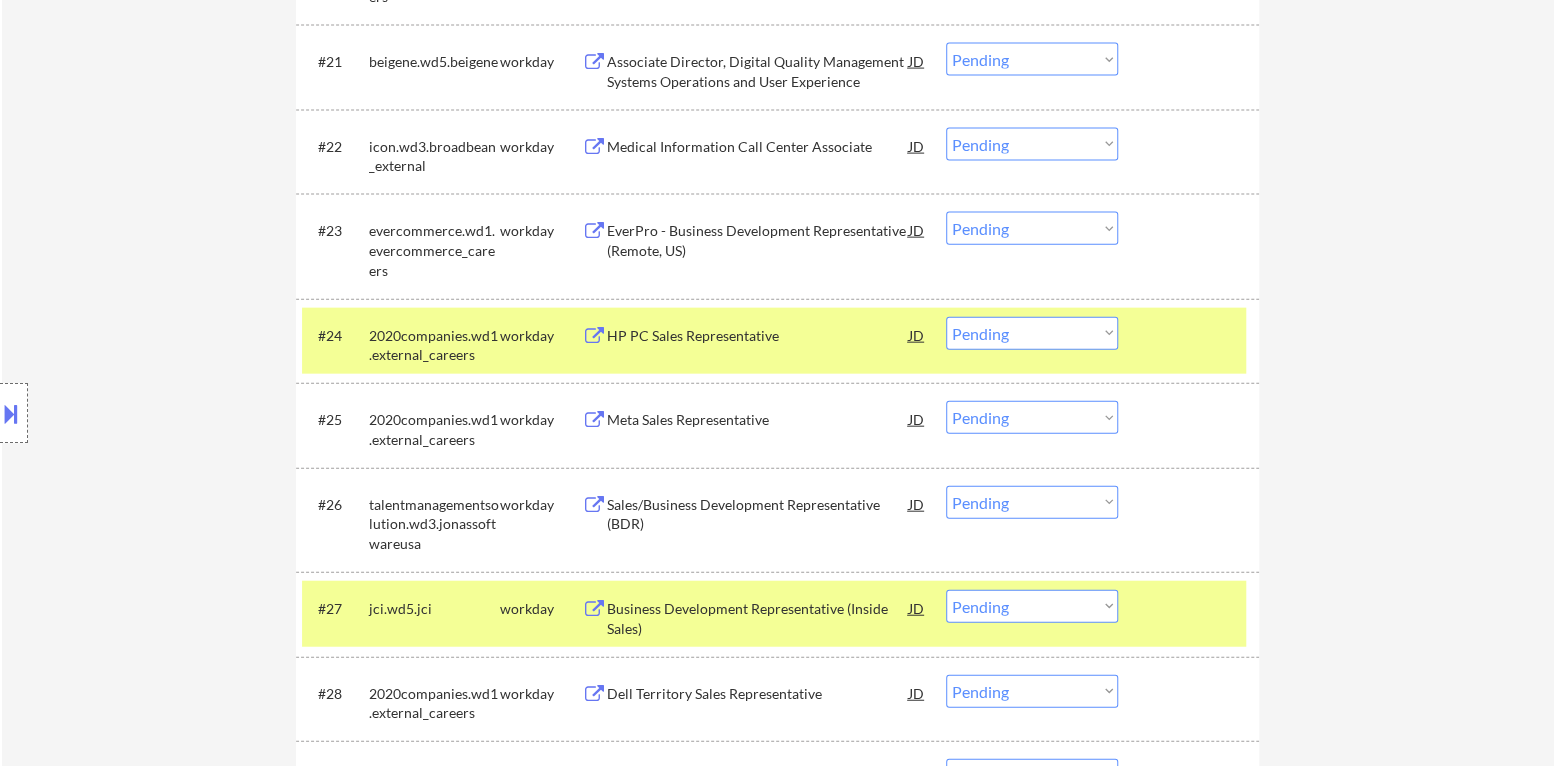 scroll, scrollTop: 2424, scrollLeft: 0, axis: vertical 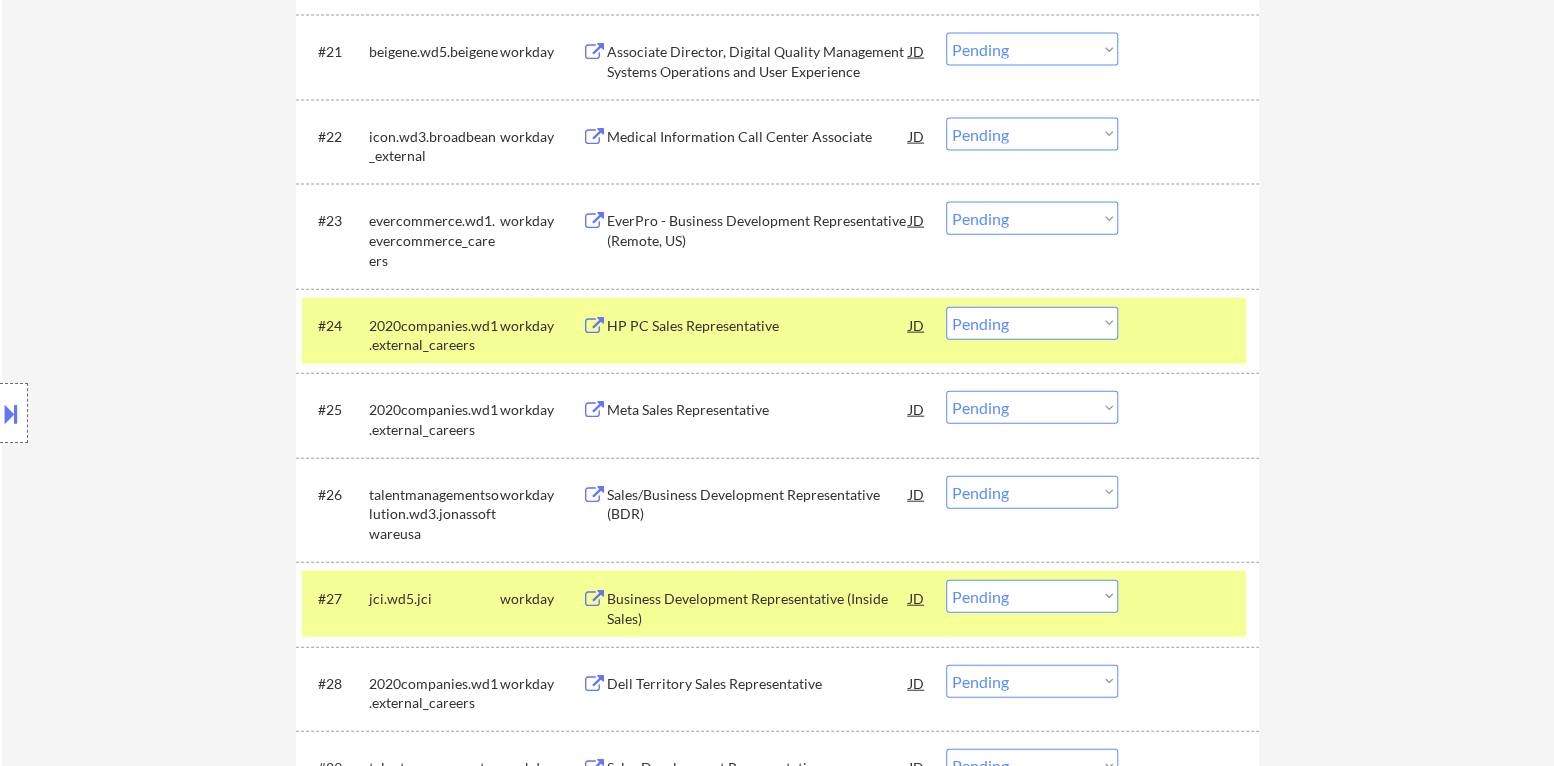 click at bounding box center (1191, 325) 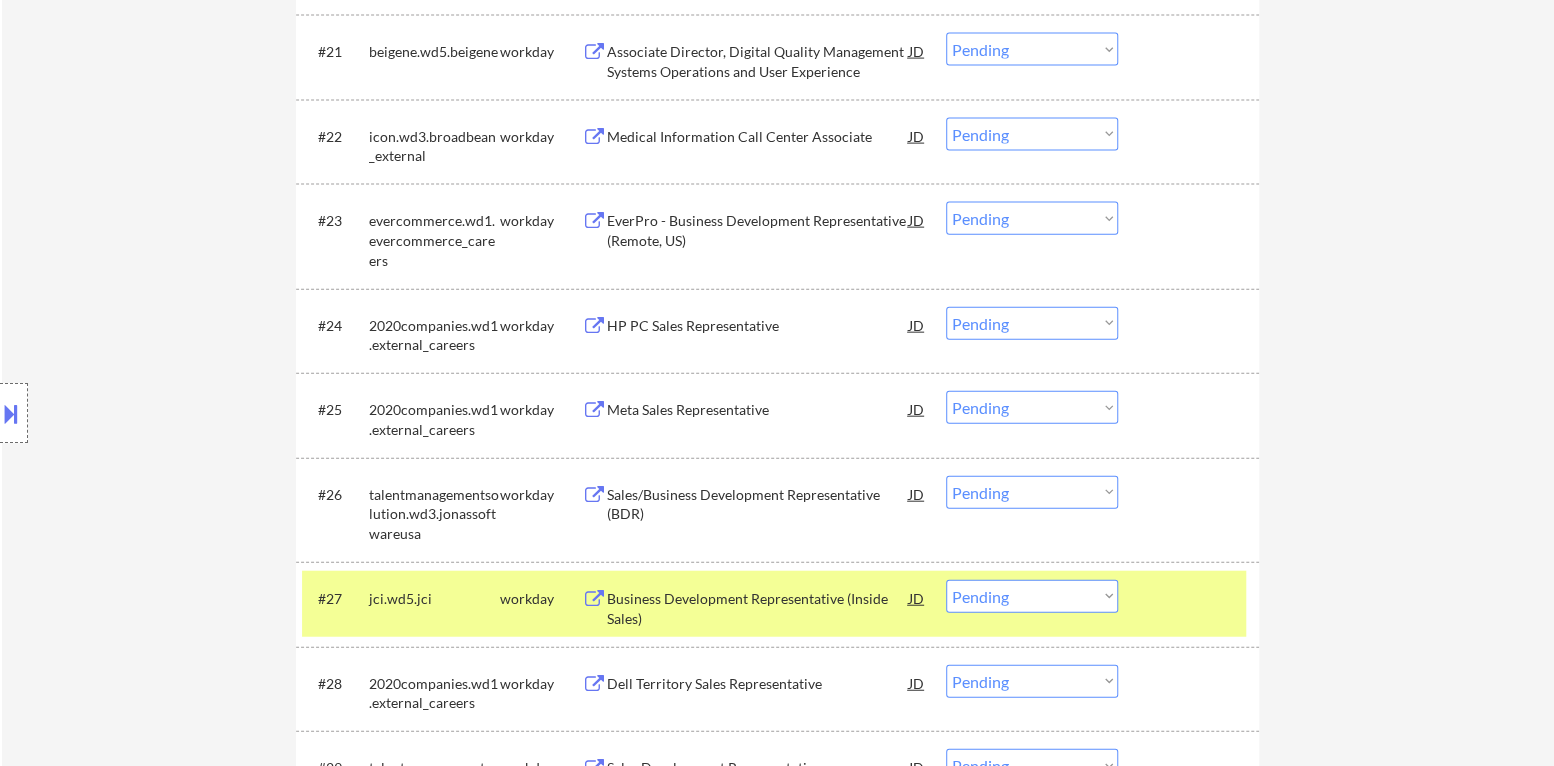 click at bounding box center [1191, 598] 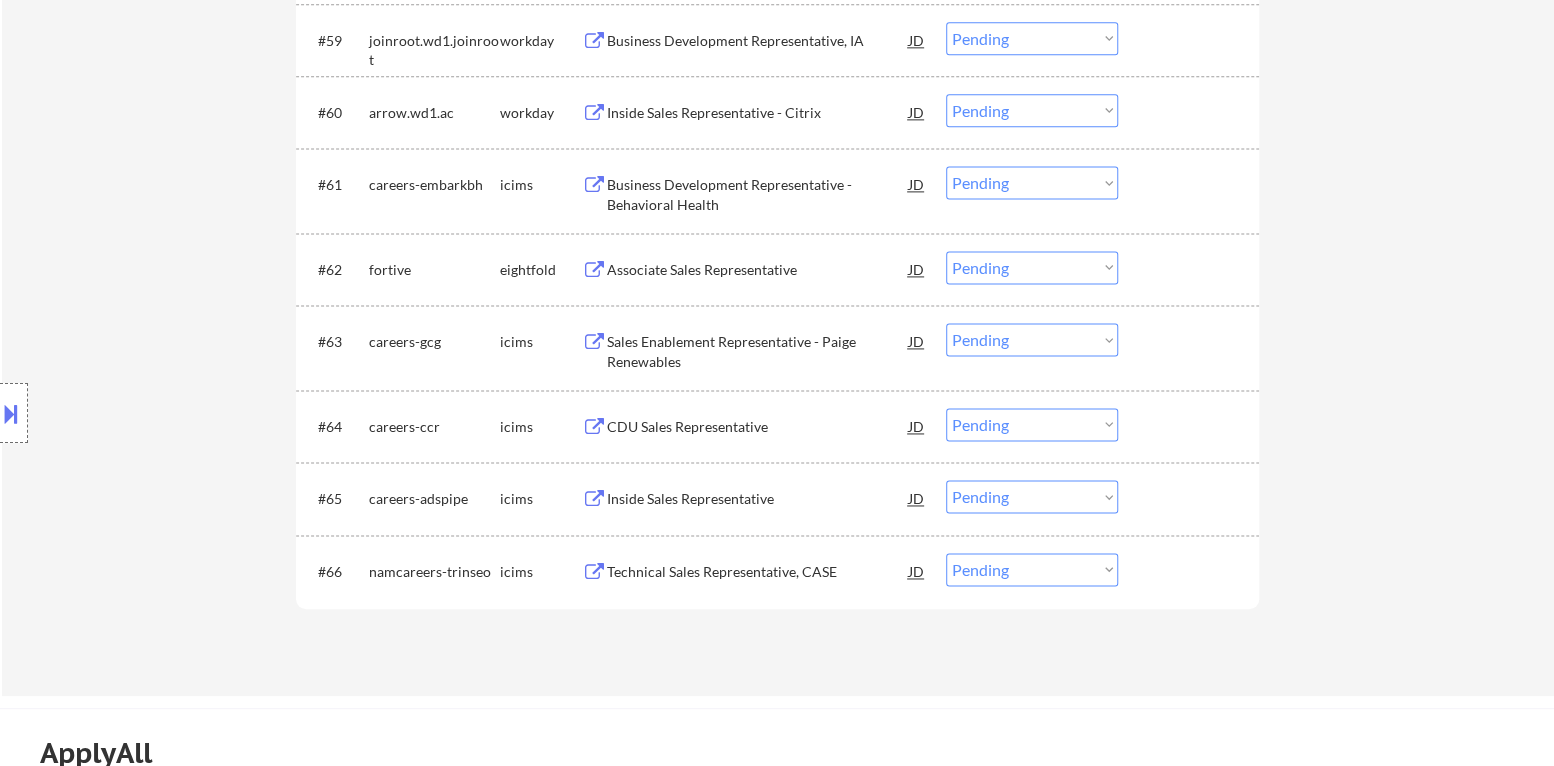 scroll, scrollTop: 5624, scrollLeft: 0, axis: vertical 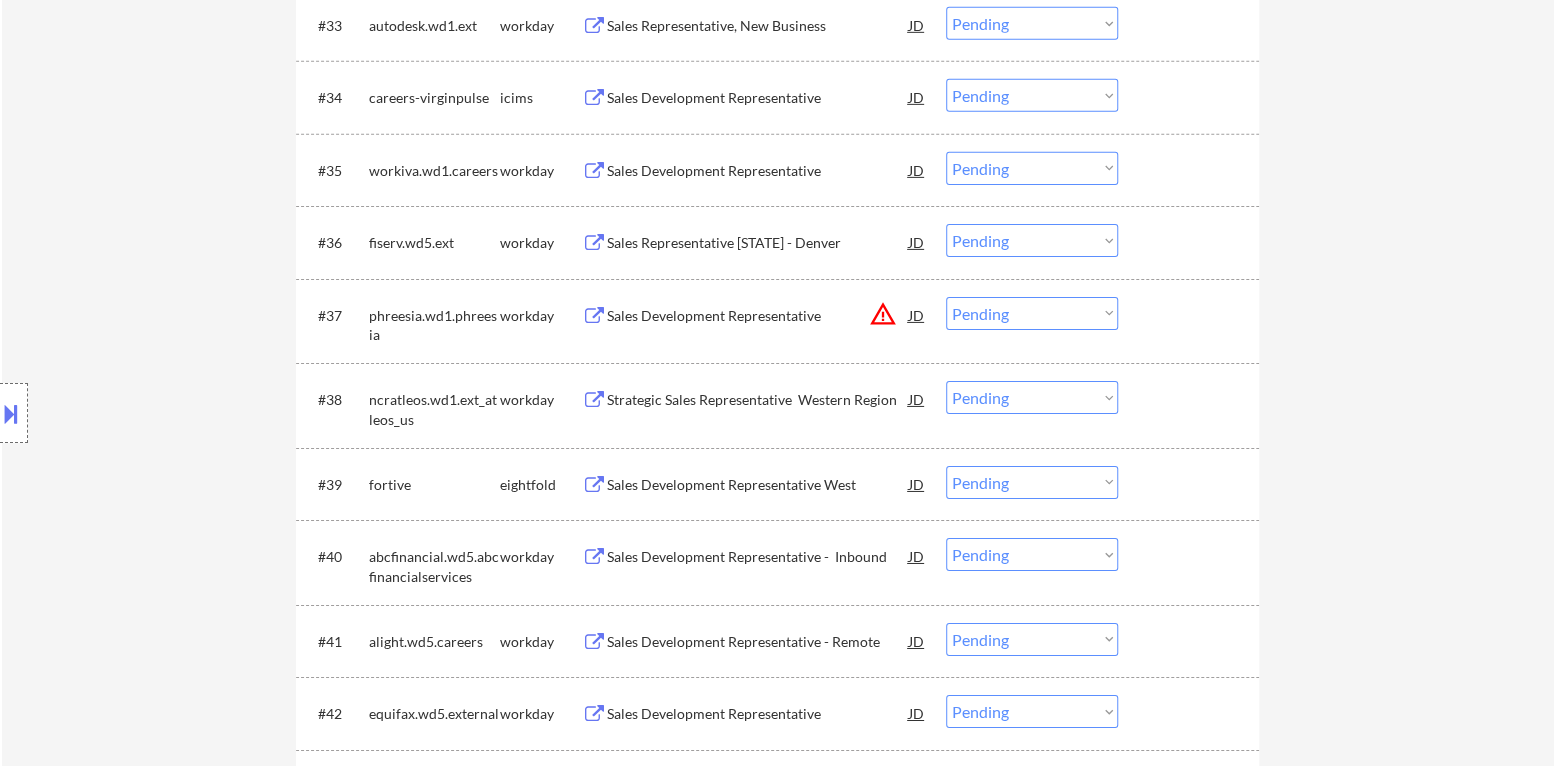 click on "Sales Development Representative" at bounding box center [758, 316] 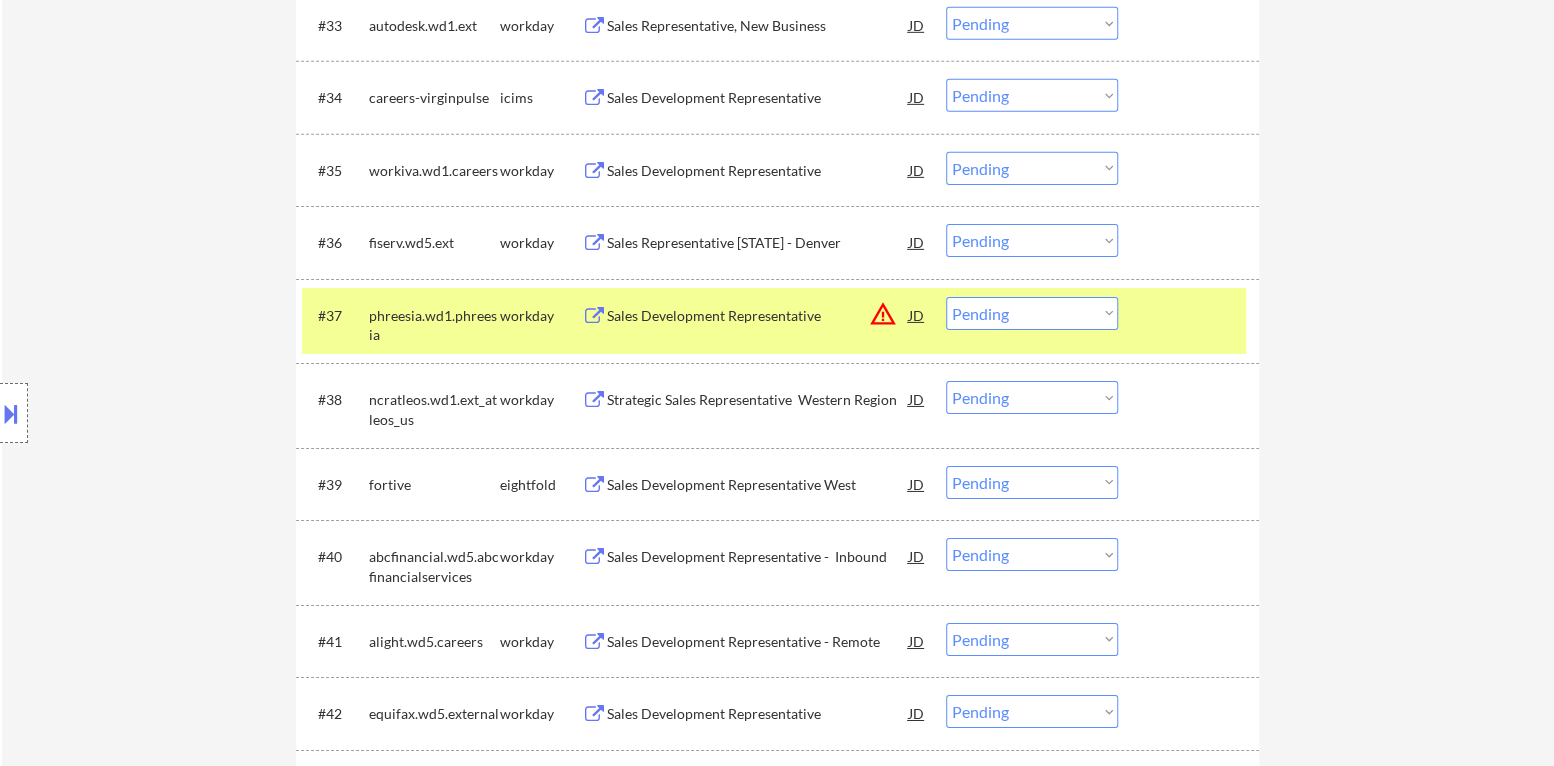 click on "Location Inclusions:" at bounding box center (179, 413) 